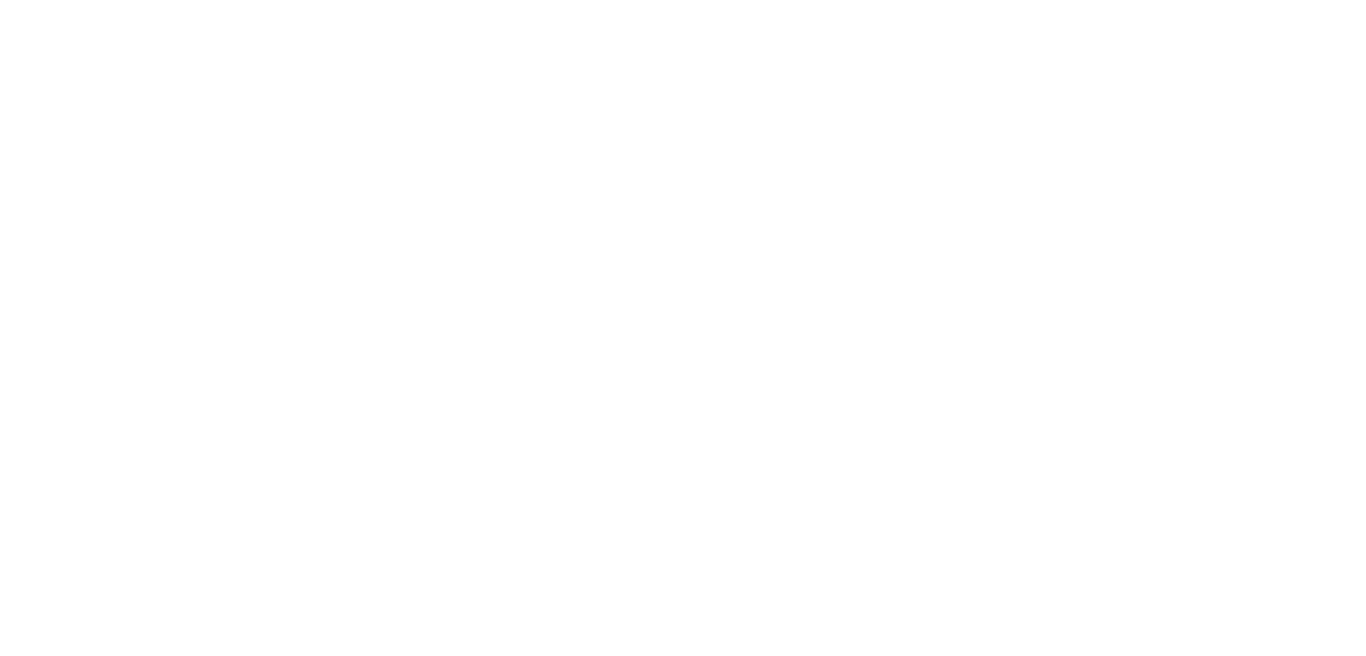 scroll, scrollTop: 0, scrollLeft: 0, axis: both 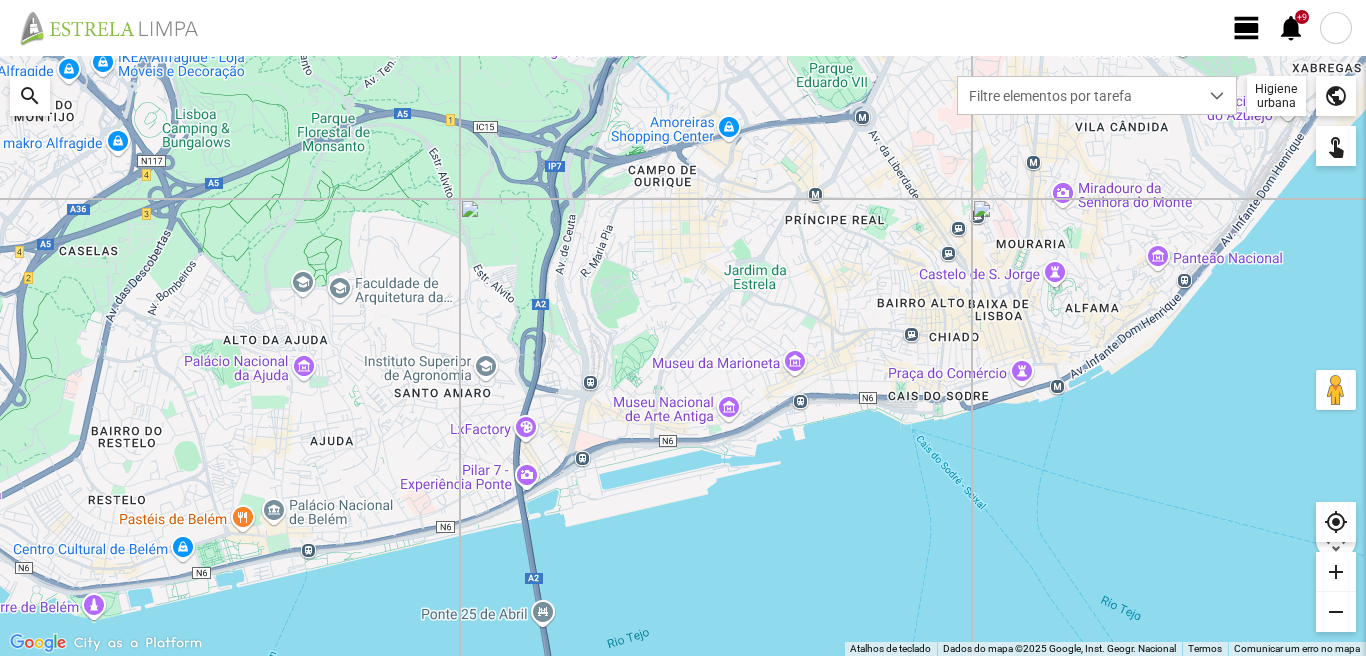 click on "view_day" 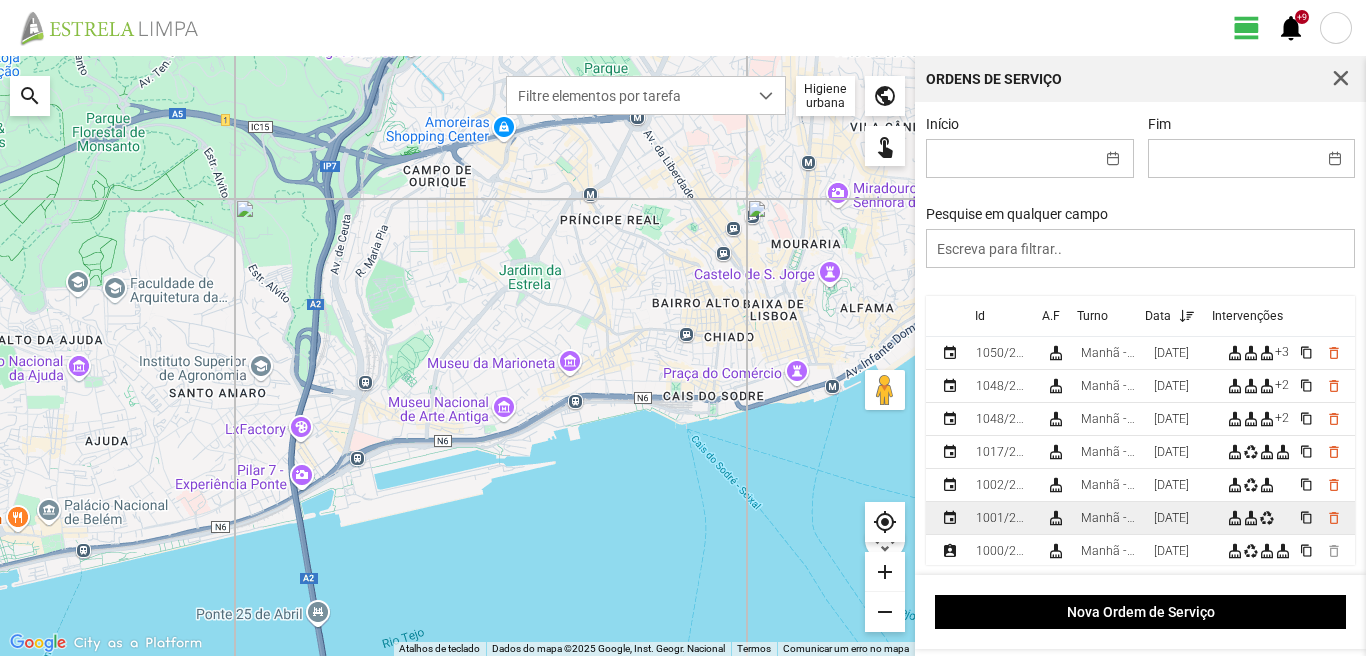 scroll, scrollTop: 100, scrollLeft: 0, axis: vertical 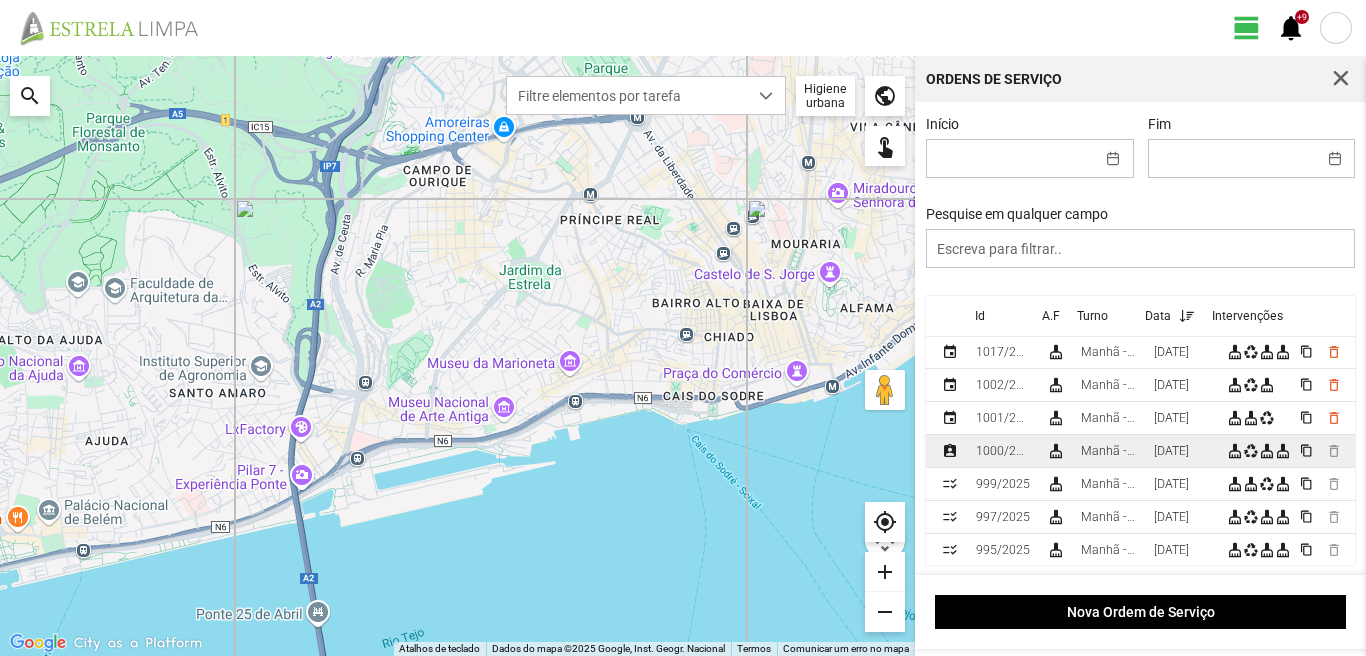 click on "[DATE]" at bounding box center (1171, 451) 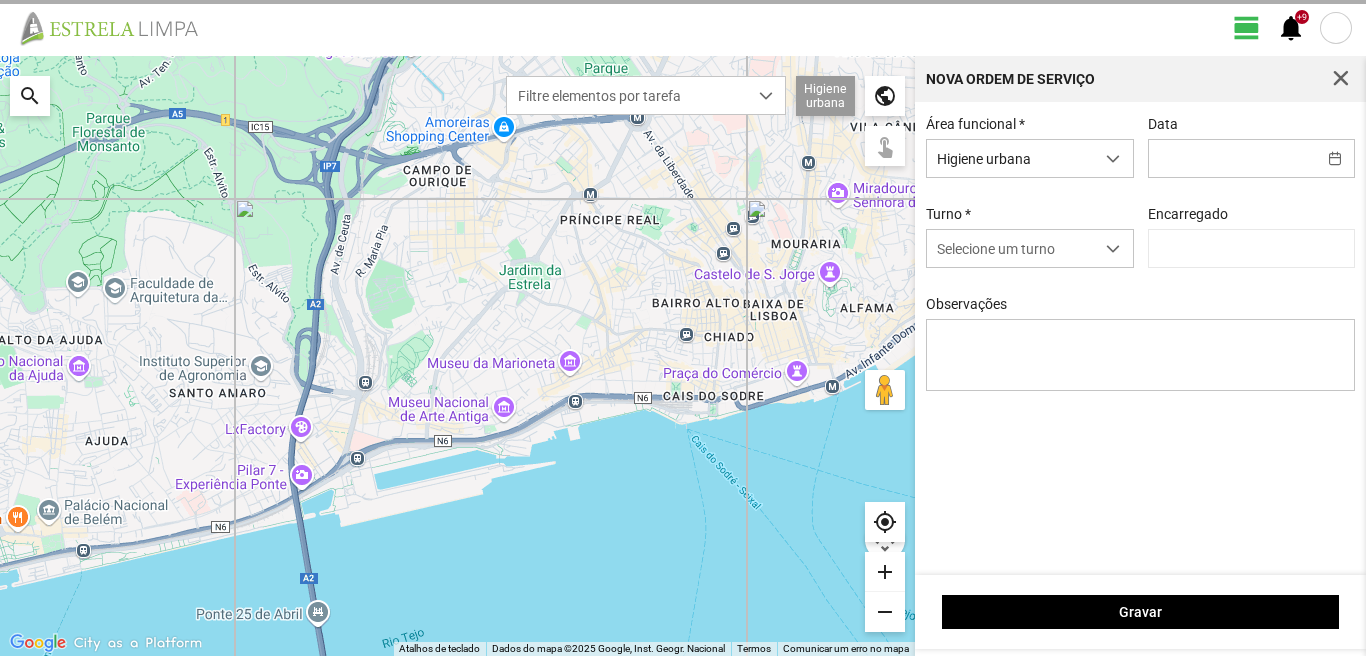 type on "[DATE]" 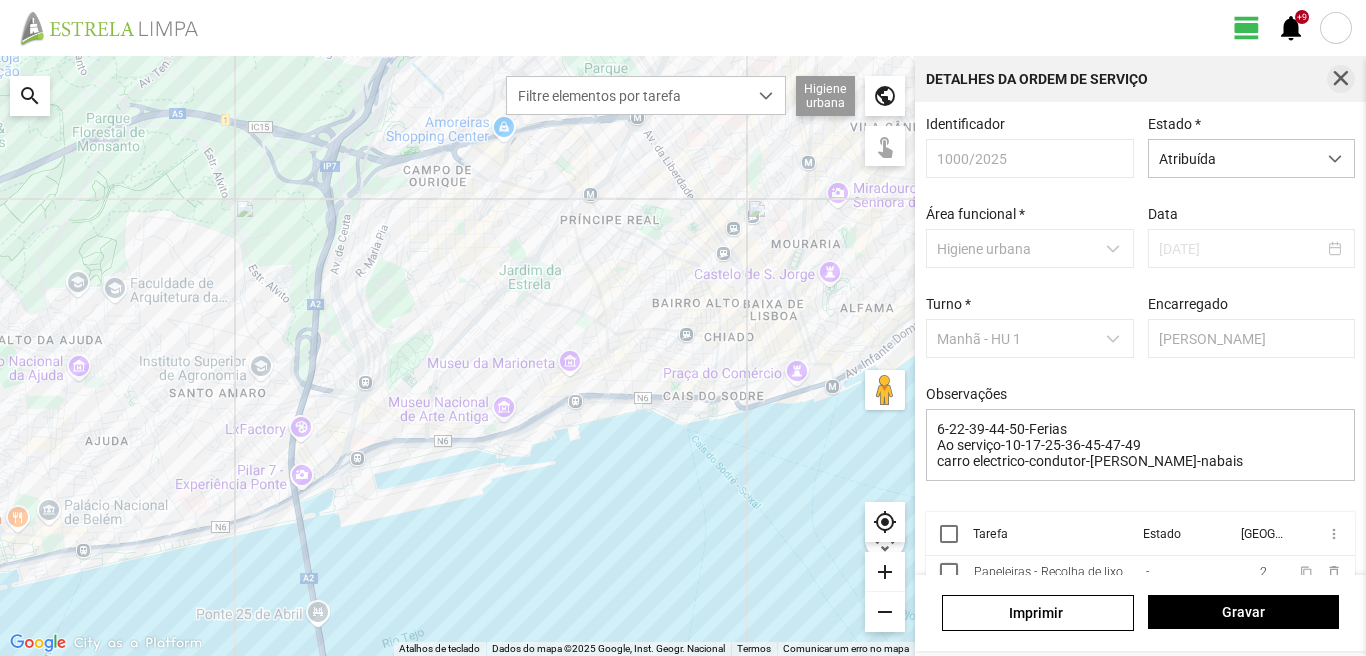 click at bounding box center [1341, 79] 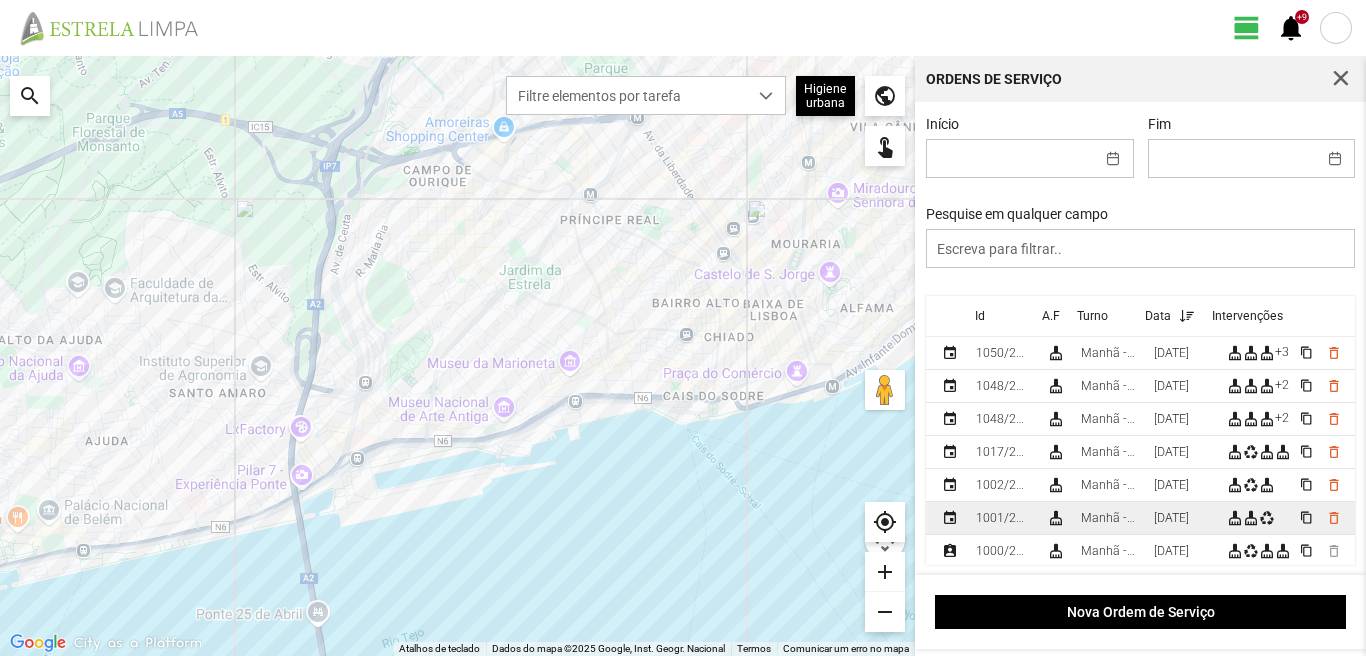scroll, scrollTop: 100, scrollLeft: 0, axis: vertical 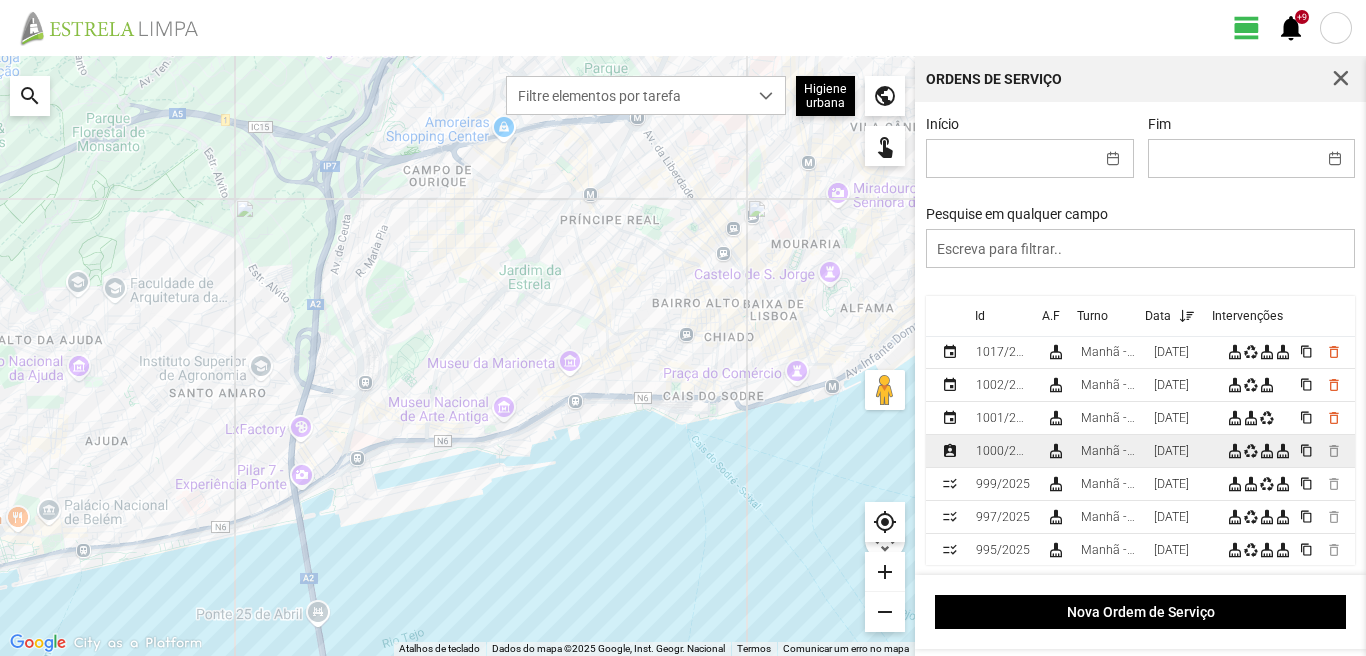 click on "[DATE]" at bounding box center (1171, 451) 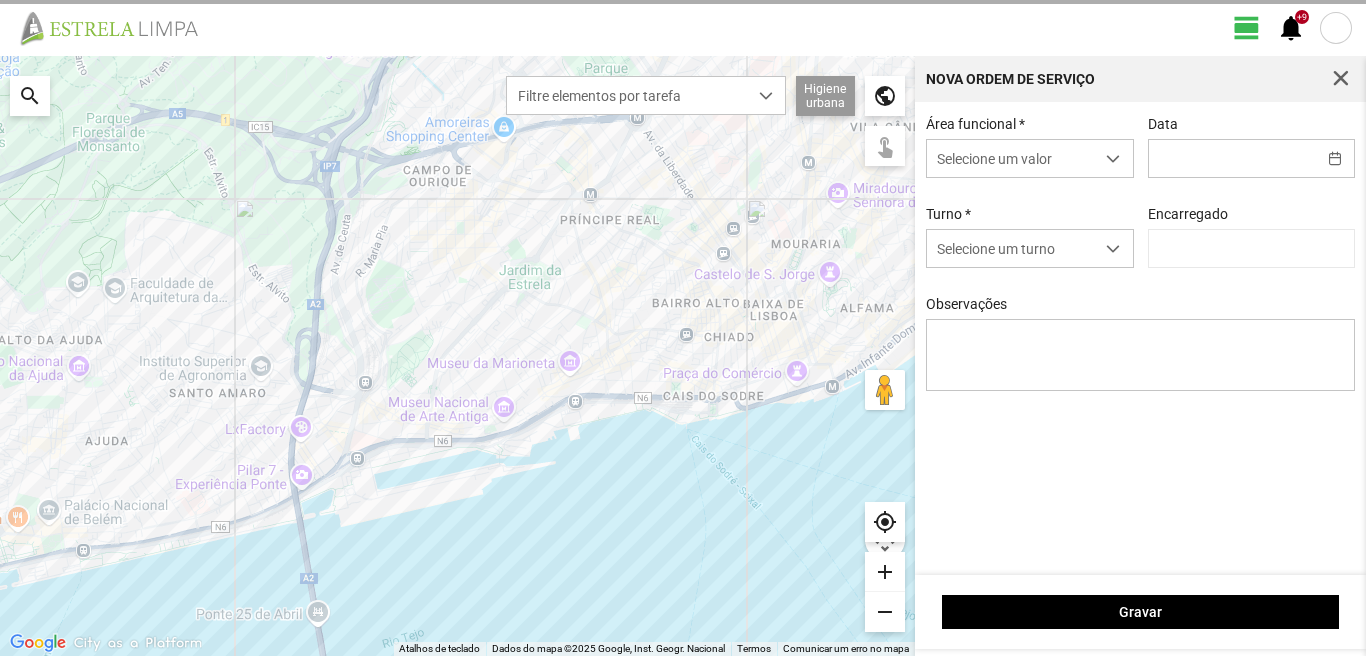 type on "[DATE]" 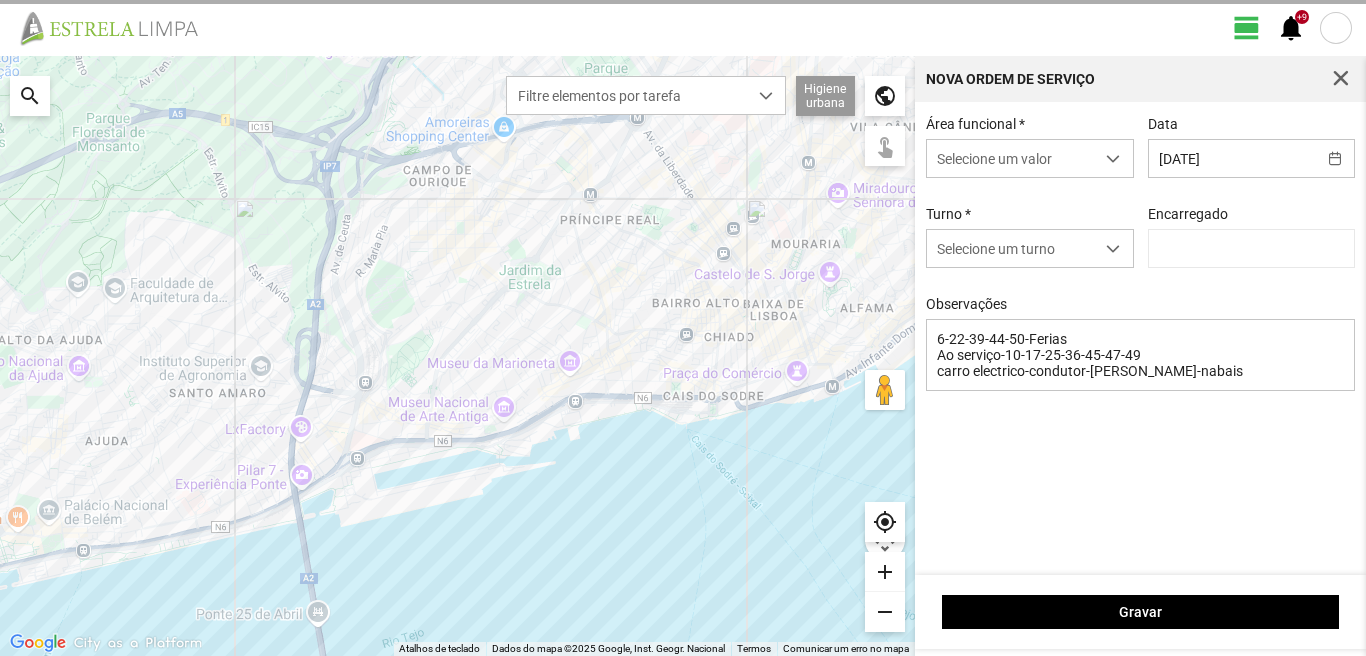 type on "[PERSON_NAME]" 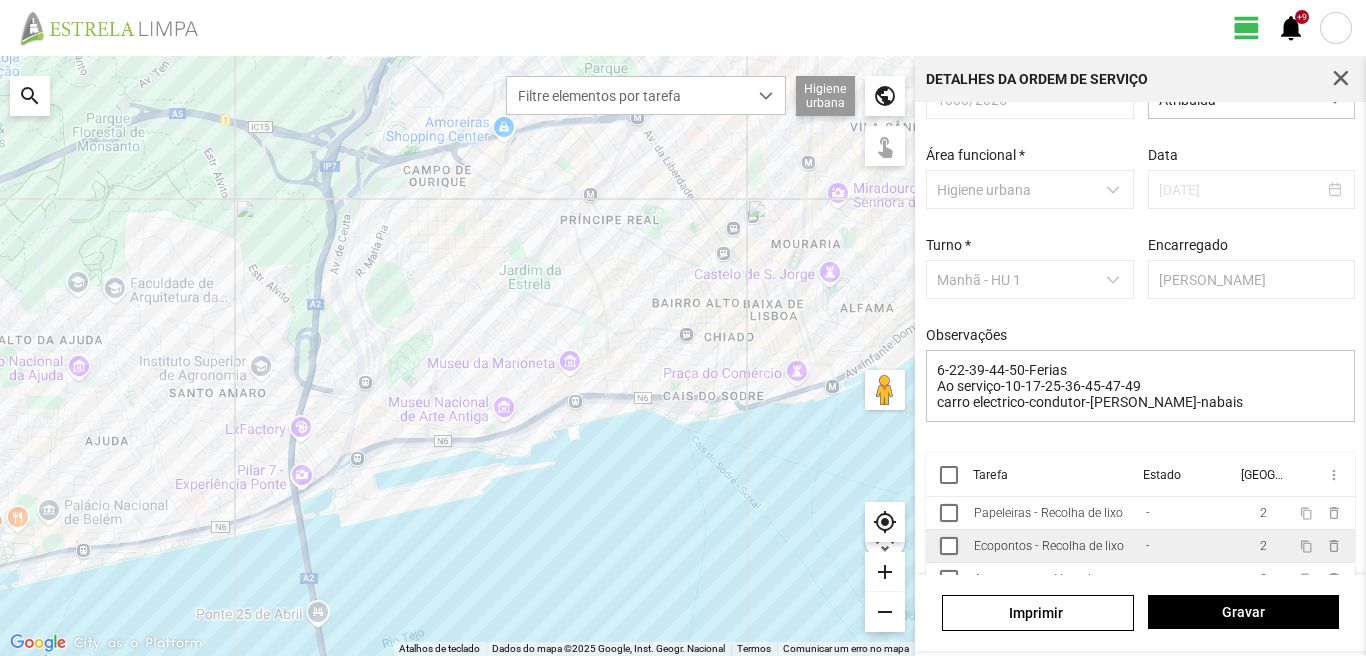 scroll, scrollTop: 85, scrollLeft: 0, axis: vertical 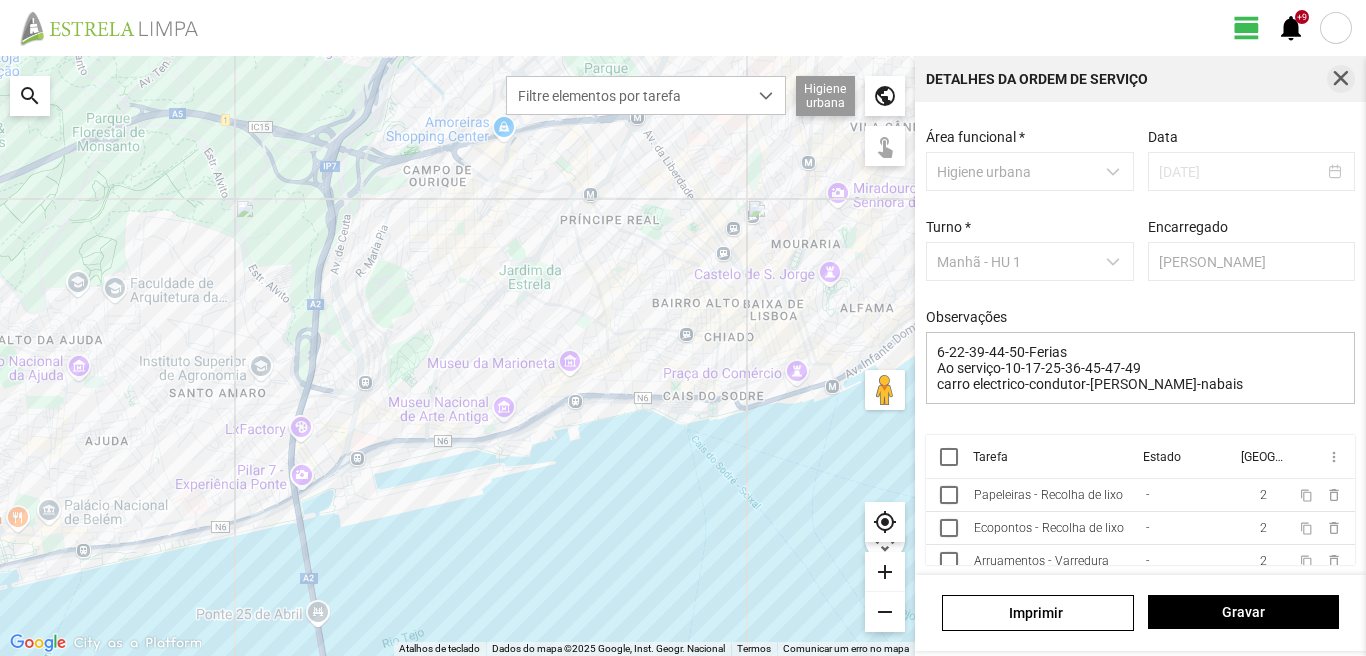 click at bounding box center [1341, 79] 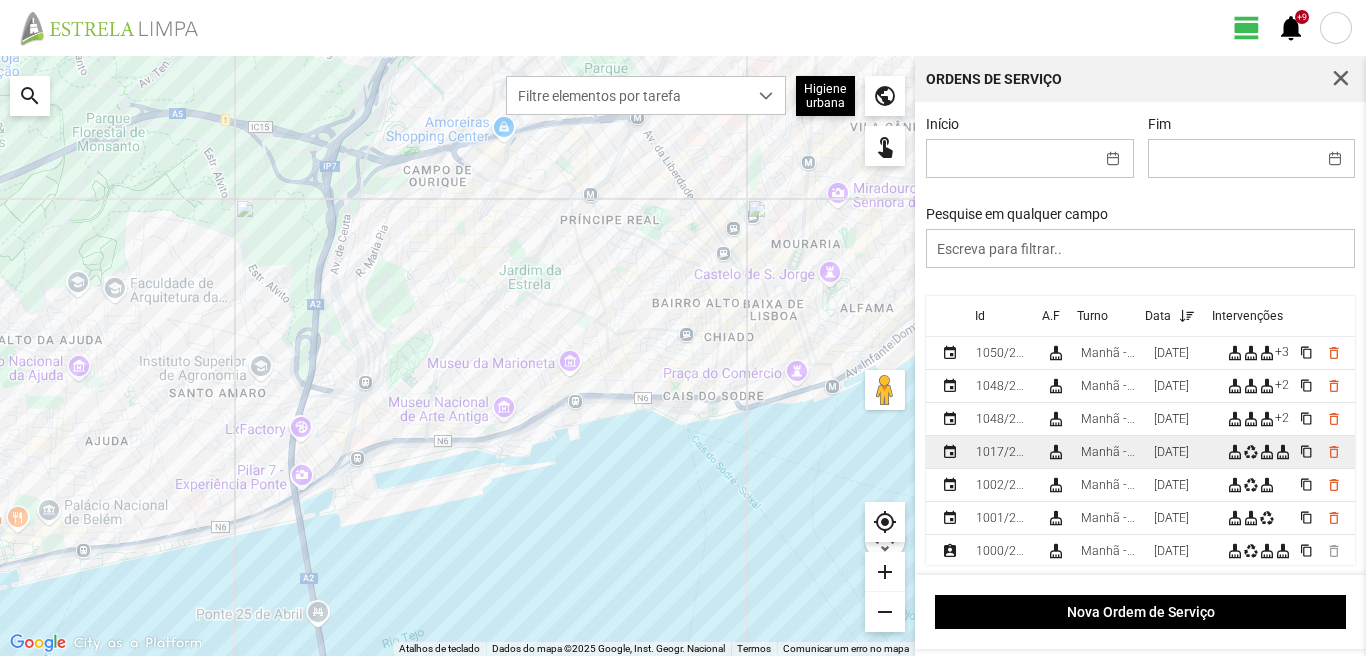 scroll, scrollTop: 100, scrollLeft: 0, axis: vertical 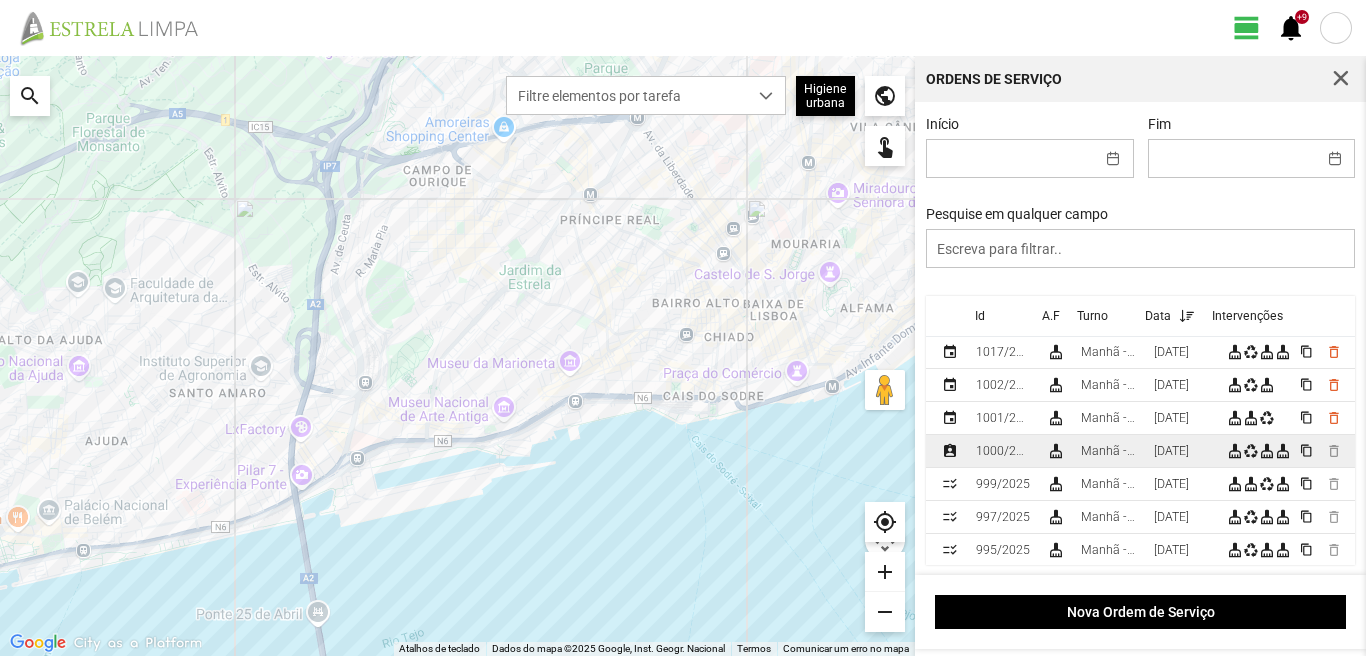 click on "[DATE]" at bounding box center [1182, 451] 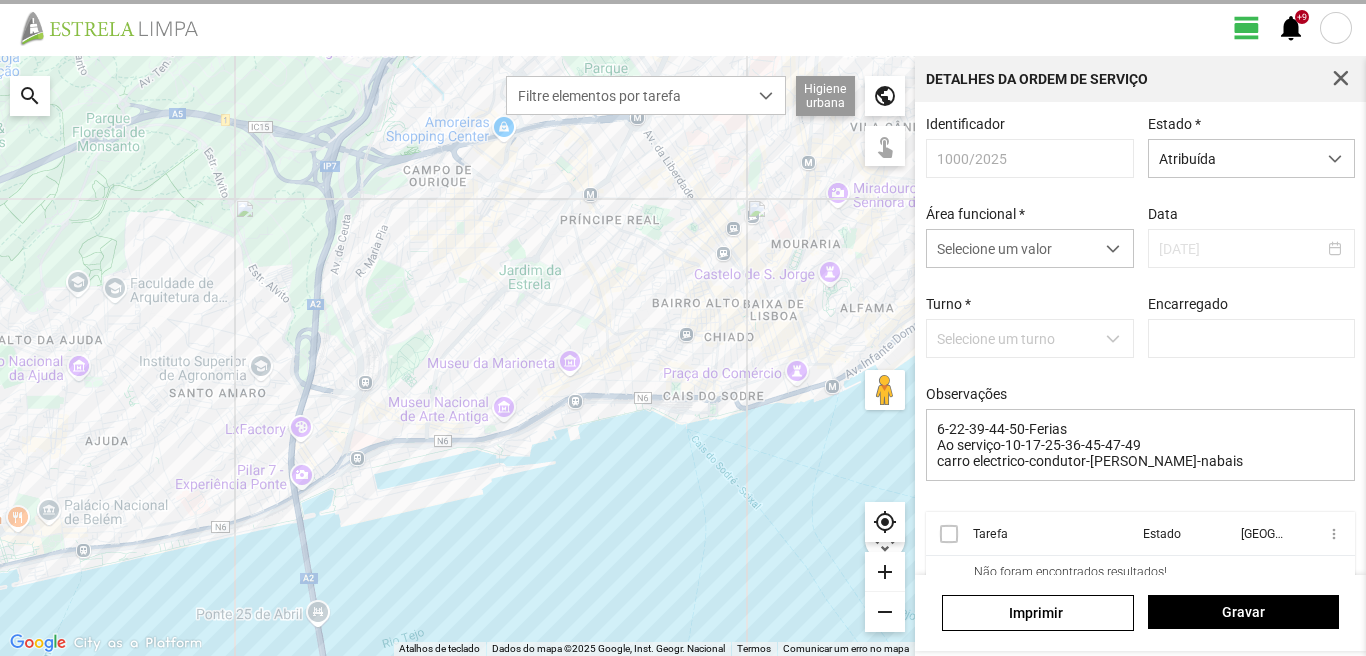type on "[PERSON_NAME]" 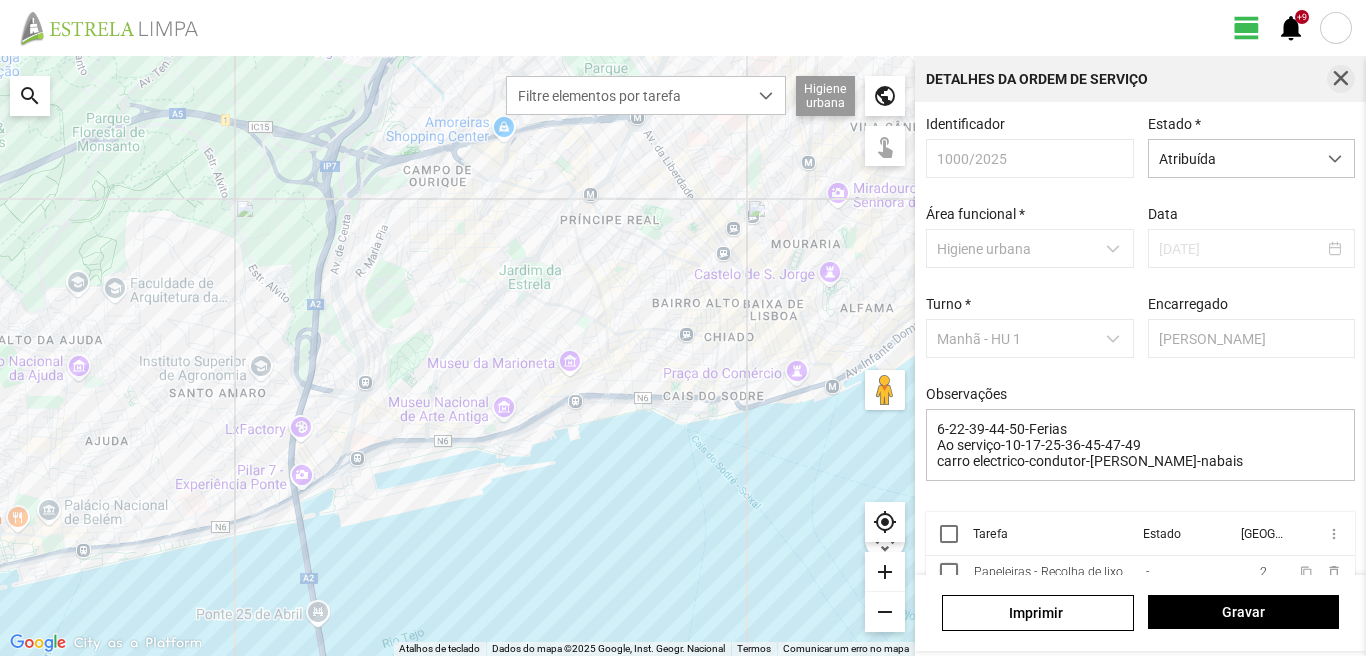 click at bounding box center [1341, 79] 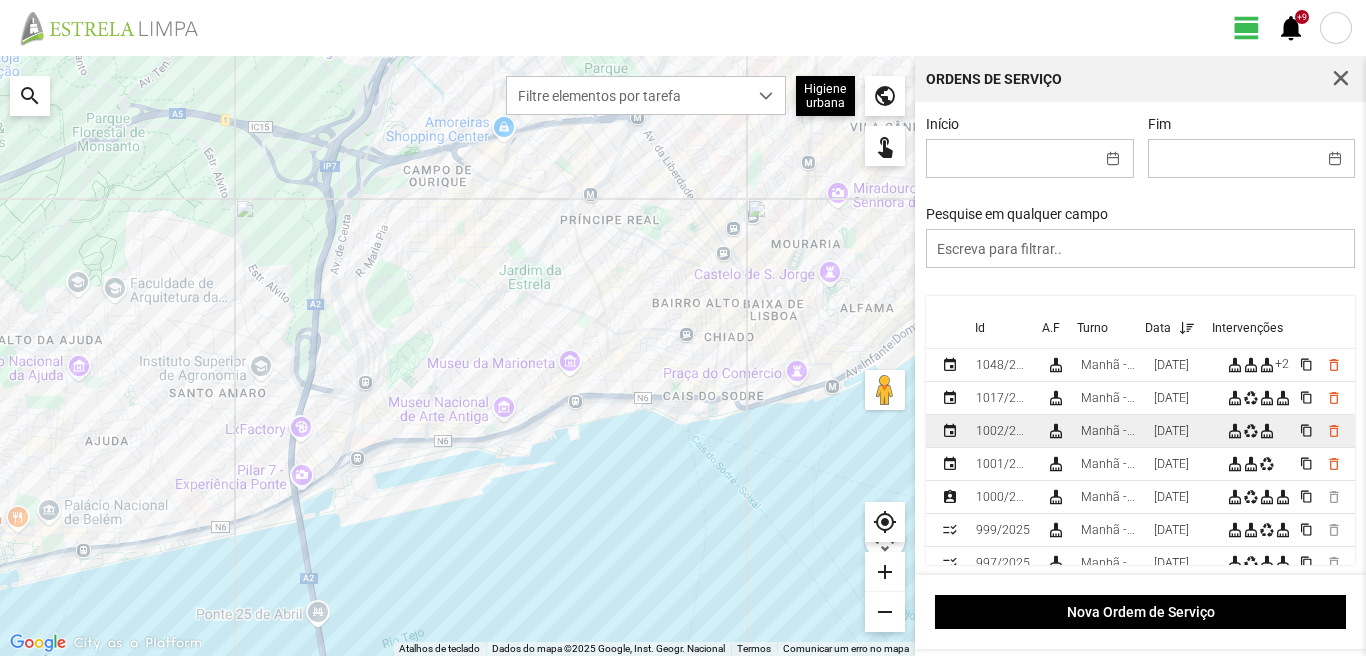 scroll, scrollTop: 100, scrollLeft: 0, axis: vertical 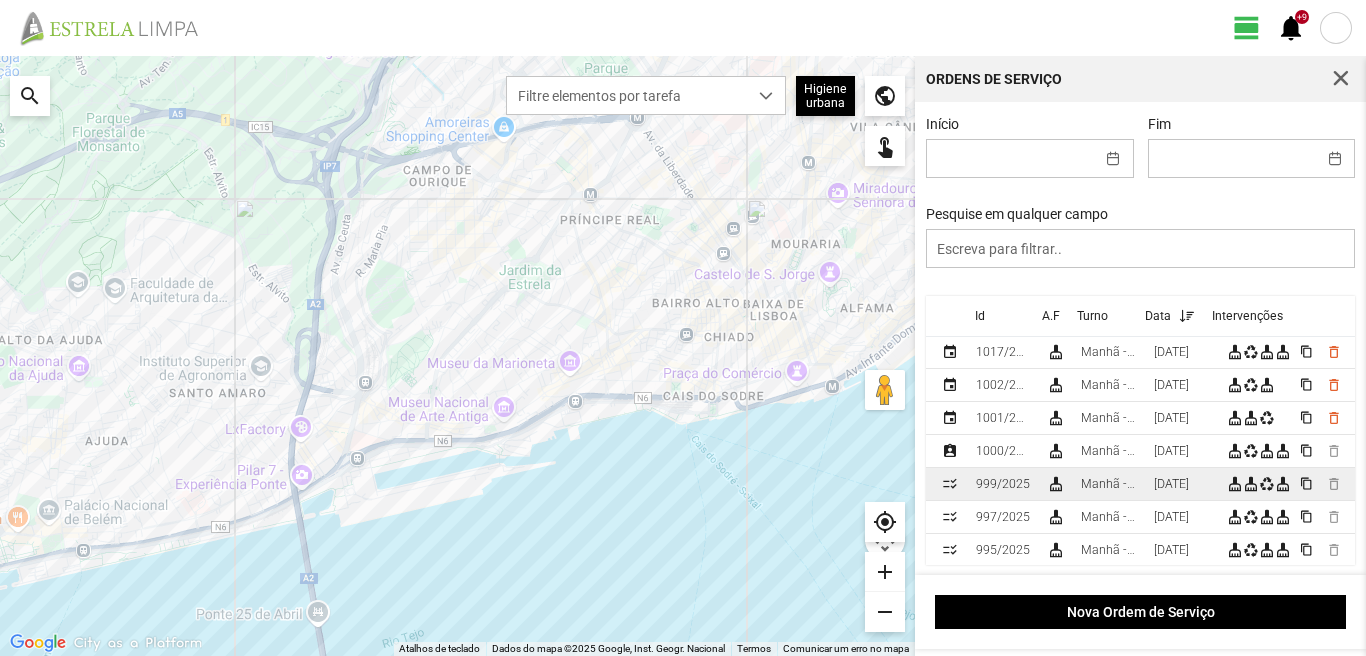 click on "[DATE]" at bounding box center (1171, 484) 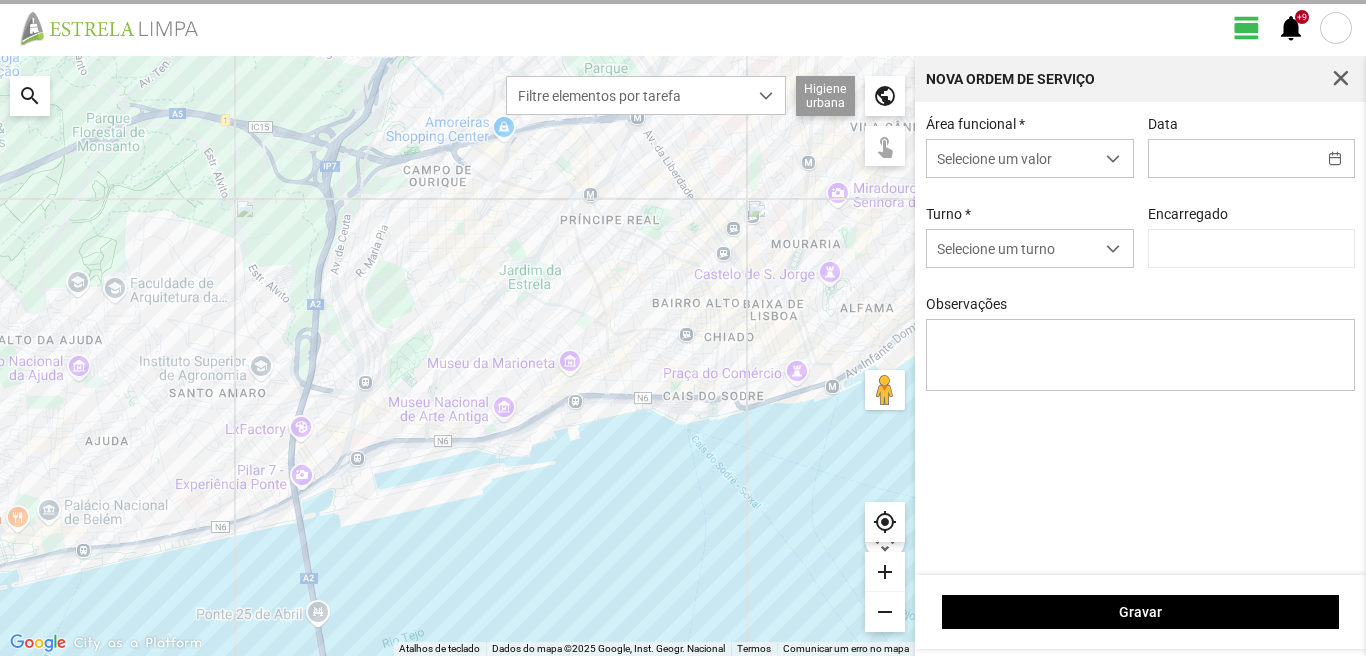 type on "[DATE]" 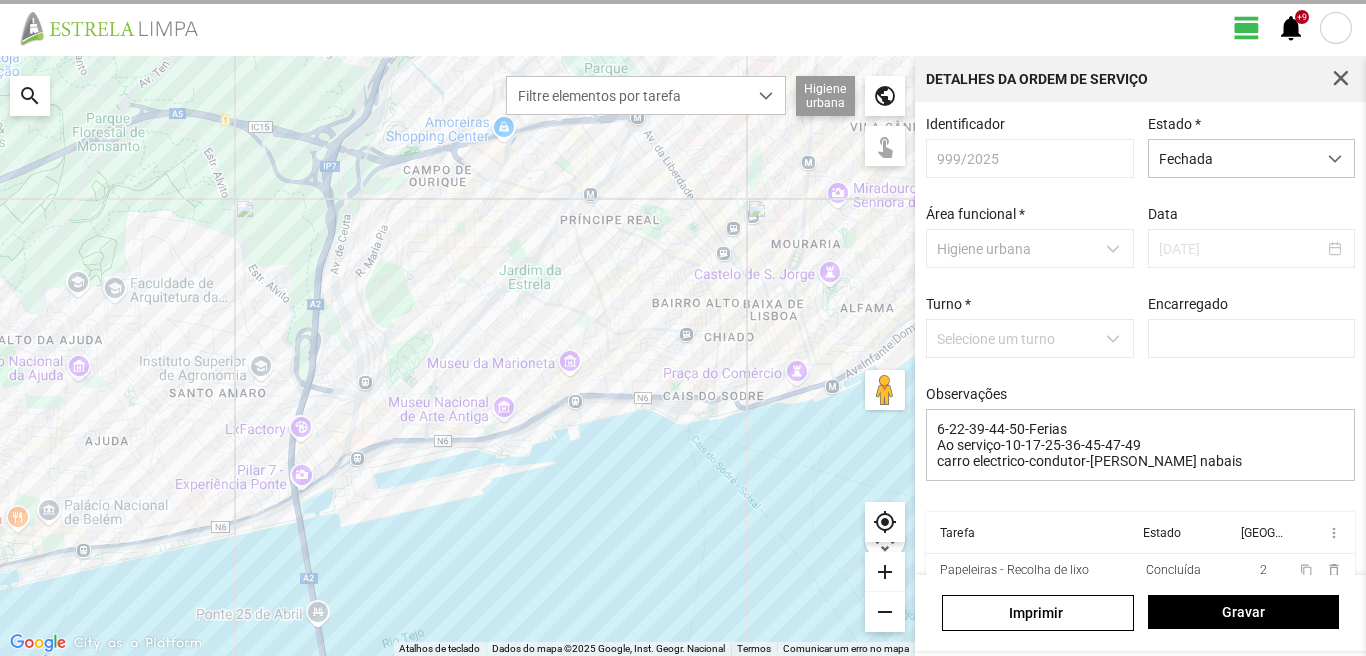 type on "[PERSON_NAME]" 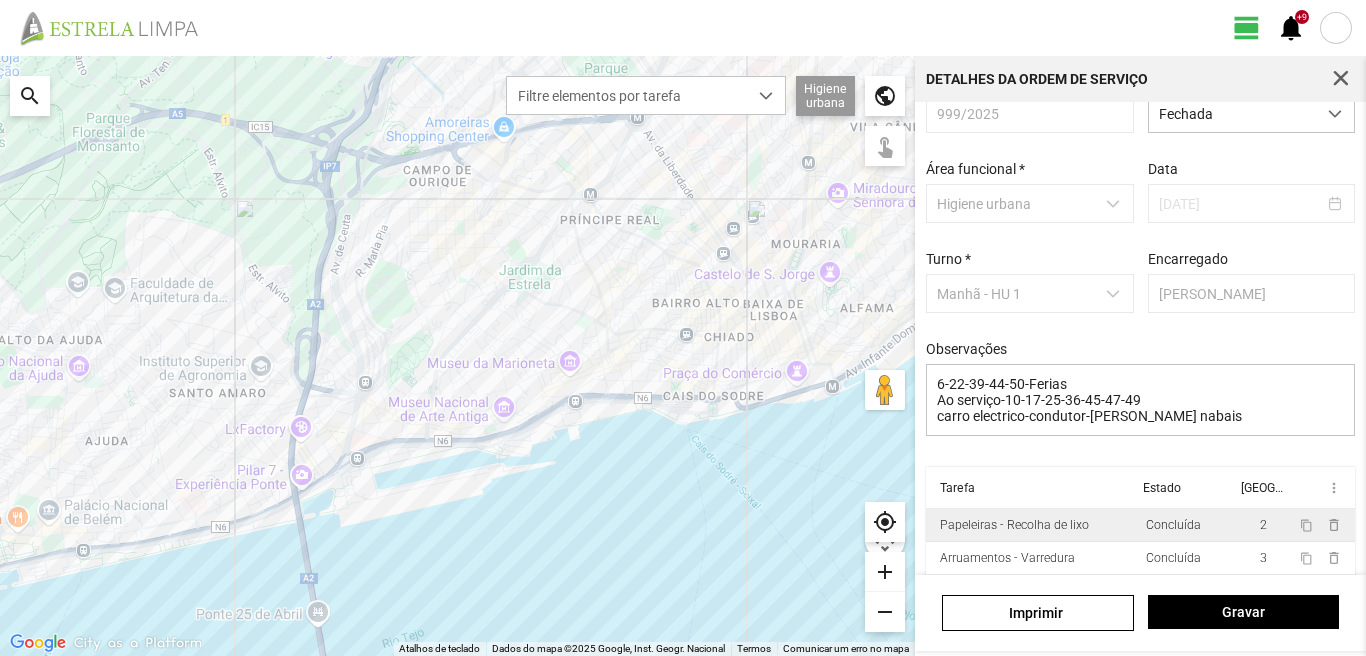 scroll, scrollTop: 85, scrollLeft: 0, axis: vertical 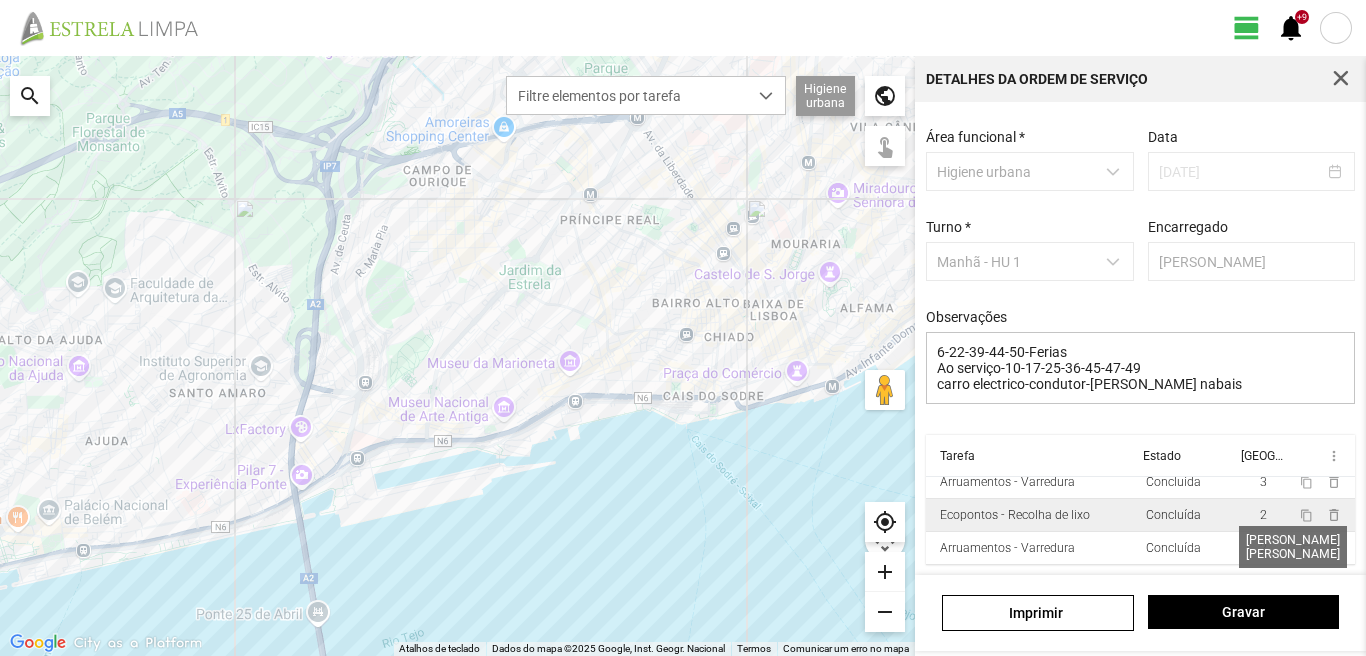 click on "2" at bounding box center [1263, 548] 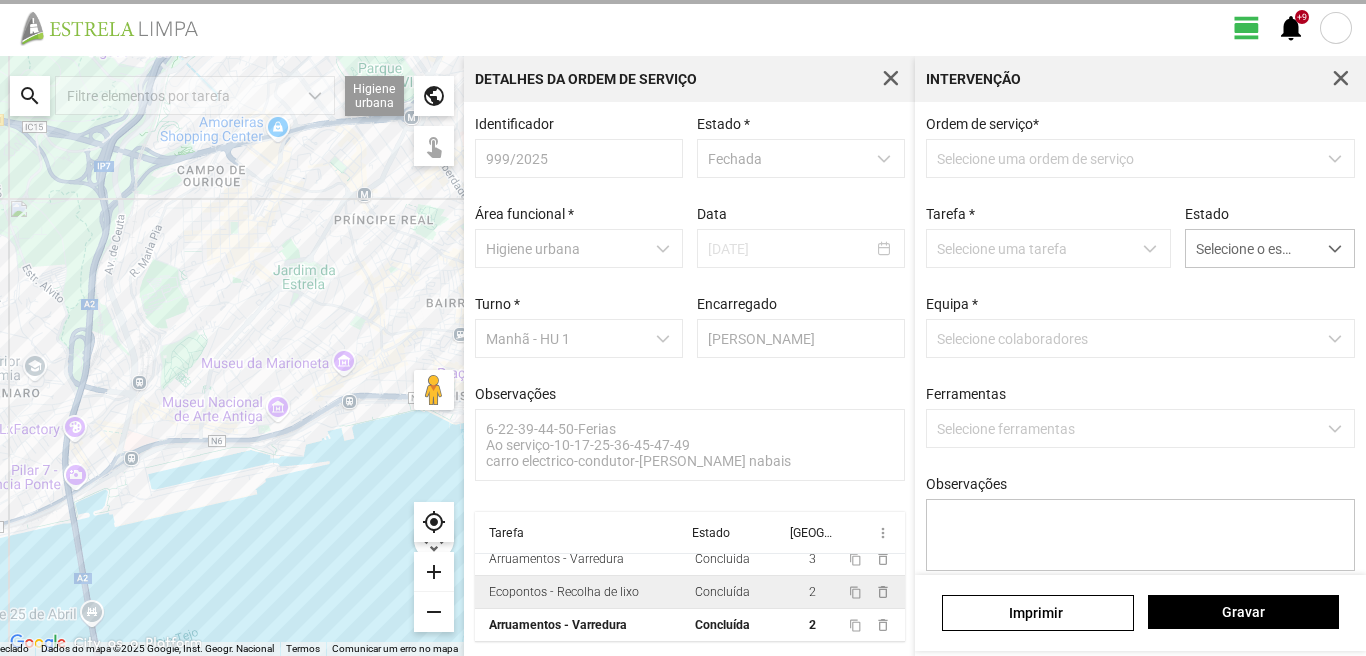scroll, scrollTop: 4, scrollLeft: 0, axis: vertical 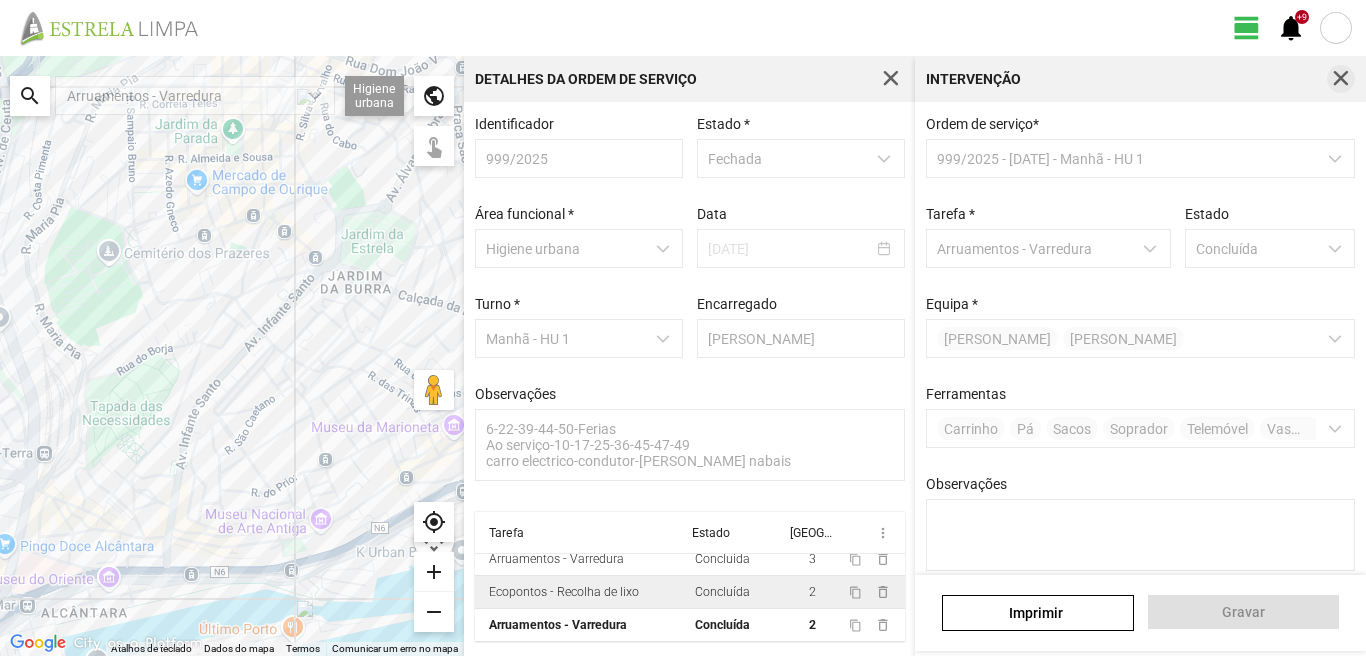 click at bounding box center [1341, 79] 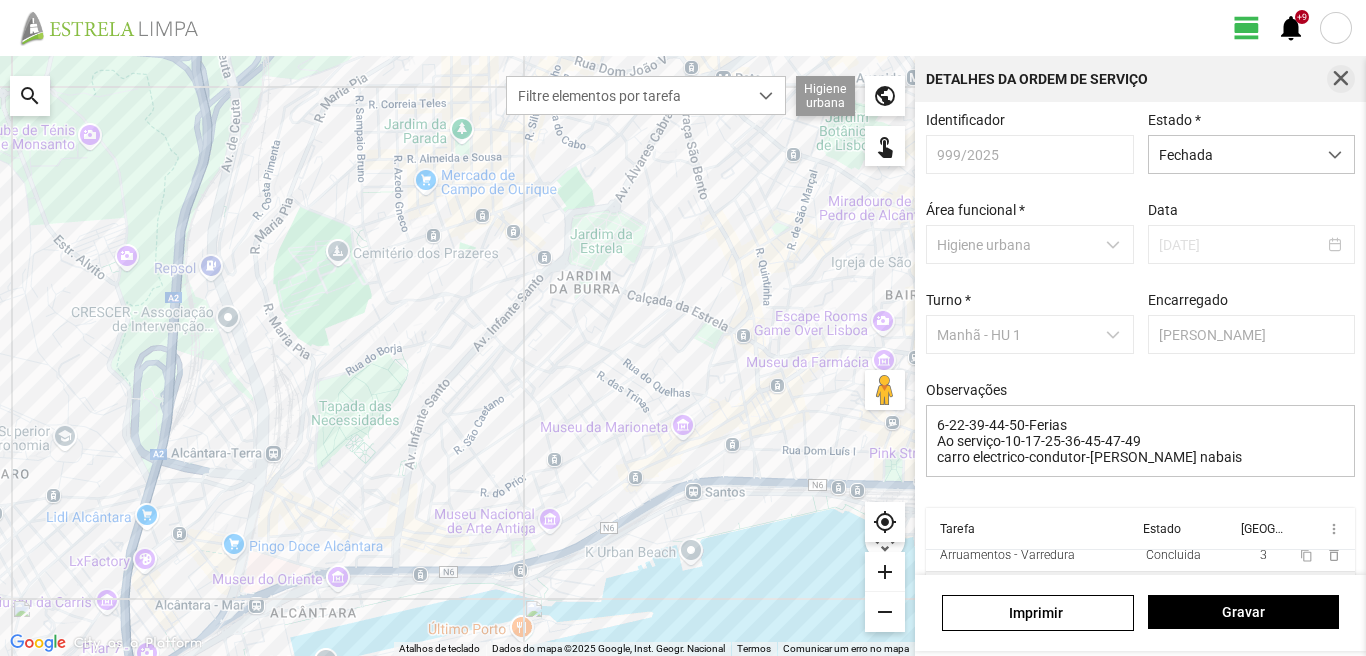 click at bounding box center [1341, 79] 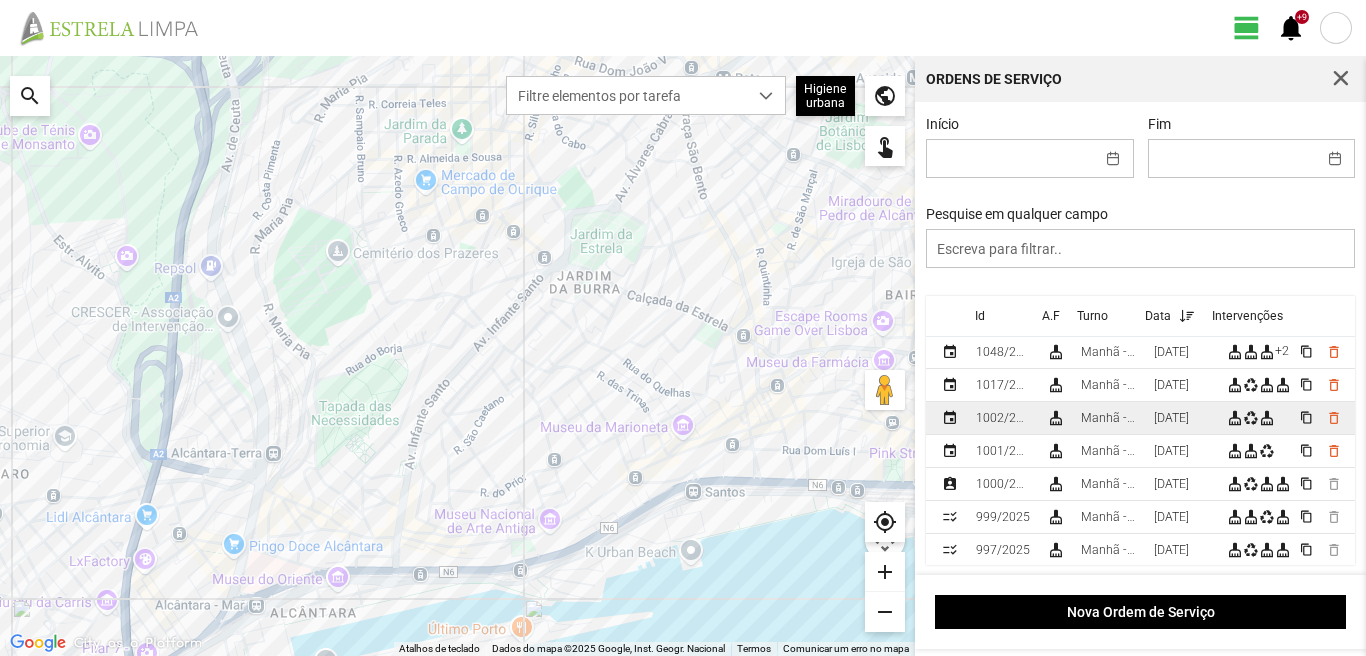 scroll, scrollTop: 100, scrollLeft: 0, axis: vertical 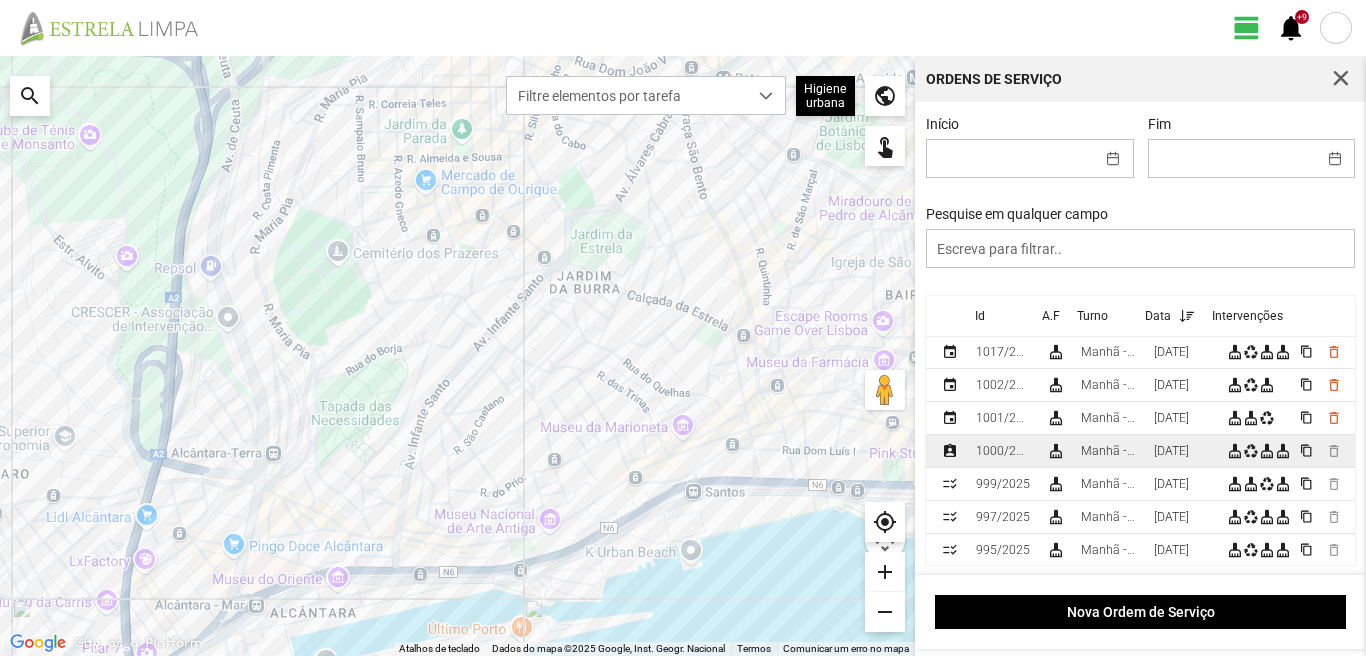 click on "[DATE]" at bounding box center (1171, 451) 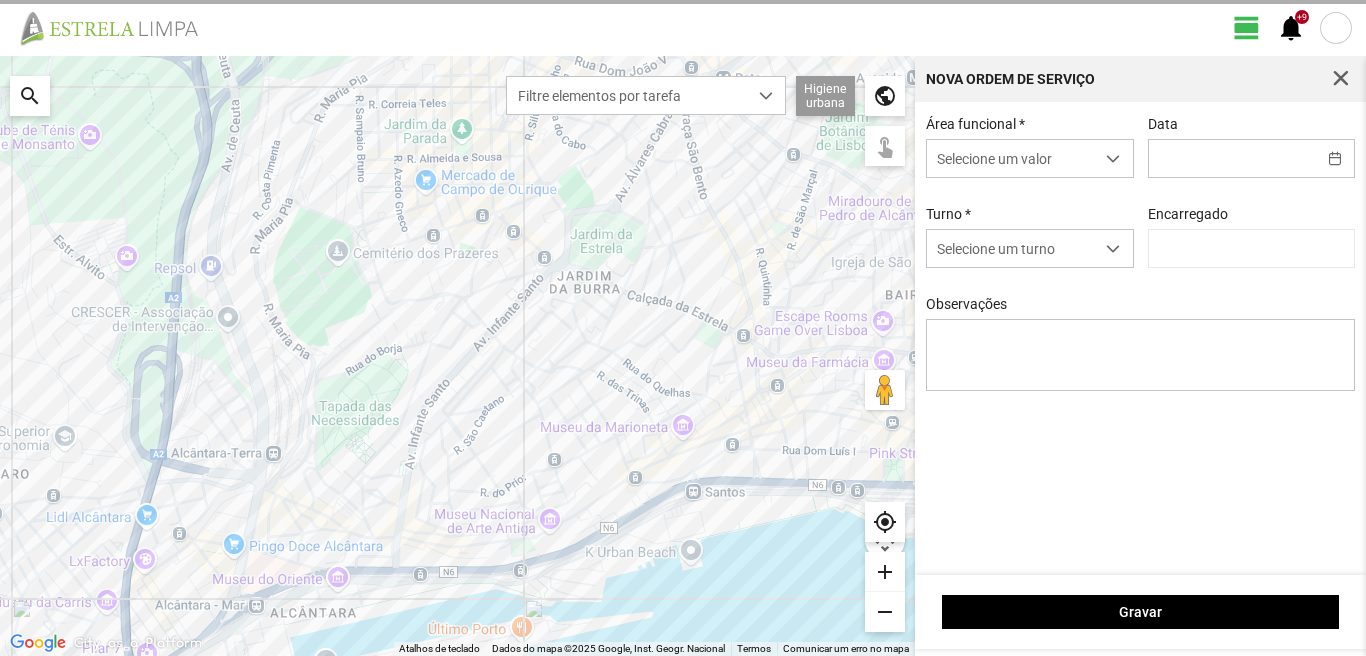 type on "[DATE]" 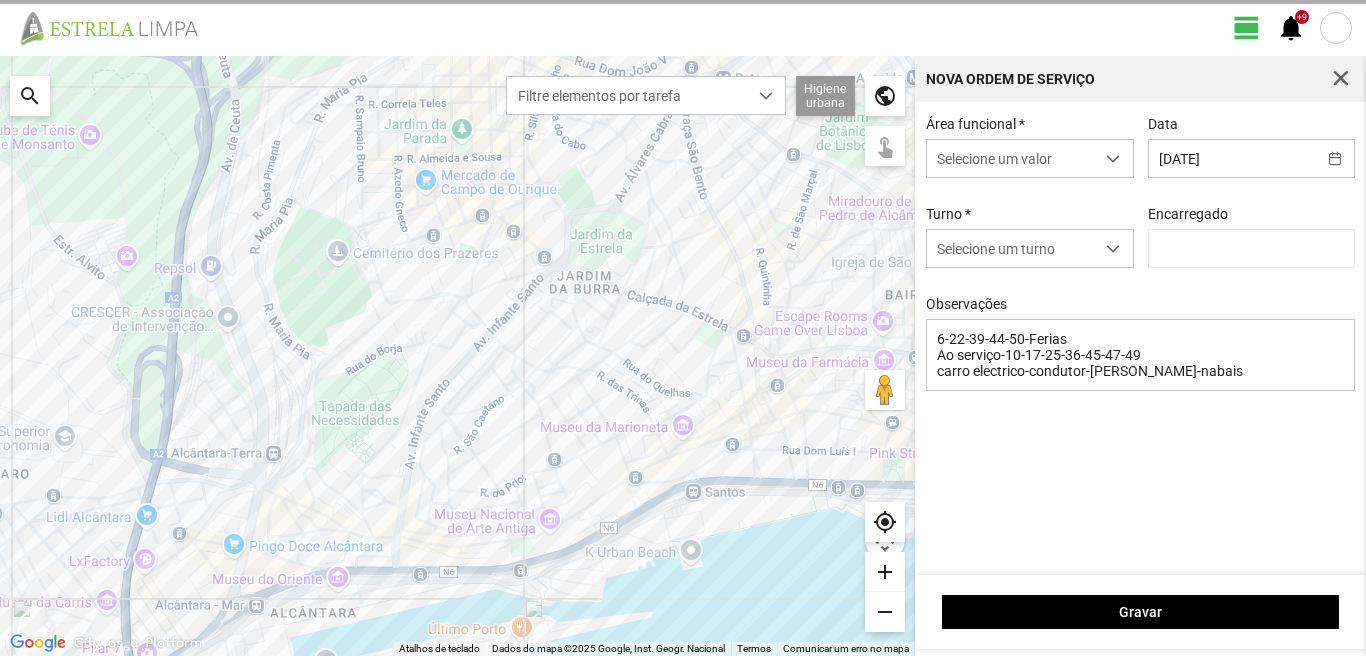type on "[PERSON_NAME]" 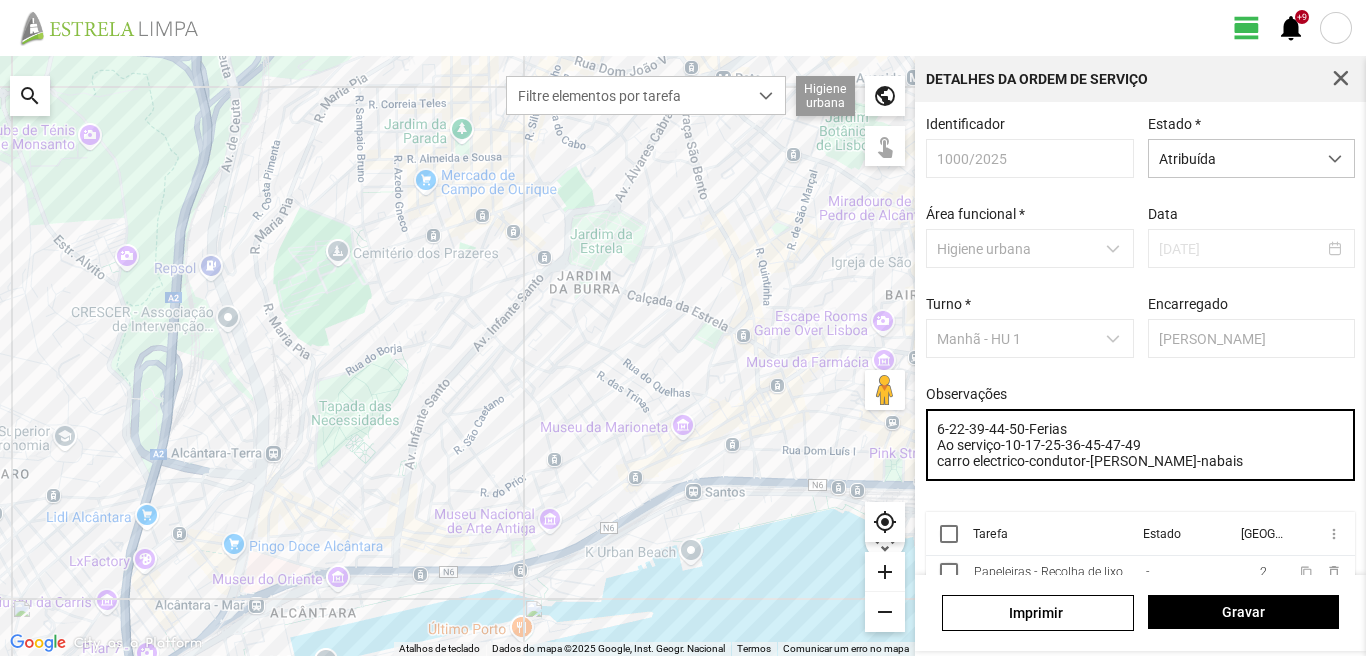 click on "6-22-39-44-50-Ferias
Ao serviço-10-17-25-36-45-47-49
carro electrico-condutor-[PERSON_NAME]-nabais" at bounding box center (1141, 445) 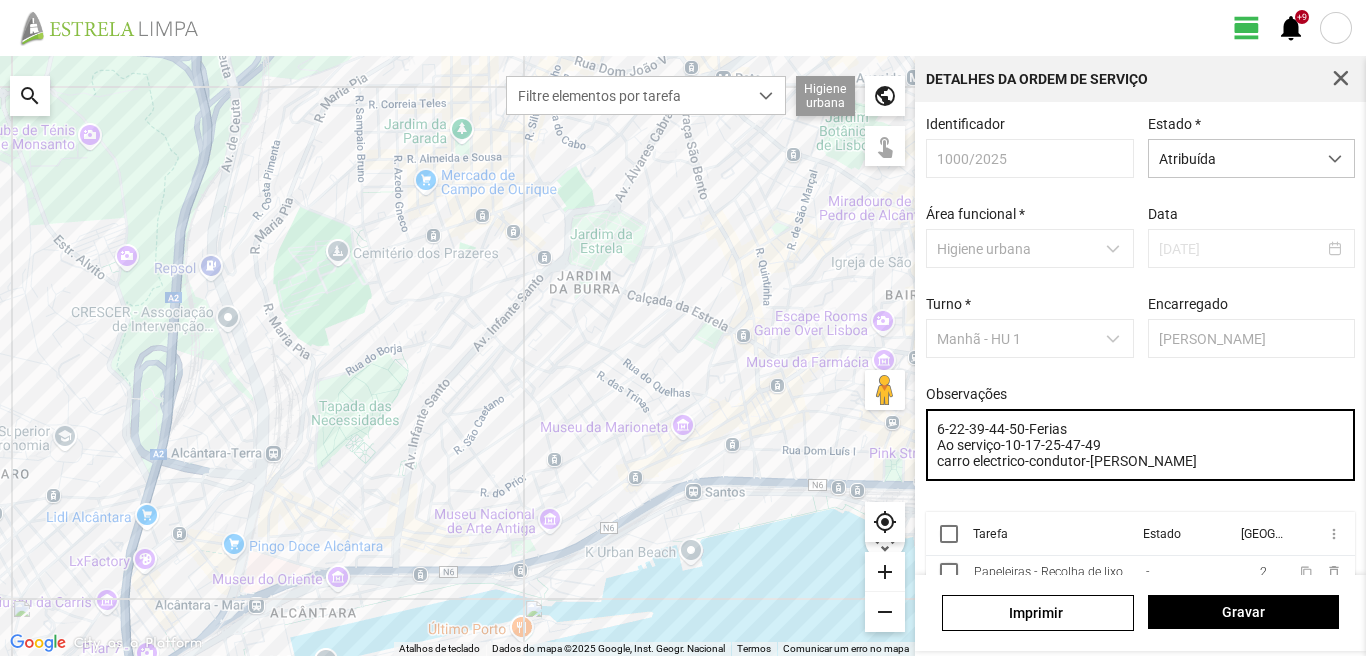 click on "6-22-39-44-50-Ferias
Ao serviço-10-17-25-47-49
carro electrico-condutor-[PERSON_NAME]" at bounding box center (1141, 445) 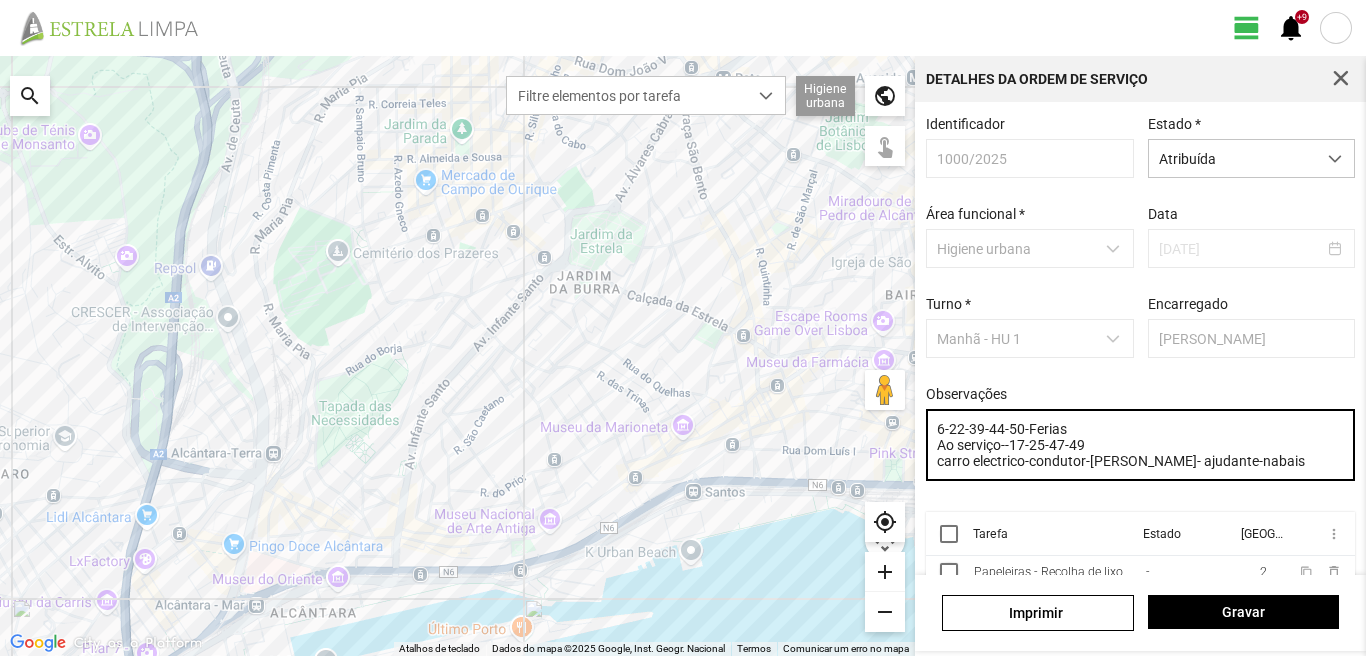 click on "6-22-39-44-50-Ferias
Ao serviço--17-25-47-49
carro electrico-condutor-[PERSON_NAME]- ajudante-nabais" at bounding box center (1141, 445) 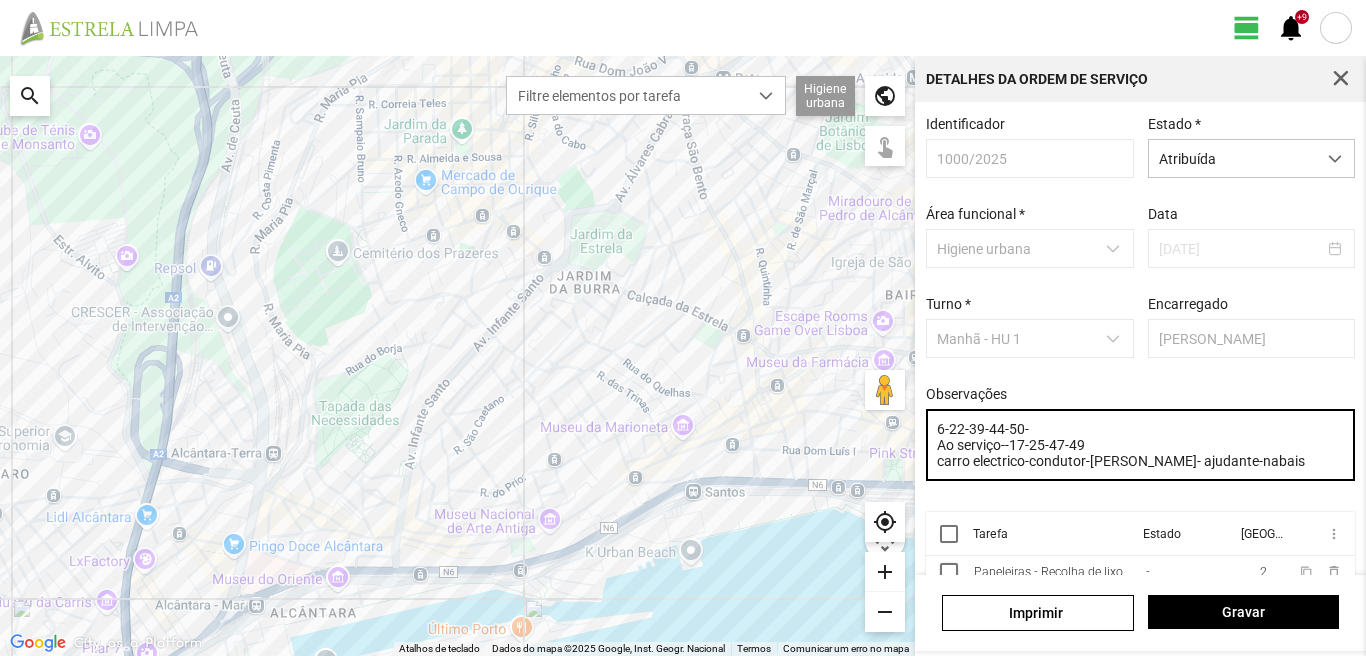 click on "6-22-39-44-50-
Ao serviço--17-25-47-49
carro electrico-condutor-[PERSON_NAME]- ajudante-nabais" at bounding box center [1141, 445] 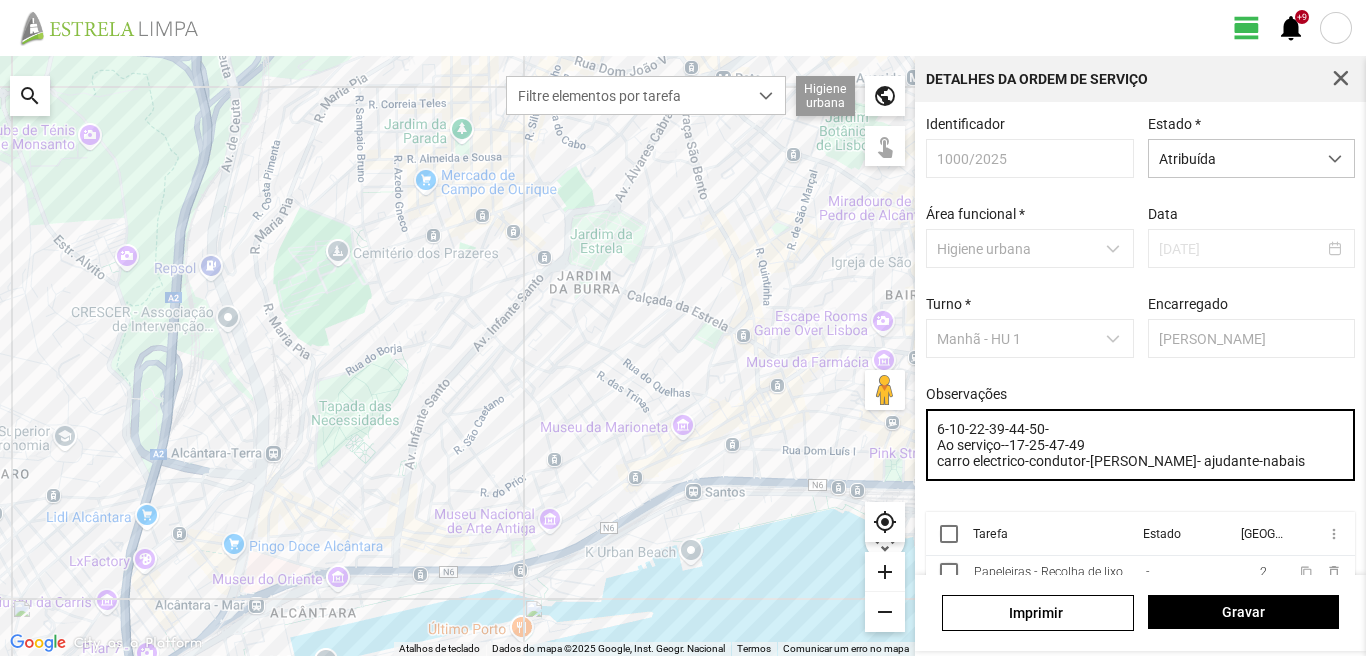 click on "6-10-22-39-44-50-
Ao serviço--17-25-47-49
carro electrico-condutor-[PERSON_NAME]- ajudante-nabais" at bounding box center (1141, 445) 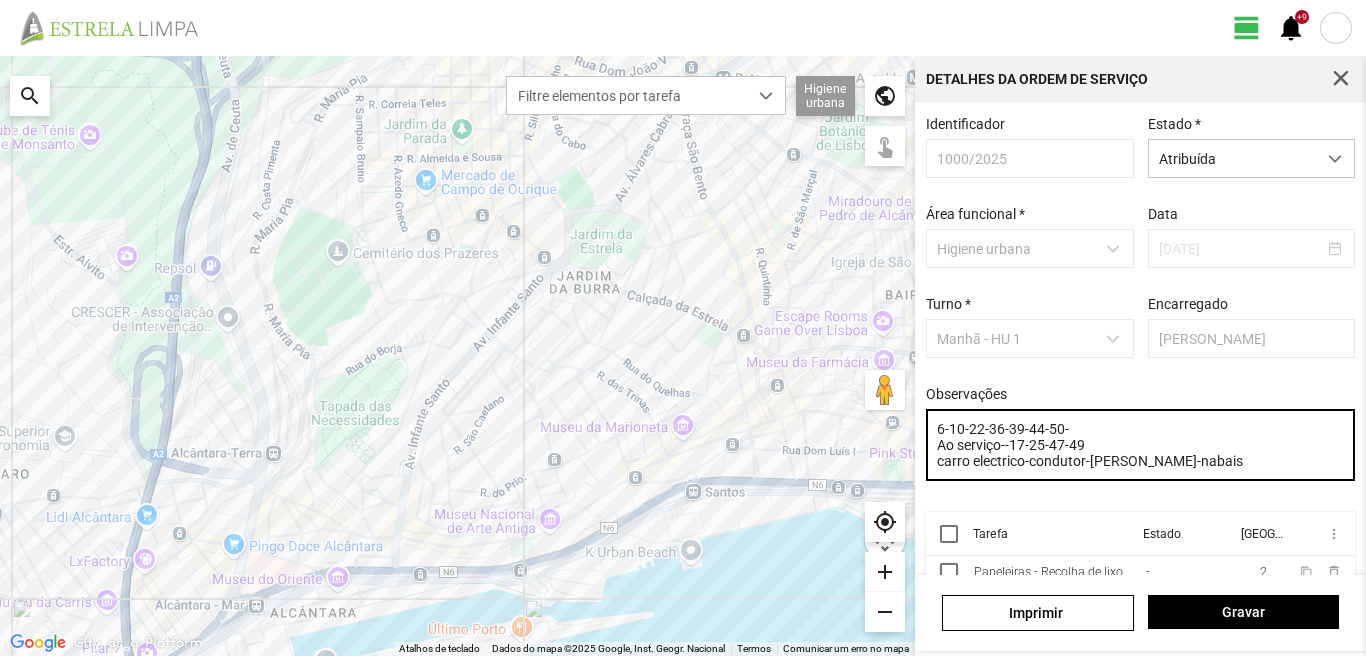 click on "6-10-22-36-39-44-50-
Ao serviço--17-25-47-49
carro electrico-condutor-[PERSON_NAME]-nabais" at bounding box center (1141, 445) 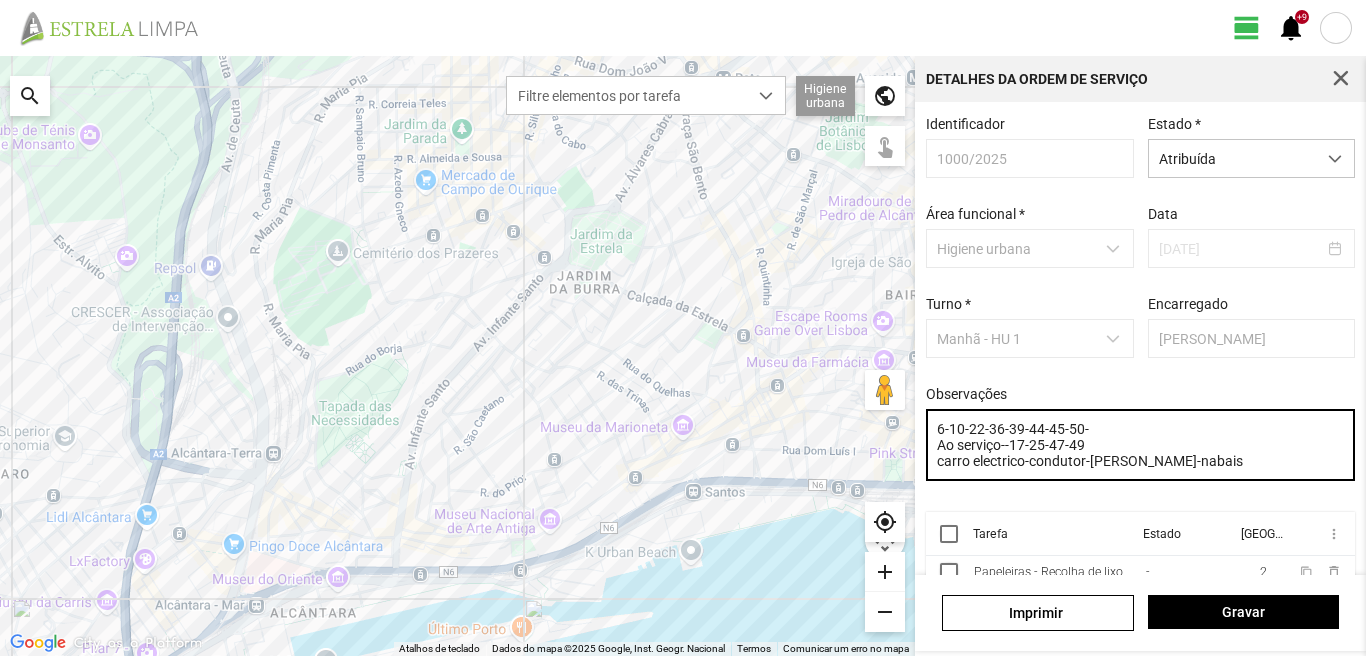 click on "6-10-22-36-39-44-45-50-
Ao serviço--17-25-47-49
carro electrico-condutor-[PERSON_NAME]-nabais" at bounding box center [1141, 445] 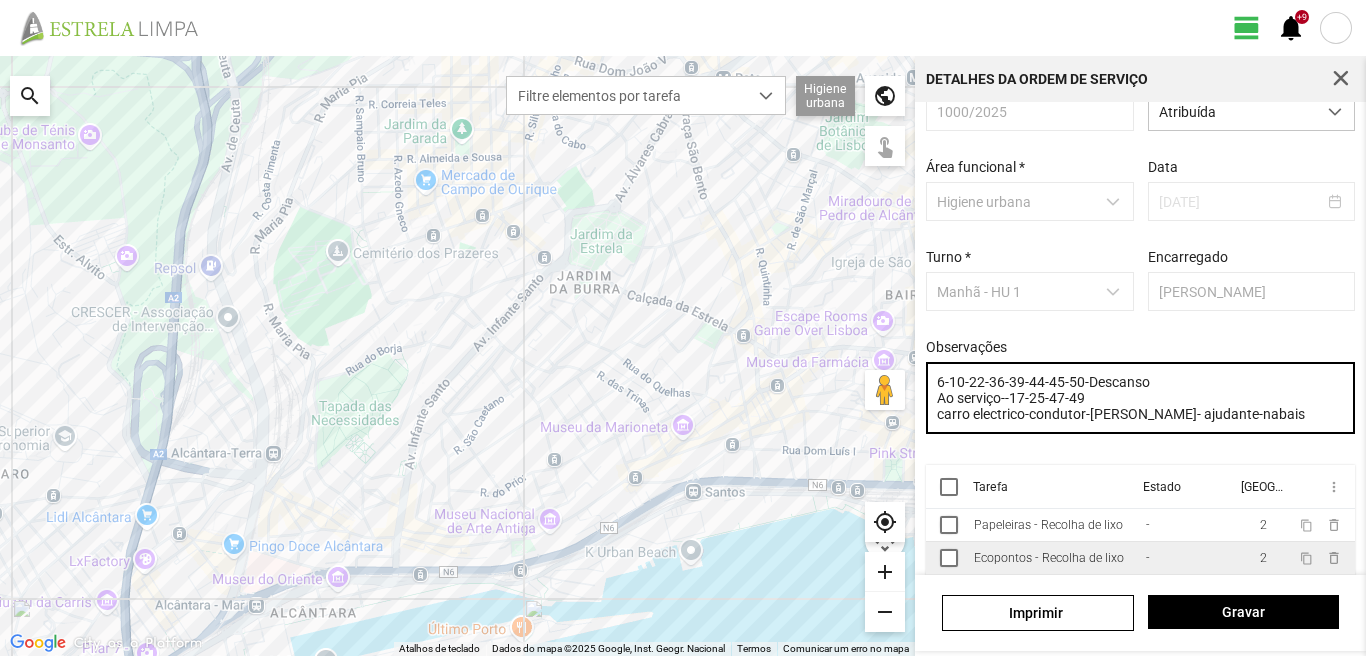 scroll, scrollTop: 85, scrollLeft: 0, axis: vertical 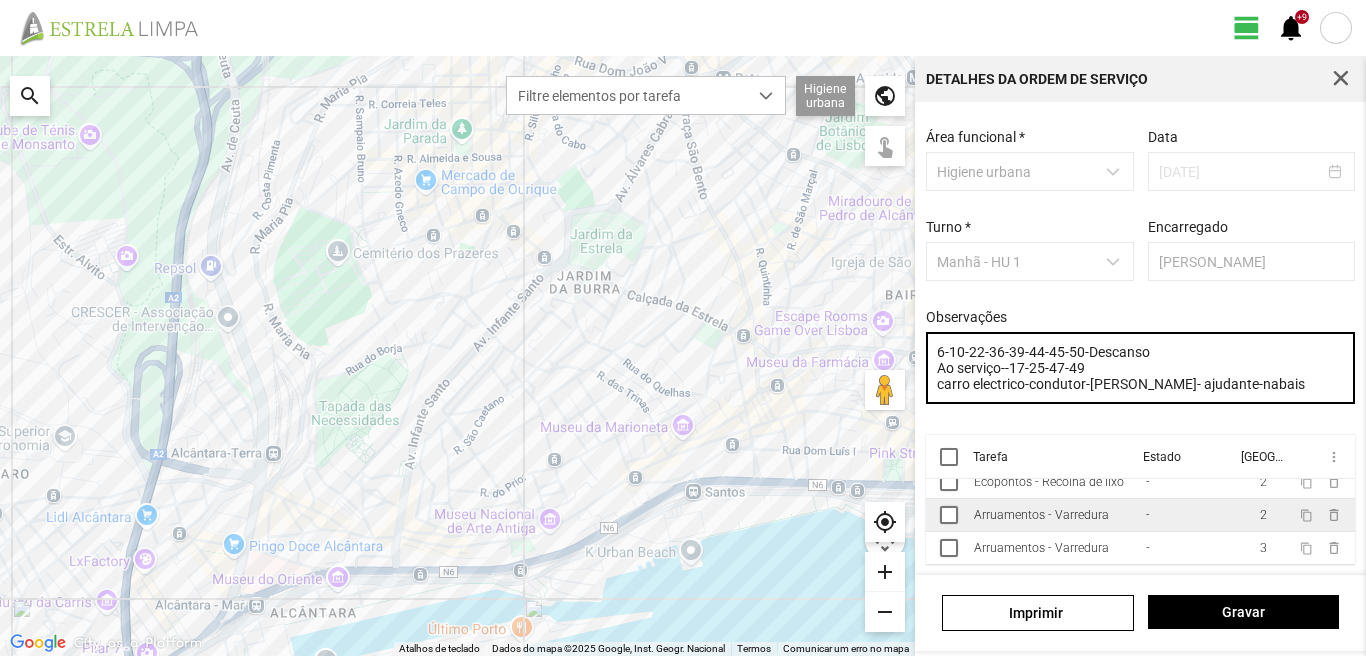 type on "6-10-22-36-39-44-45-50-Descanso
Ao serviço--17-25-47-49
carro electrico-condutor-[PERSON_NAME]- ajudante-nabais" 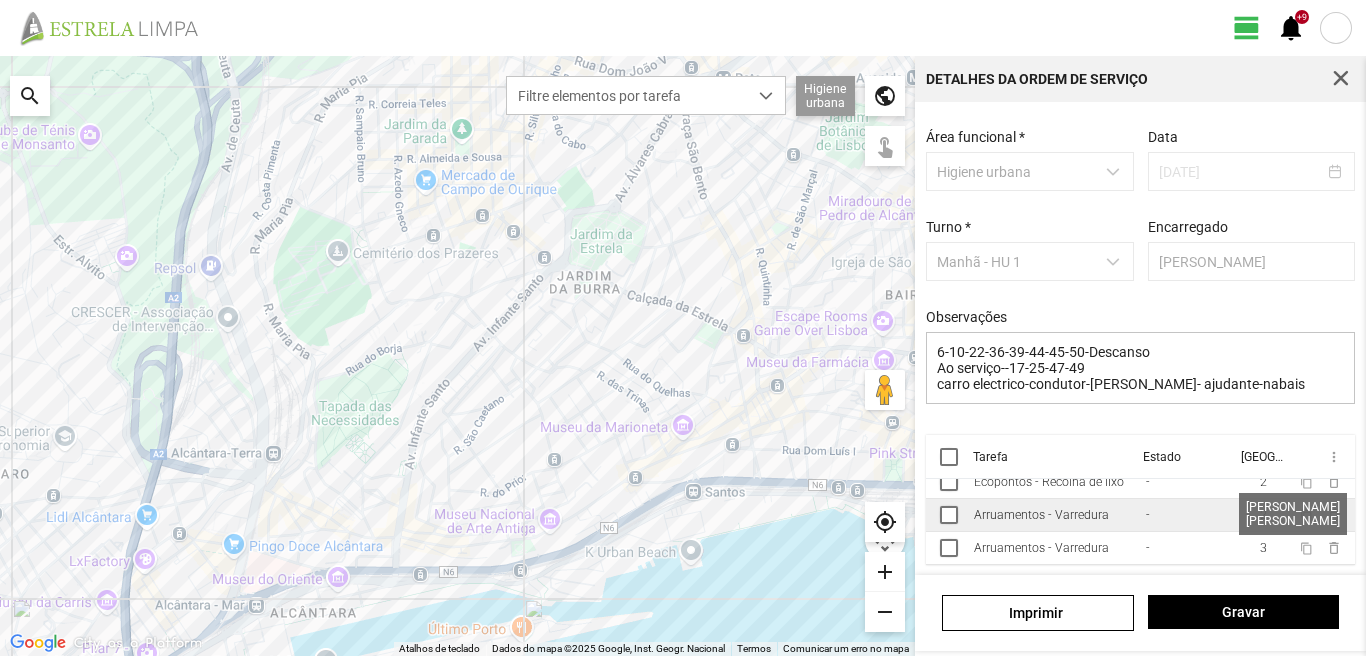 click on "2" at bounding box center (1263, 515) 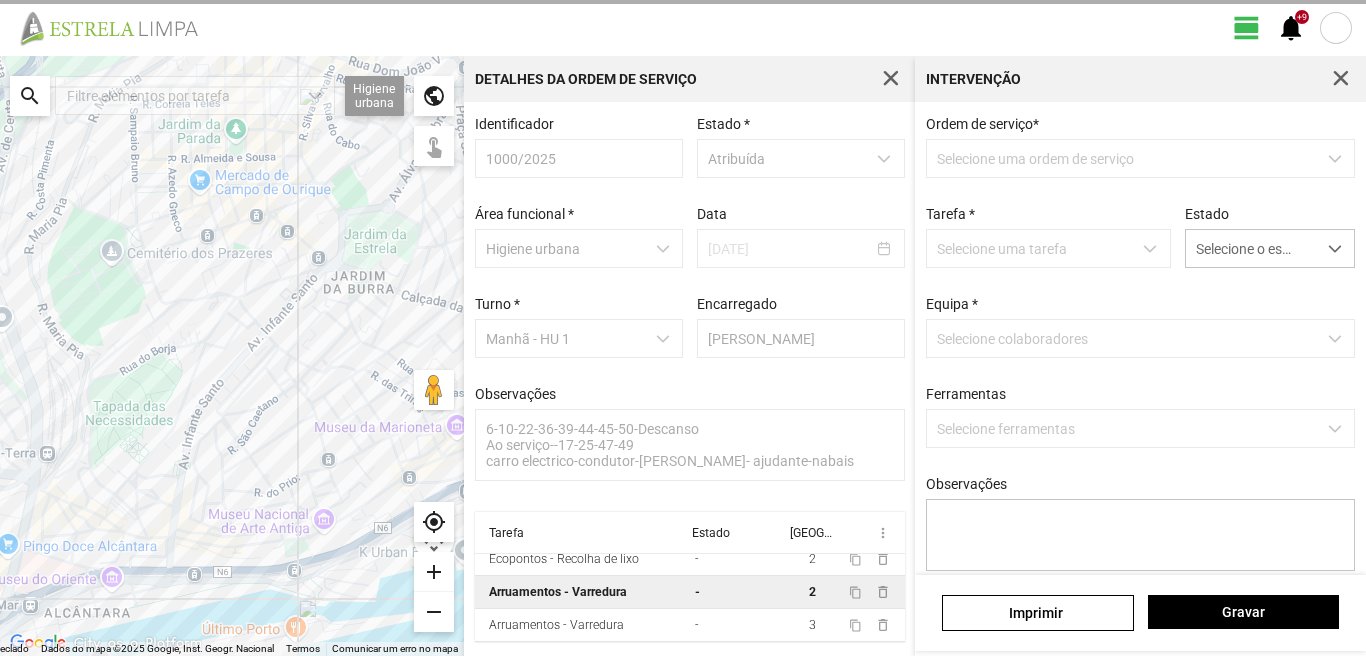 scroll, scrollTop: 44, scrollLeft: 0, axis: vertical 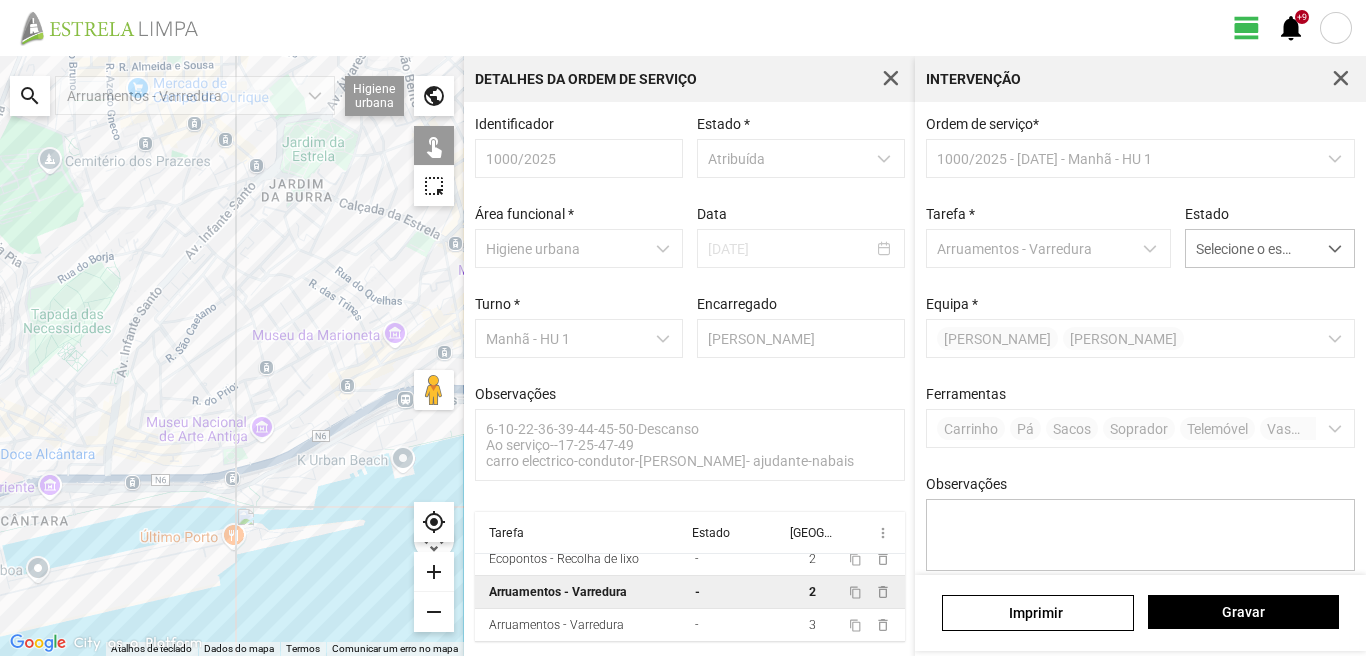 click 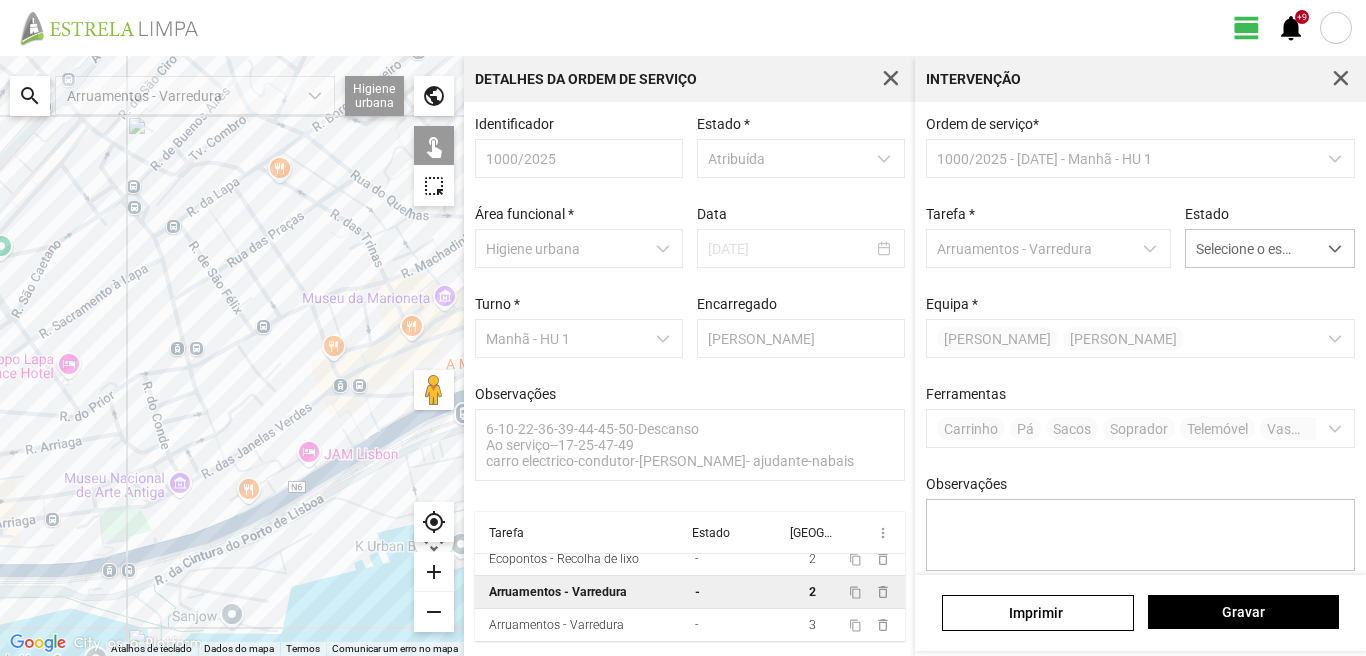click 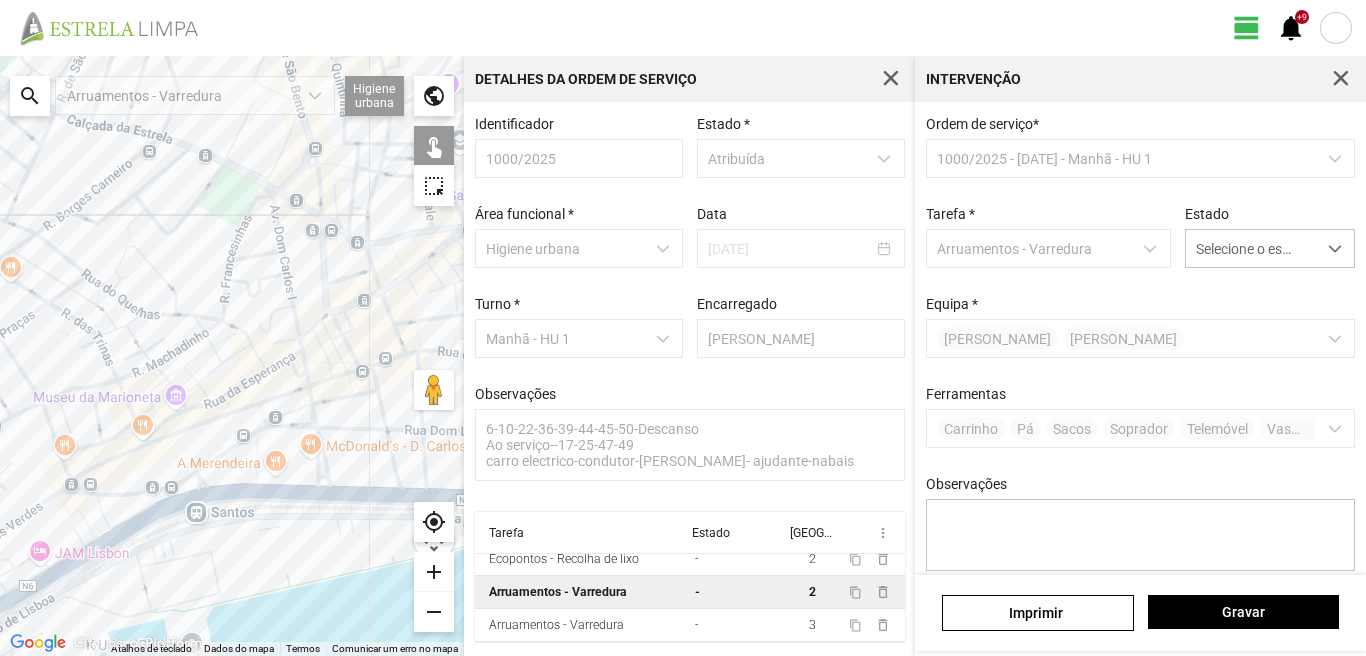 drag, startPoint x: 388, startPoint y: 356, endPoint x: 117, endPoint y: 459, distance: 289.9138 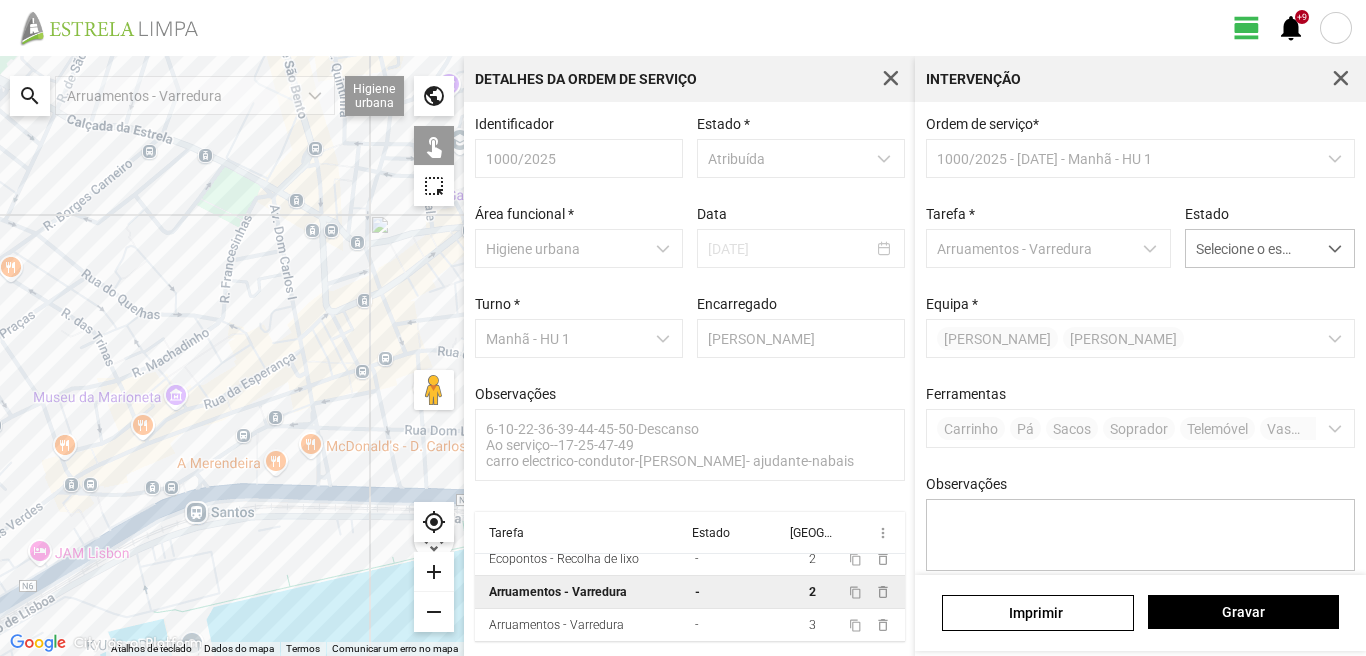 click 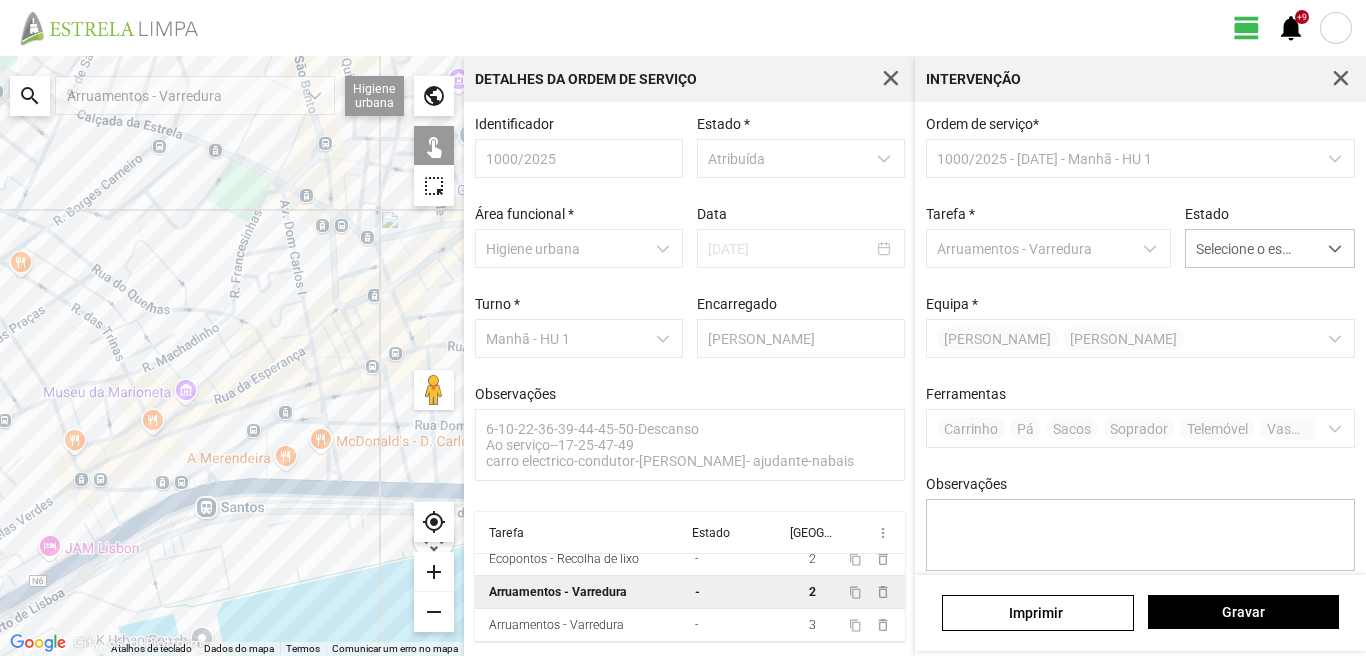 click 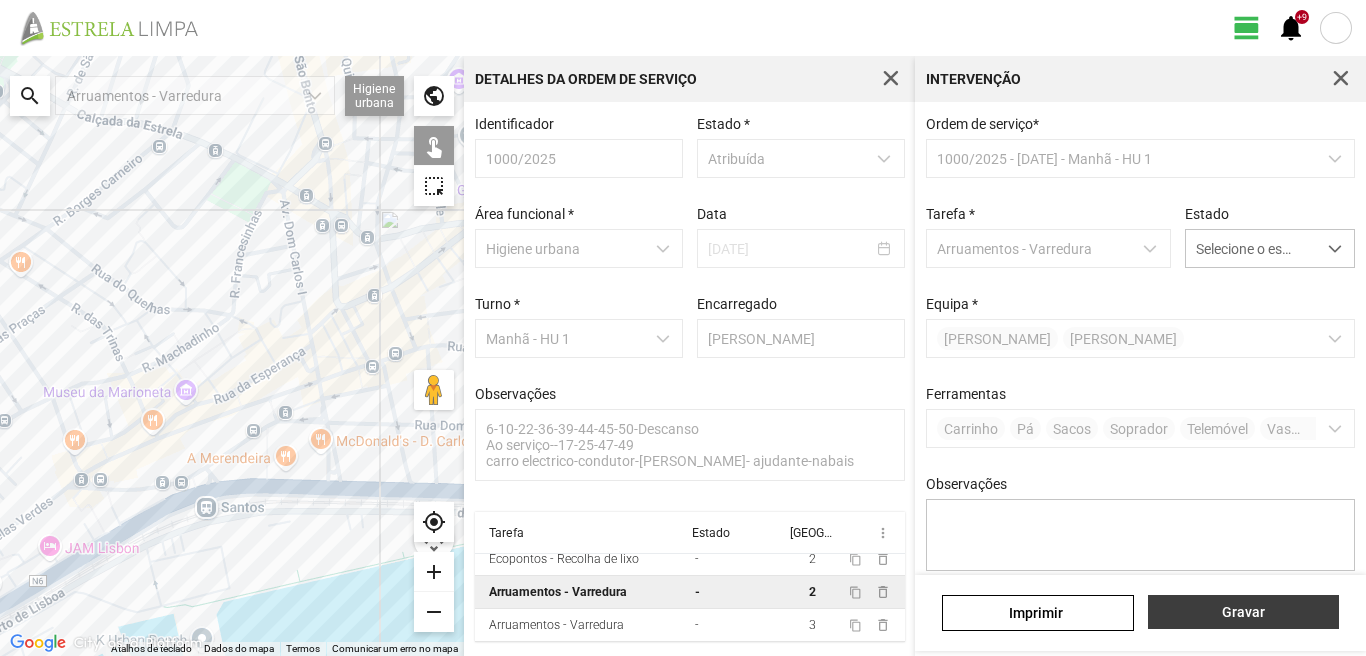 click on "Gravar" at bounding box center [1243, 612] 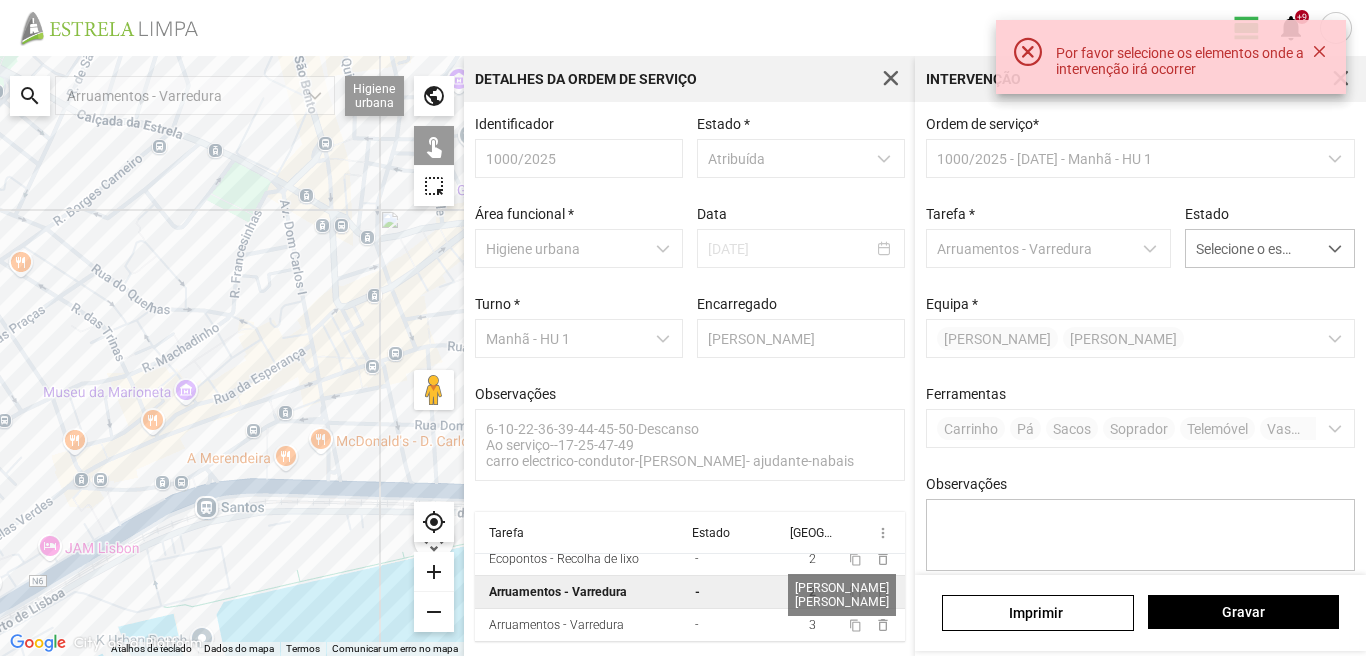 click on "2" at bounding box center (812, 592) 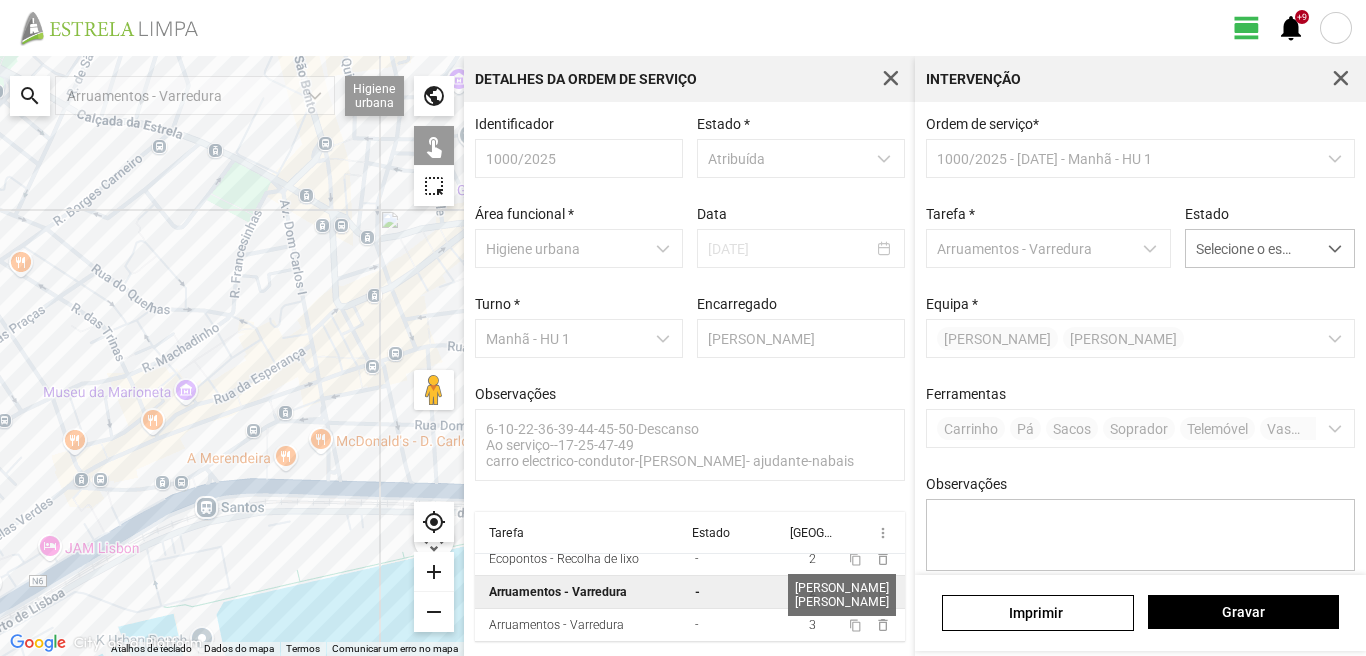 click on "2" at bounding box center [812, 592] 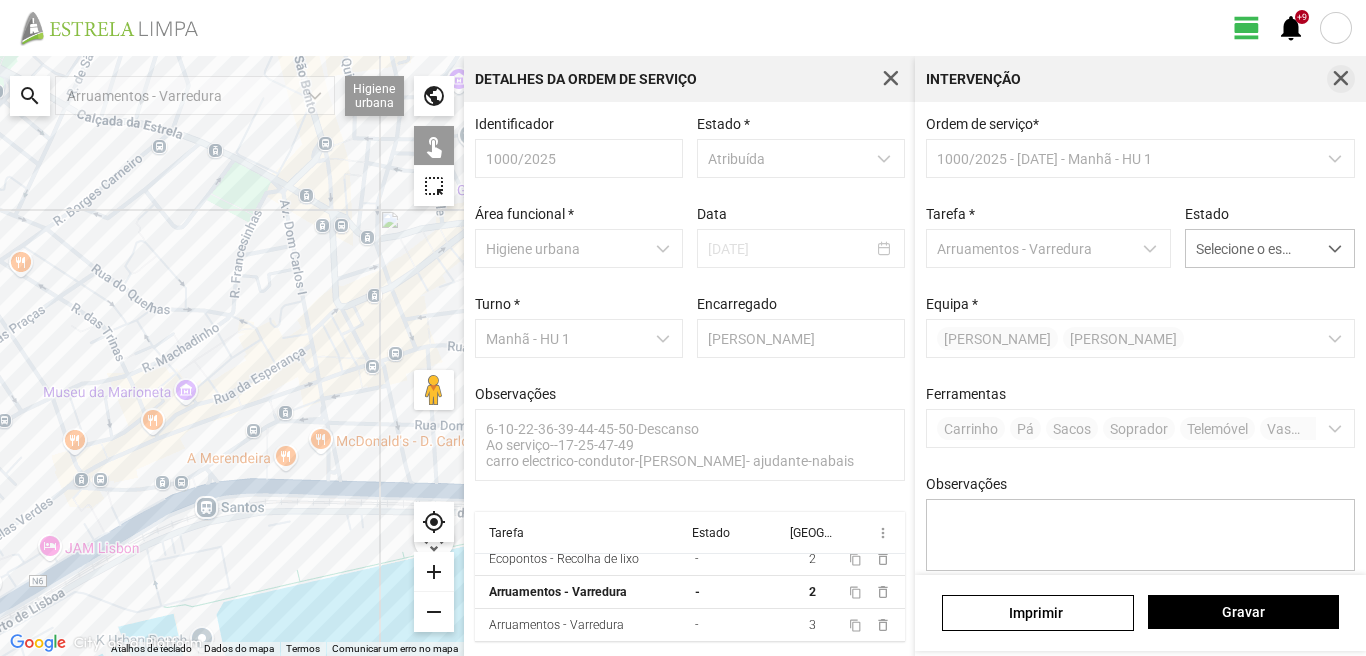 click at bounding box center [1341, 79] 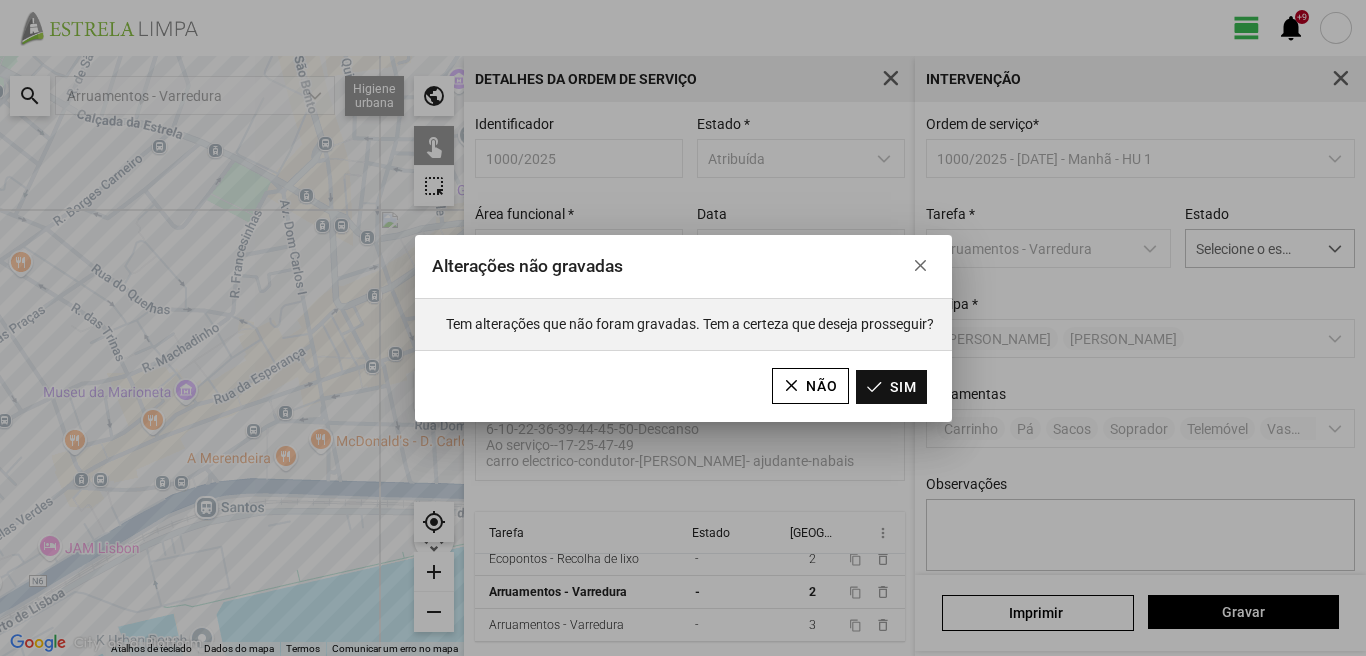 click on "Sim" 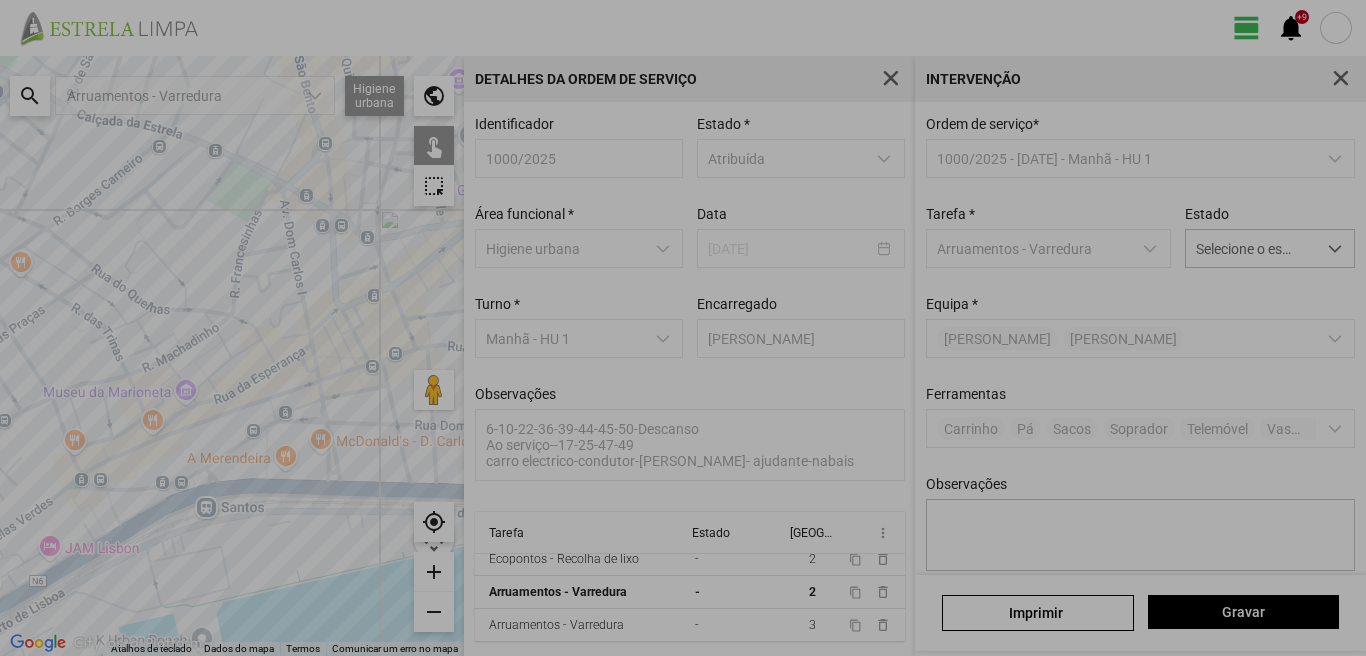 scroll, scrollTop: 46, scrollLeft: 0, axis: vertical 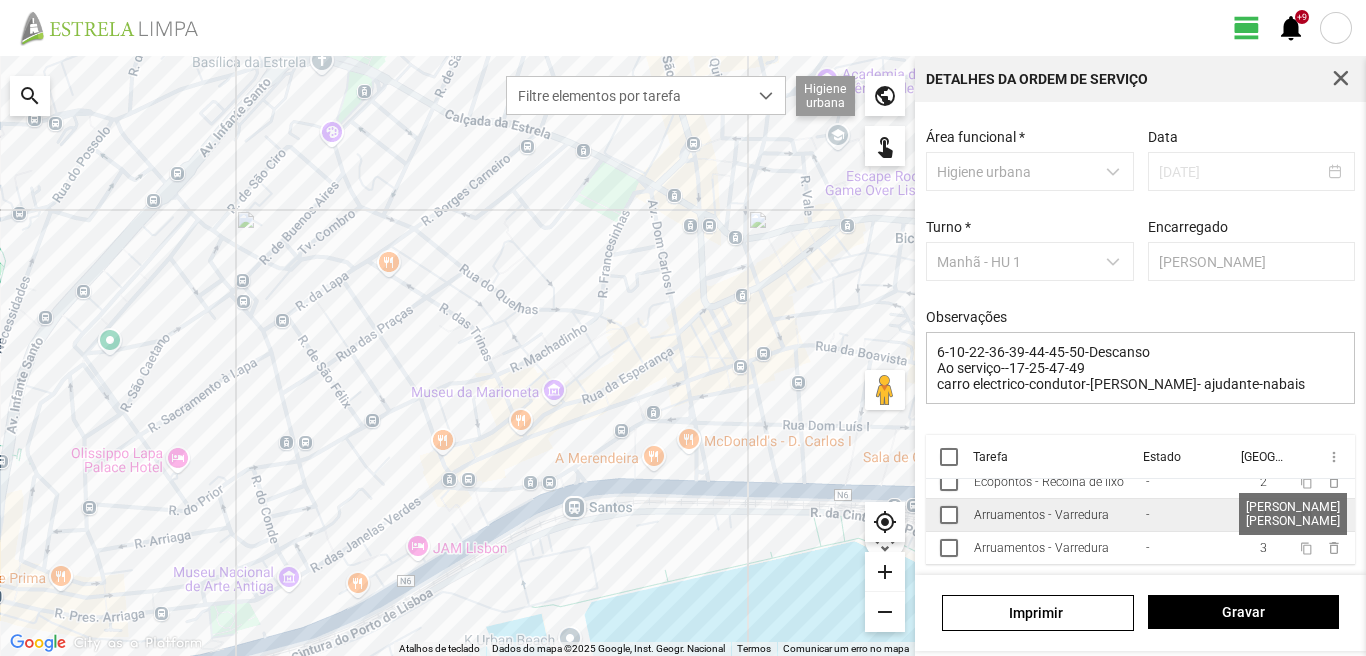 click on "2" at bounding box center [1263, 515] 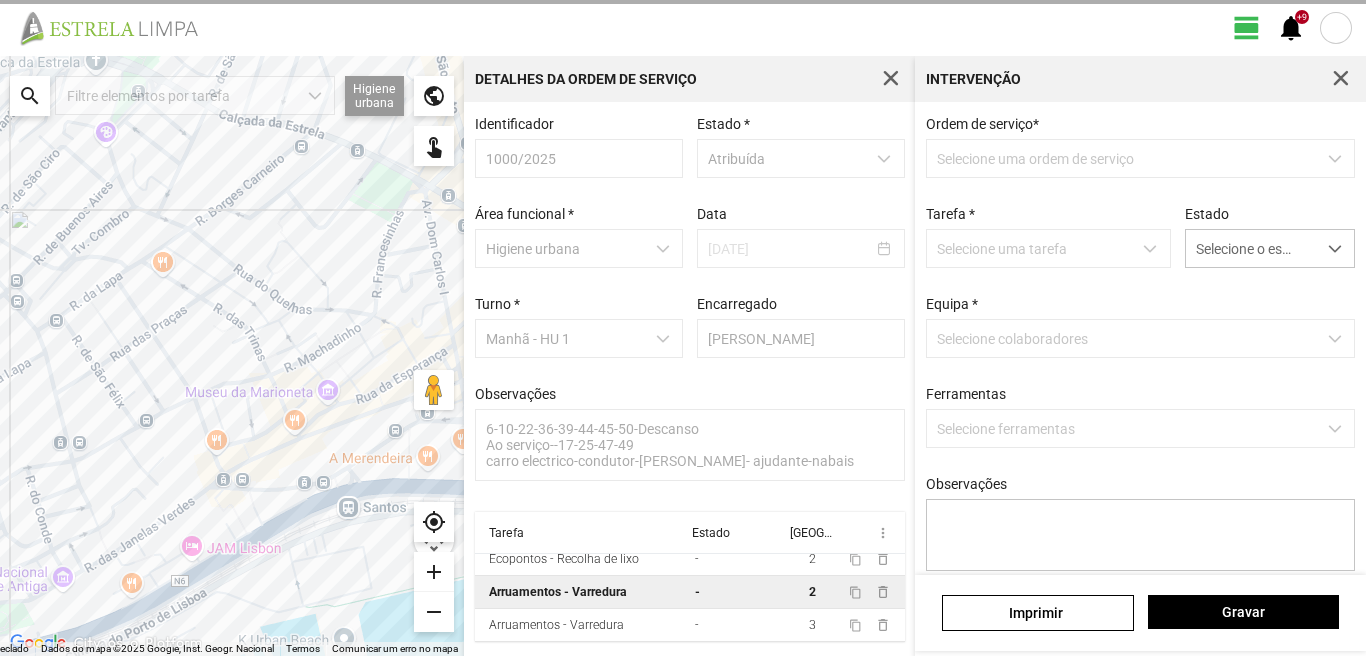 scroll, scrollTop: 44, scrollLeft: 0, axis: vertical 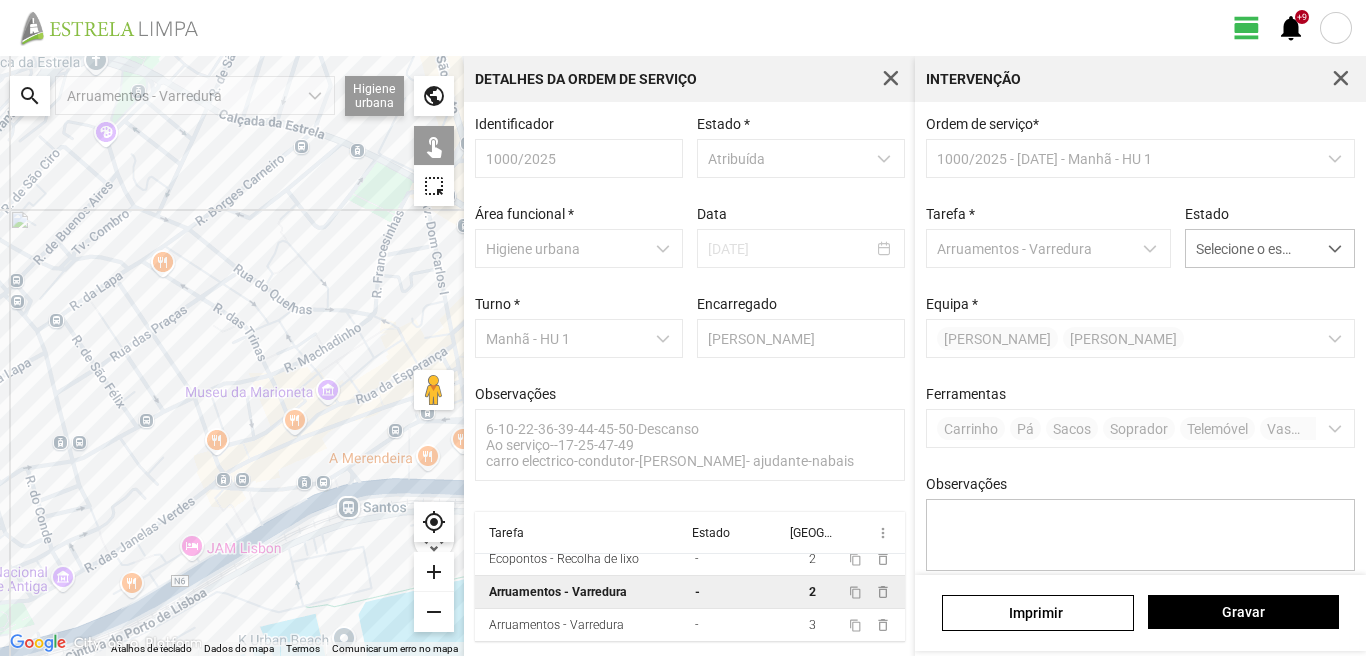 click on "[PERSON_NAME]" at bounding box center (1141, 338) 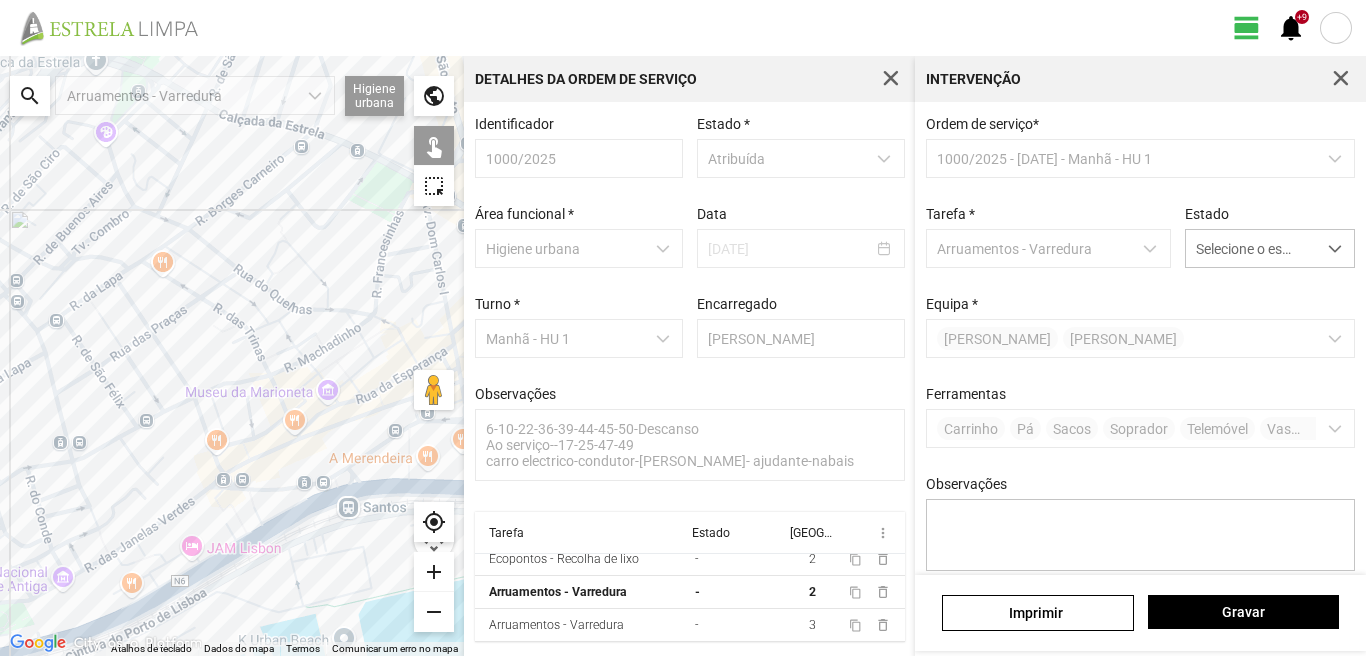 click 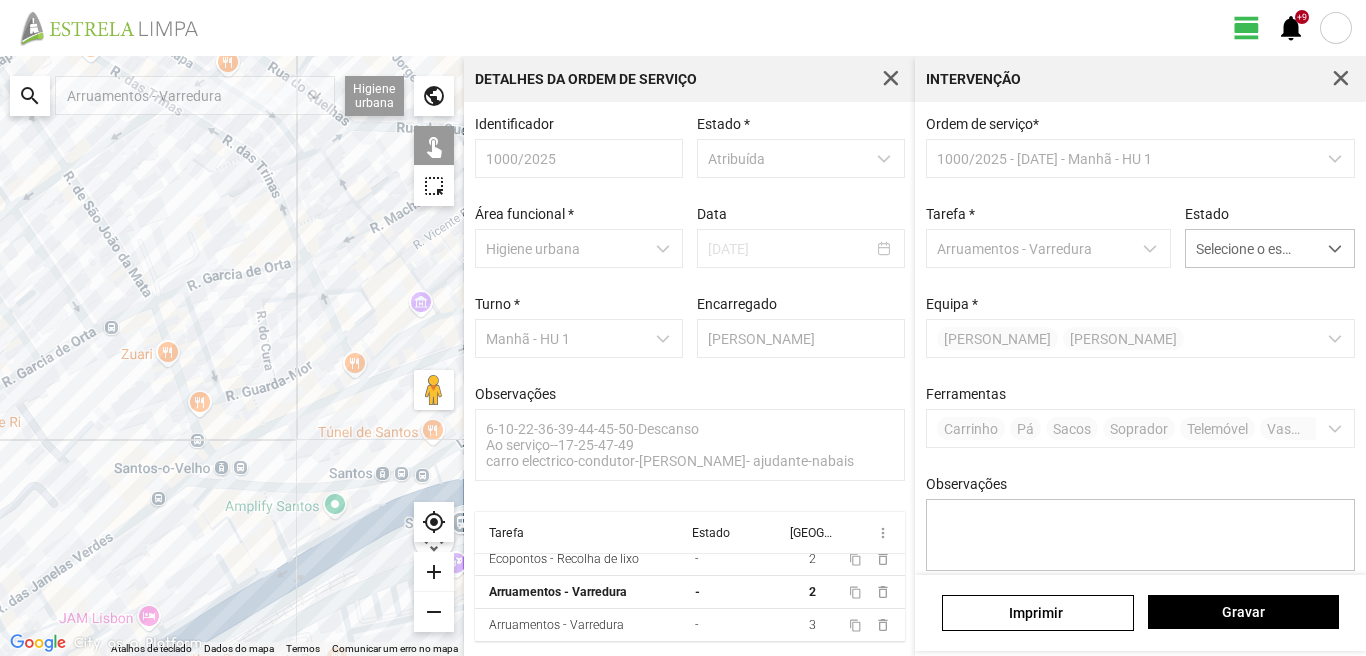click 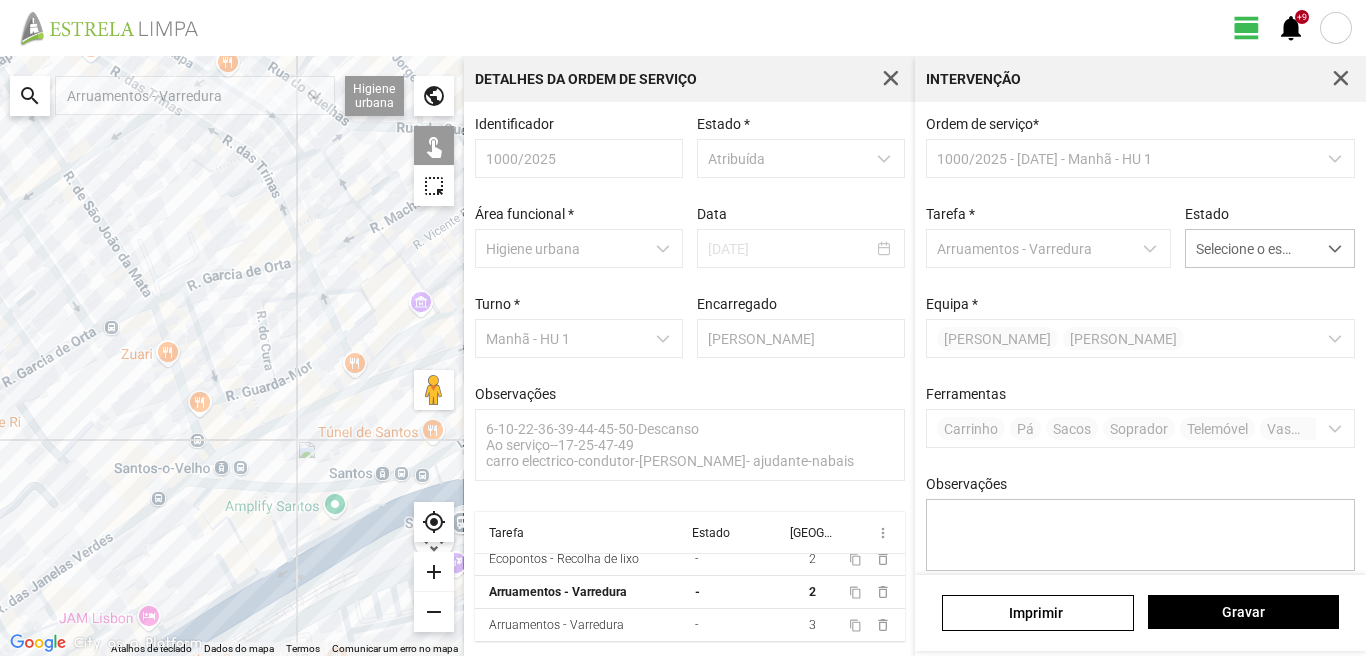 click 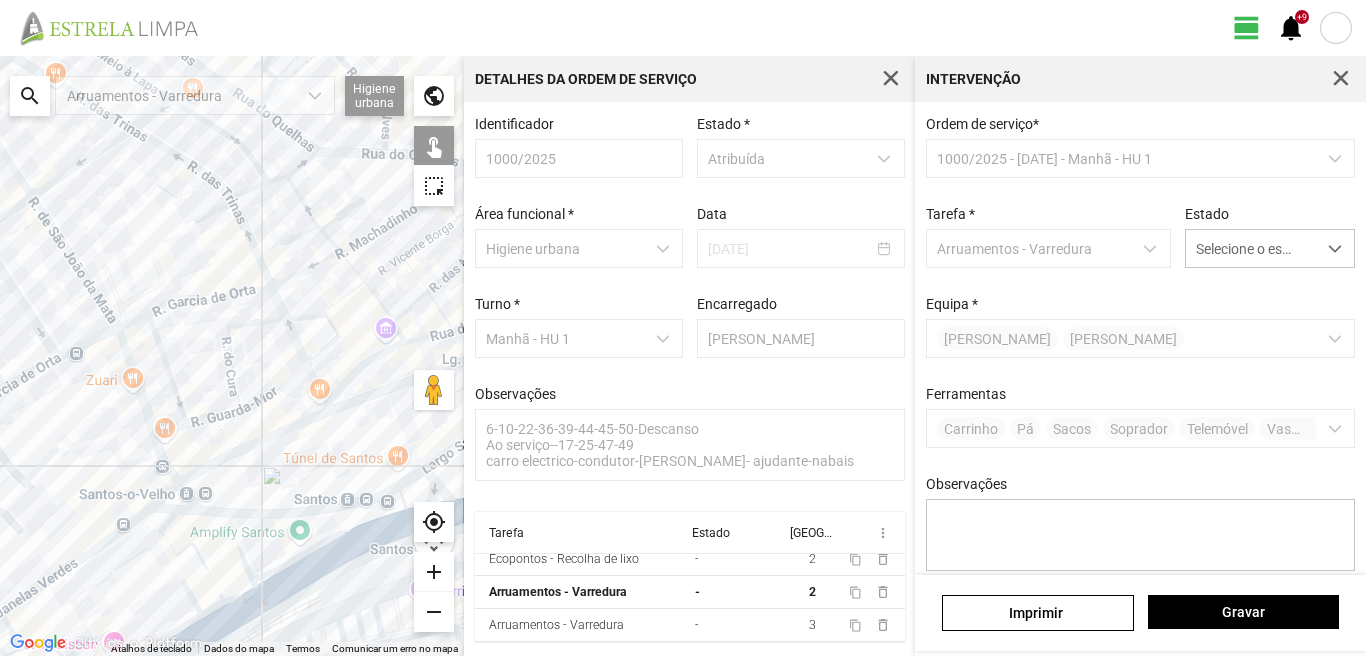 drag, startPoint x: 326, startPoint y: 387, endPoint x: 235, endPoint y: 451, distance: 111.25197 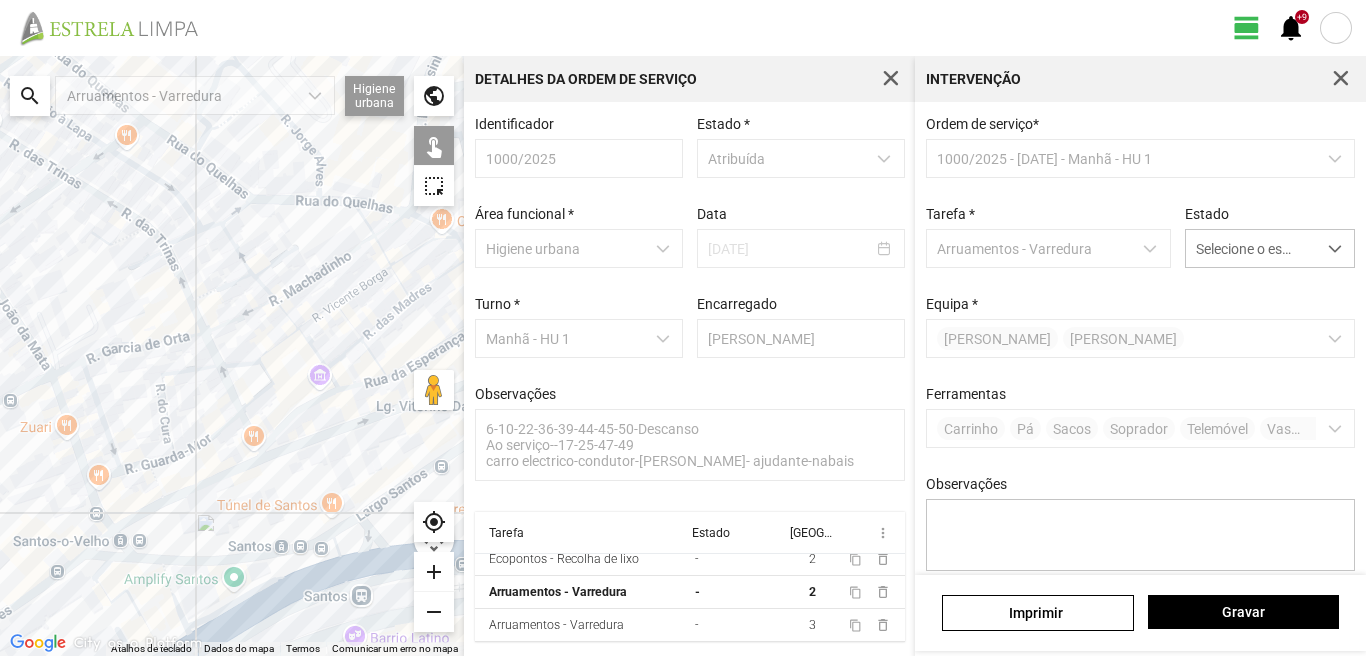 click 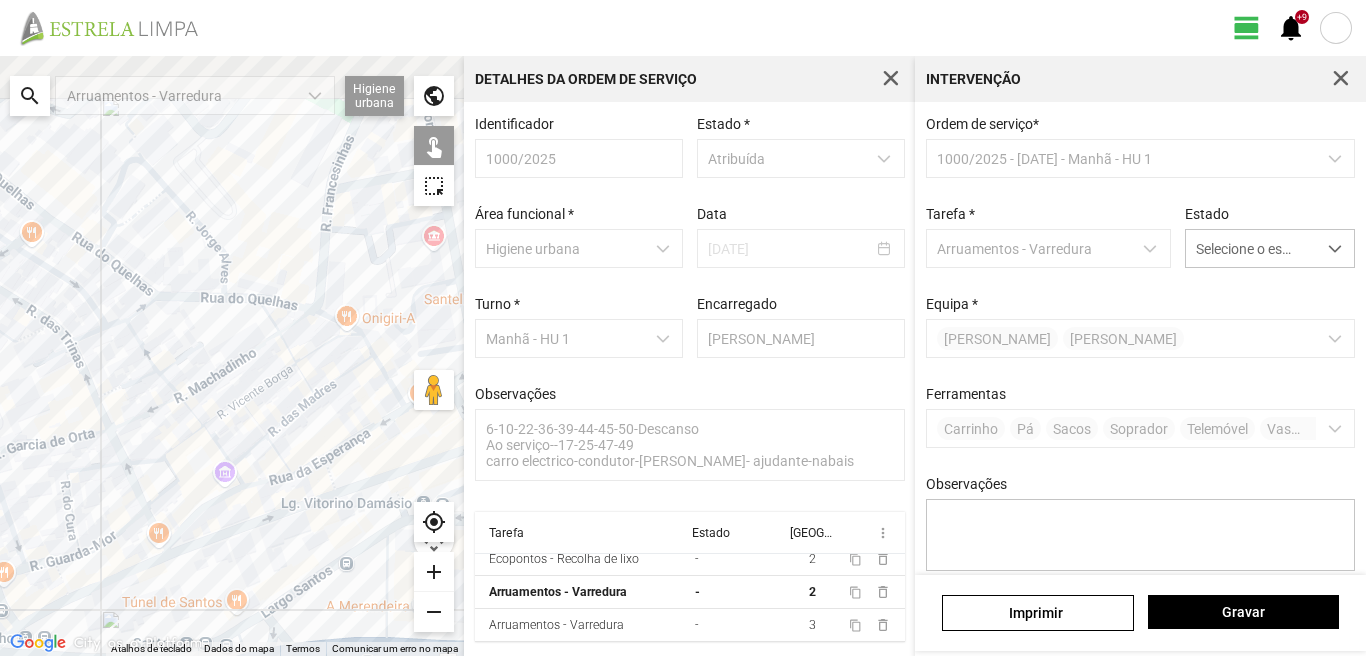 drag, startPoint x: 368, startPoint y: 267, endPoint x: 265, endPoint y: 374, distance: 148.51936 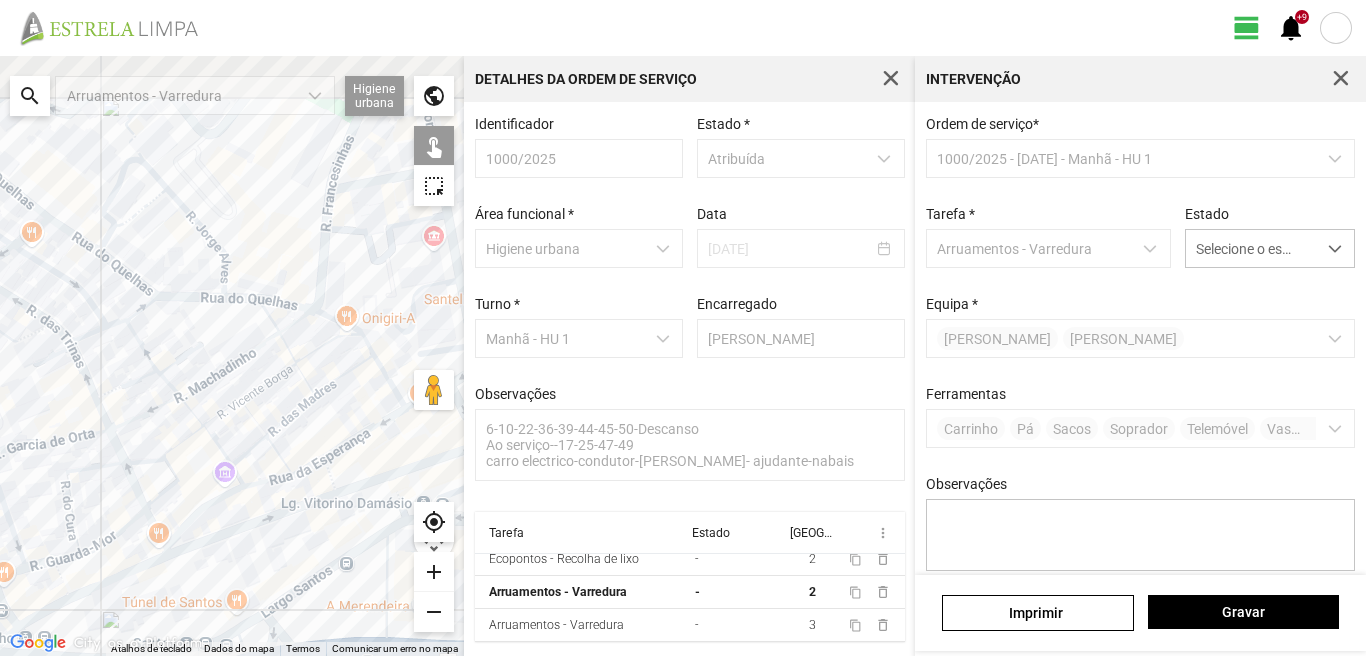 click 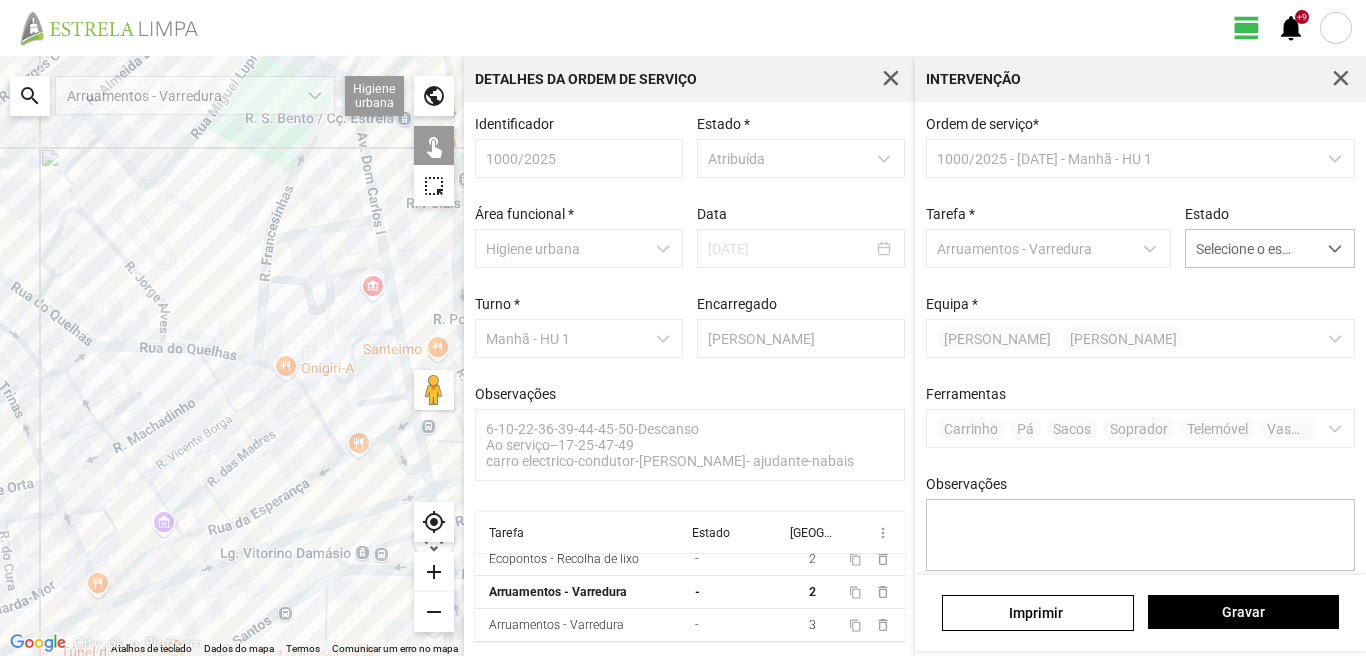 click 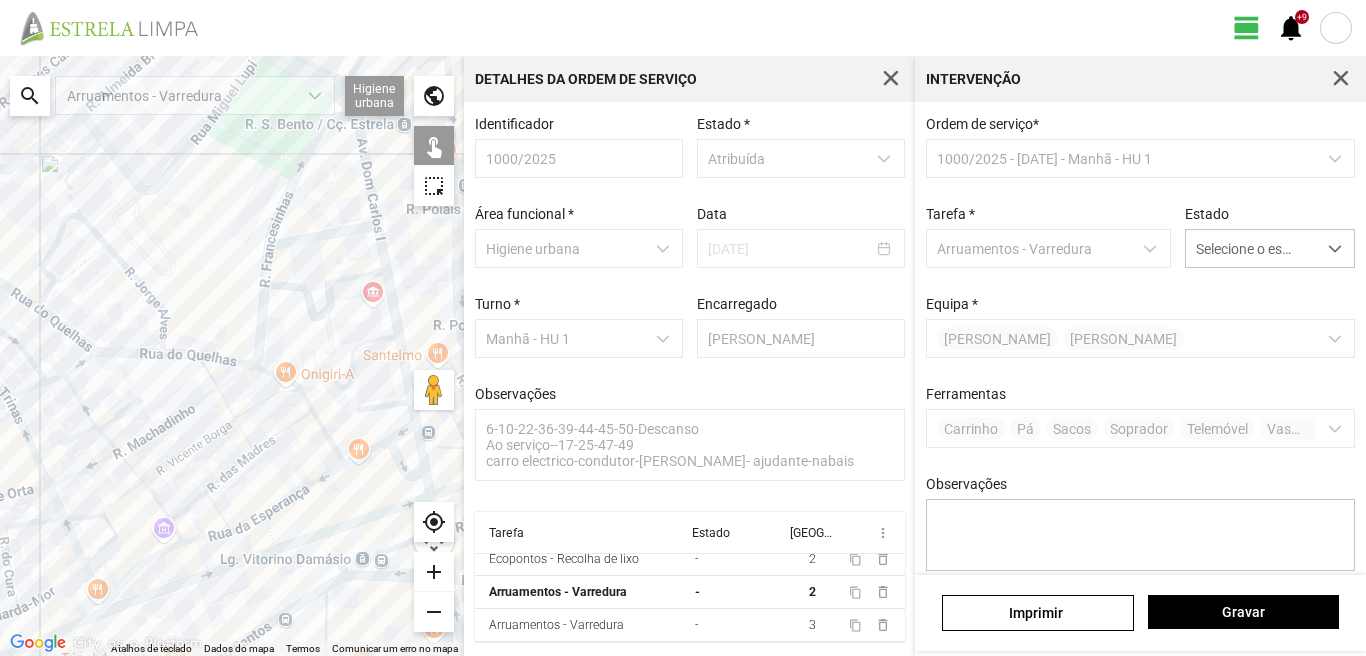 click 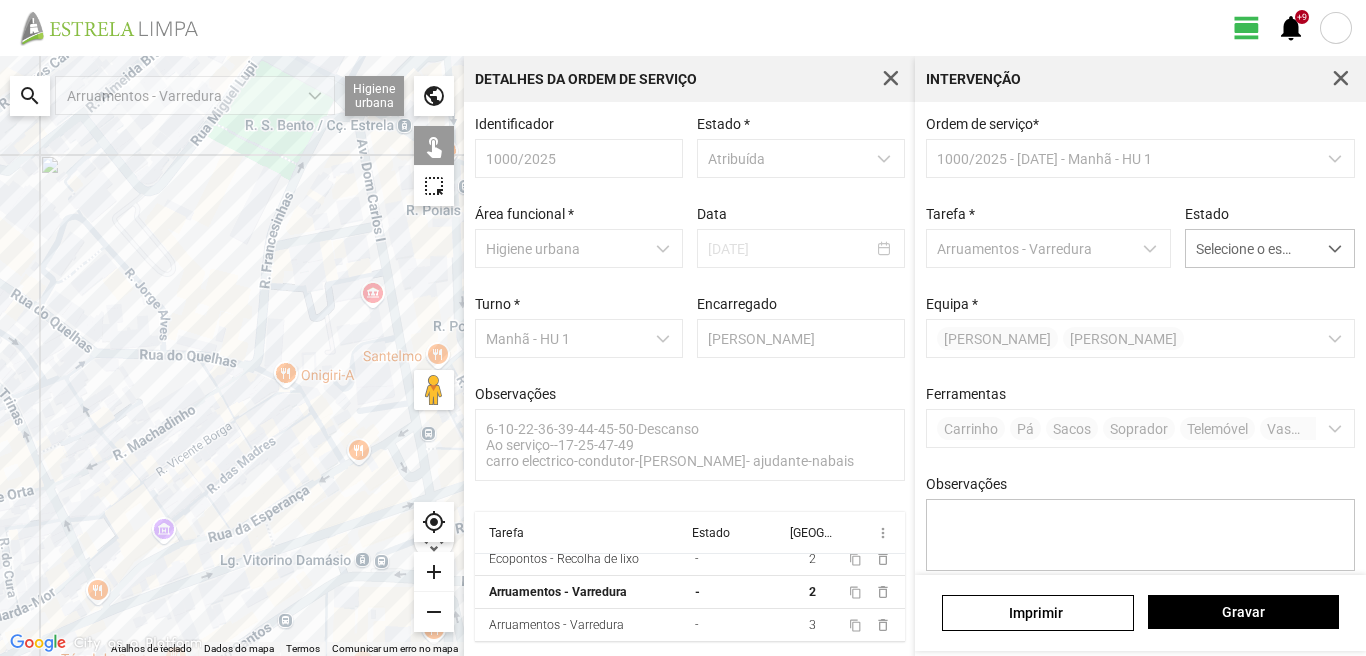 click 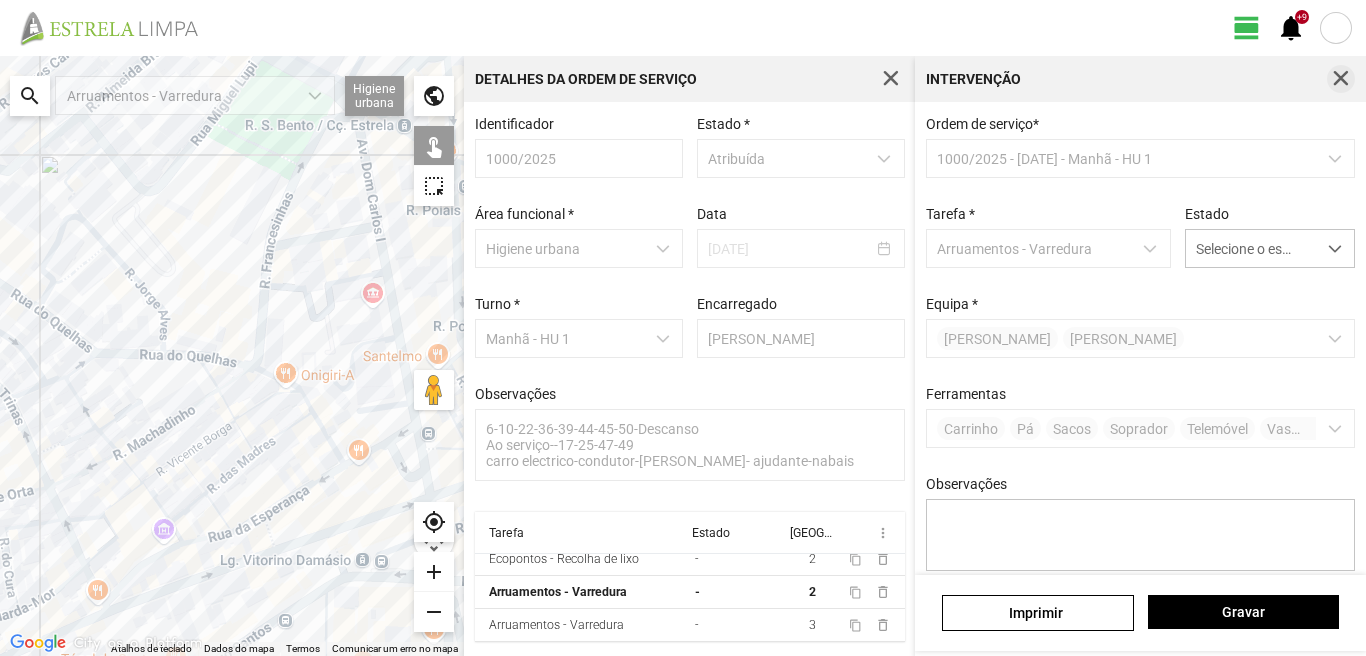 click at bounding box center (1341, 79) 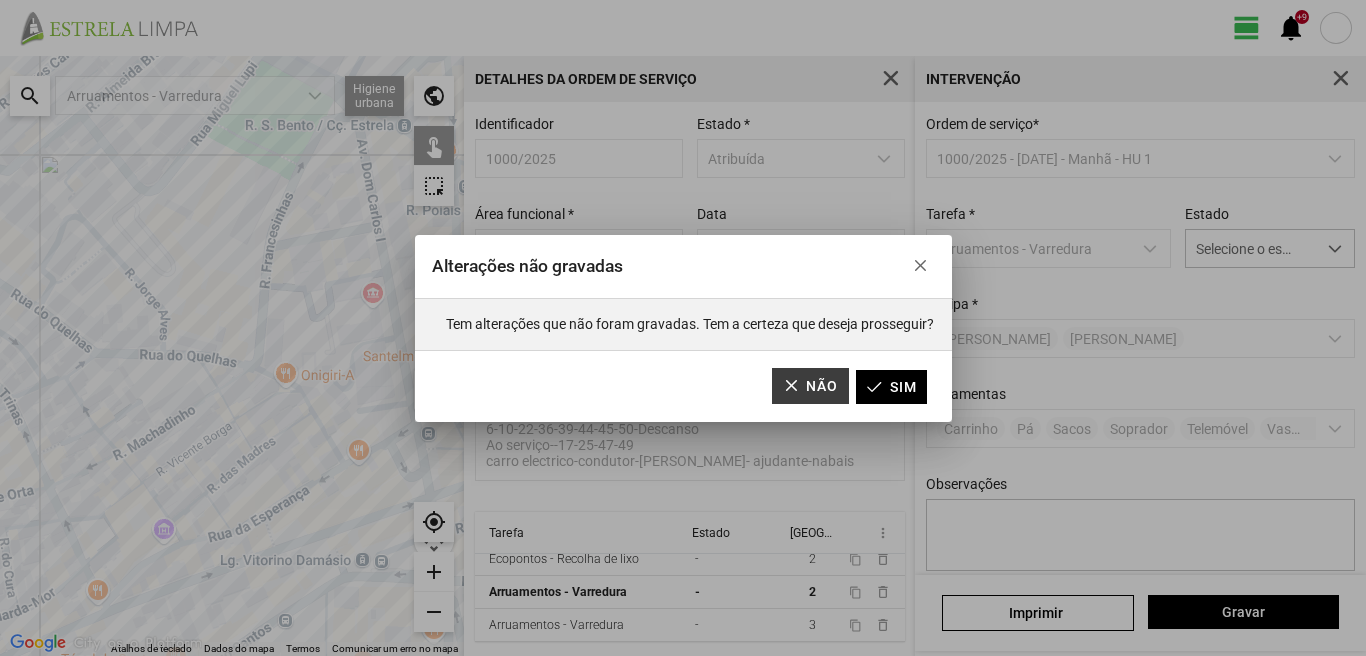 click on "Não" 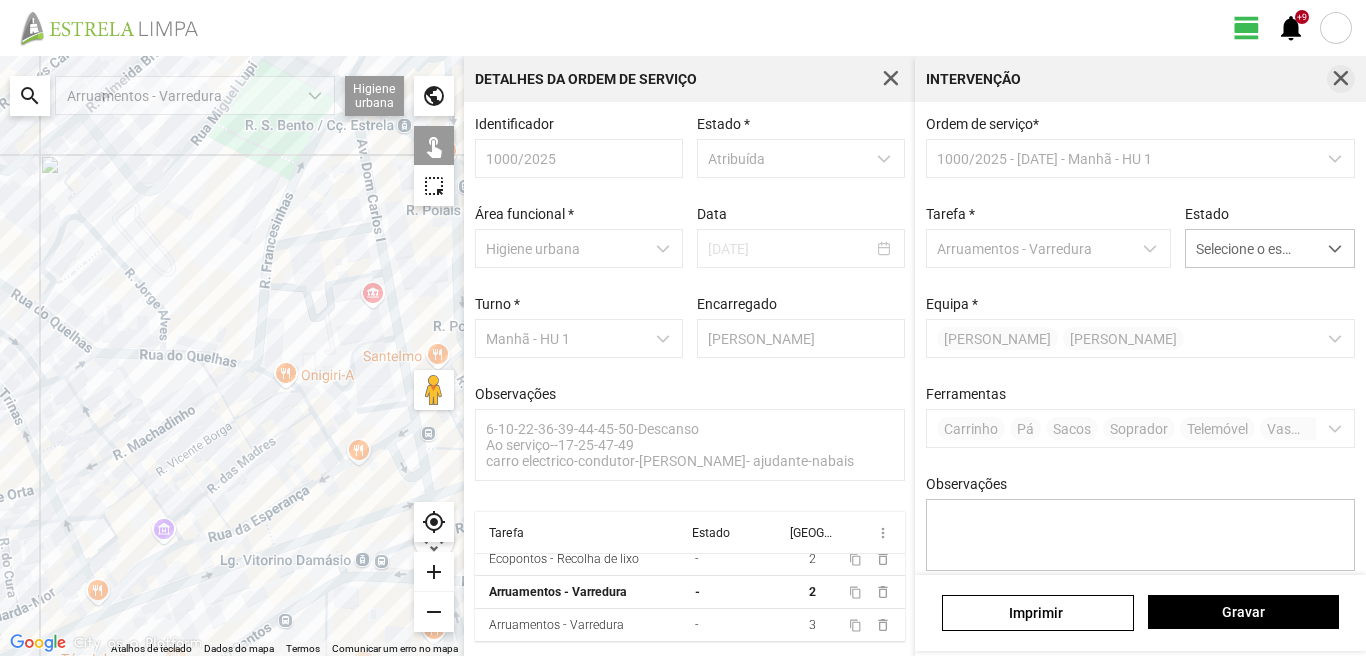 click at bounding box center [1341, 79] 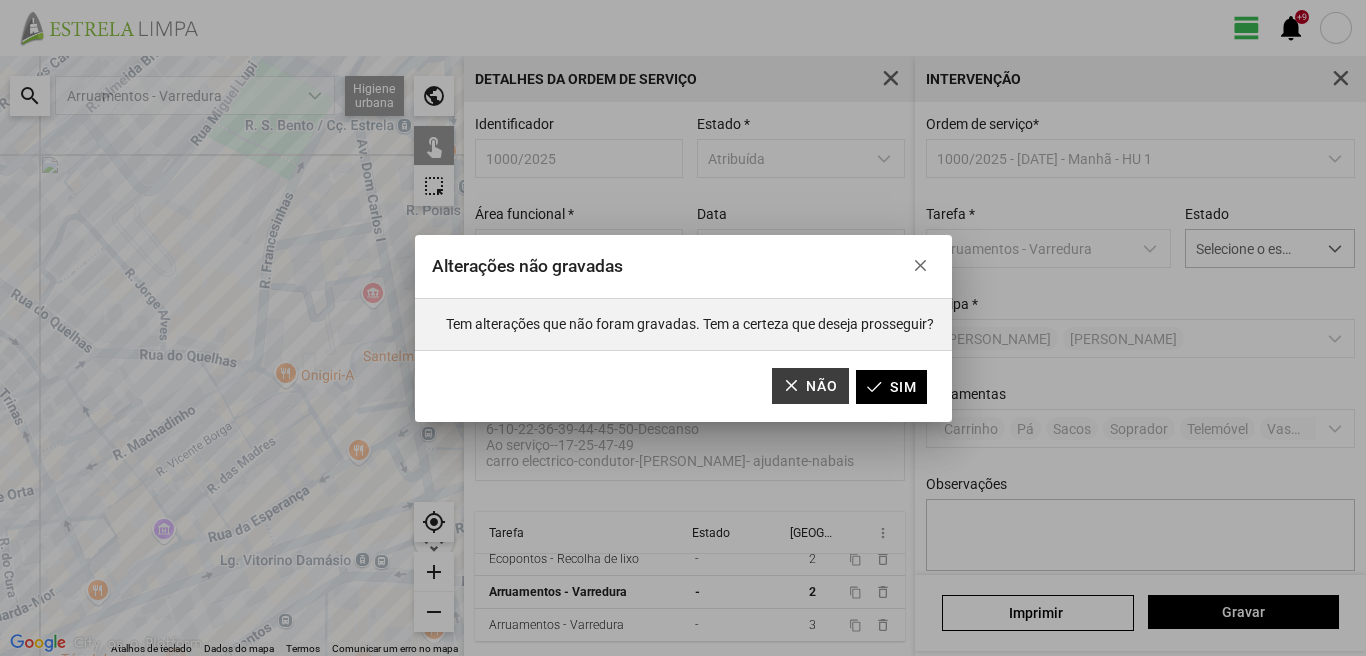 click on "Não" 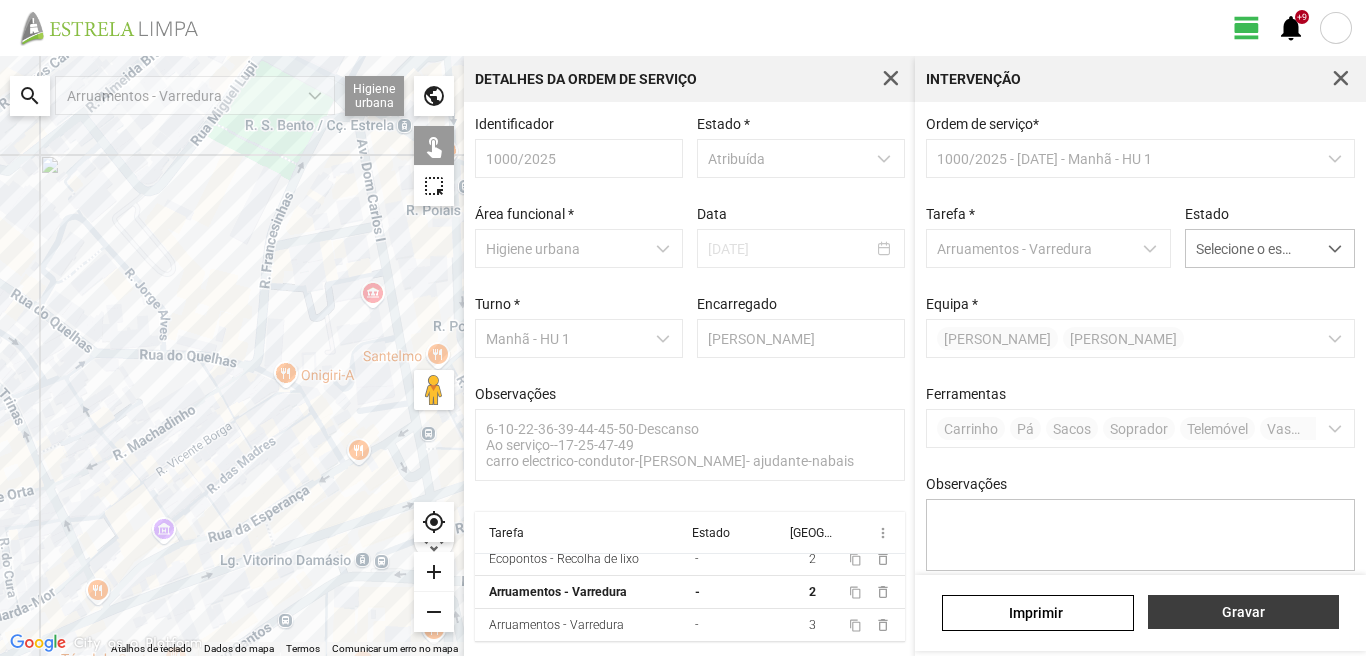 click on "Gravar" at bounding box center (1243, 612) 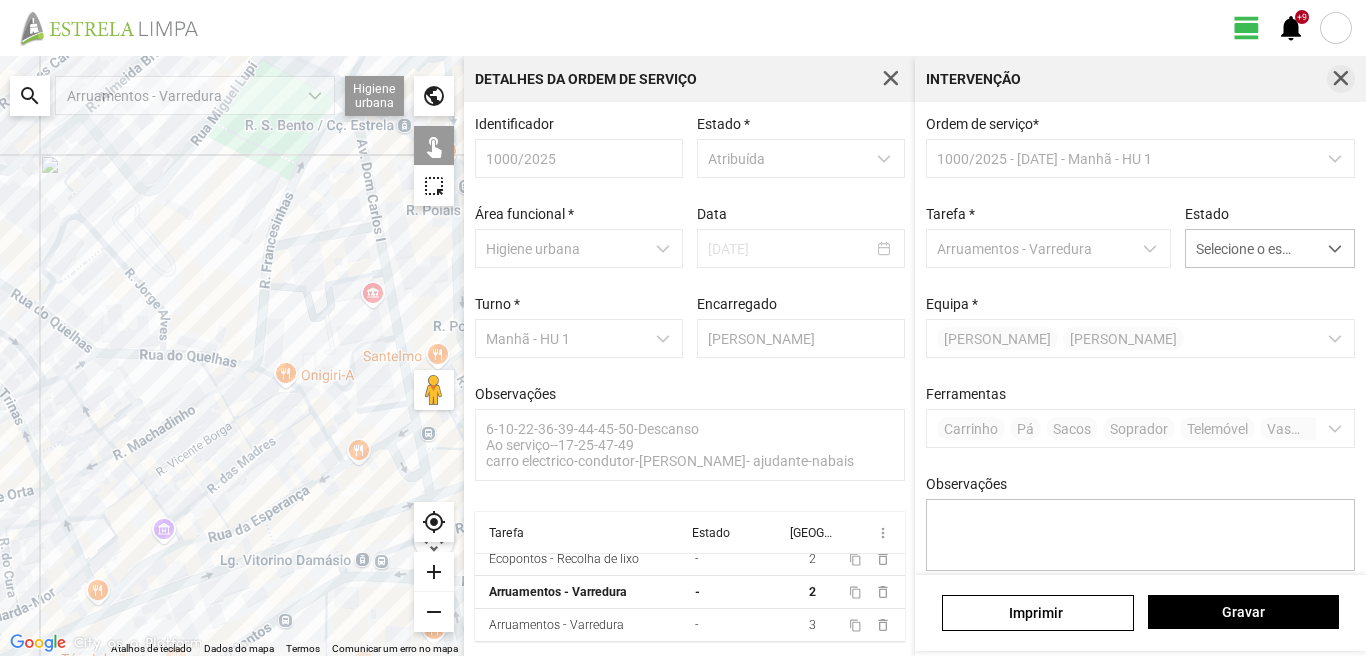 click at bounding box center (1341, 79) 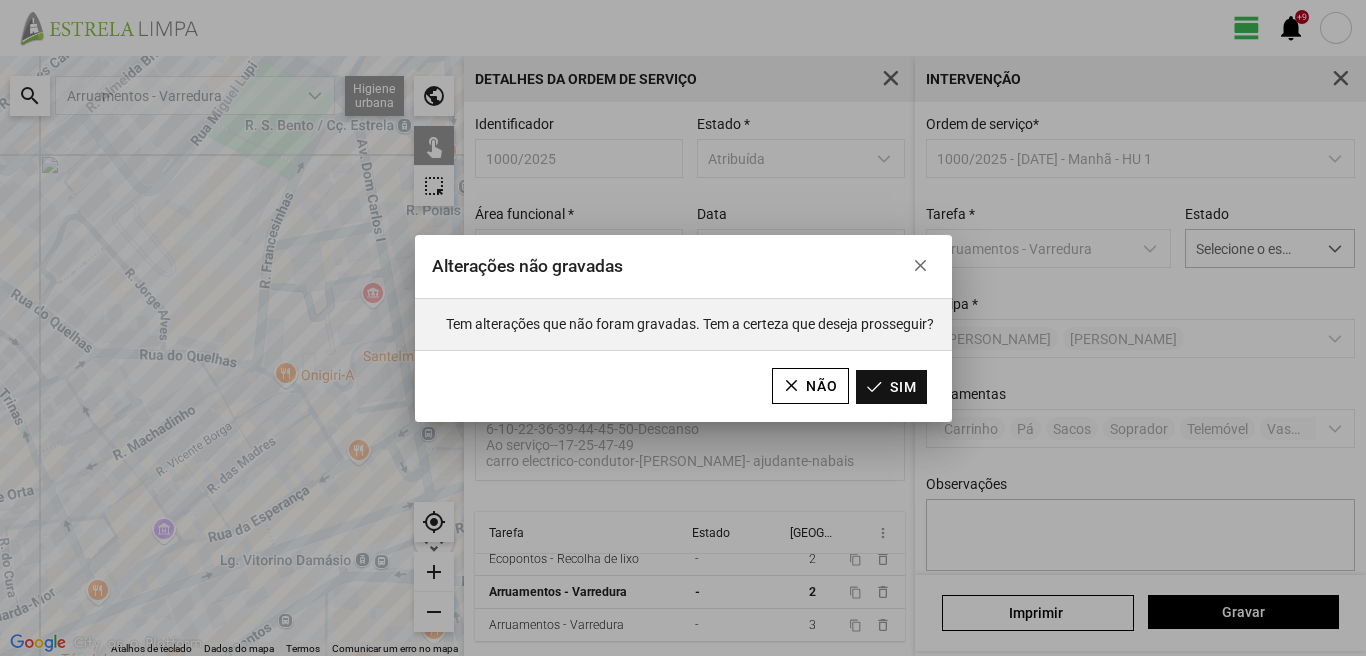 click on "Sim" 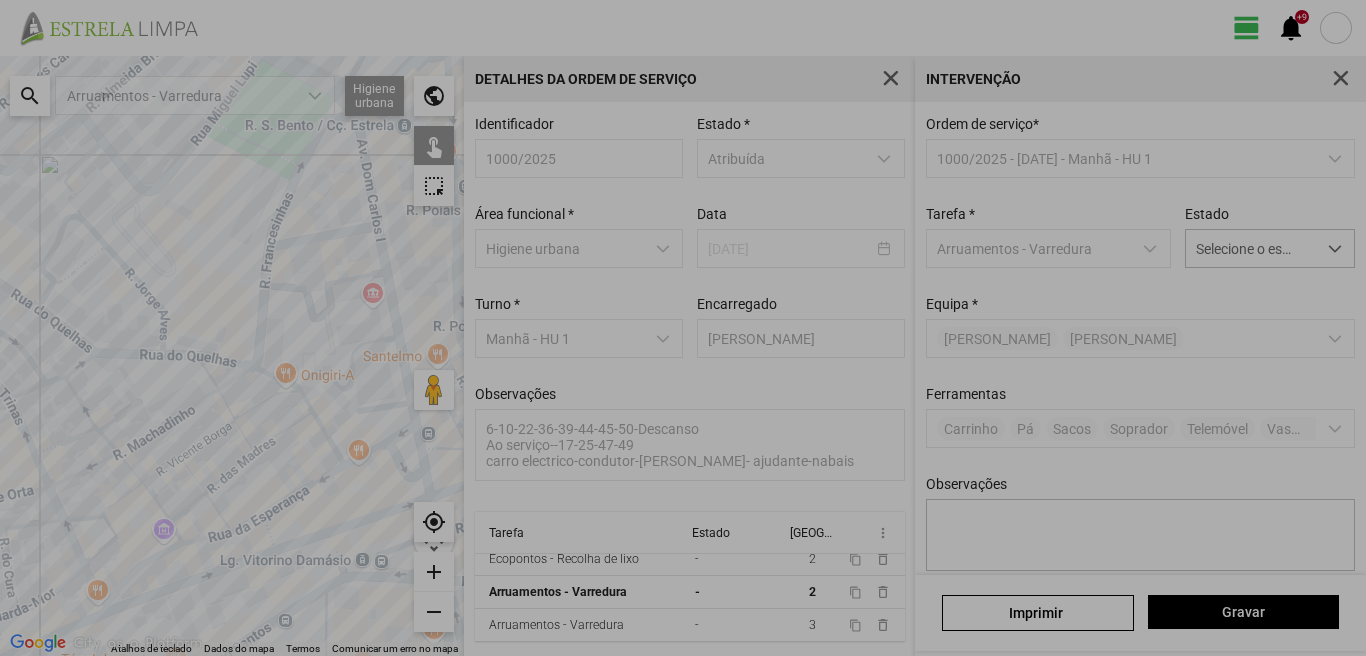 scroll, scrollTop: 46, scrollLeft: 0, axis: vertical 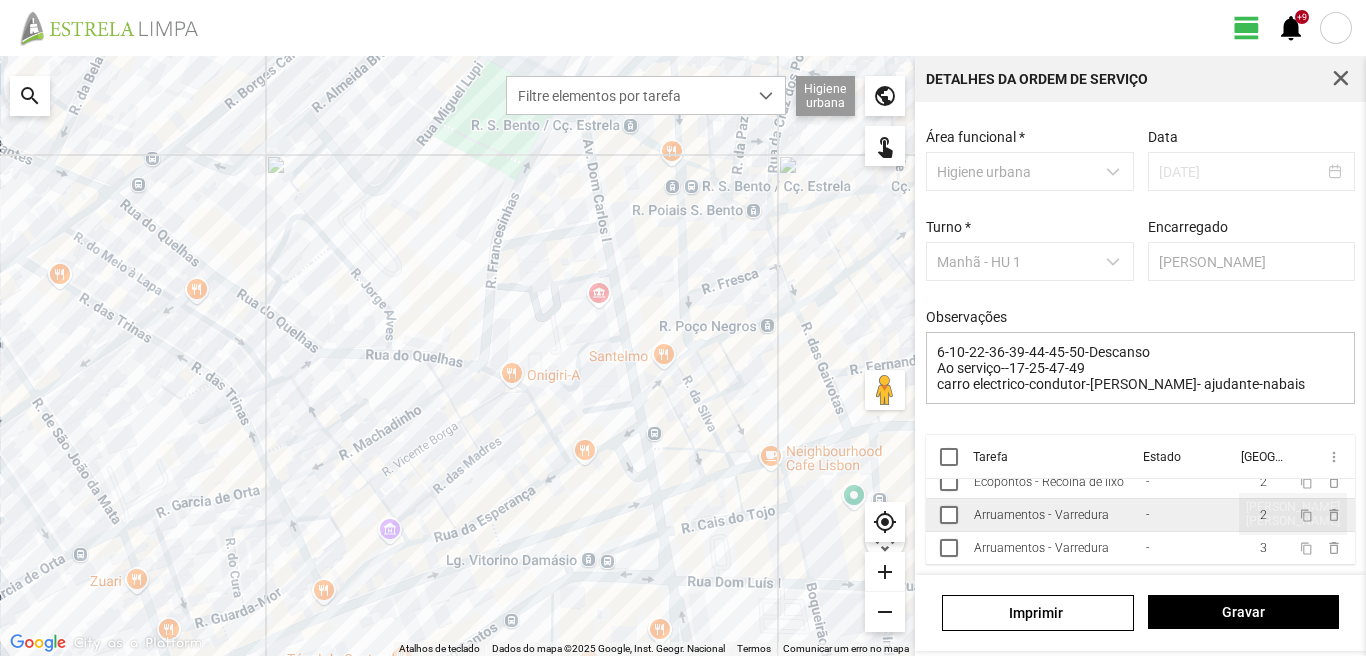 click on "2" at bounding box center [1263, 515] 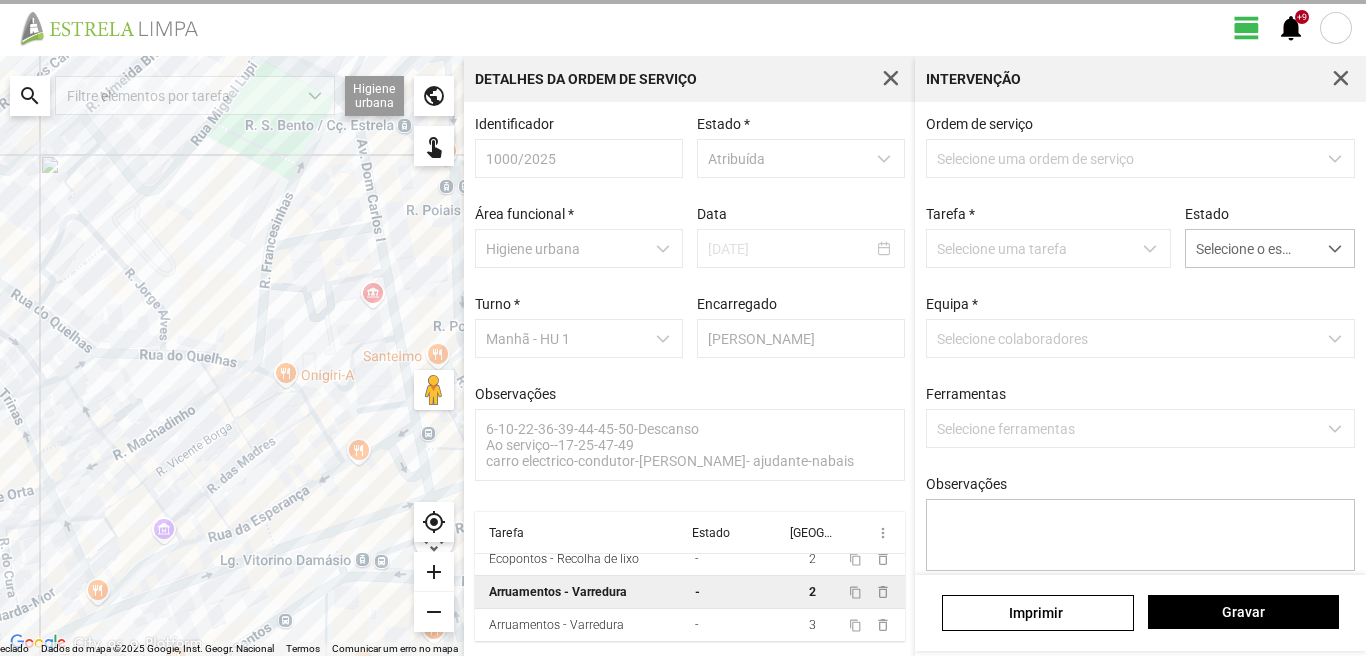 scroll, scrollTop: 44, scrollLeft: 0, axis: vertical 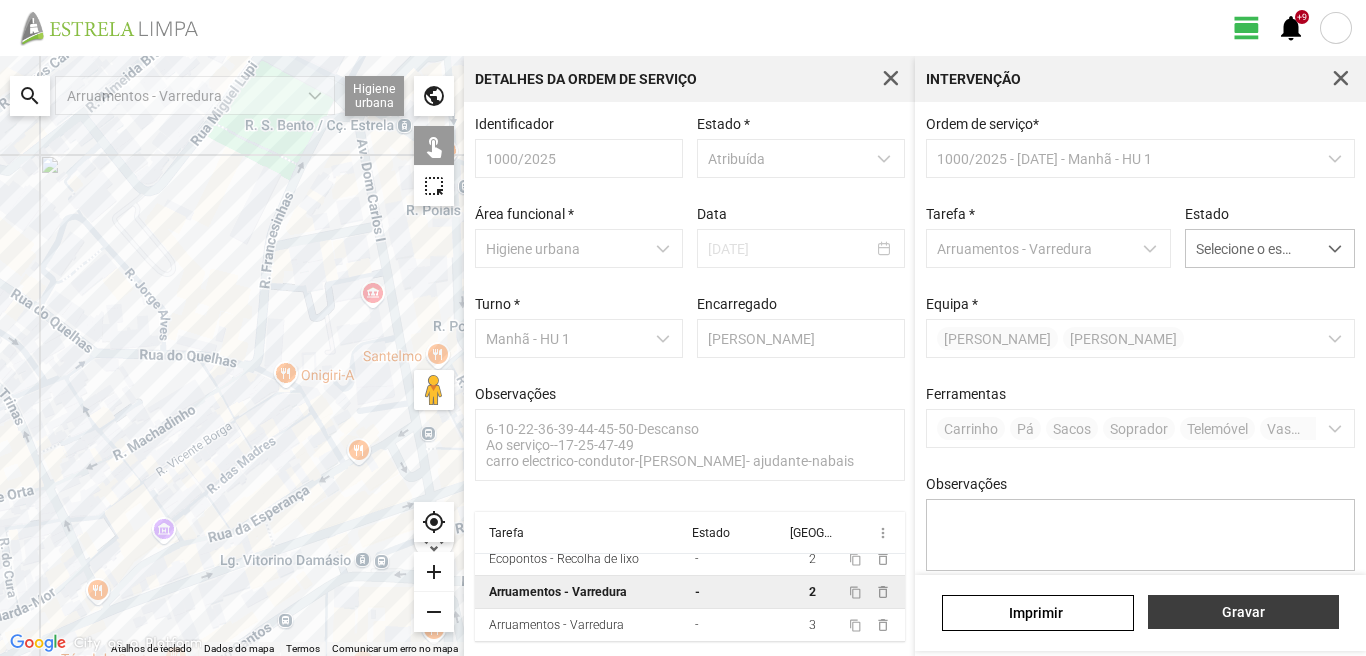 click on "Gravar" at bounding box center (1243, 612) 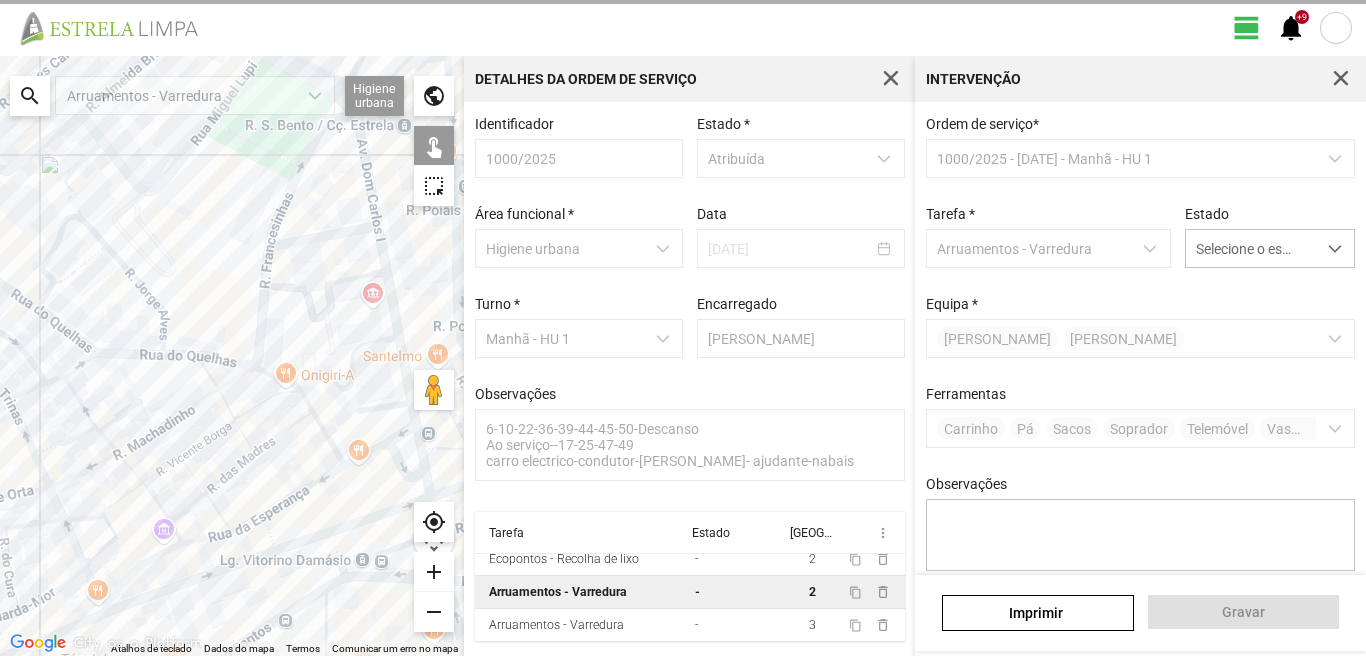 scroll, scrollTop: 46, scrollLeft: 0, axis: vertical 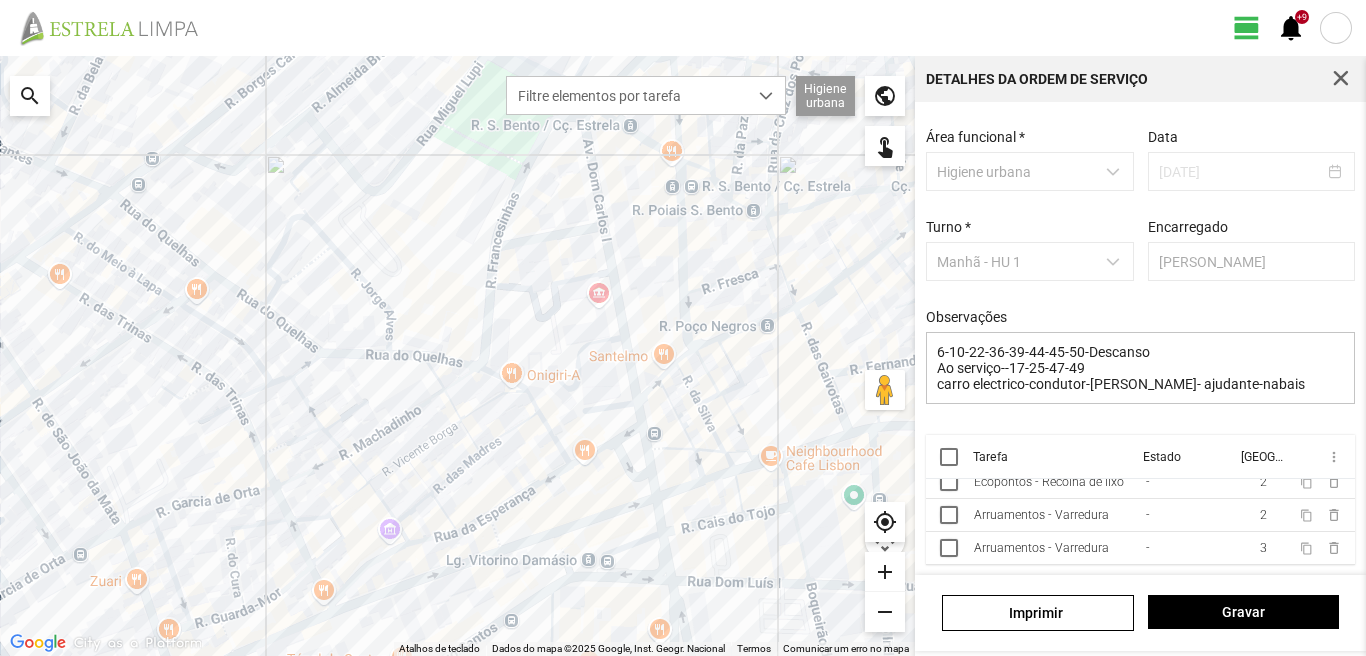 click on "content_copy    delete_outline" at bounding box center [1323, 515] 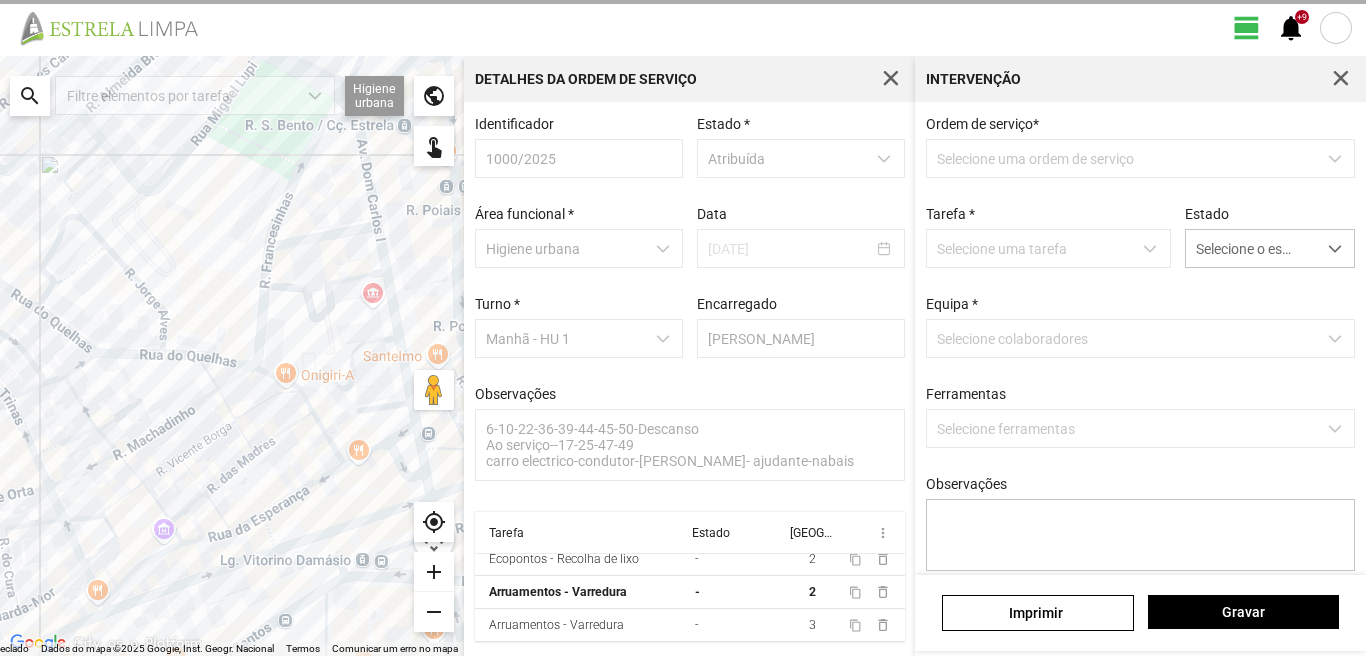 scroll, scrollTop: 44, scrollLeft: 0, axis: vertical 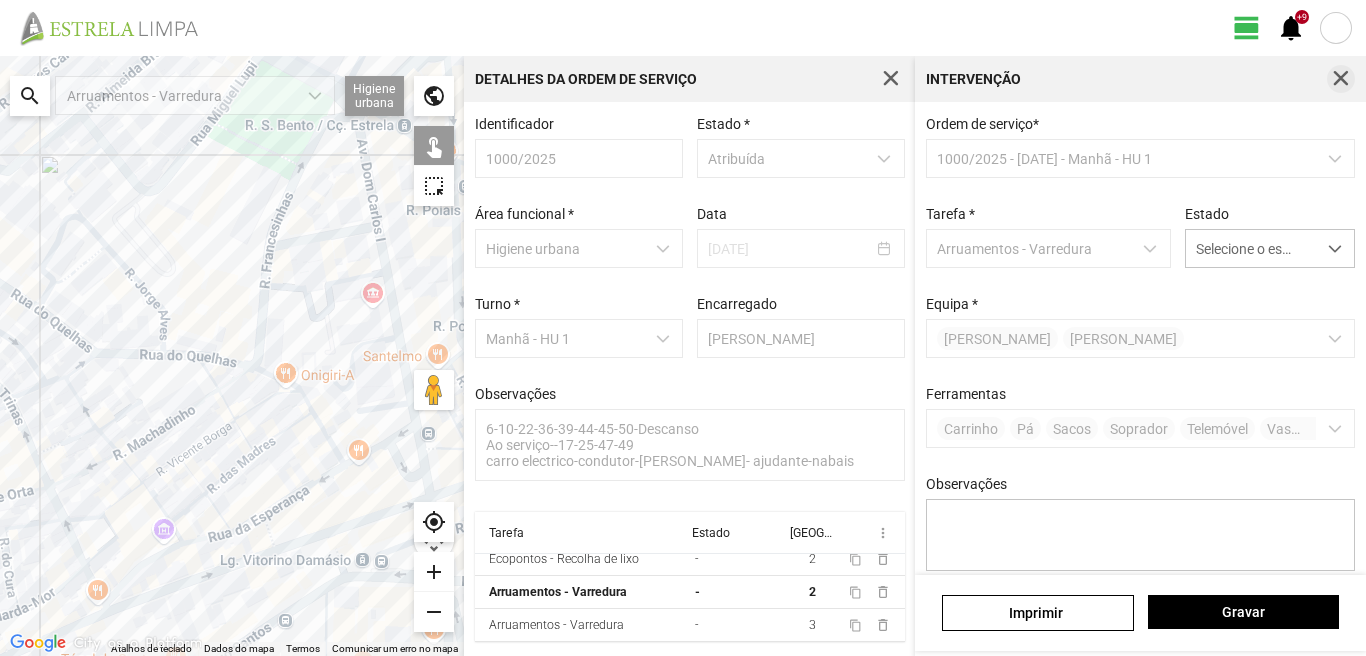 click at bounding box center (1341, 79) 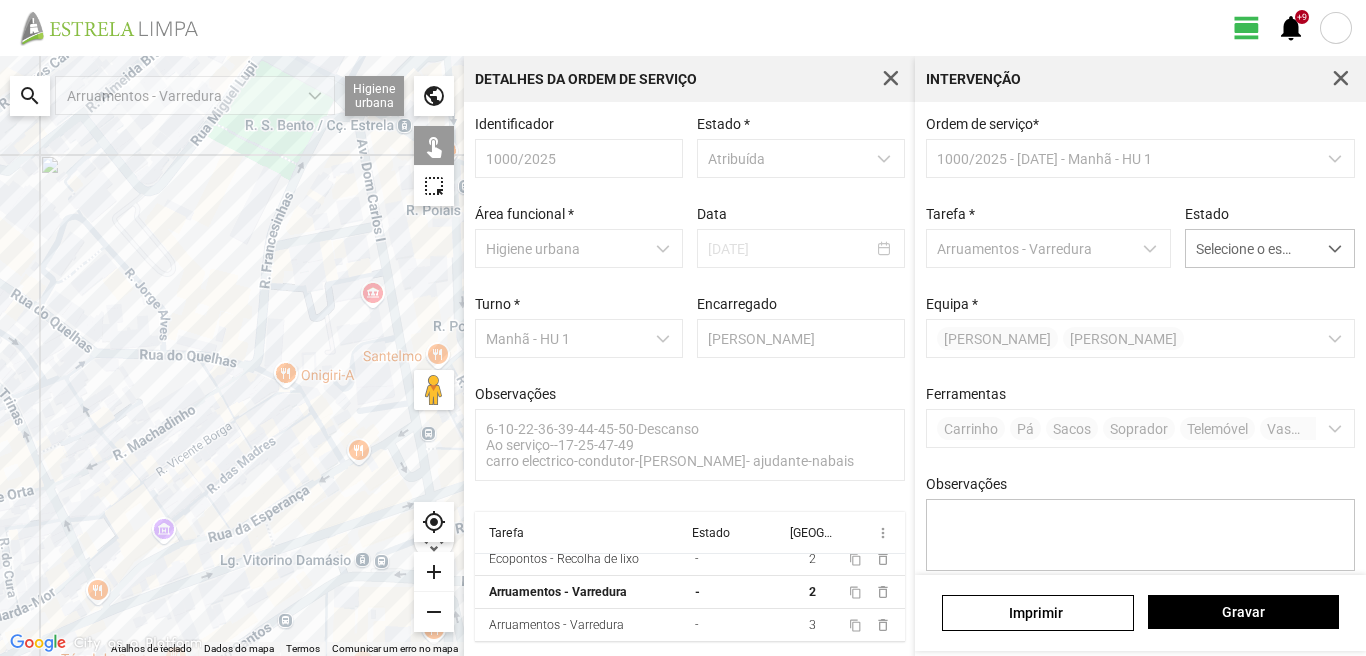 scroll, scrollTop: 46, scrollLeft: 0, axis: vertical 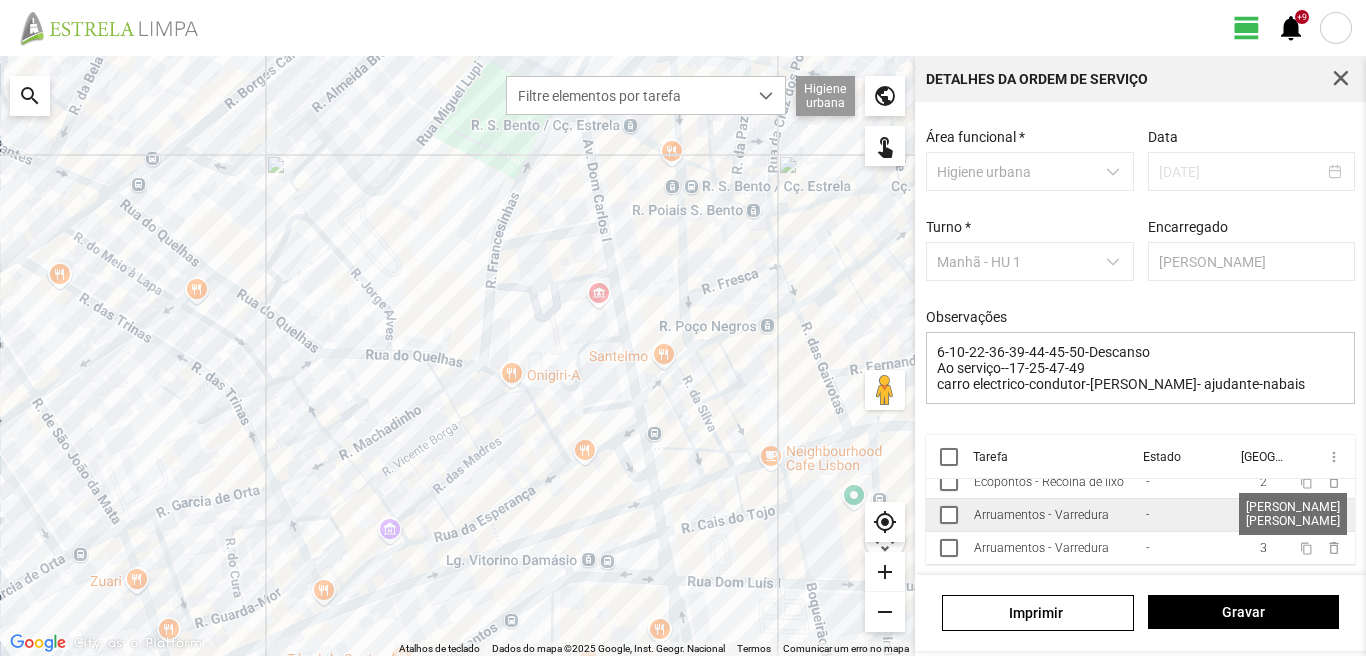 click on "2" at bounding box center [1263, 515] 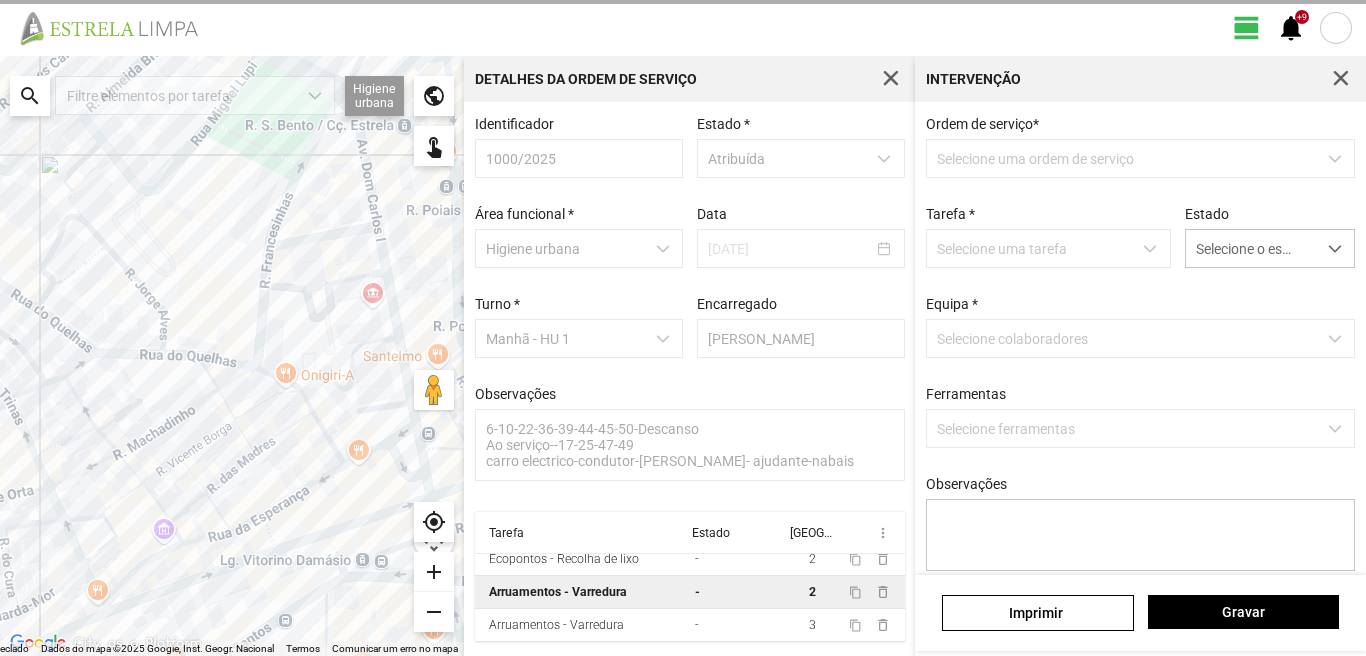 scroll, scrollTop: 44, scrollLeft: 0, axis: vertical 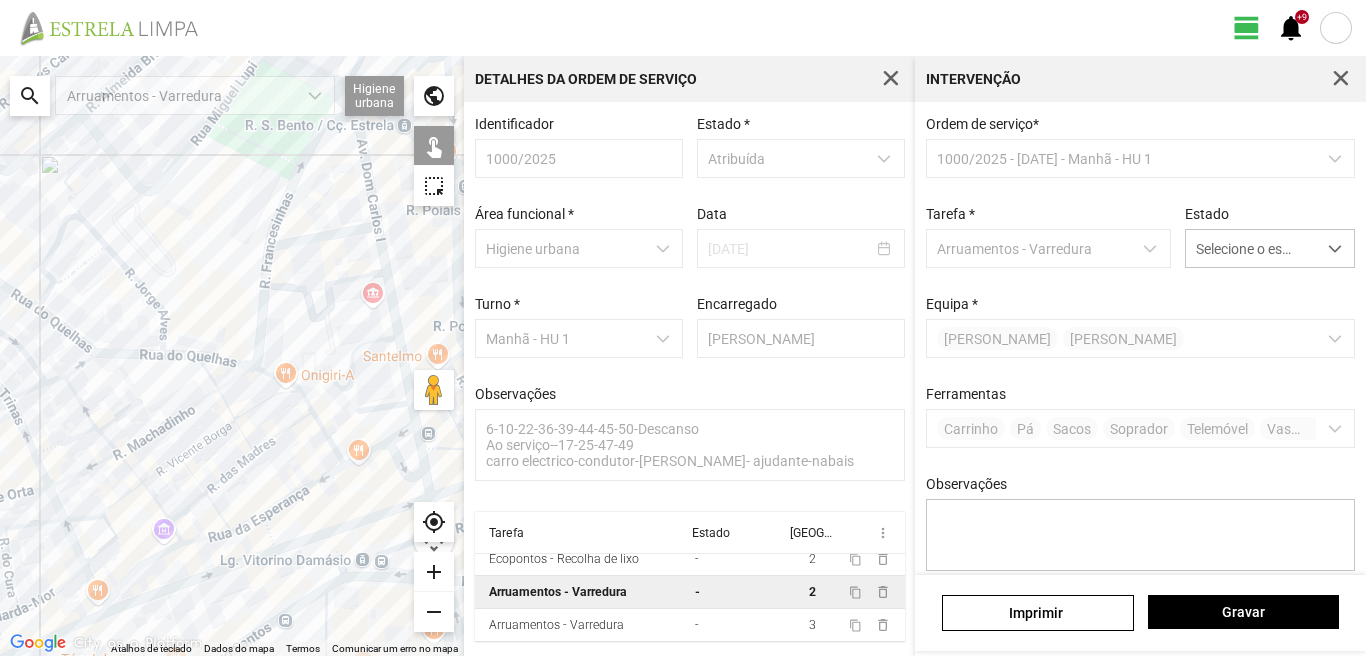click on "[PERSON_NAME]" at bounding box center (1141, 338) 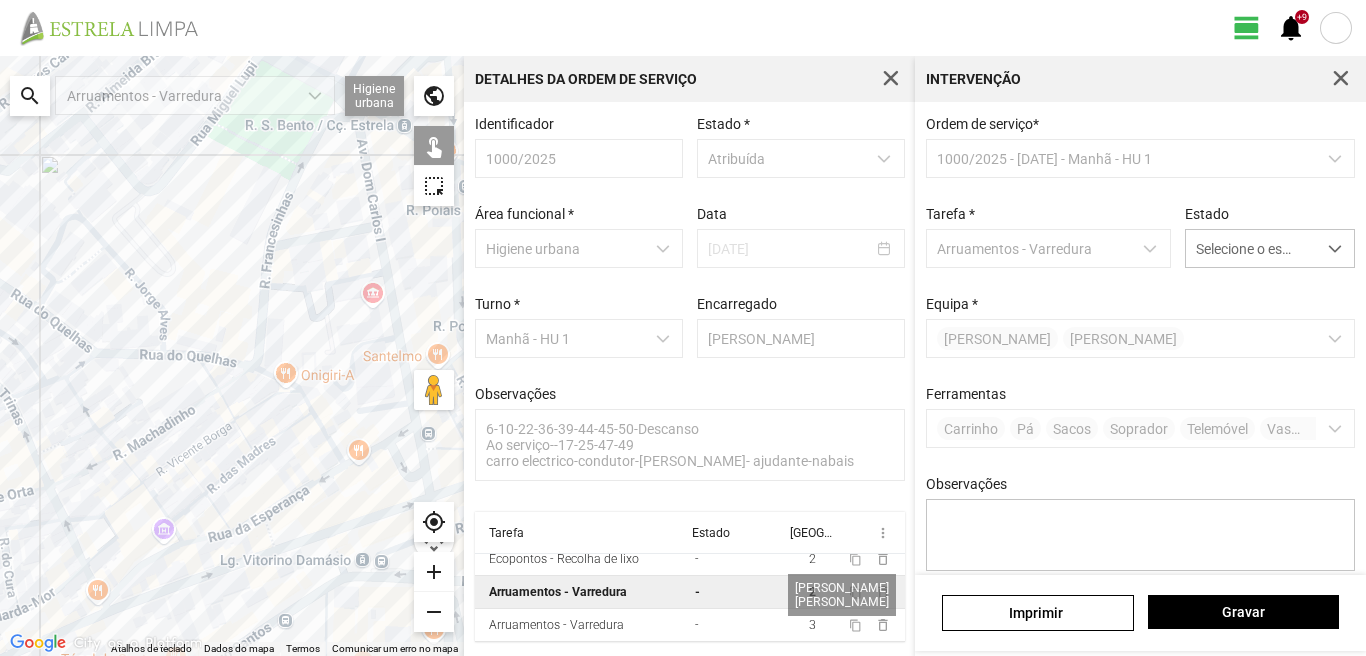 click on "2" at bounding box center (812, 592) 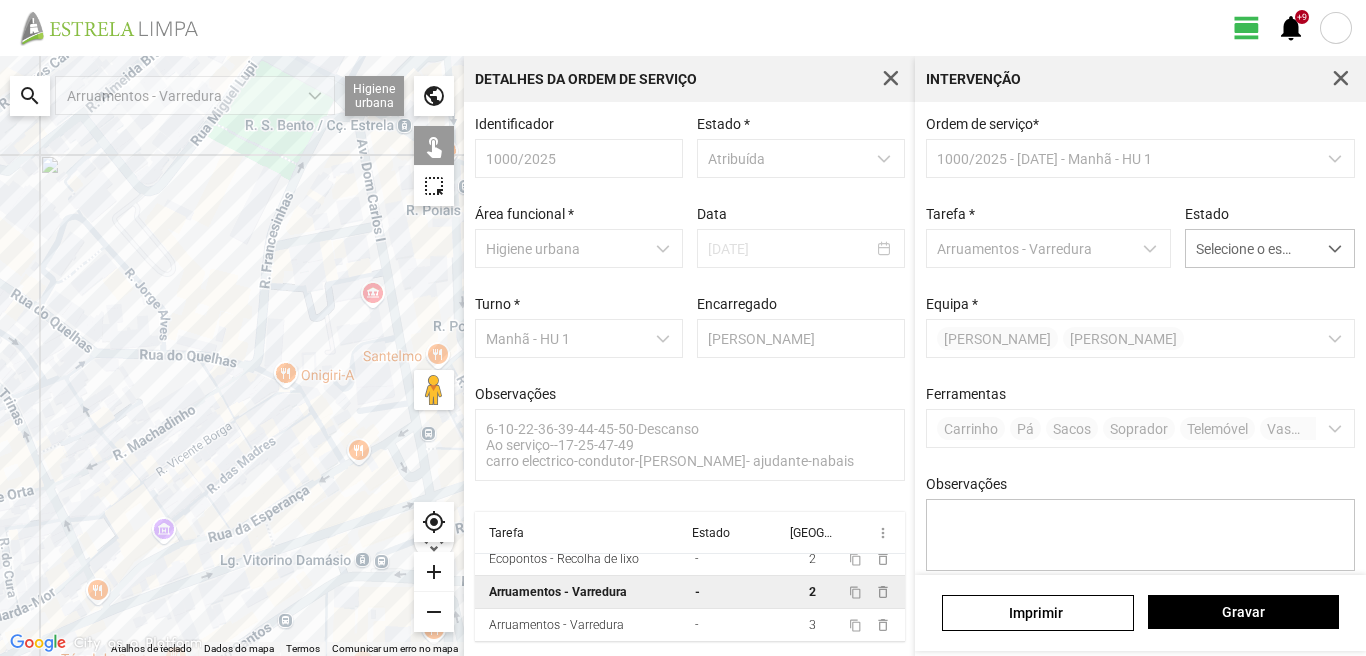click on "2" at bounding box center [812, 592] 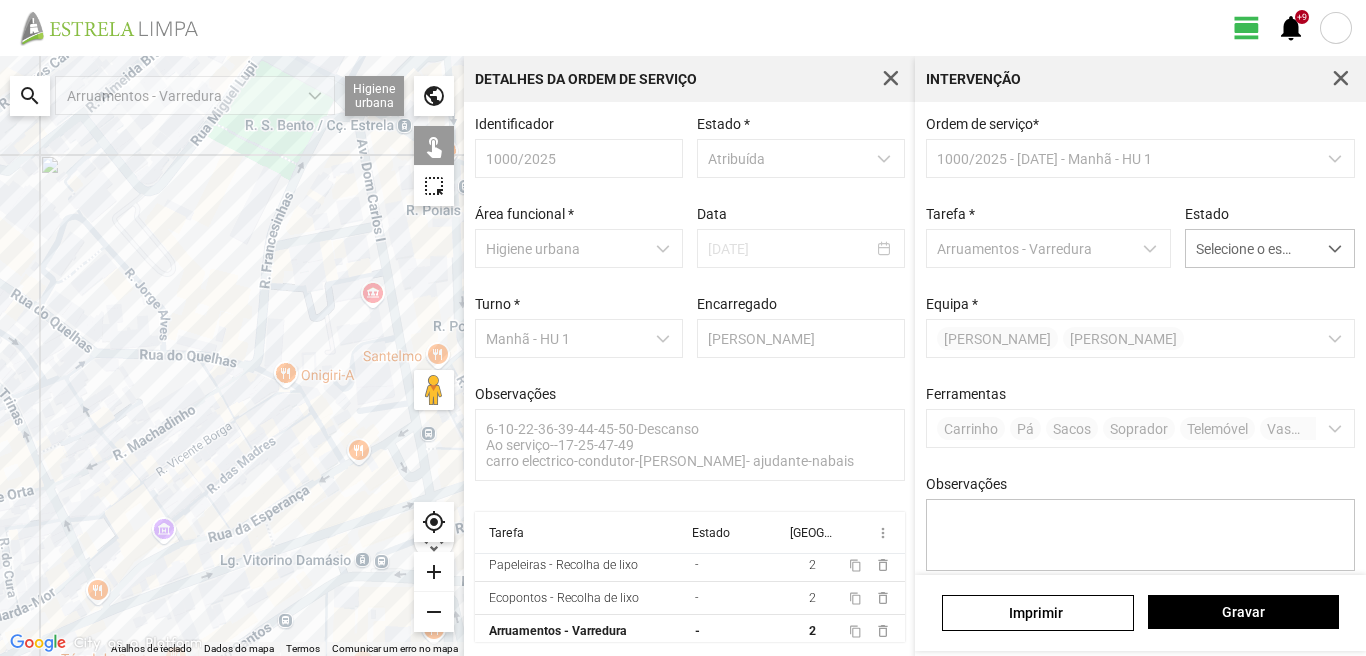 scroll, scrollTop: 0, scrollLeft: 0, axis: both 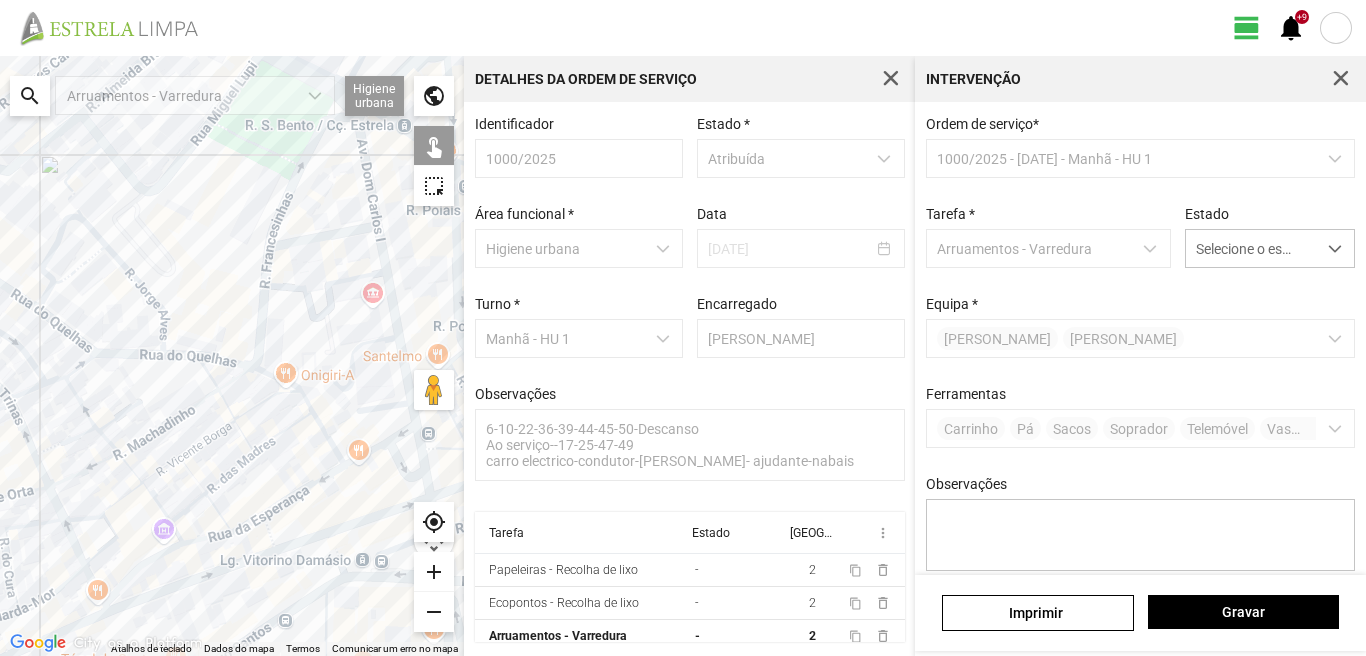 click 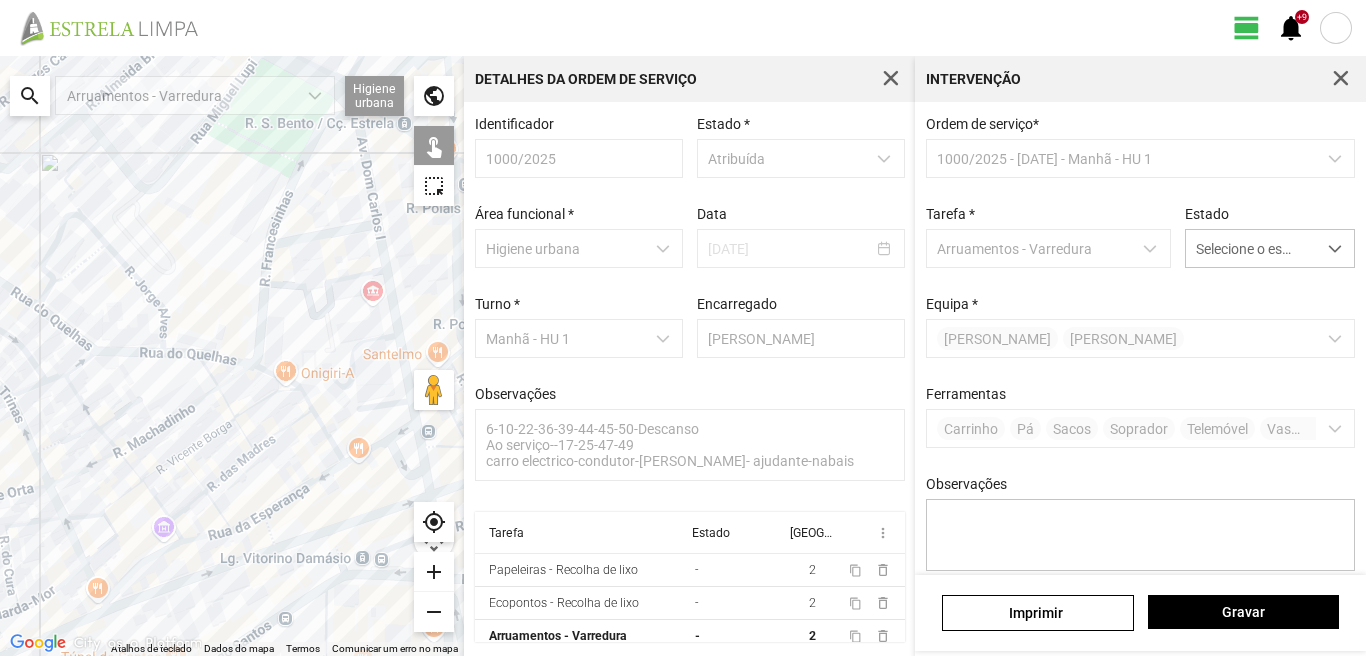click 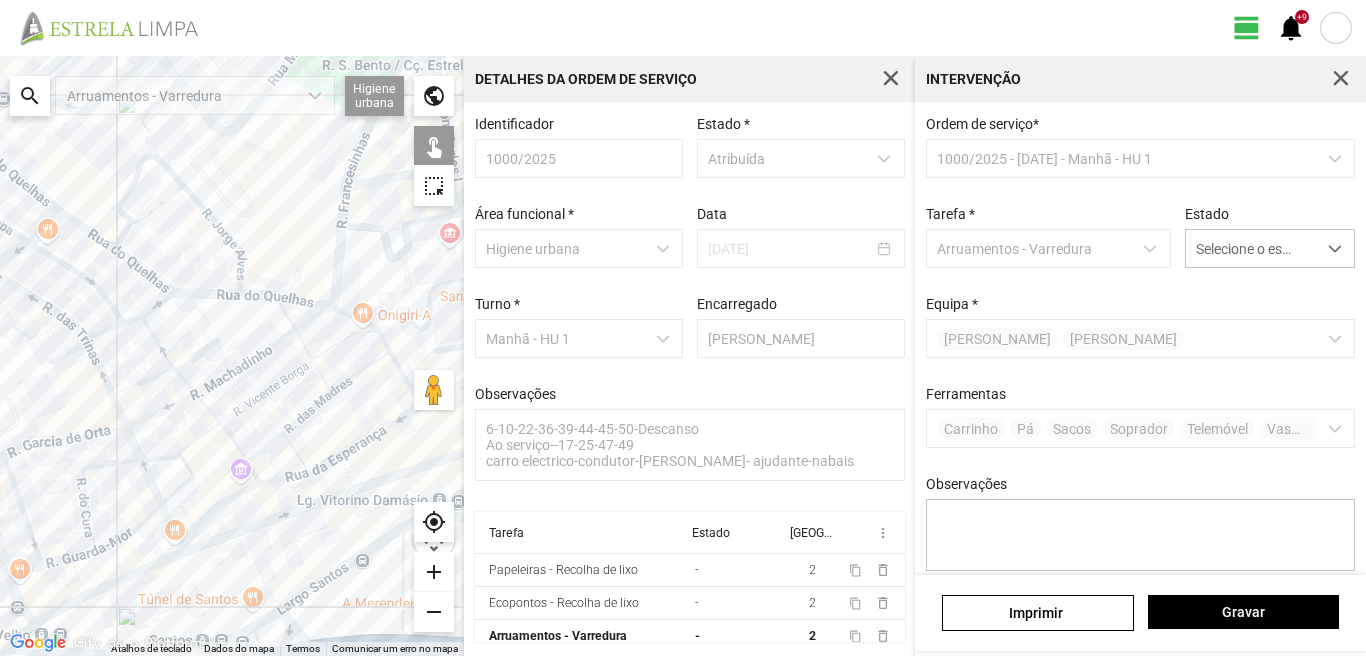 drag, startPoint x: 138, startPoint y: 565, endPoint x: 232, endPoint y: 487, distance: 122.14745 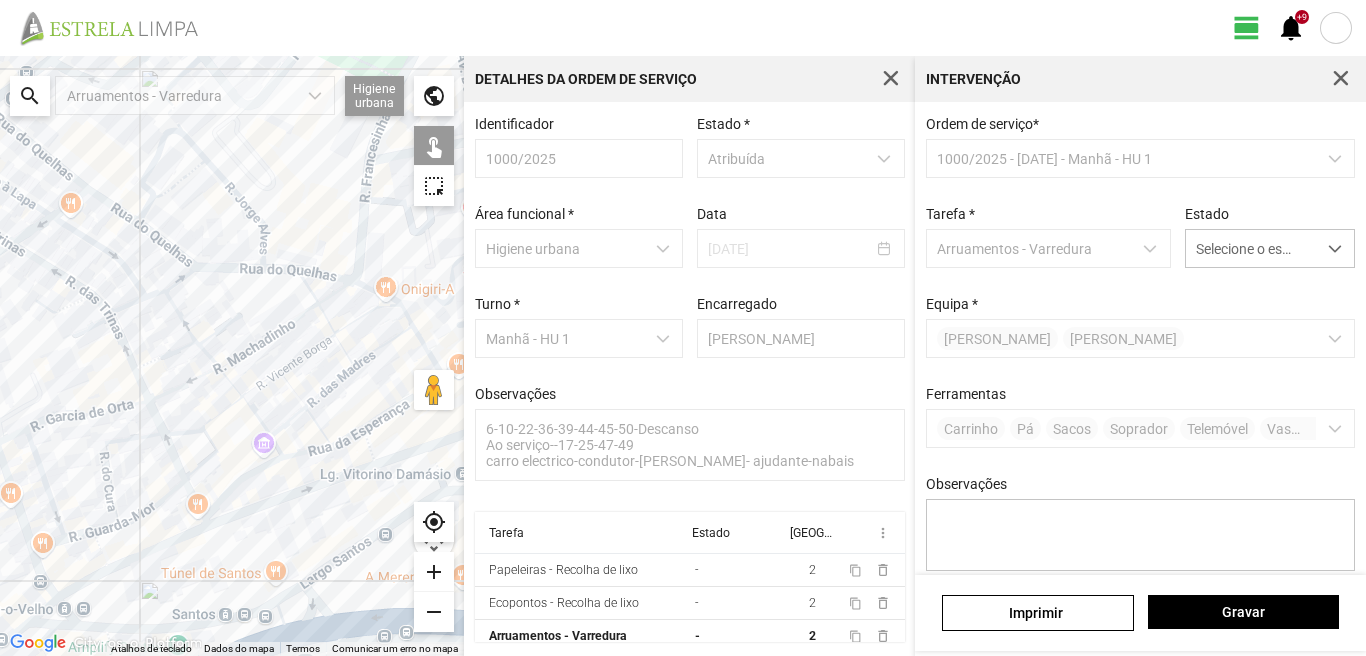 click 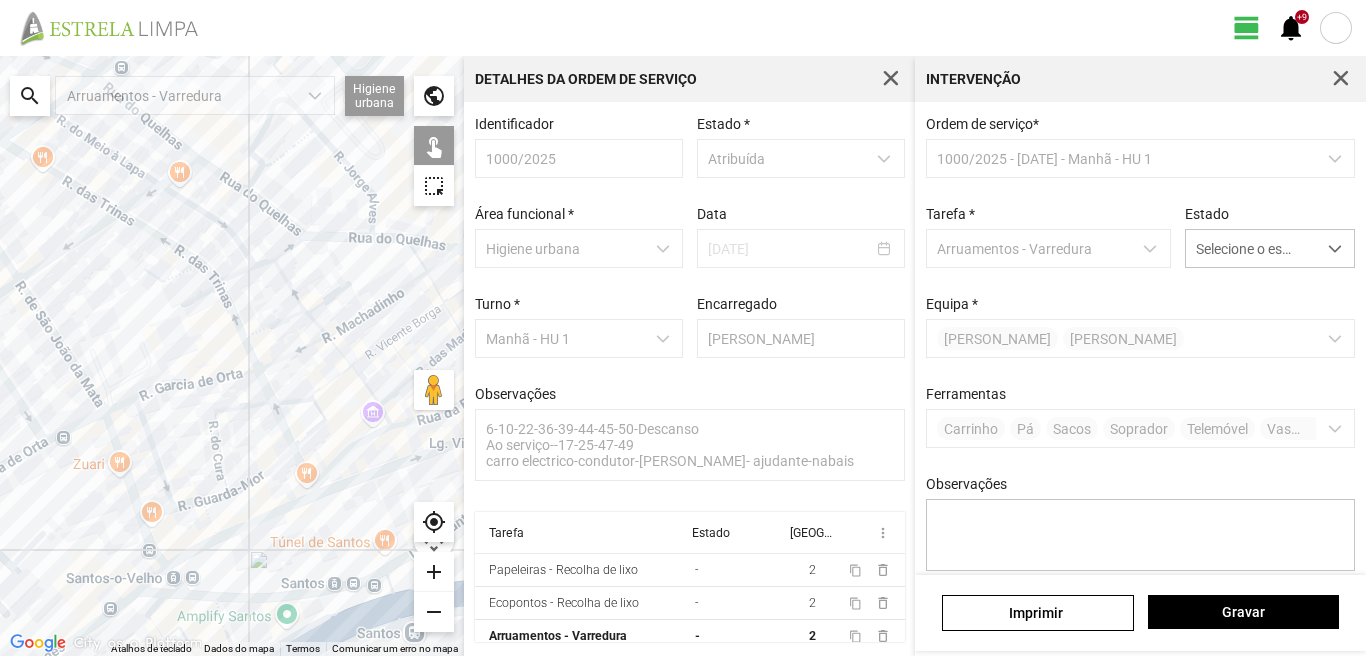drag, startPoint x: 48, startPoint y: 615, endPoint x: 182, endPoint y: 571, distance: 141.039 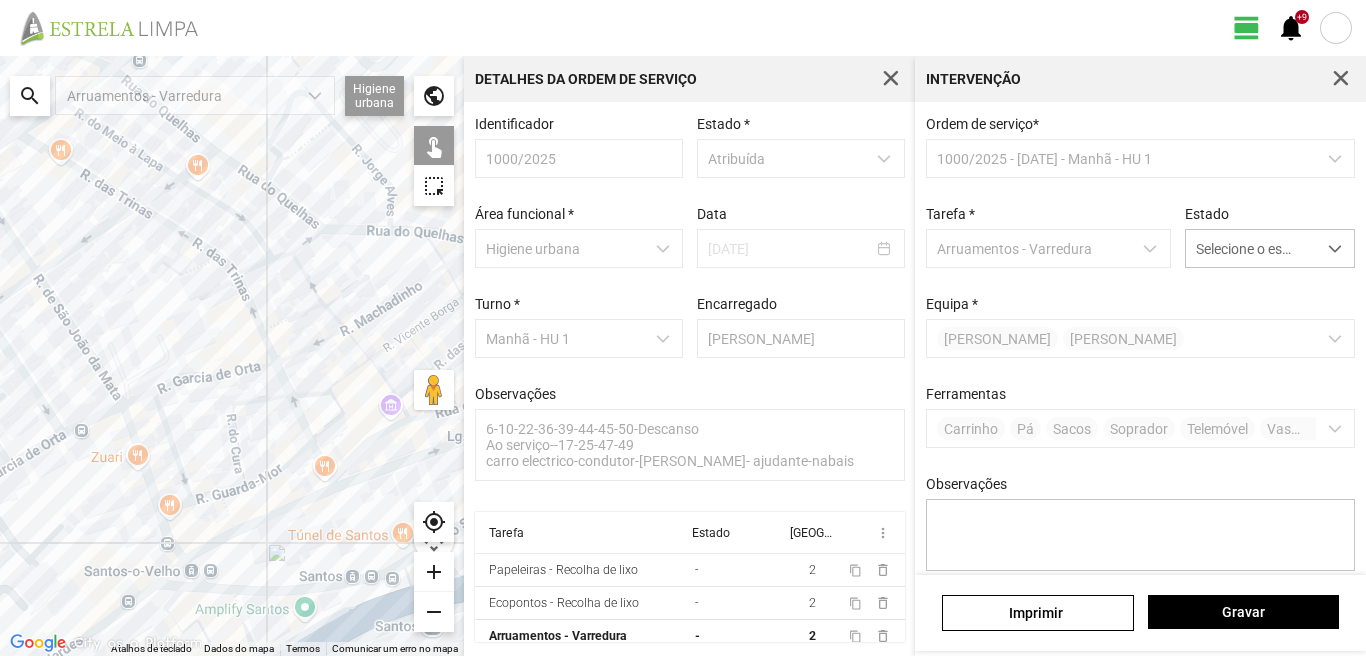 click 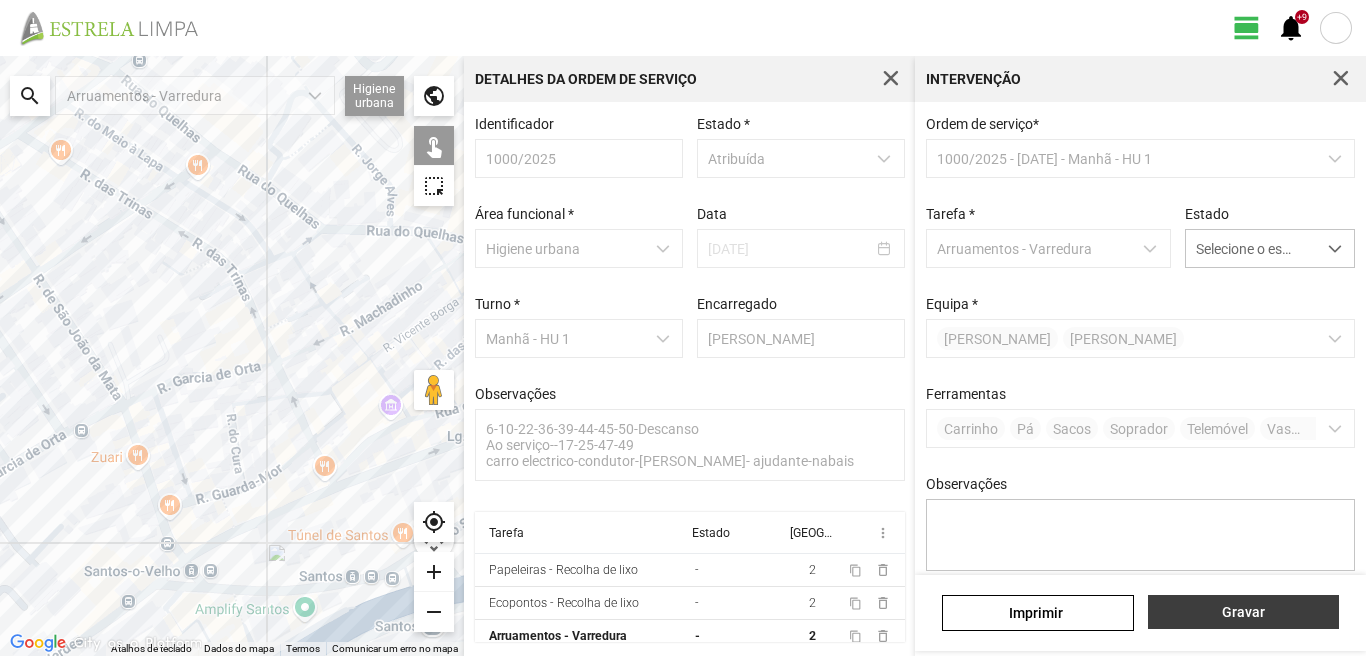 click on "Gravar" at bounding box center [1243, 612] 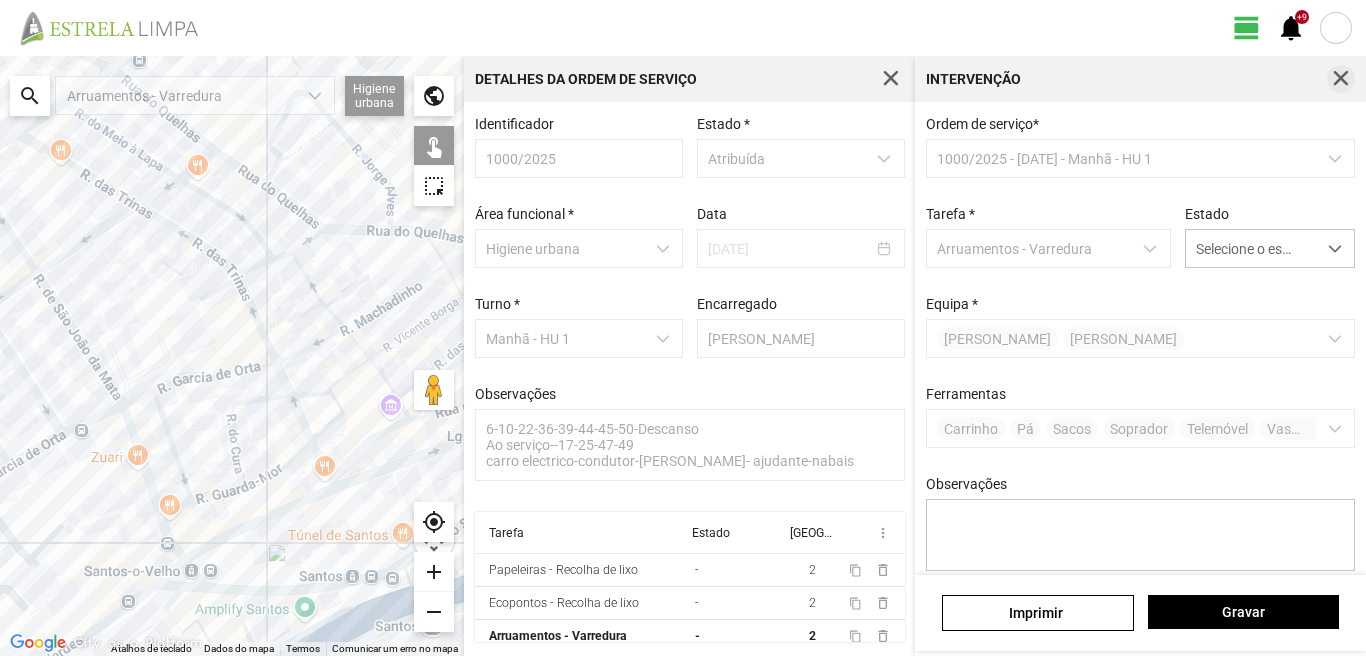 click at bounding box center [1341, 79] 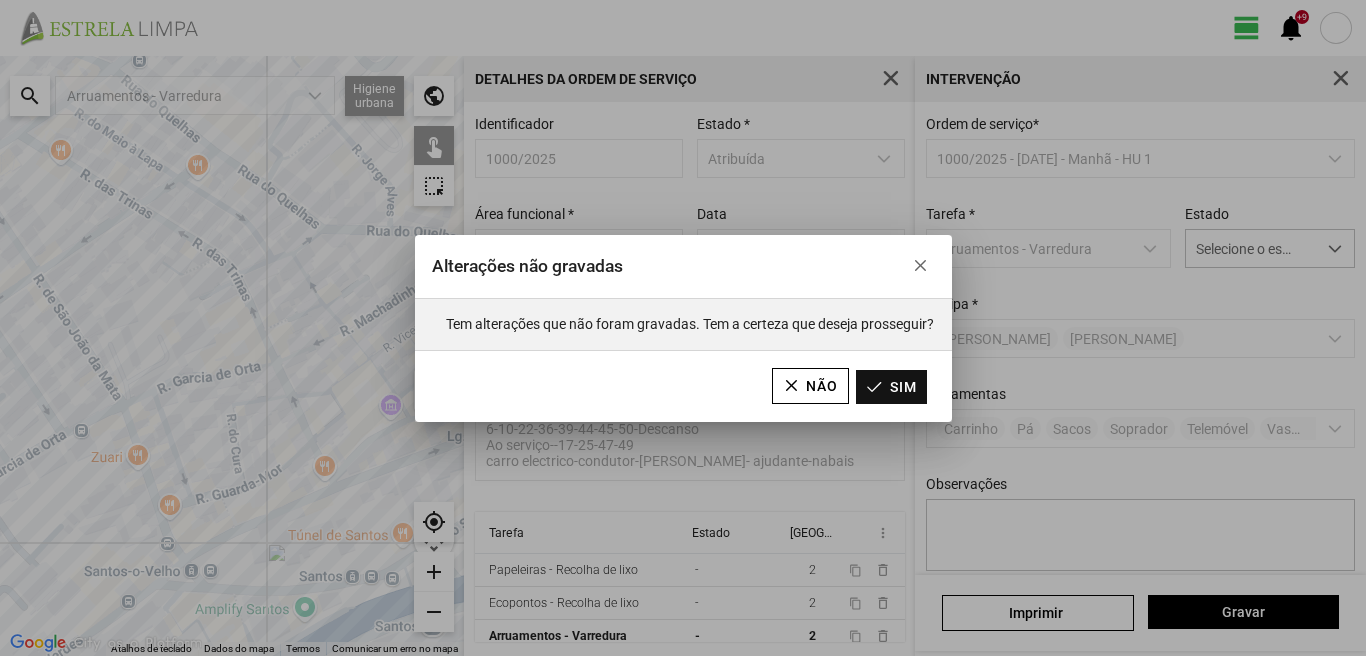 click on "Sim" 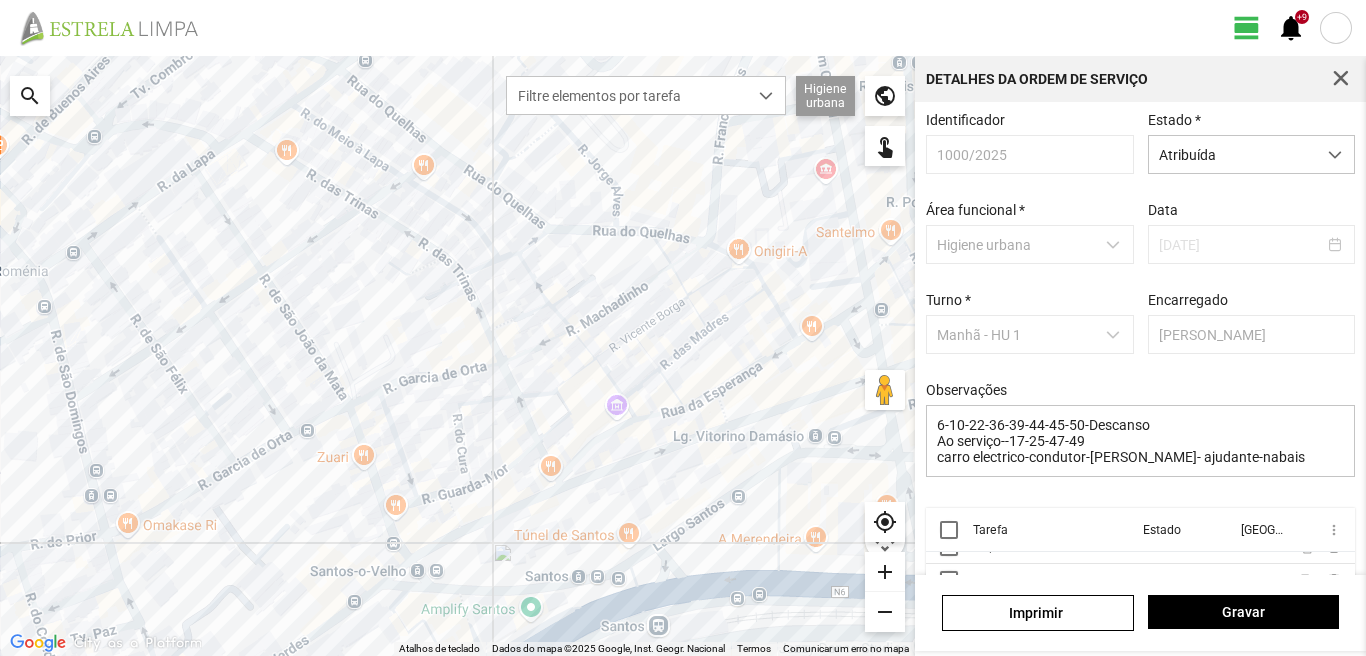 scroll, scrollTop: 0, scrollLeft: 0, axis: both 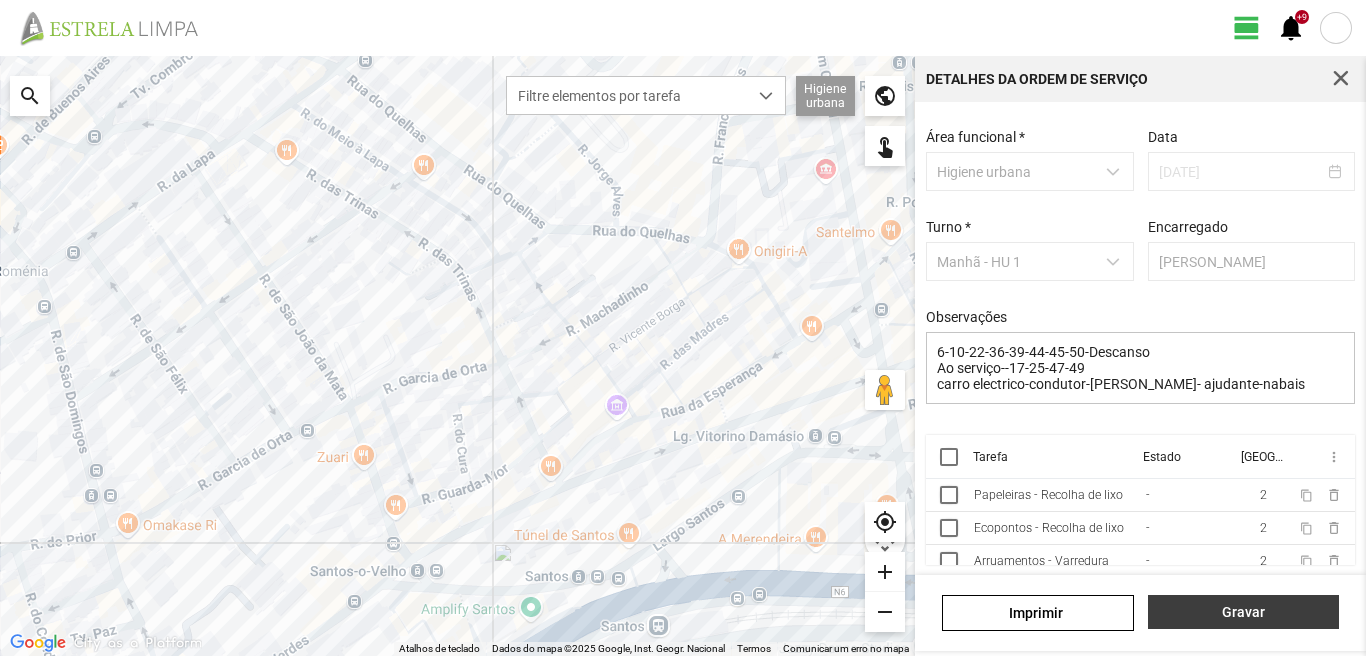 click on "Gravar" at bounding box center [1243, 612] 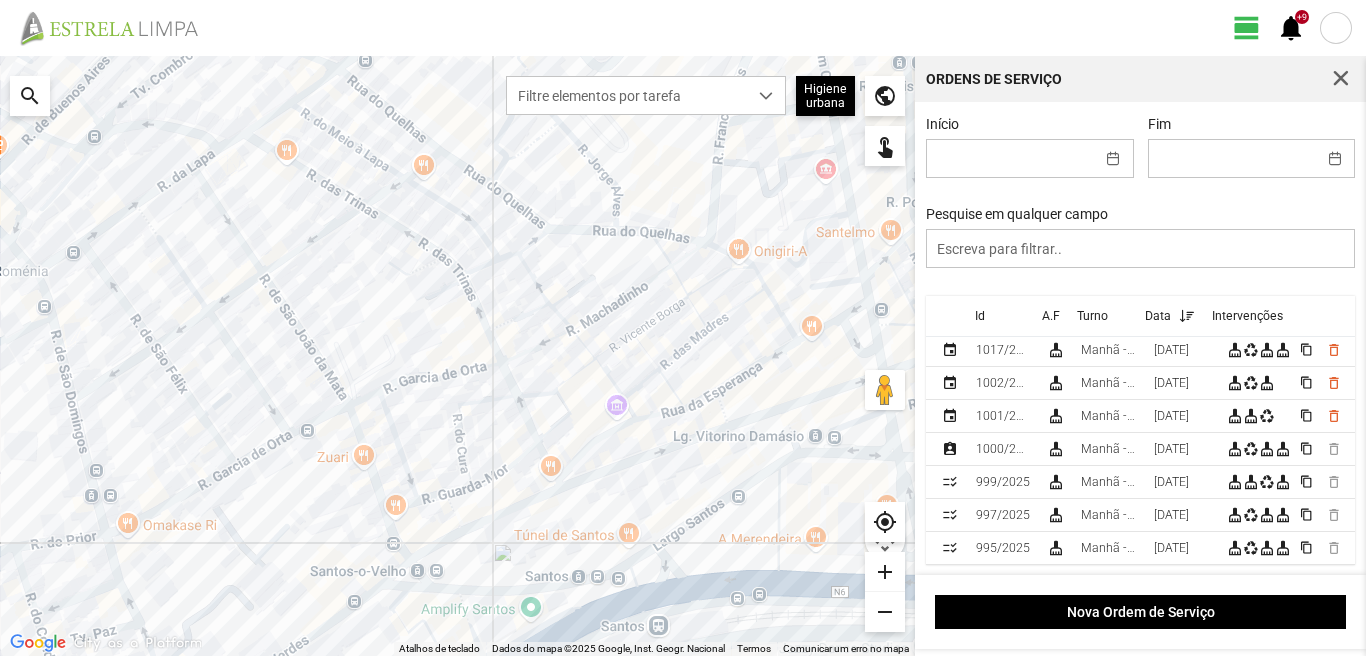 scroll, scrollTop: 100, scrollLeft: 0, axis: vertical 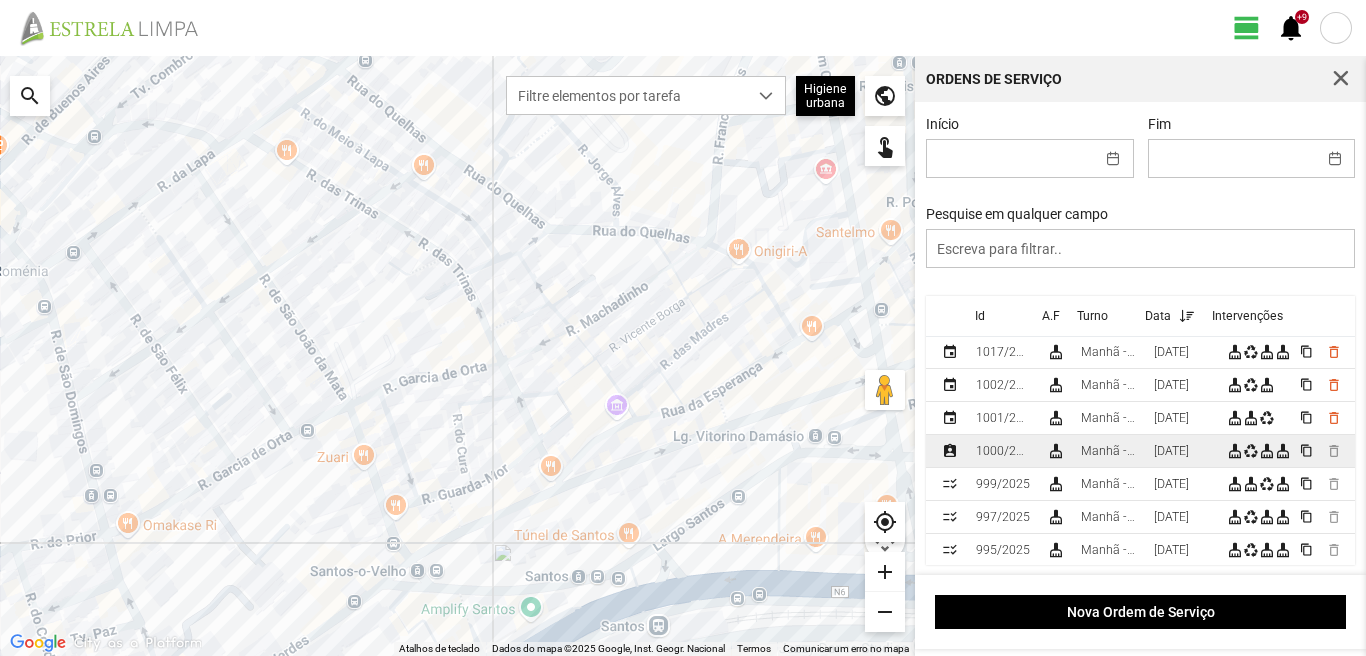 click on "[DATE]" at bounding box center (1171, 451) 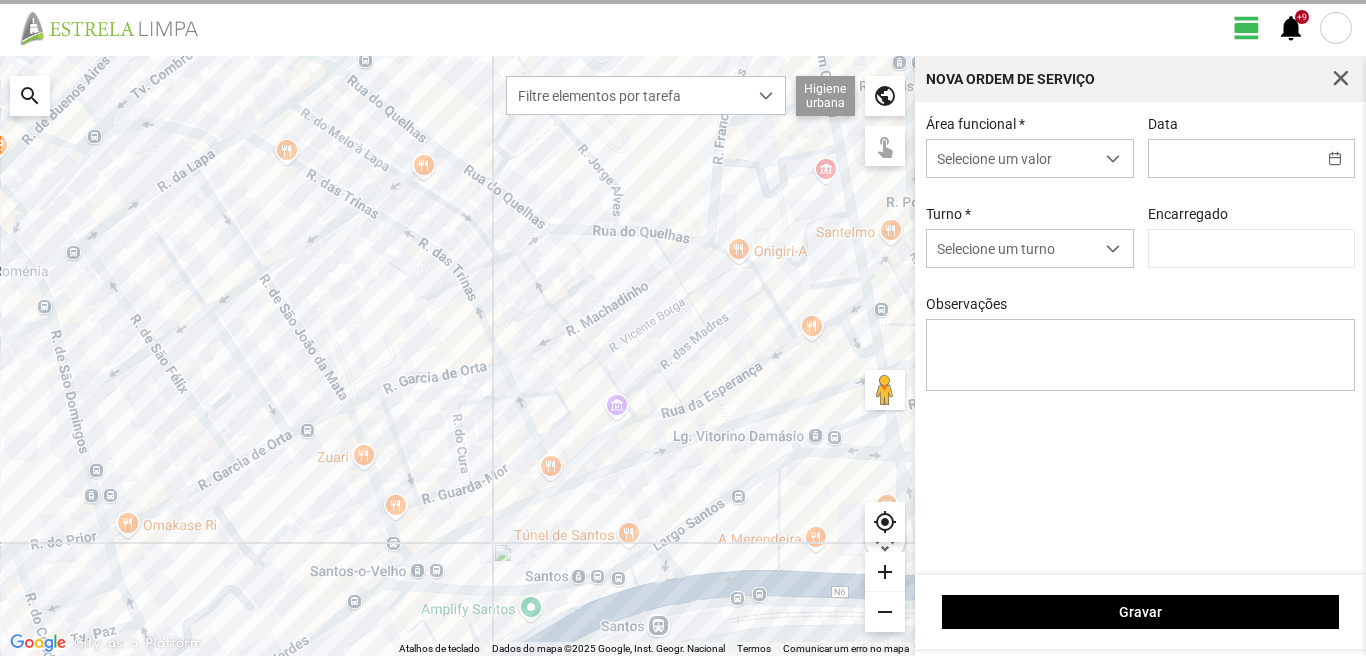 type on "[PERSON_NAME]" 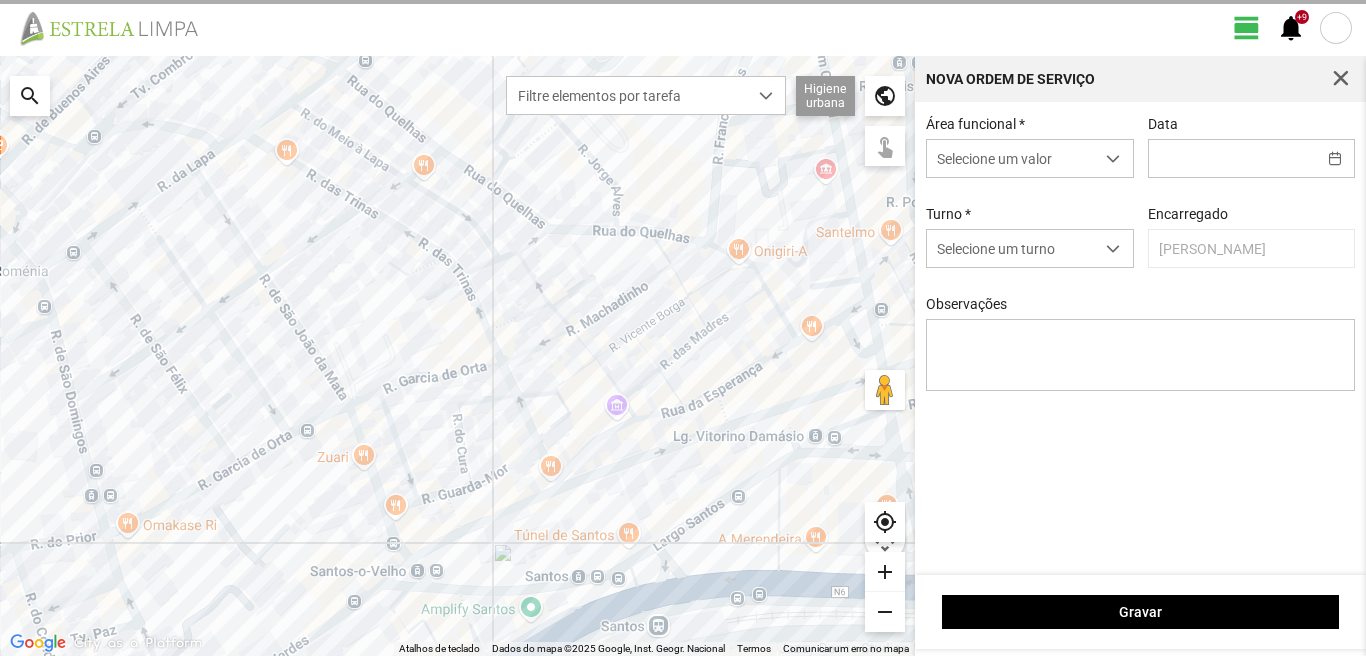 type on "[DATE]" 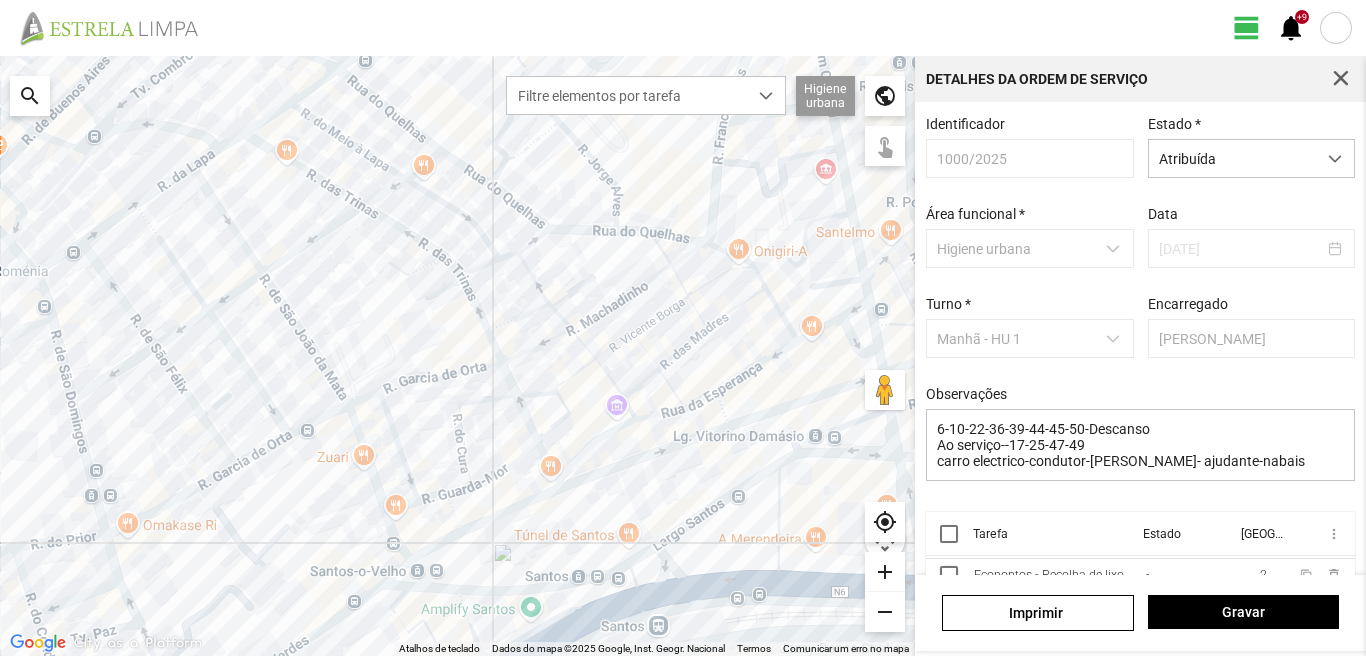 scroll, scrollTop: 46, scrollLeft: 0, axis: vertical 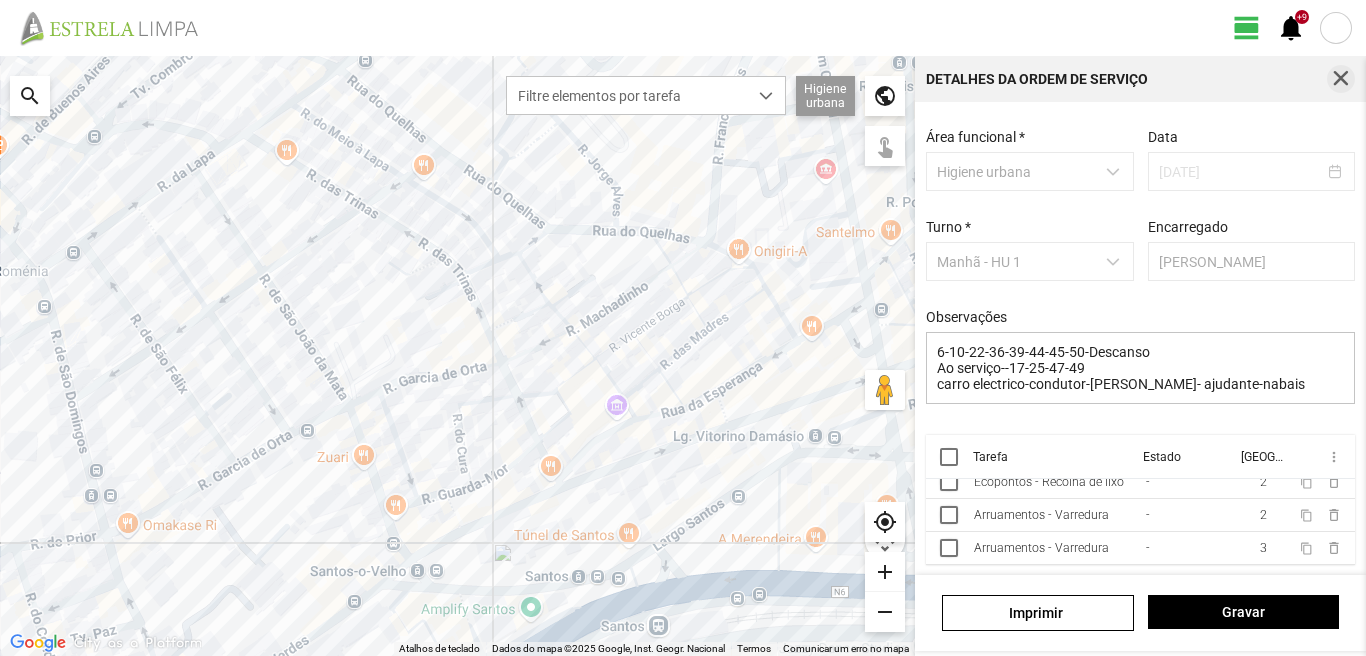 click at bounding box center [1341, 79] 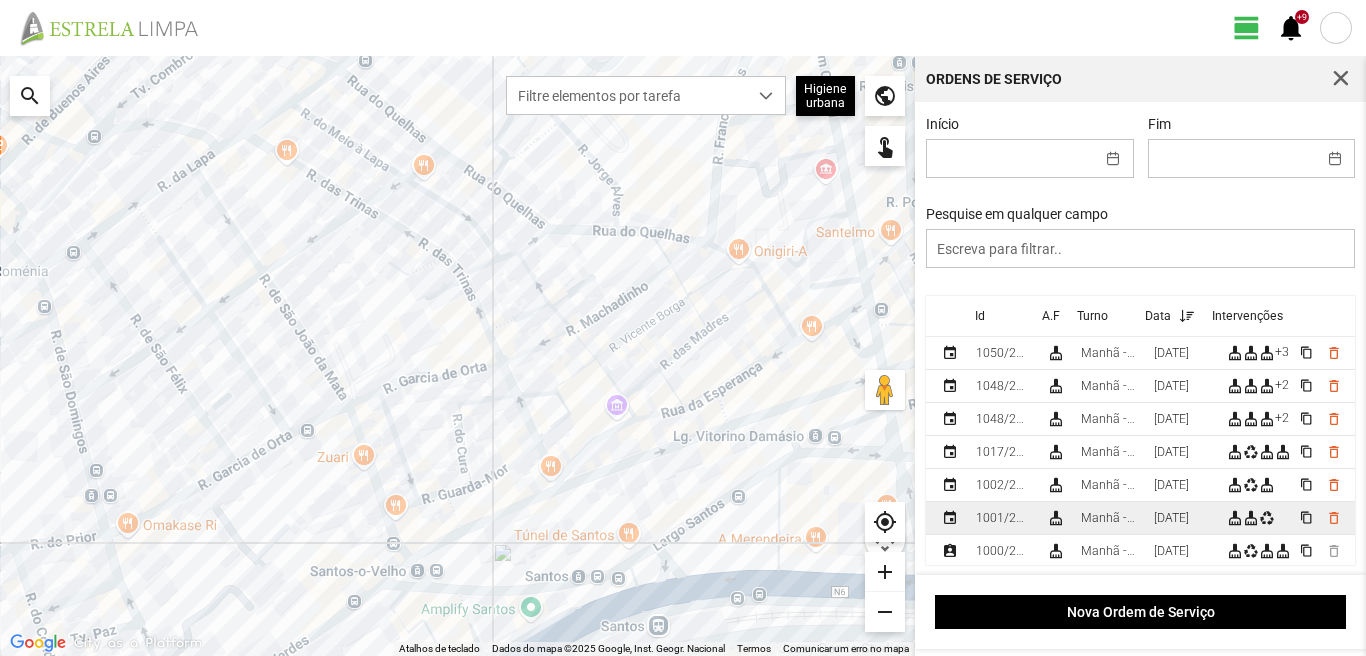 scroll, scrollTop: 100, scrollLeft: 0, axis: vertical 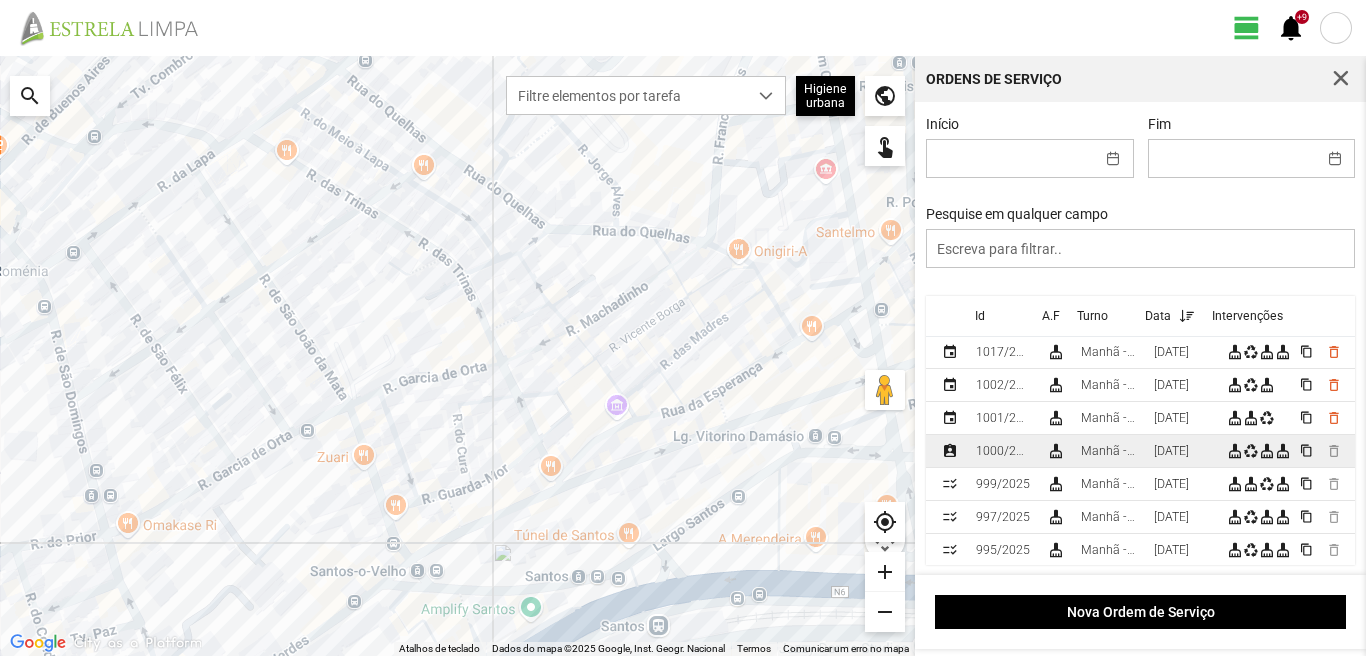 click on "[DATE]" at bounding box center (1171, 451) 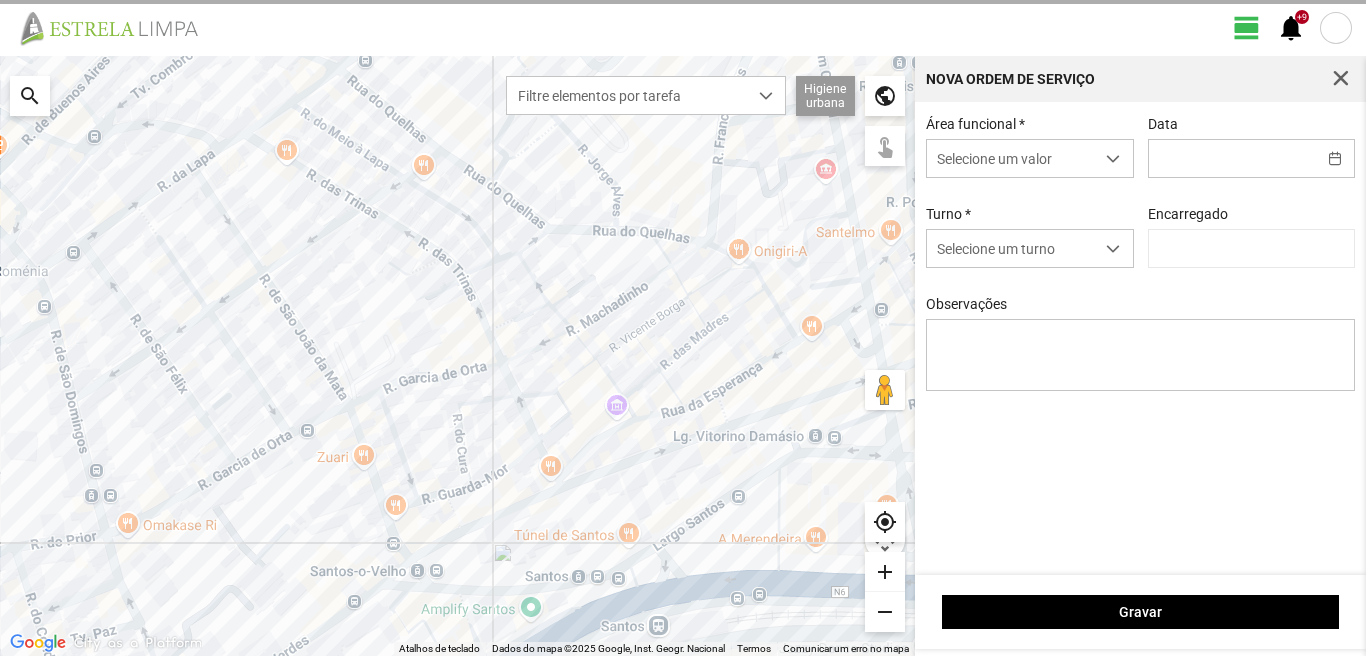 type on "[DATE]" 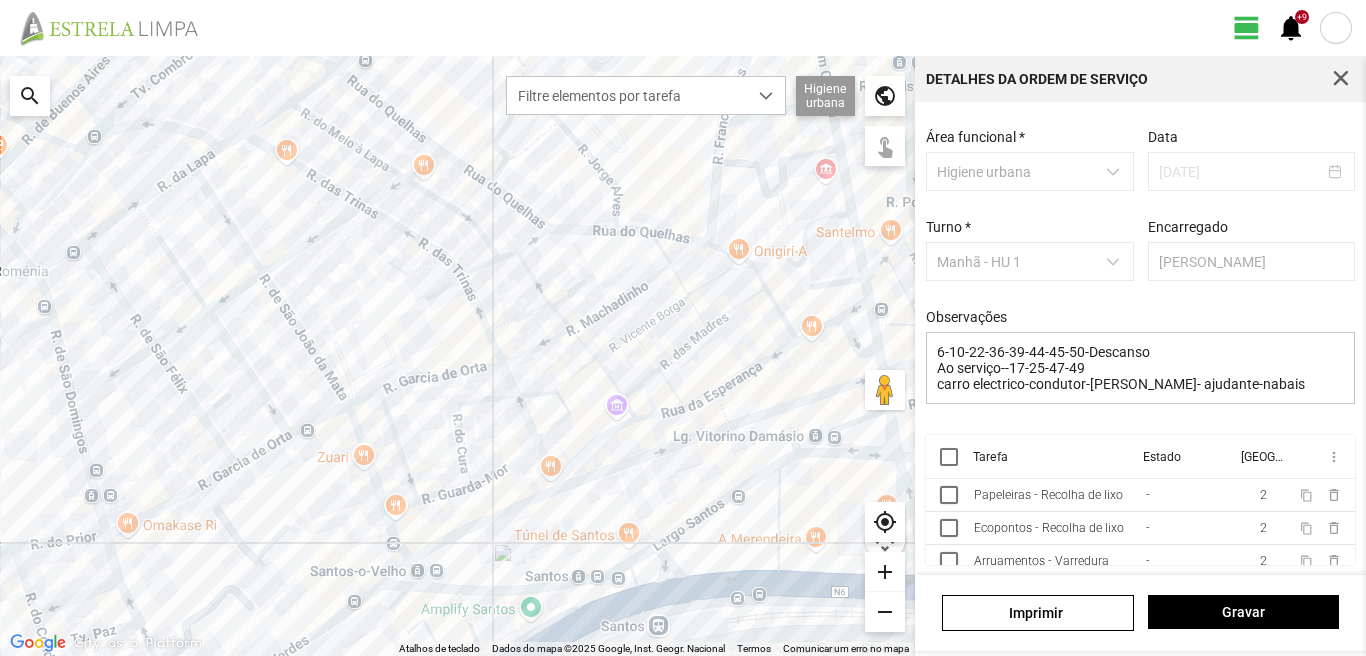 scroll, scrollTop: 0, scrollLeft: 0, axis: both 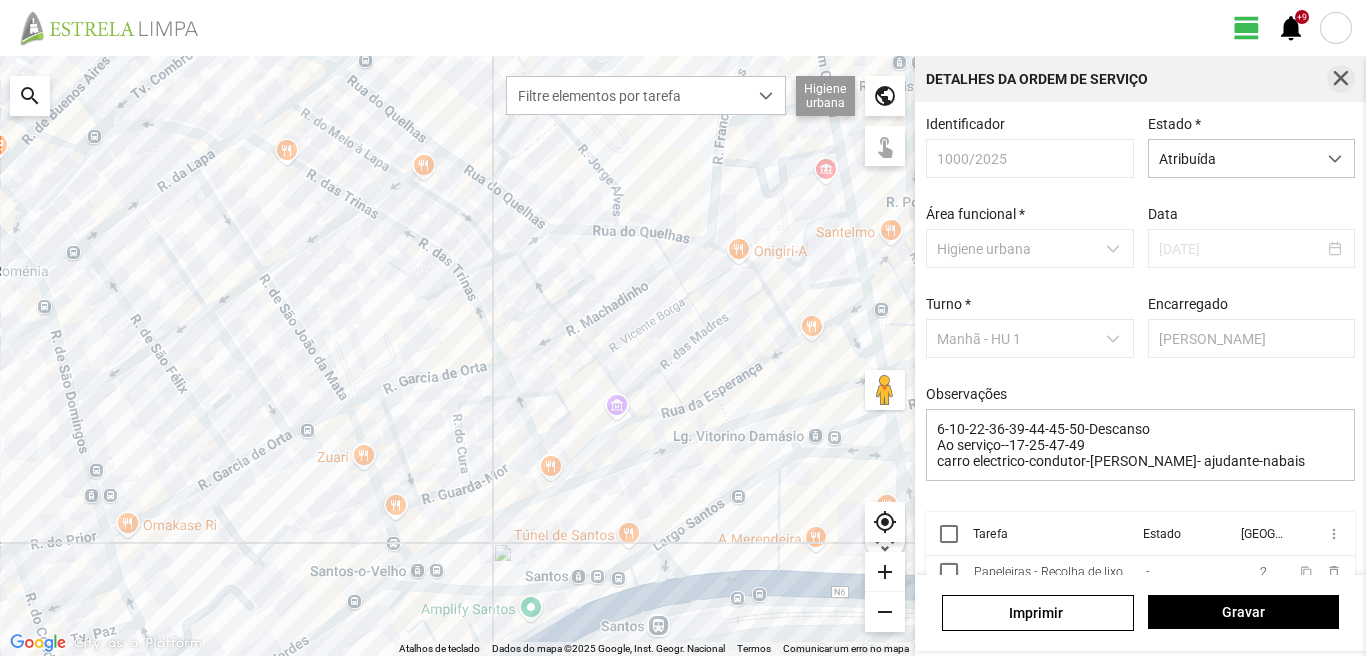click at bounding box center [1341, 79] 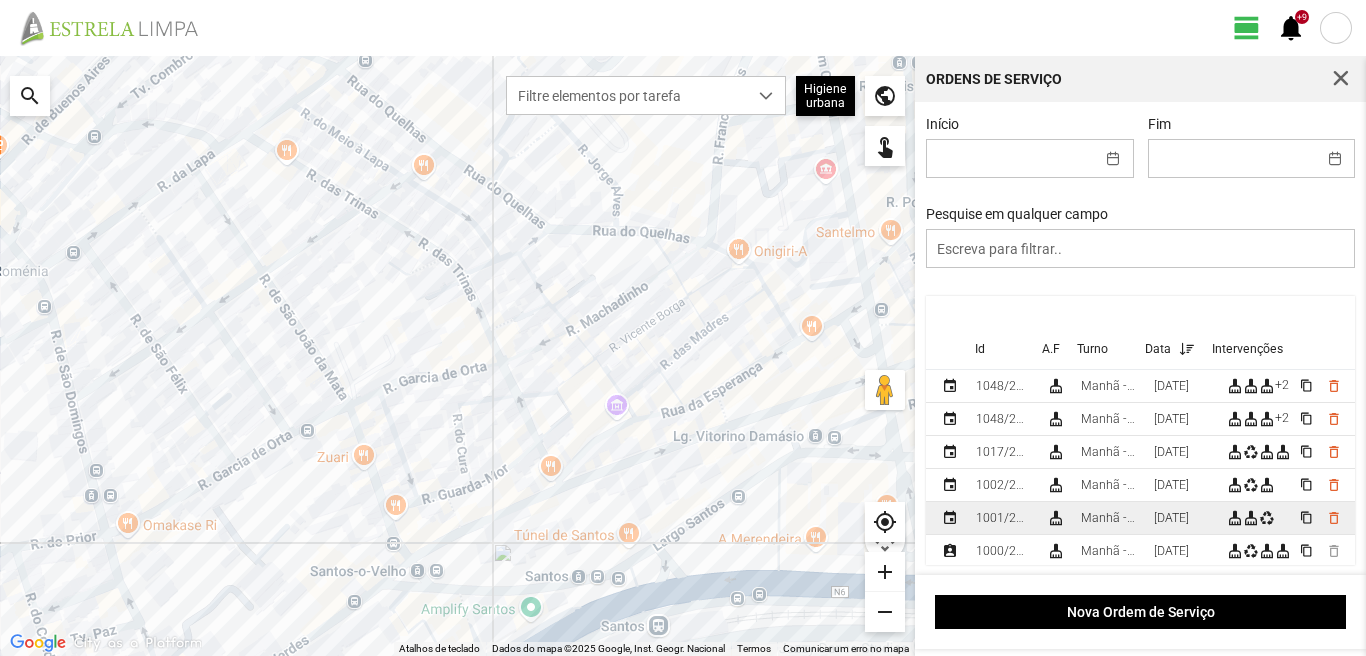 scroll, scrollTop: 100, scrollLeft: 0, axis: vertical 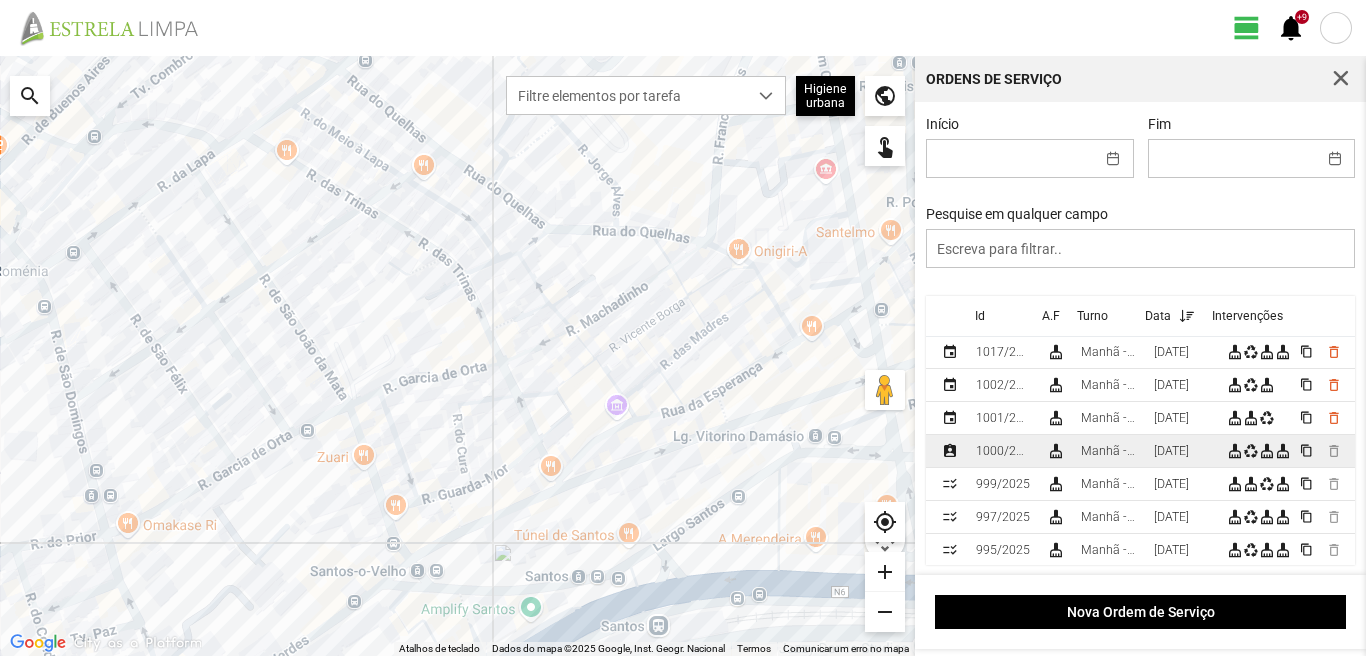 click on "[DATE]" at bounding box center [1182, 451] 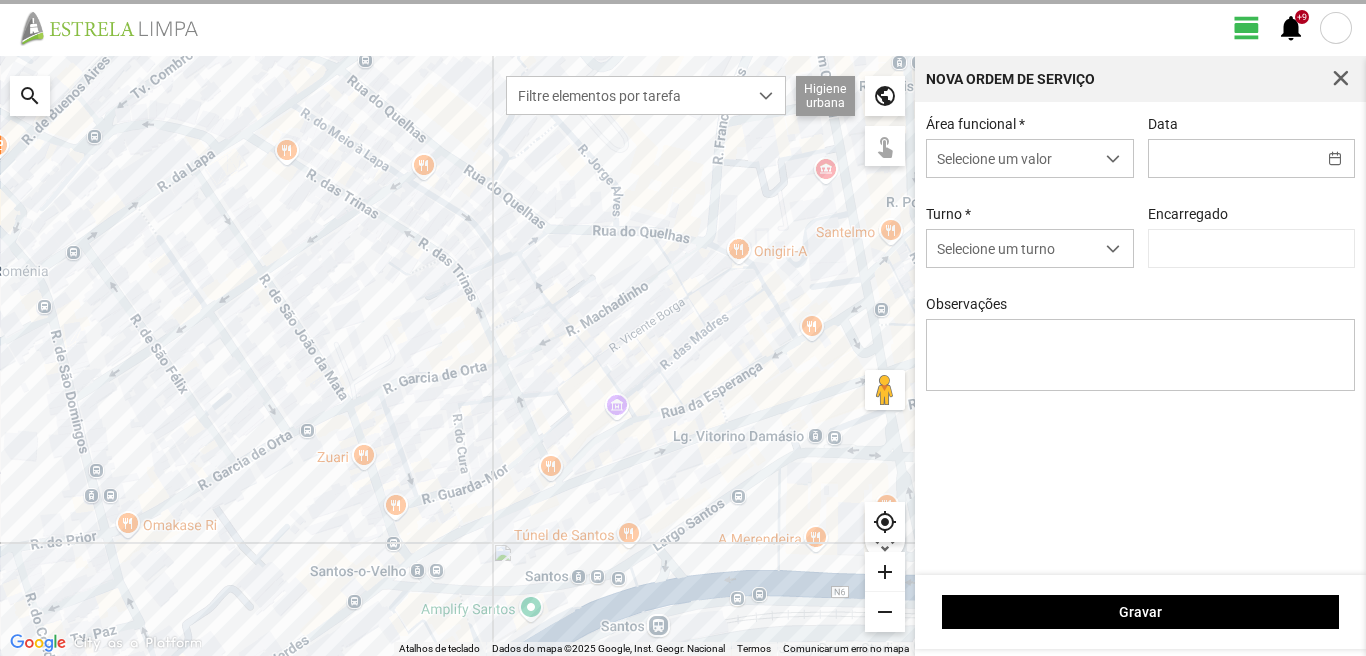 type on "[DATE]" 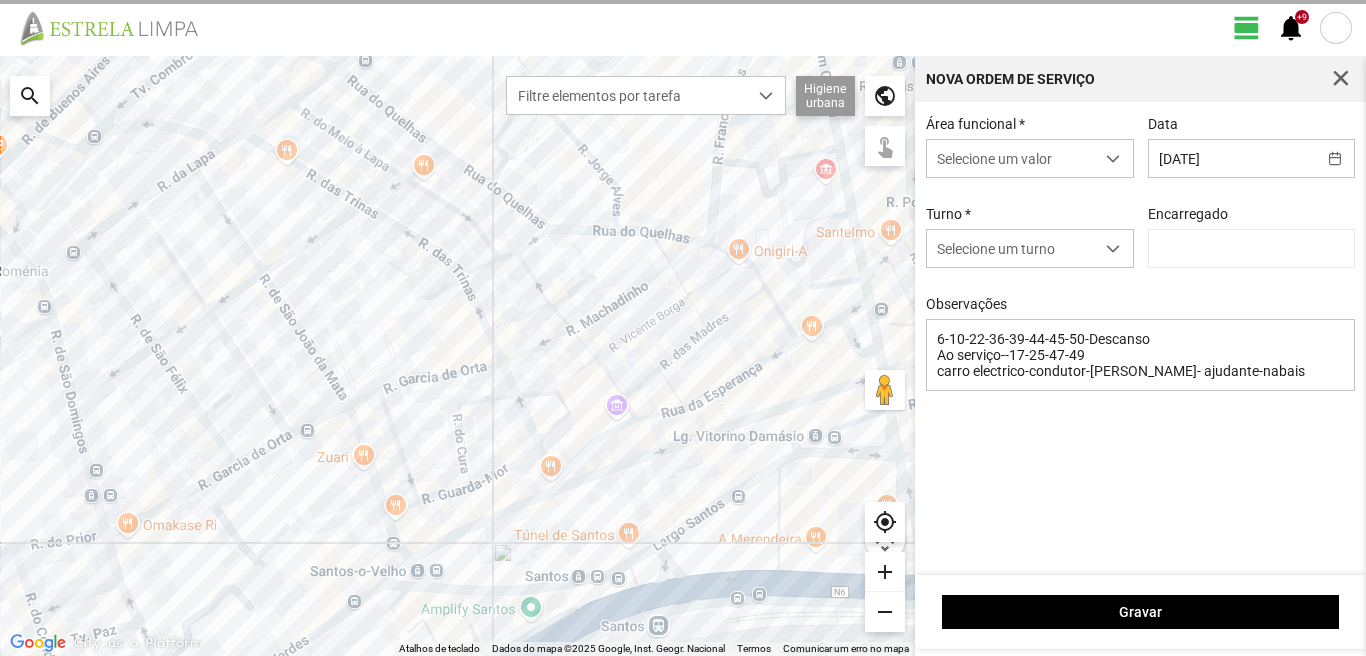 type on "[PERSON_NAME]" 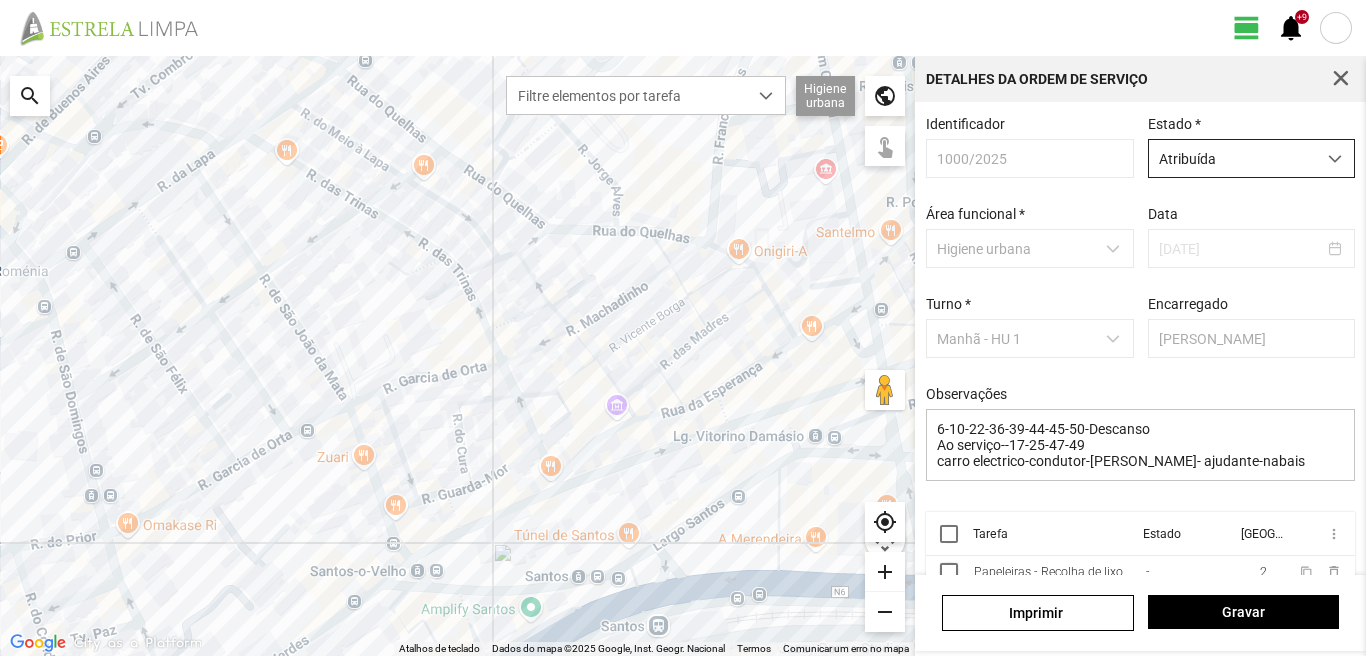click on "Atribuída" at bounding box center [1232, 158] 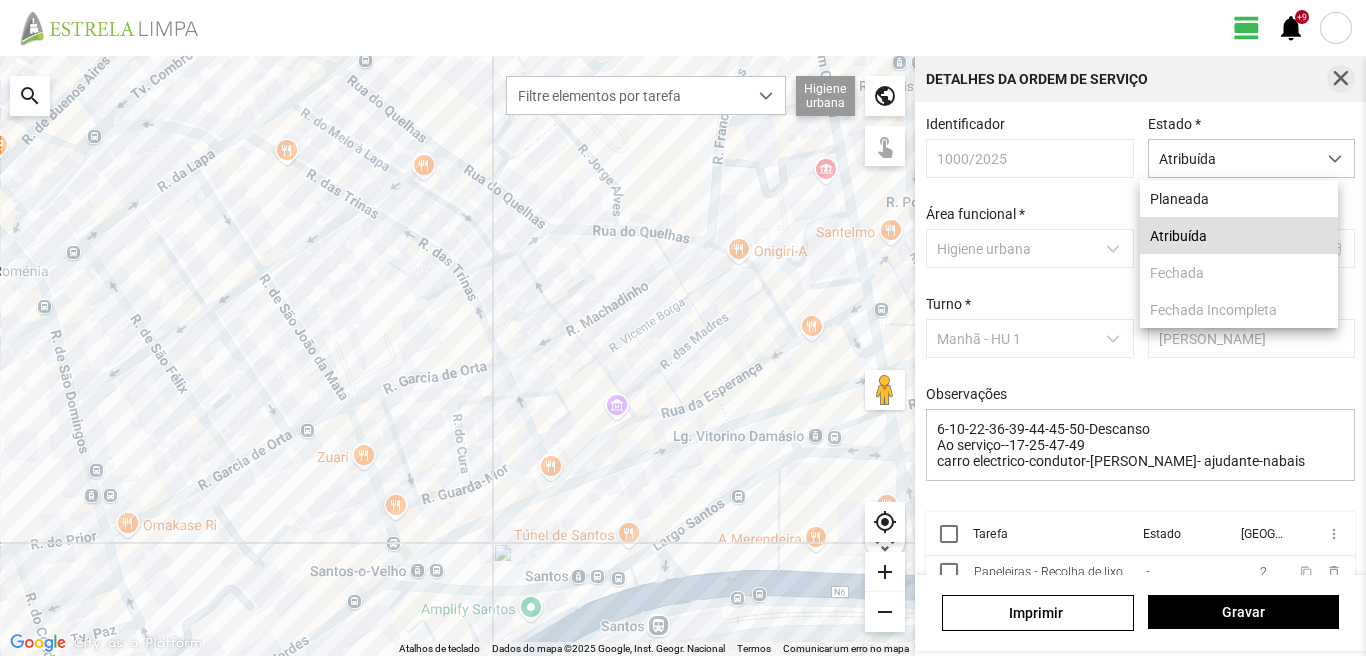 click at bounding box center [1341, 79] 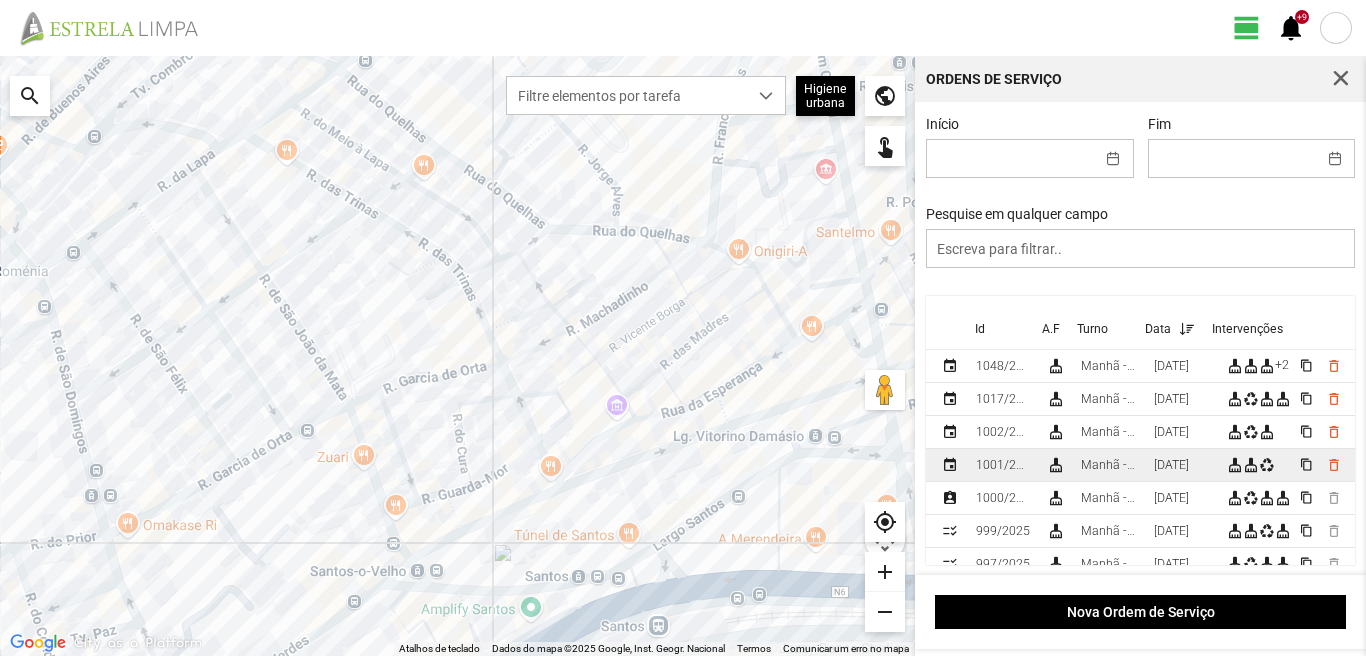 scroll, scrollTop: 100, scrollLeft: 0, axis: vertical 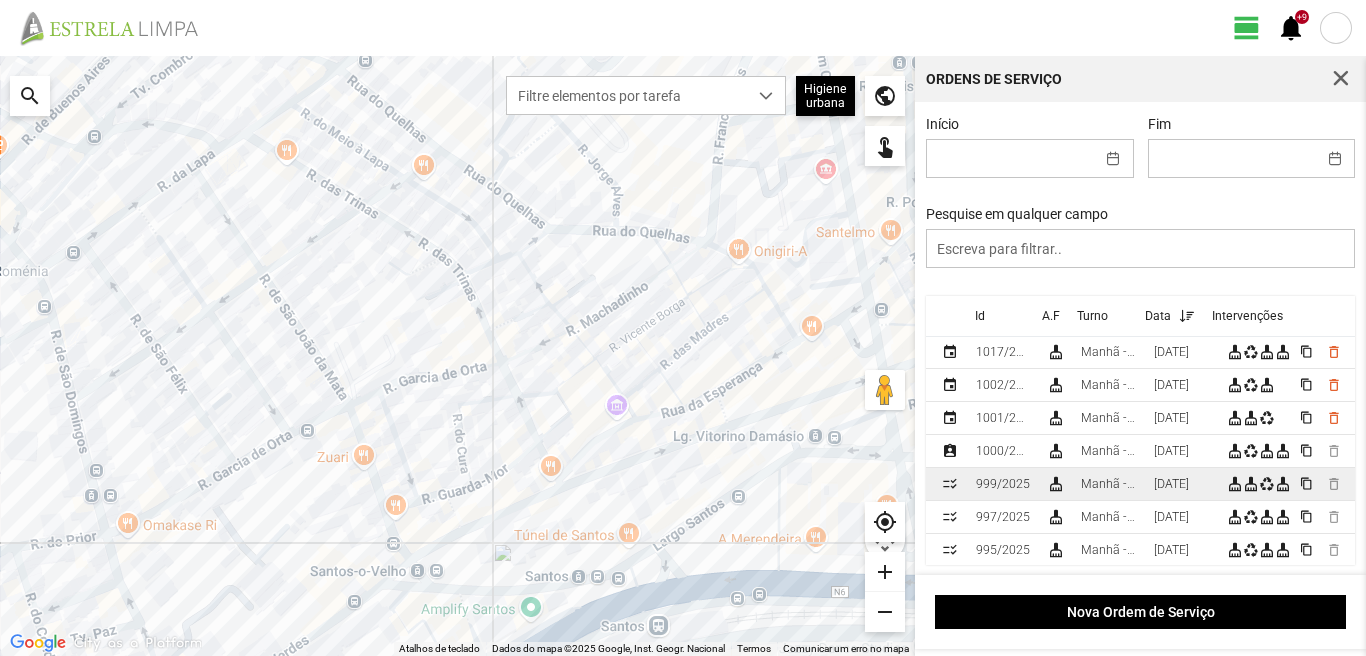 click on "[DATE]" at bounding box center (1171, 484) 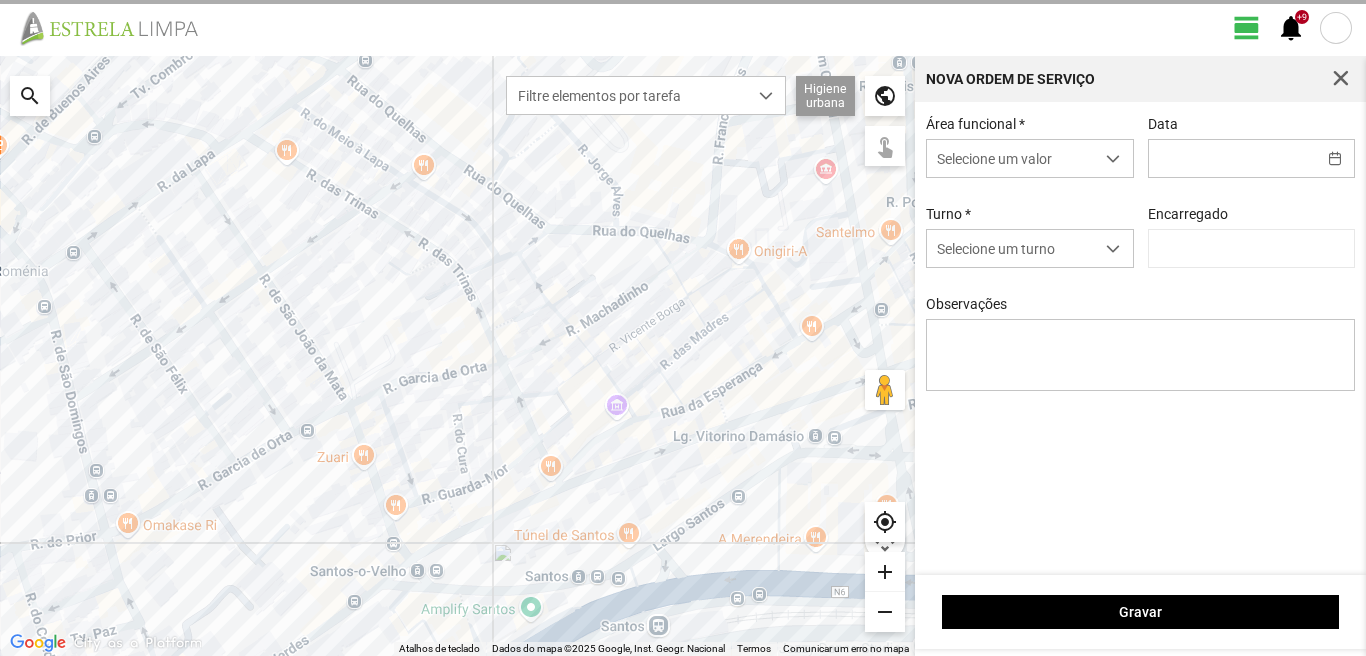 type on "[DATE]" 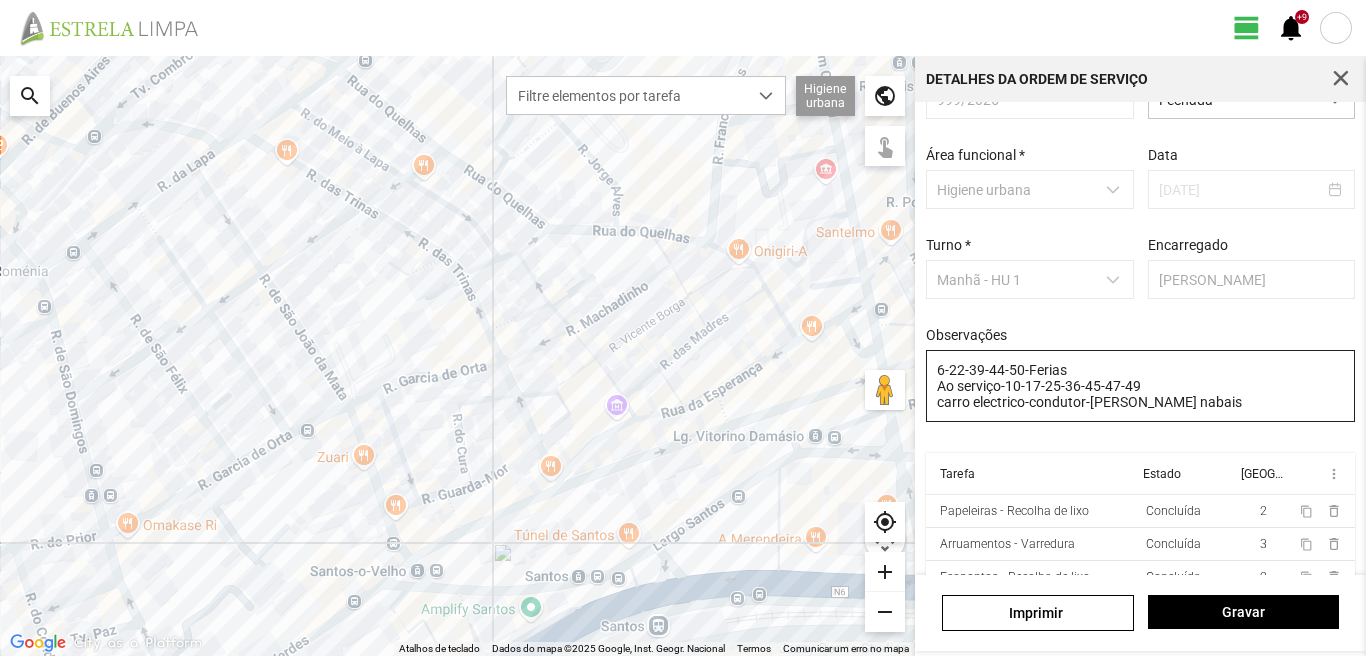 scroll, scrollTop: 85, scrollLeft: 0, axis: vertical 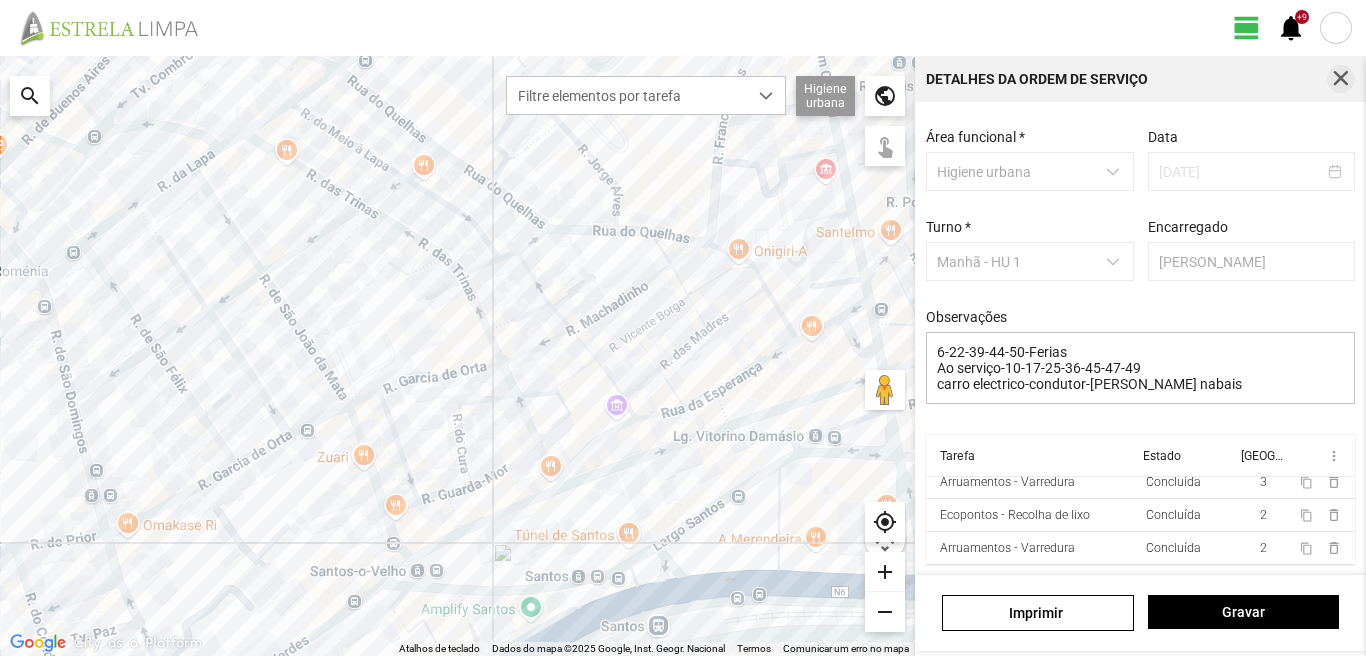 click at bounding box center [1341, 79] 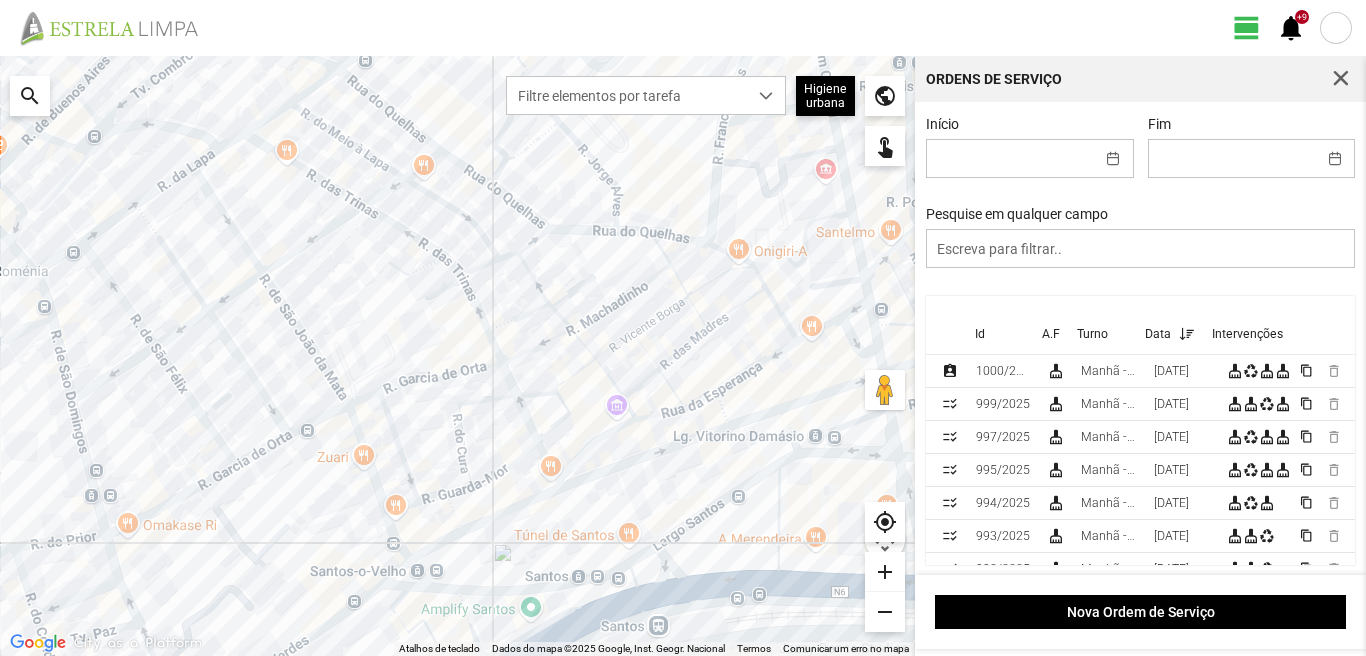 scroll, scrollTop: 200, scrollLeft: 0, axis: vertical 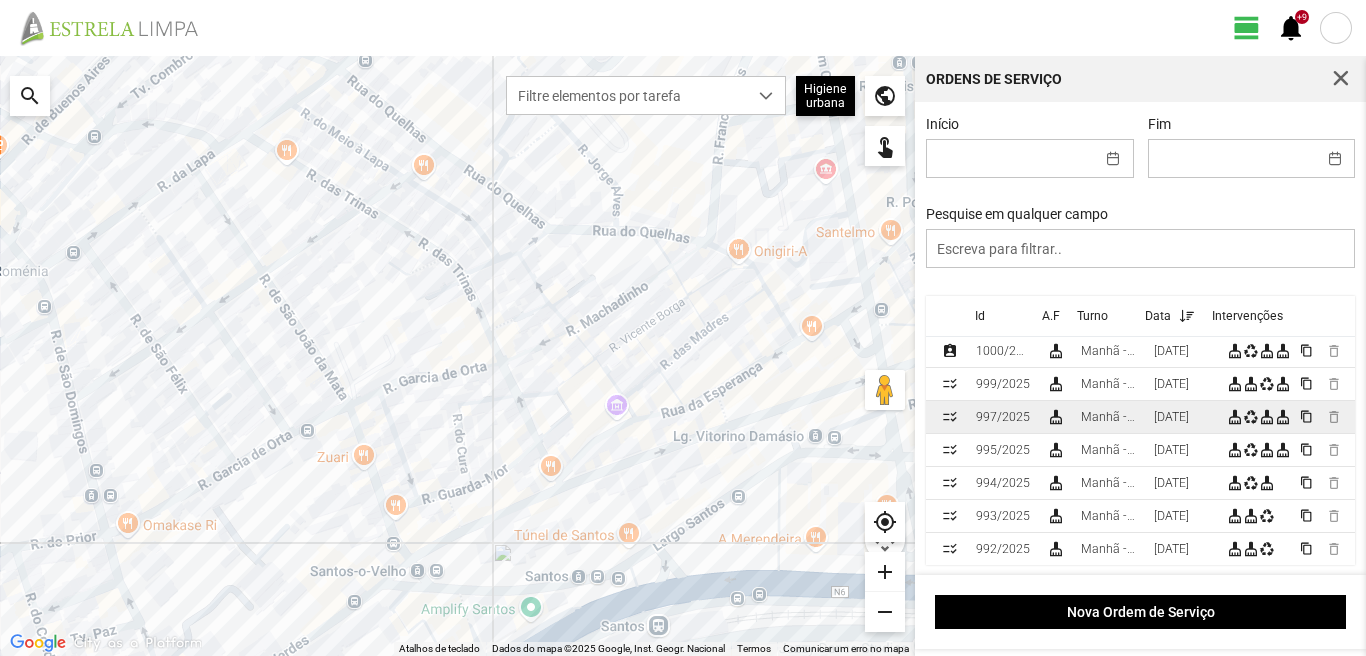 click on "[DATE]" at bounding box center (1171, 417) 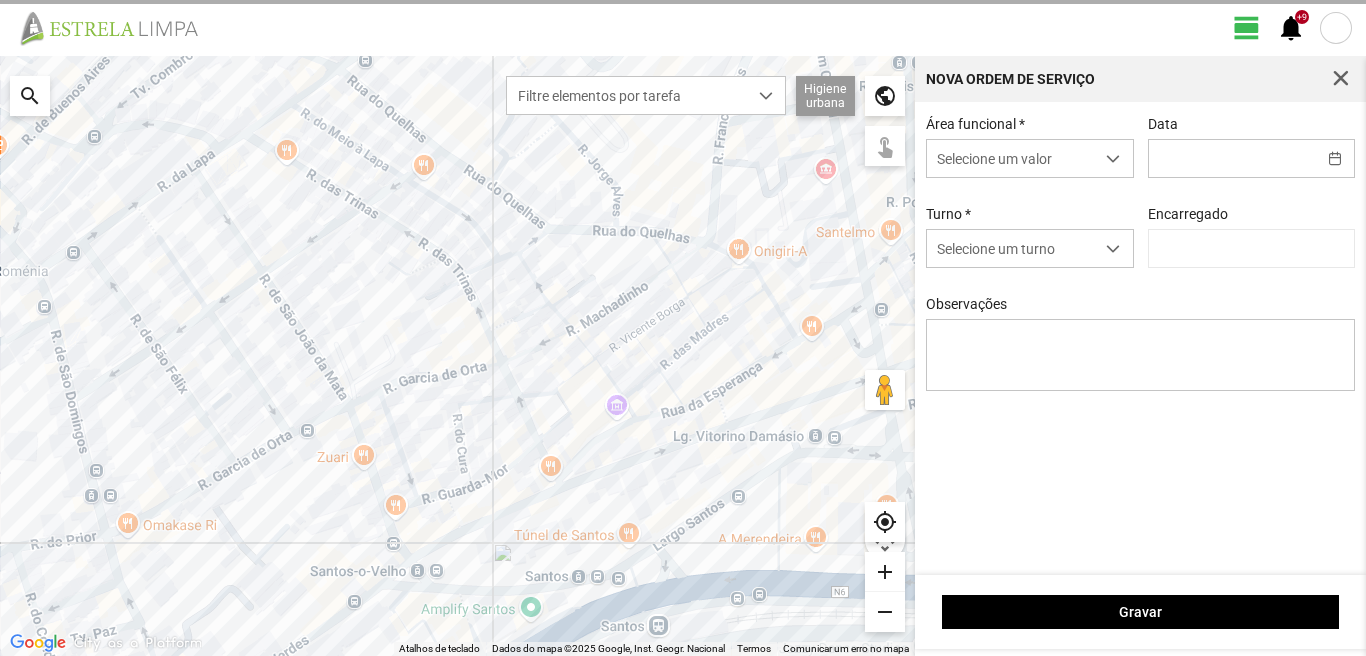 type on "[DATE]" 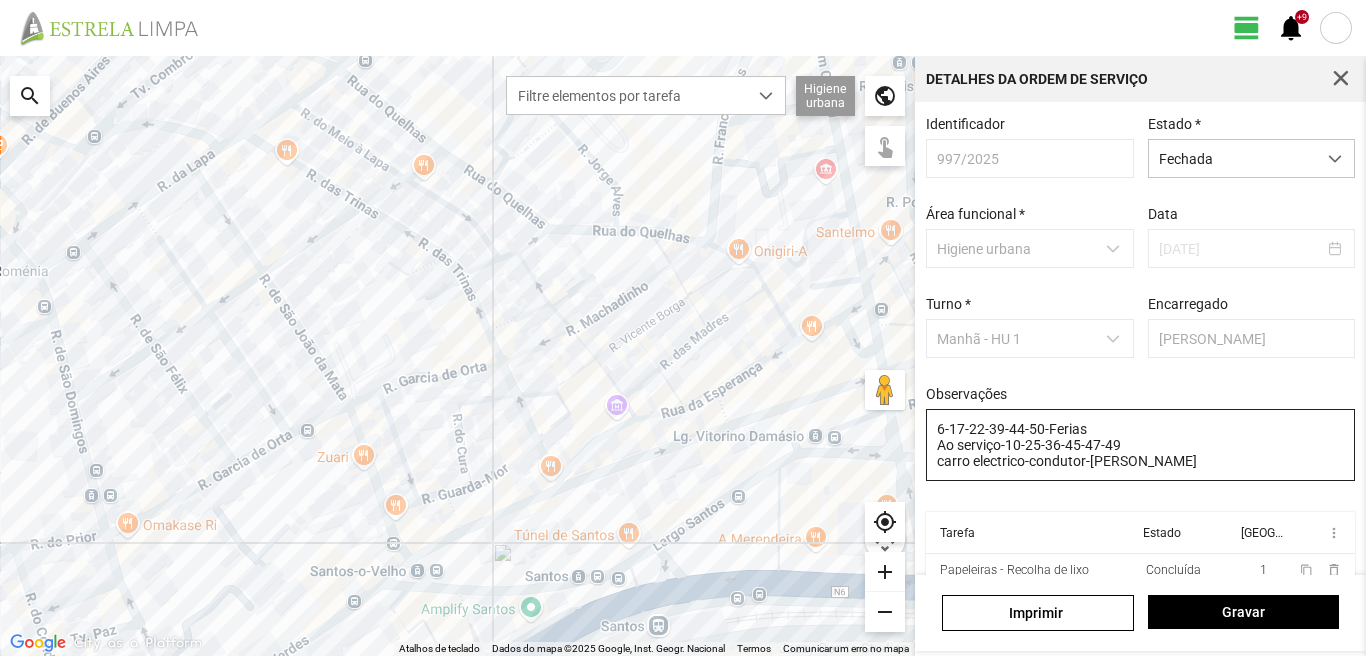 scroll, scrollTop: 85, scrollLeft: 0, axis: vertical 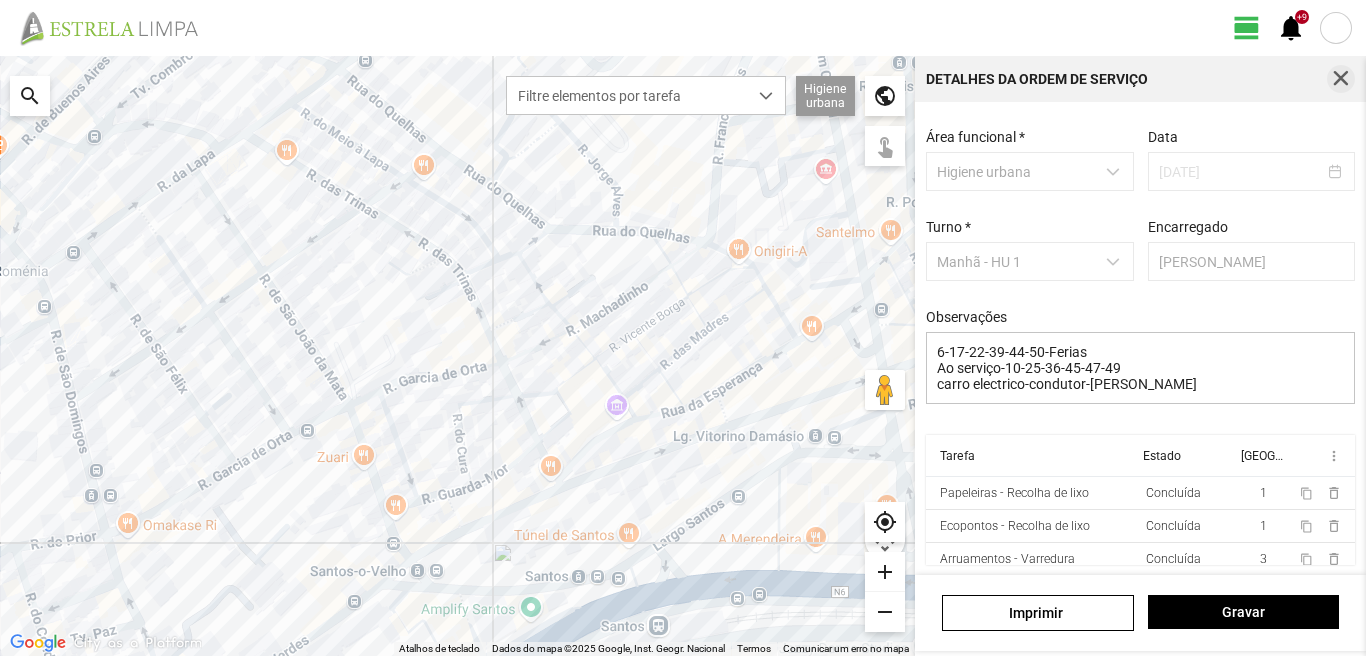 click at bounding box center (1341, 79) 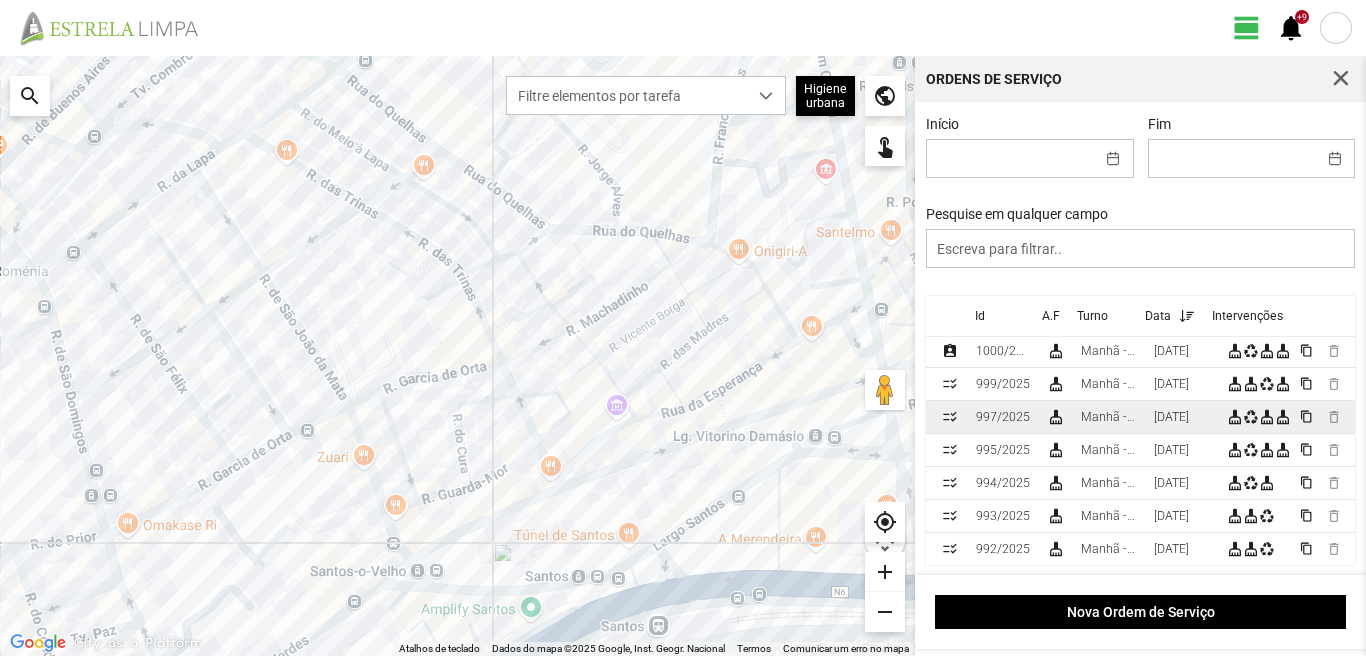 scroll, scrollTop: 100, scrollLeft: 0, axis: vertical 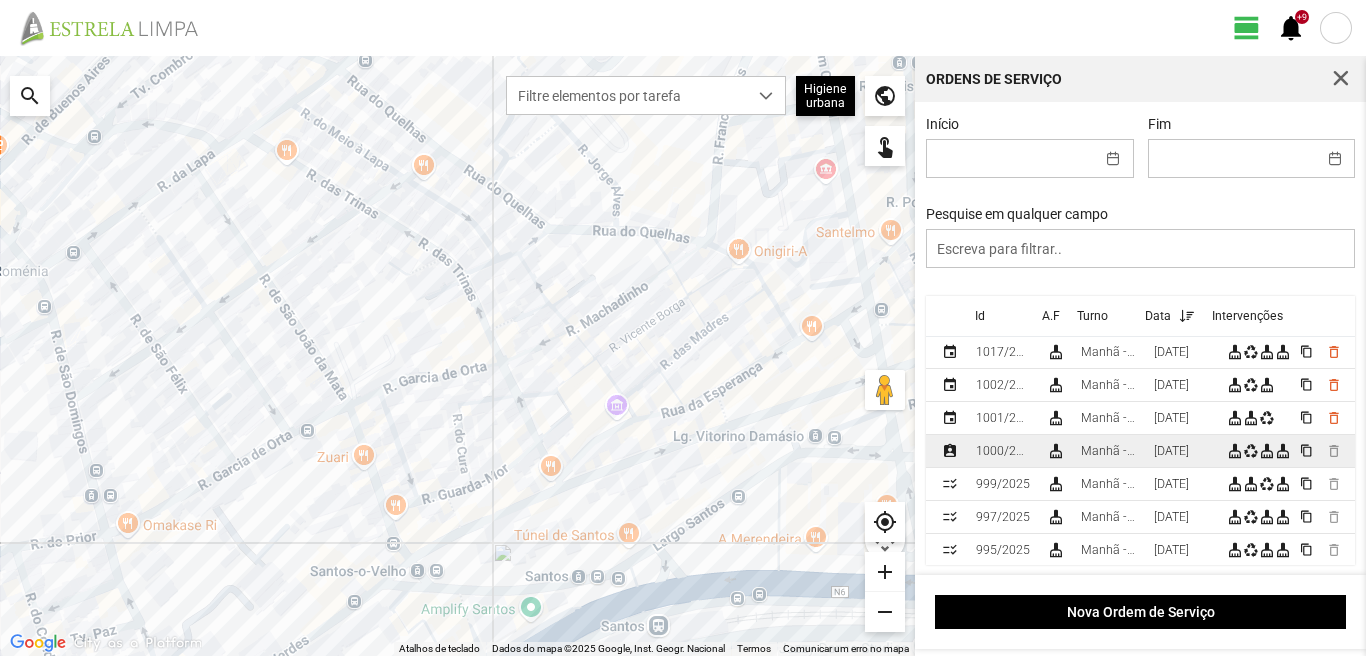 click on "[DATE]" at bounding box center [1171, 451] 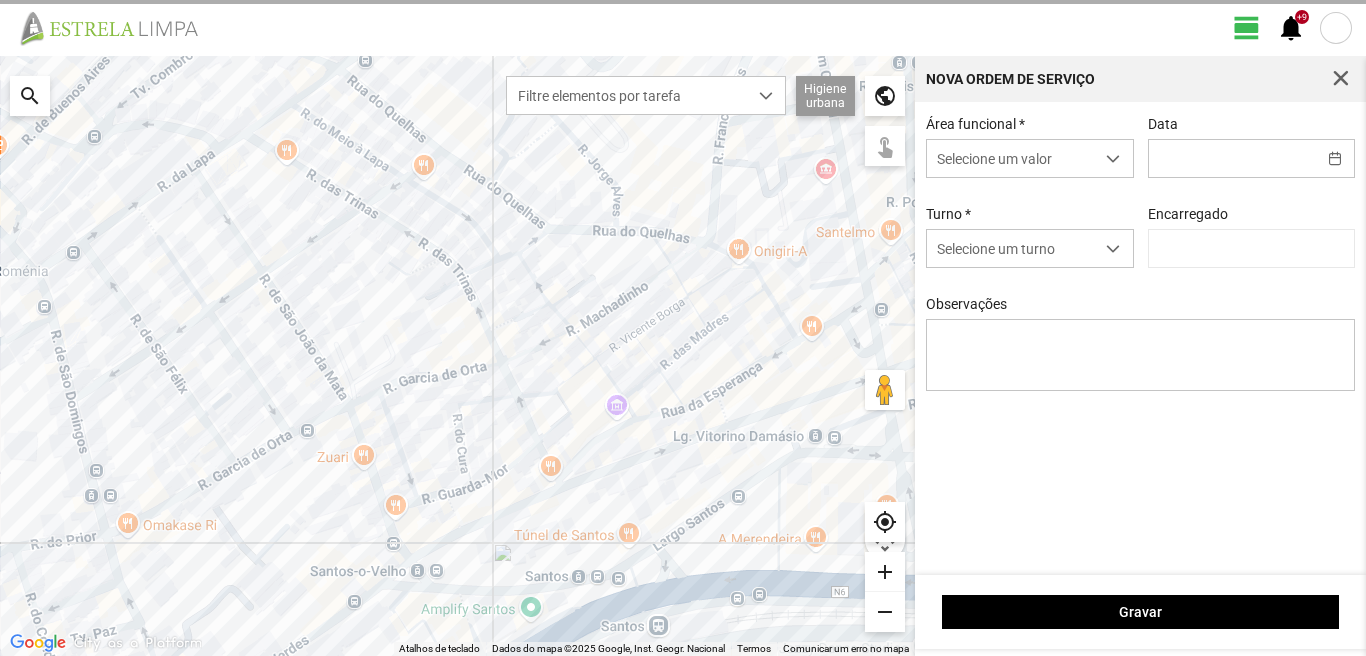 type on "[DATE]" 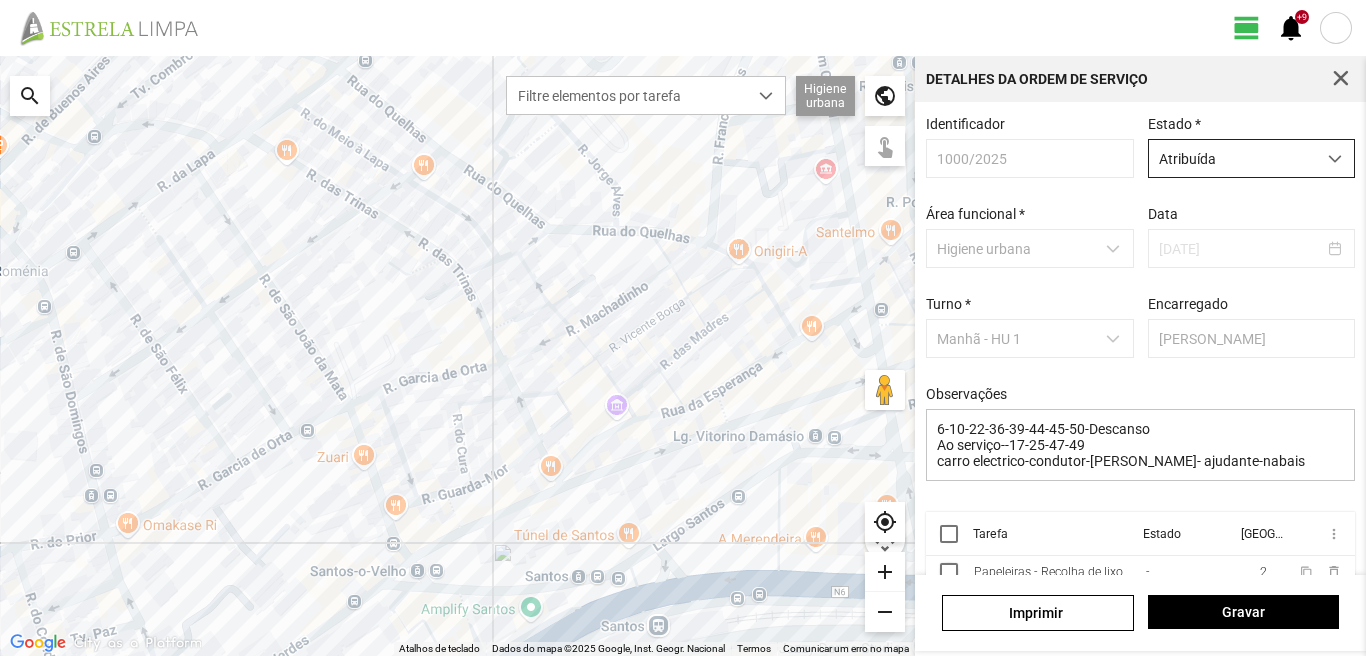 click at bounding box center (1335, 159) 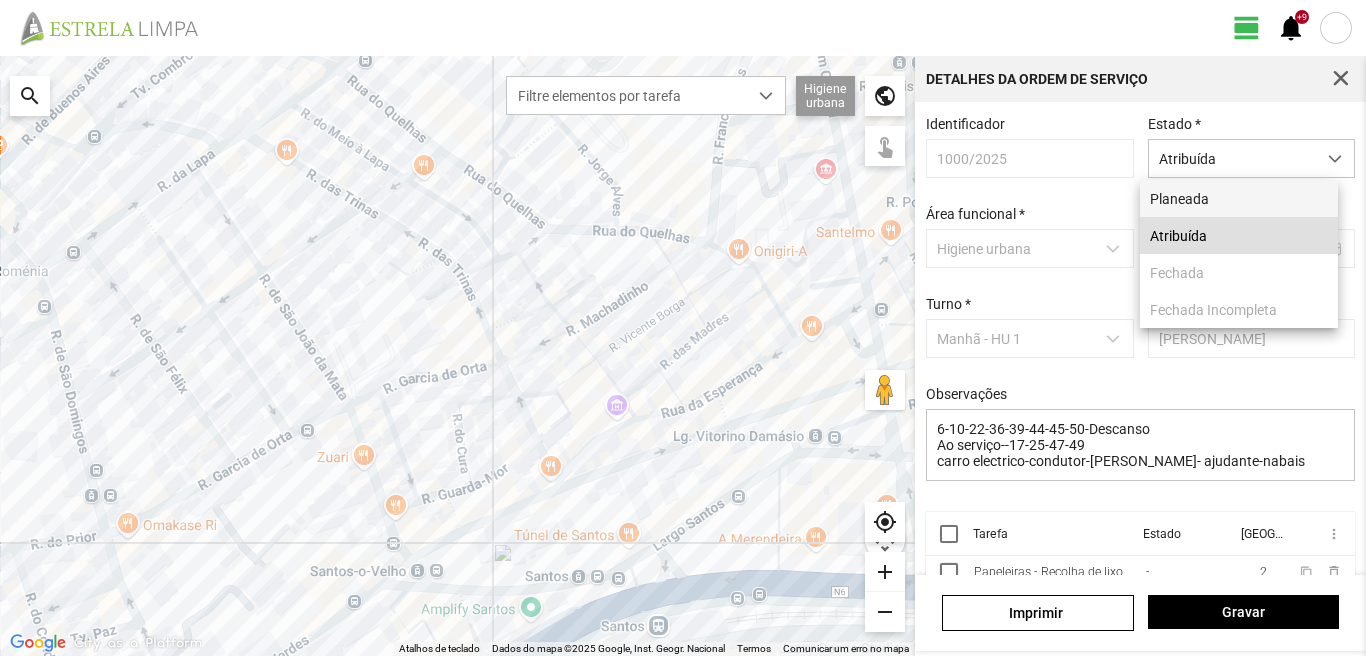click on "Planeada" at bounding box center (1239, 198) 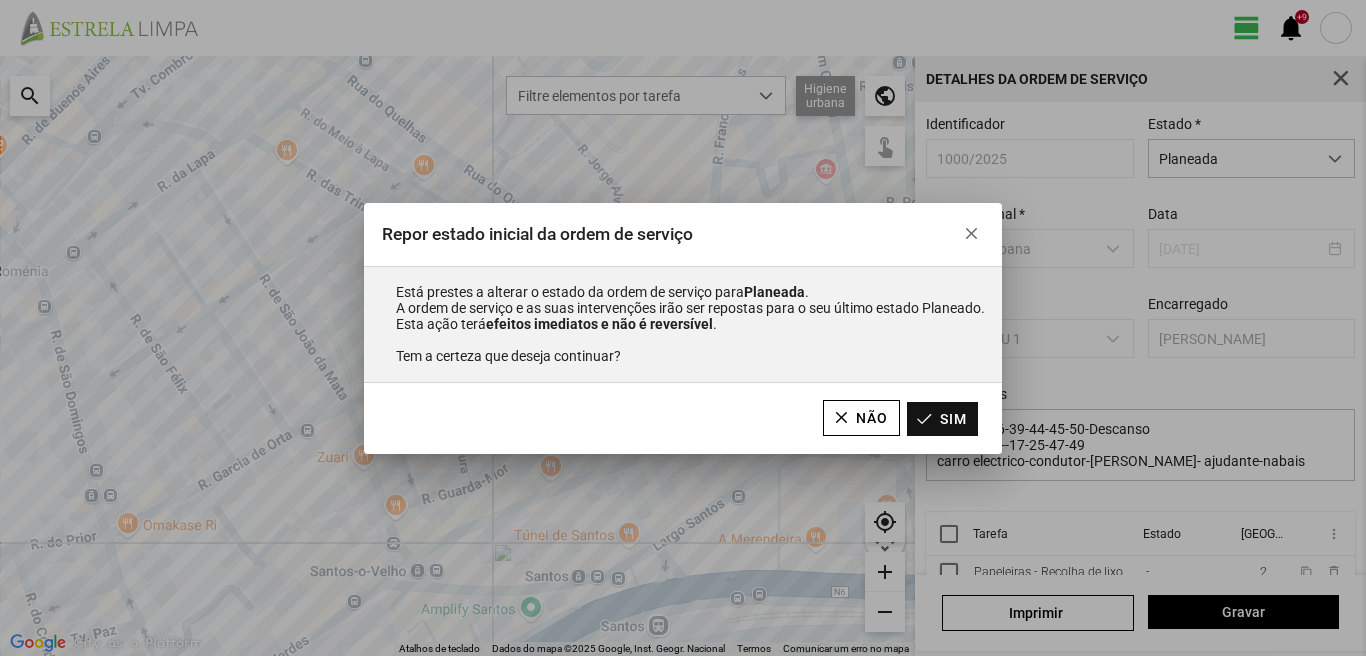 click on "Sim" 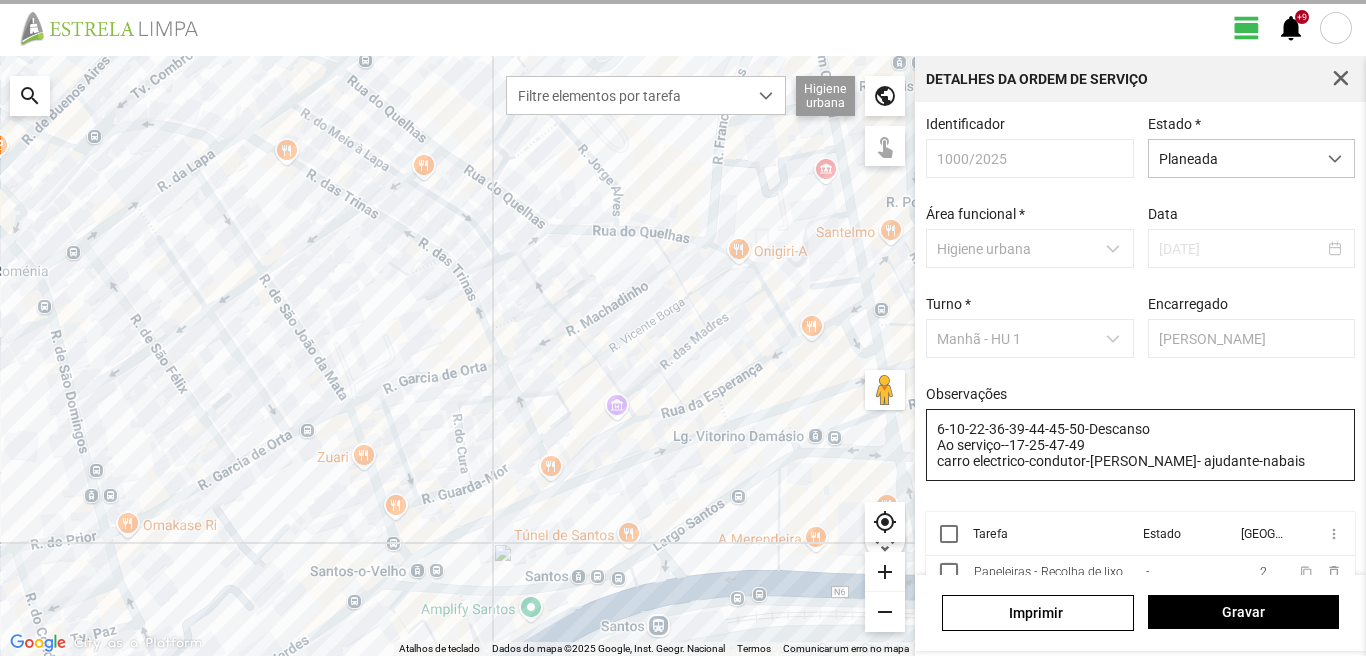 type on "6-22-39-44-50-Ferias
Ao serviço-10-17-25-36-45-47-49
carro electrico-condutor-[PERSON_NAME]-nabais" 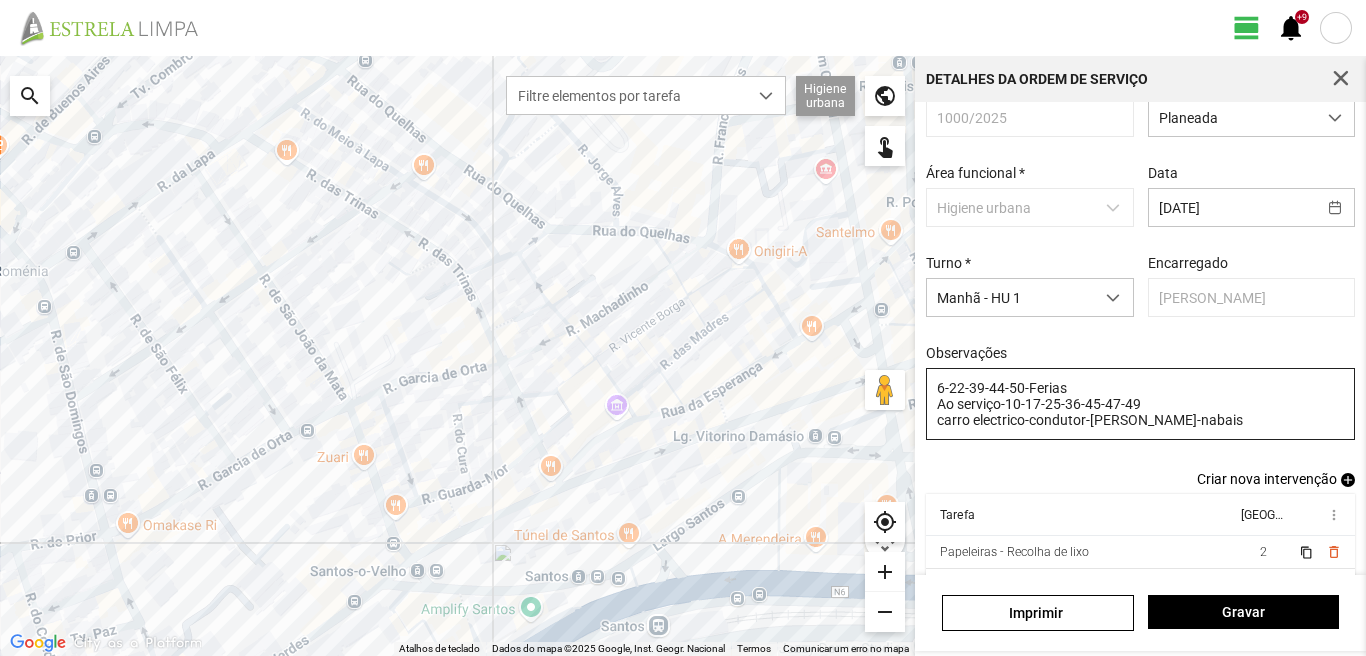 scroll, scrollTop: 100, scrollLeft: 0, axis: vertical 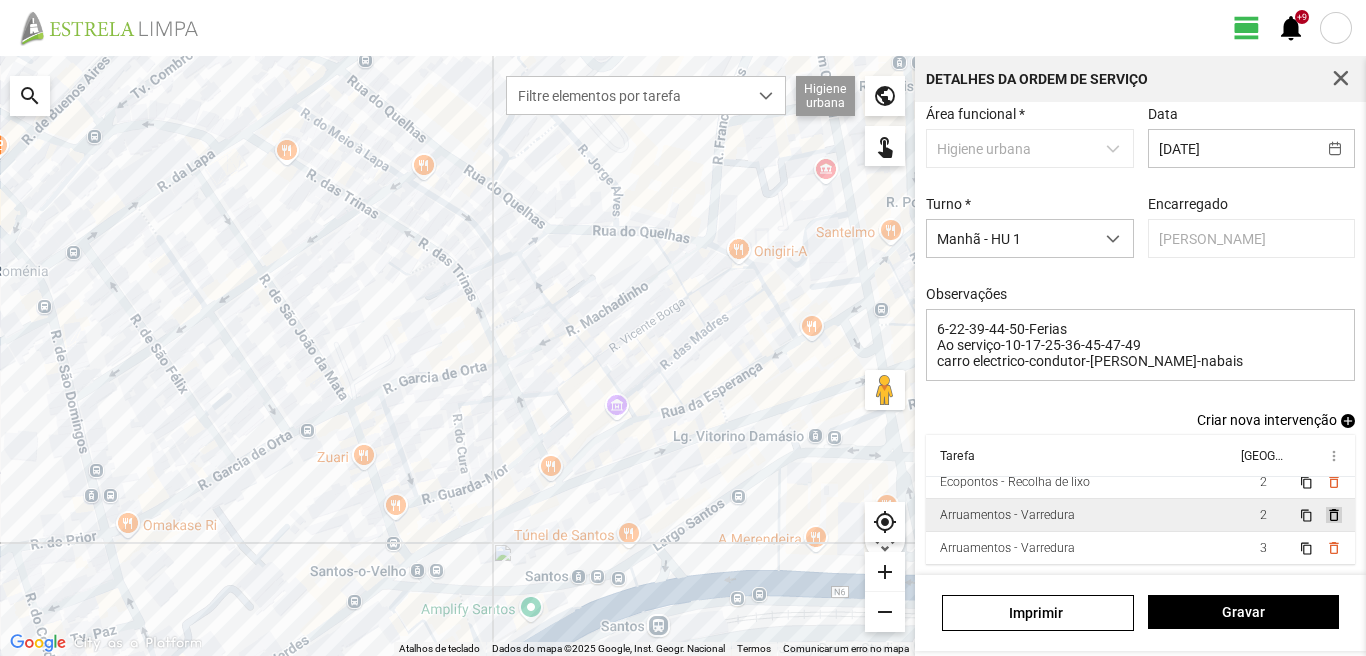 click on "delete_outline" at bounding box center [1333, 515] 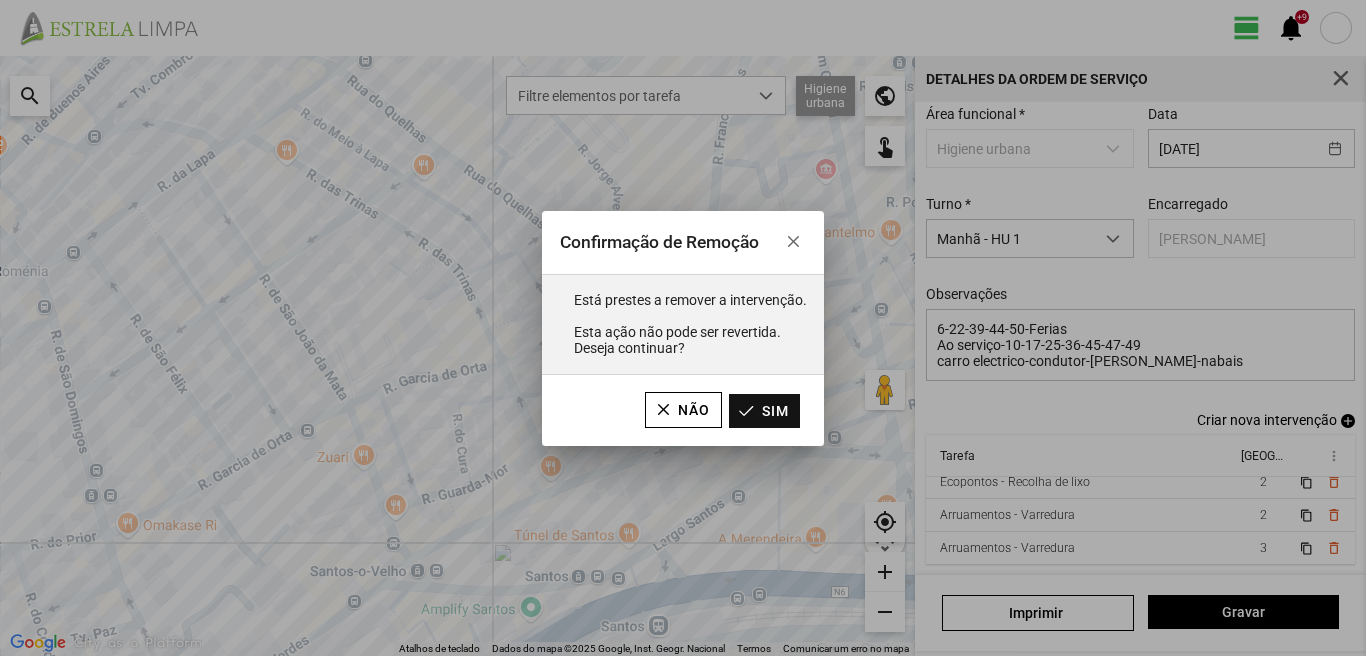click on "Sim" 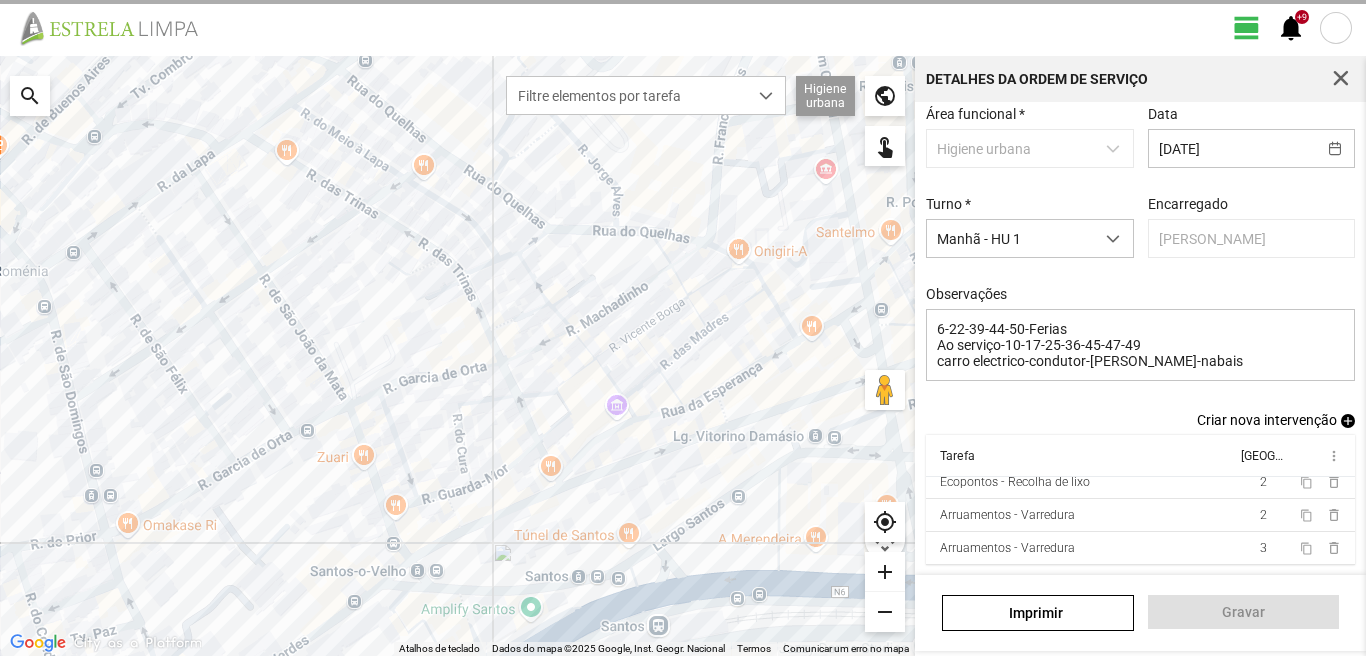 scroll, scrollTop: 11, scrollLeft: 0, axis: vertical 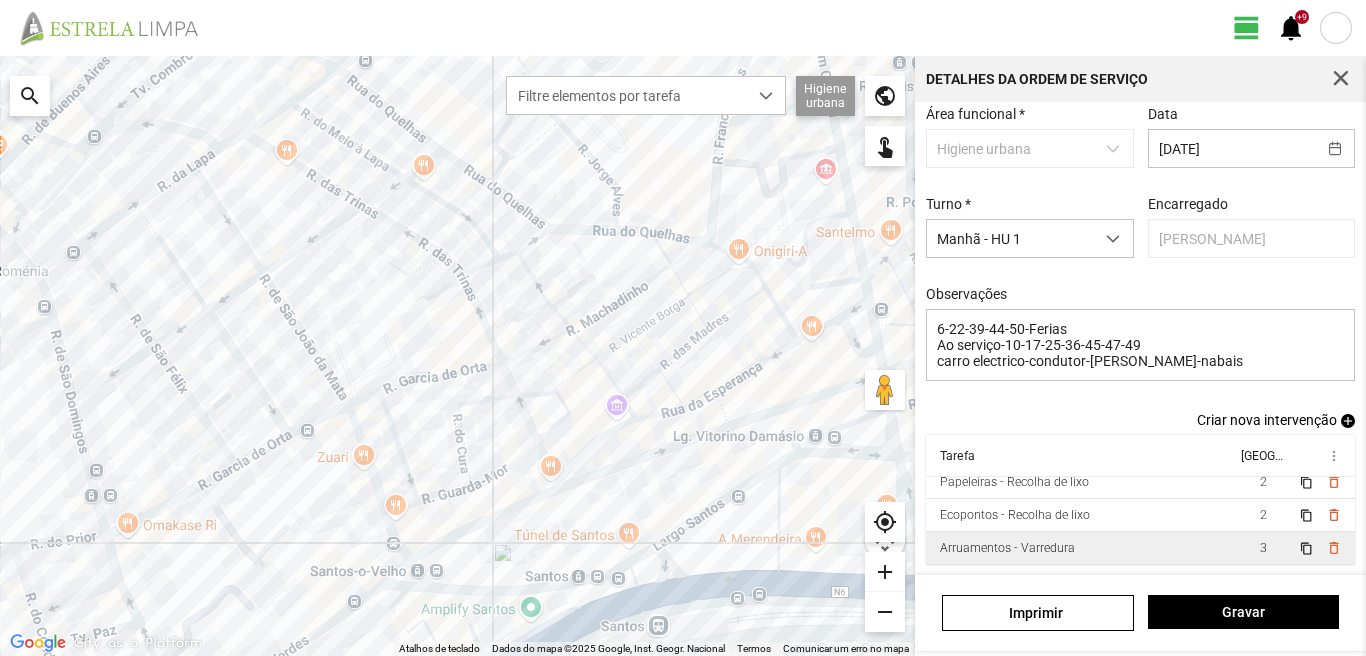 click on "3" at bounding box center (1263, 548) 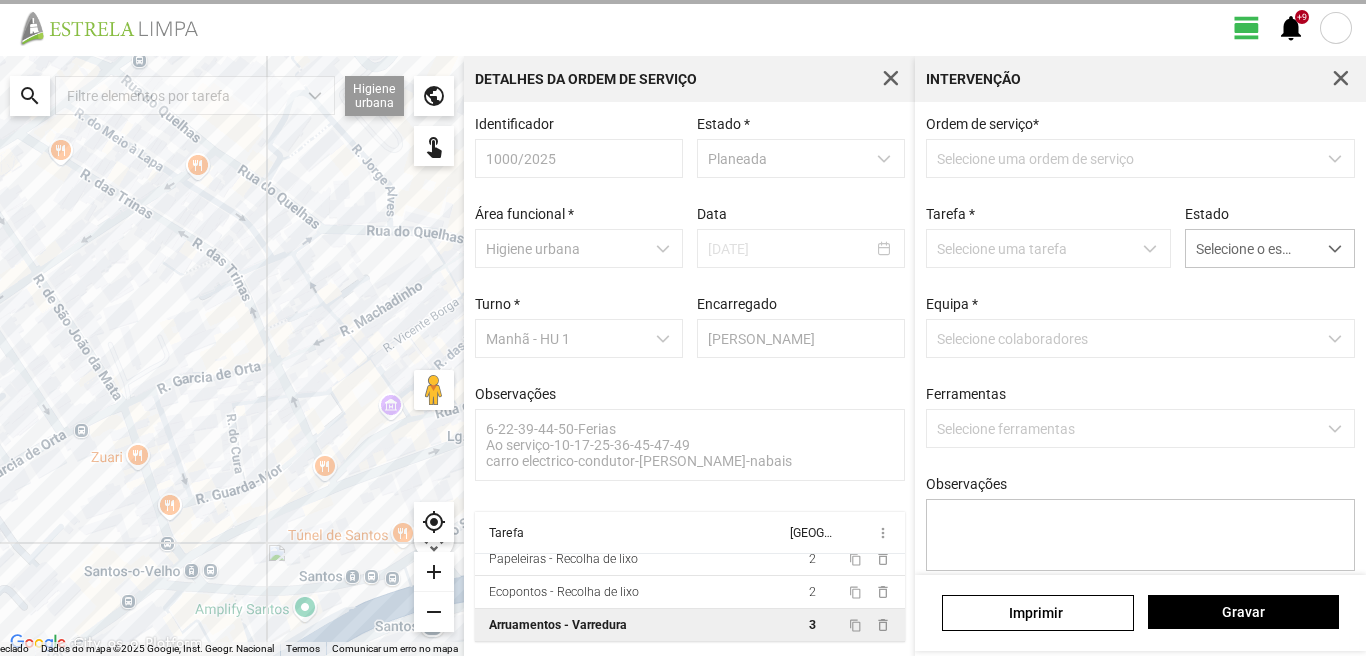 scroll, scrollTop: 4, scrollLeft: 0, axis: vertical 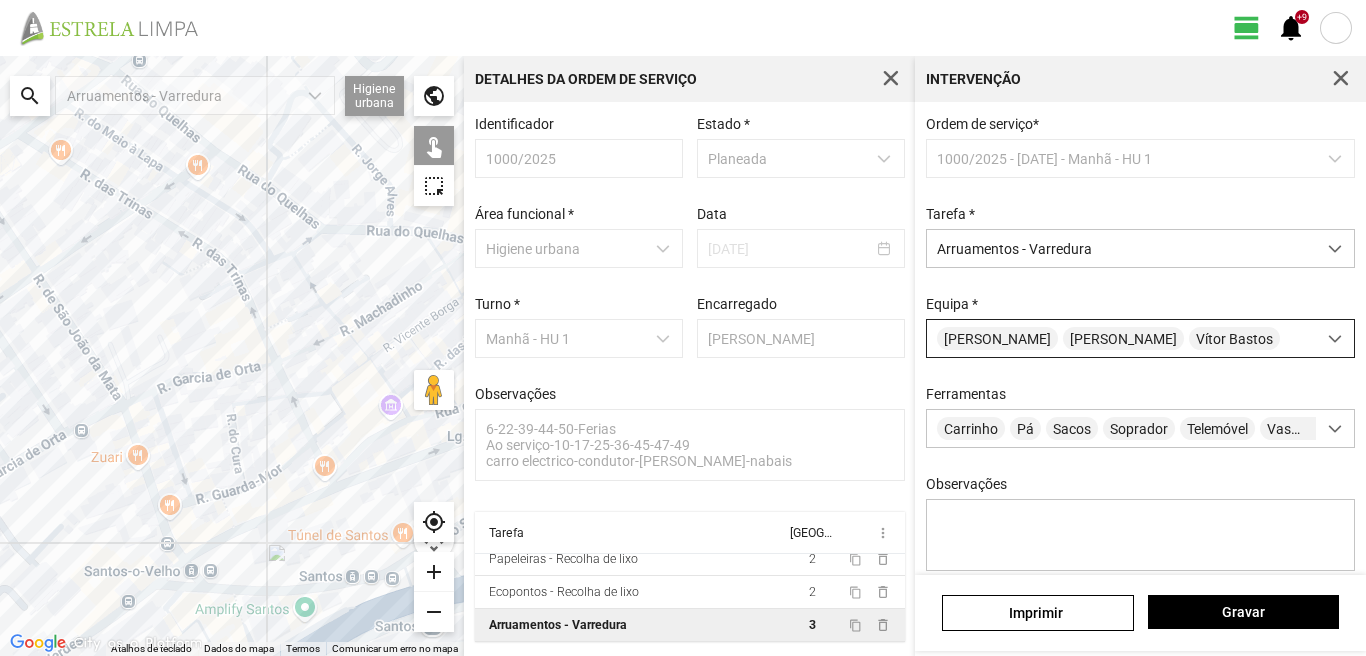 click on "[PERSON_NAME]" at bounding box center [1123, 338] 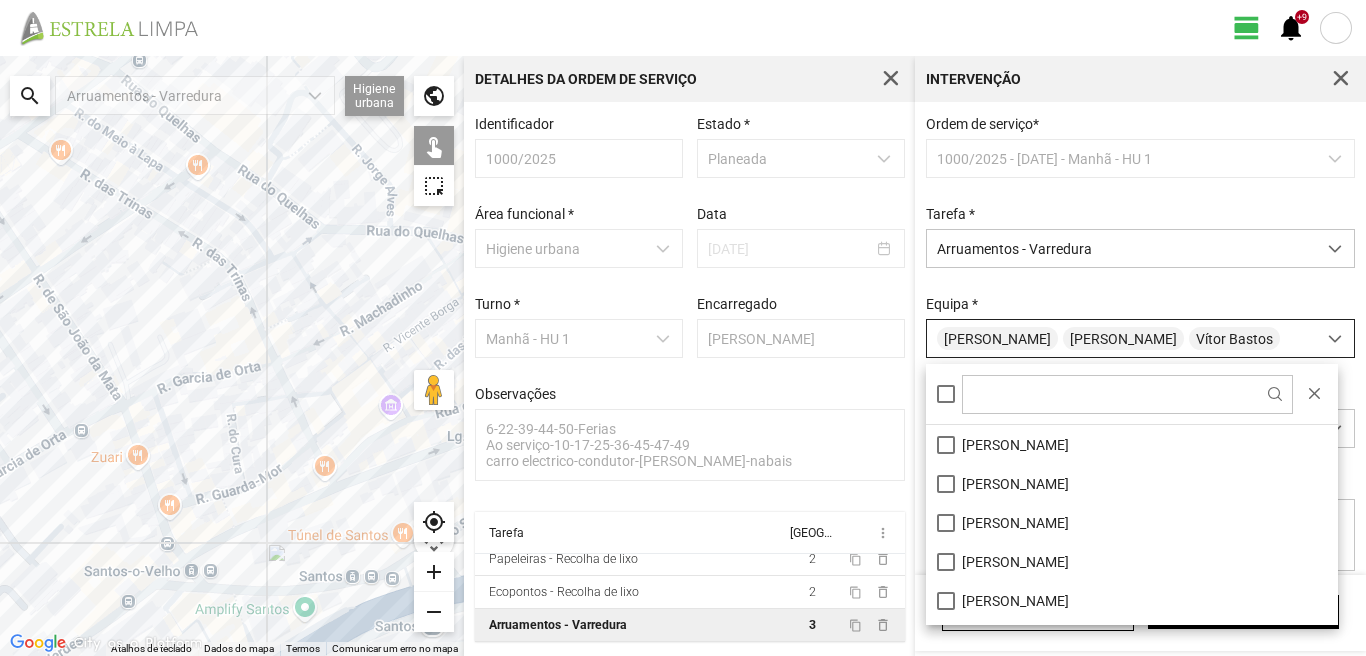 scroll, scrollTop: 11, scrollLeft: 89, axis: both 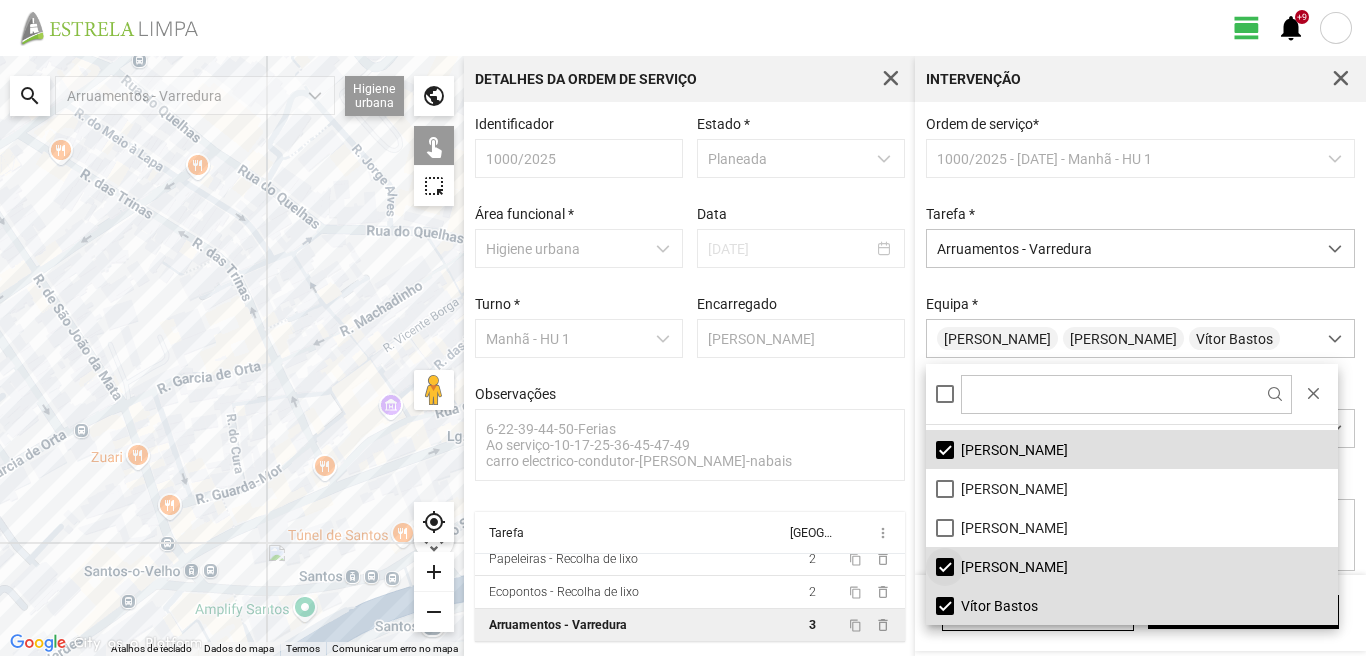 click on "[PERSON_NAME]" at bounding box center [1132, 566] 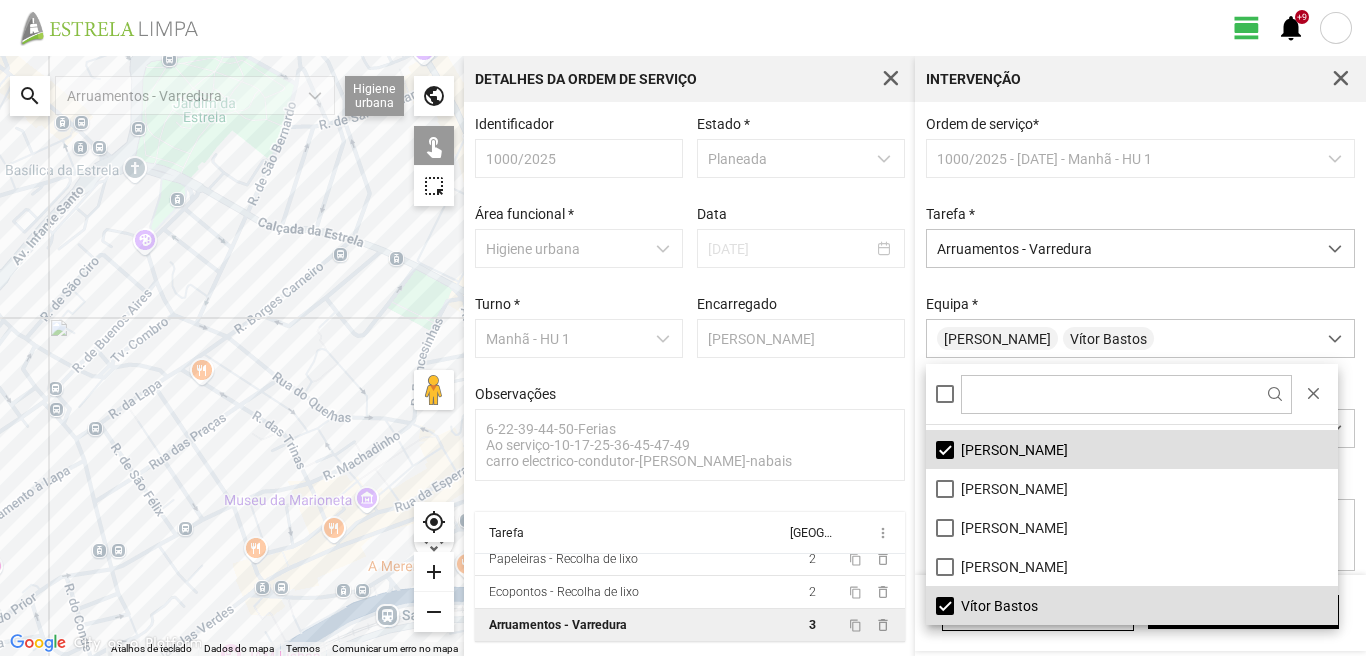 click 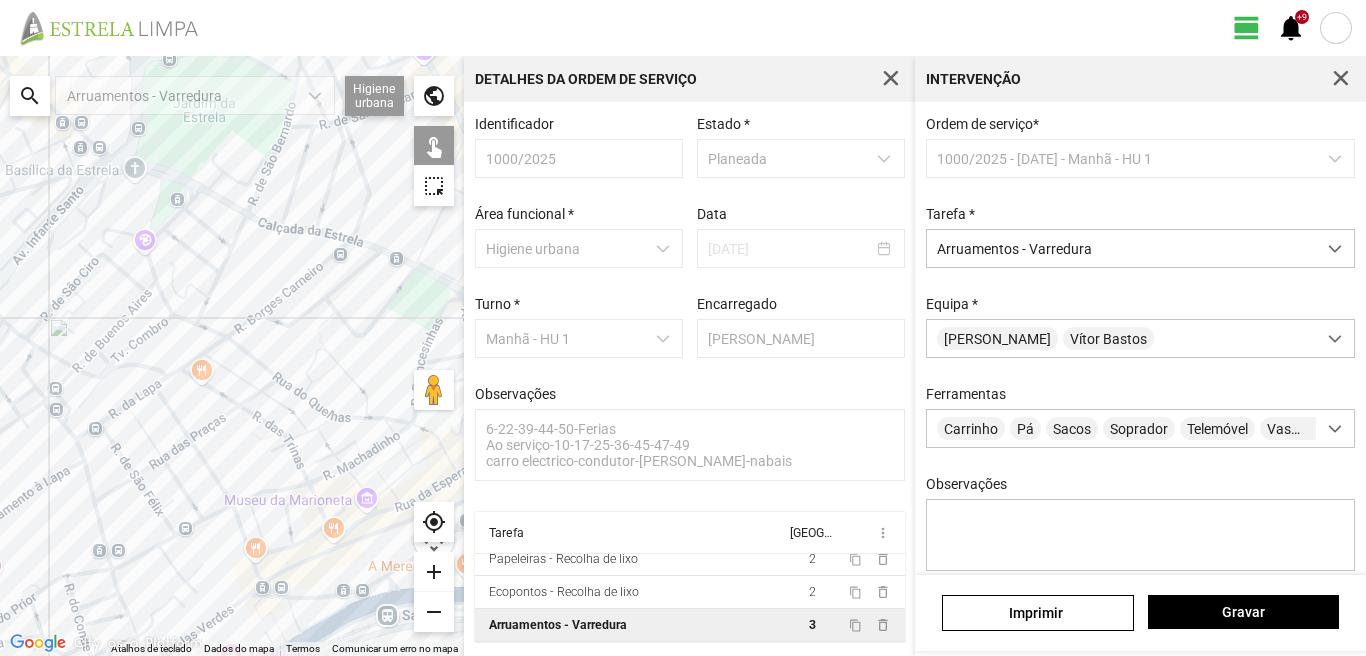 click 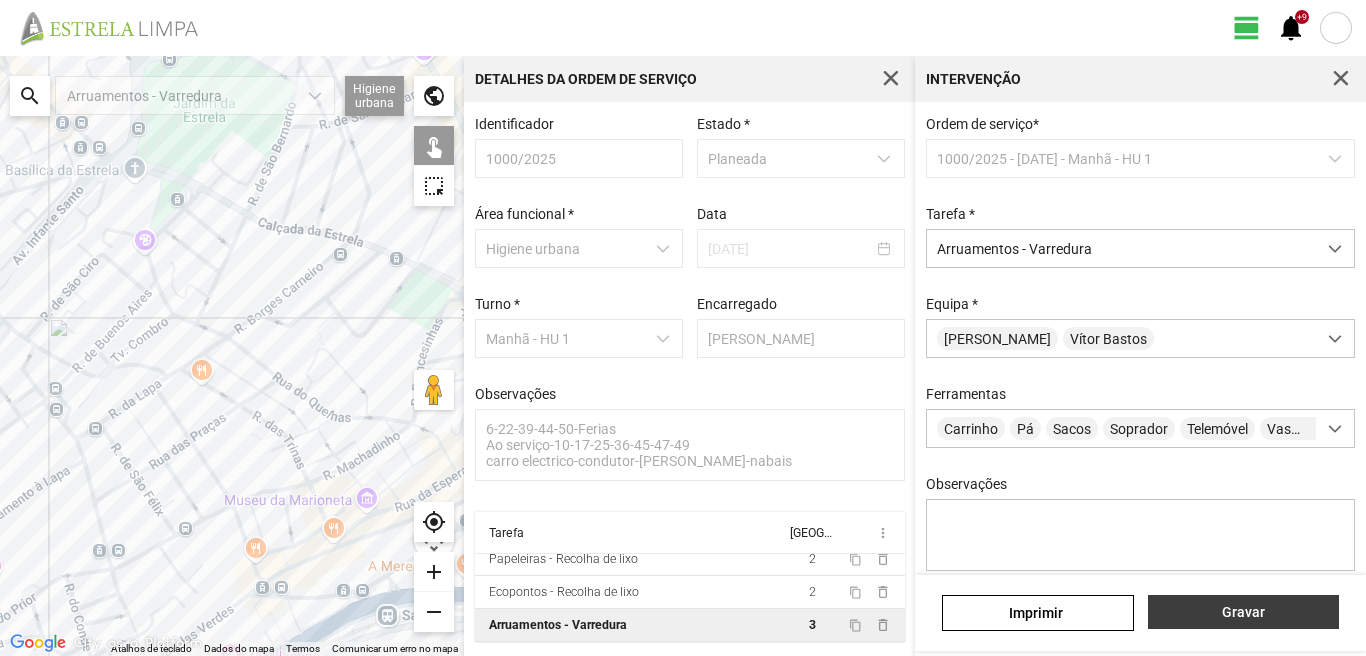 click on "Gravar" at bounding box center [1243, 612] 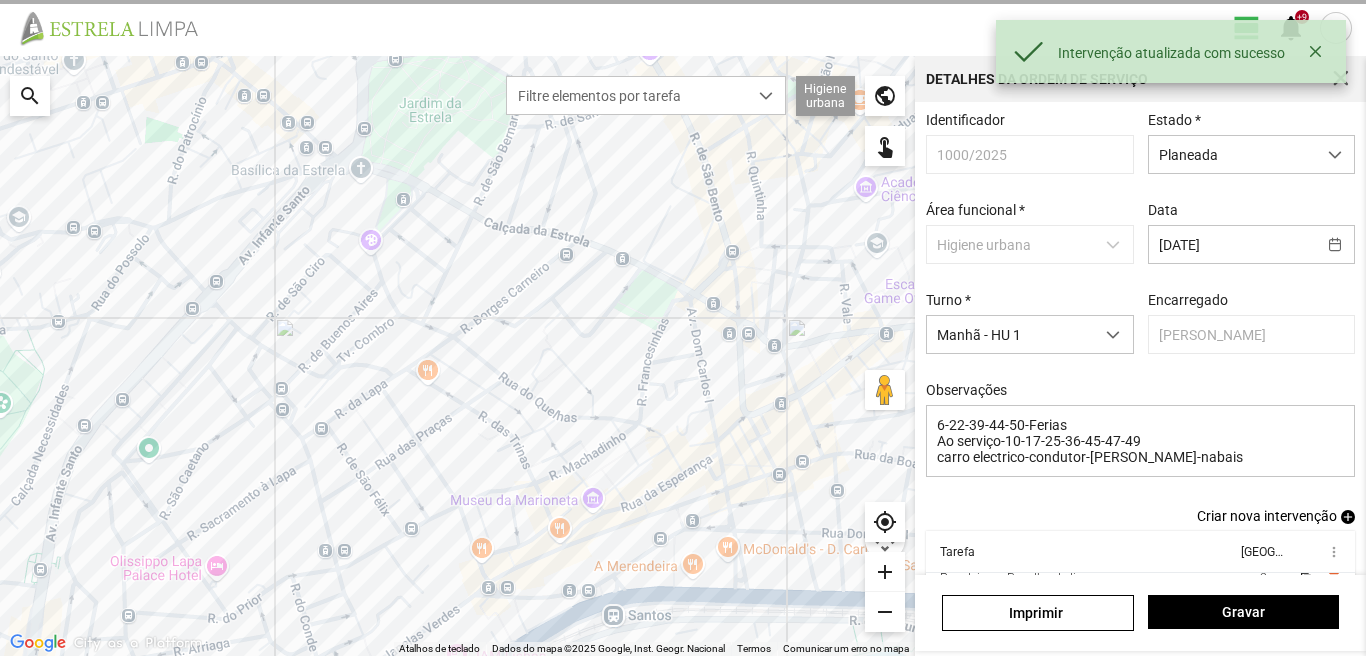 scroll, scrollTop: 109, scrollLeft: 0, axis: vertical 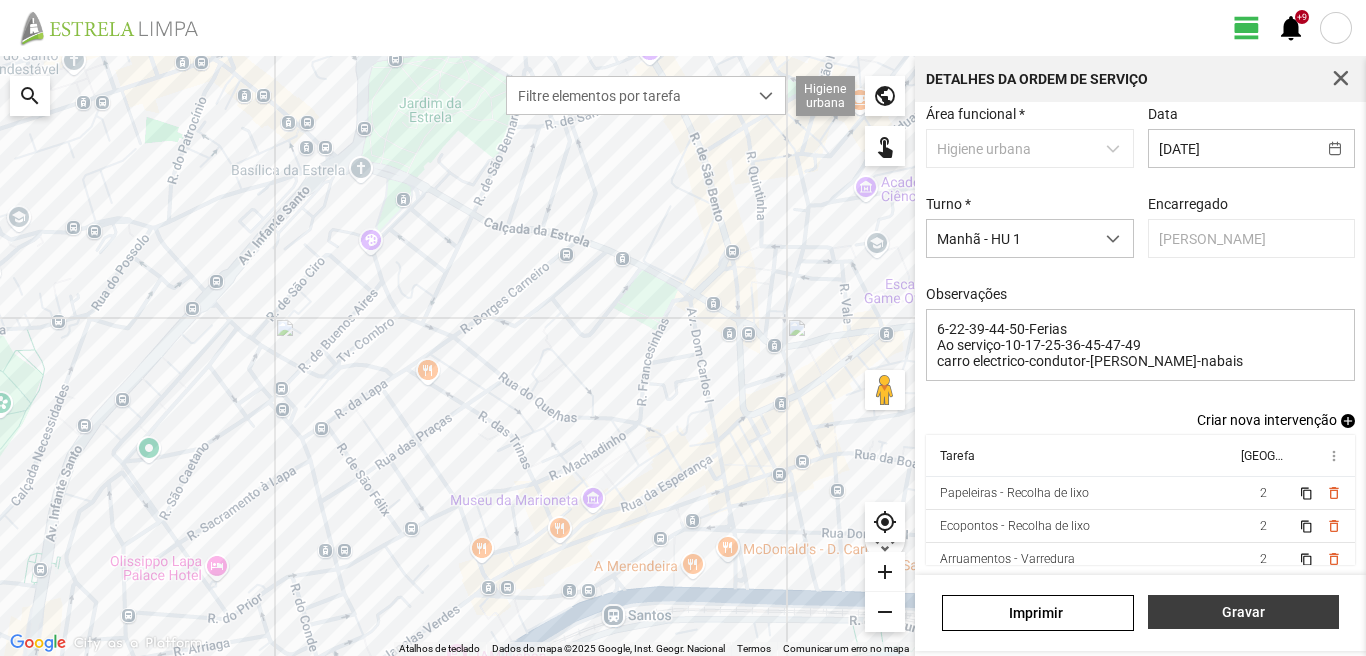 click on "Gravar" at bounding box center [1243, 612] 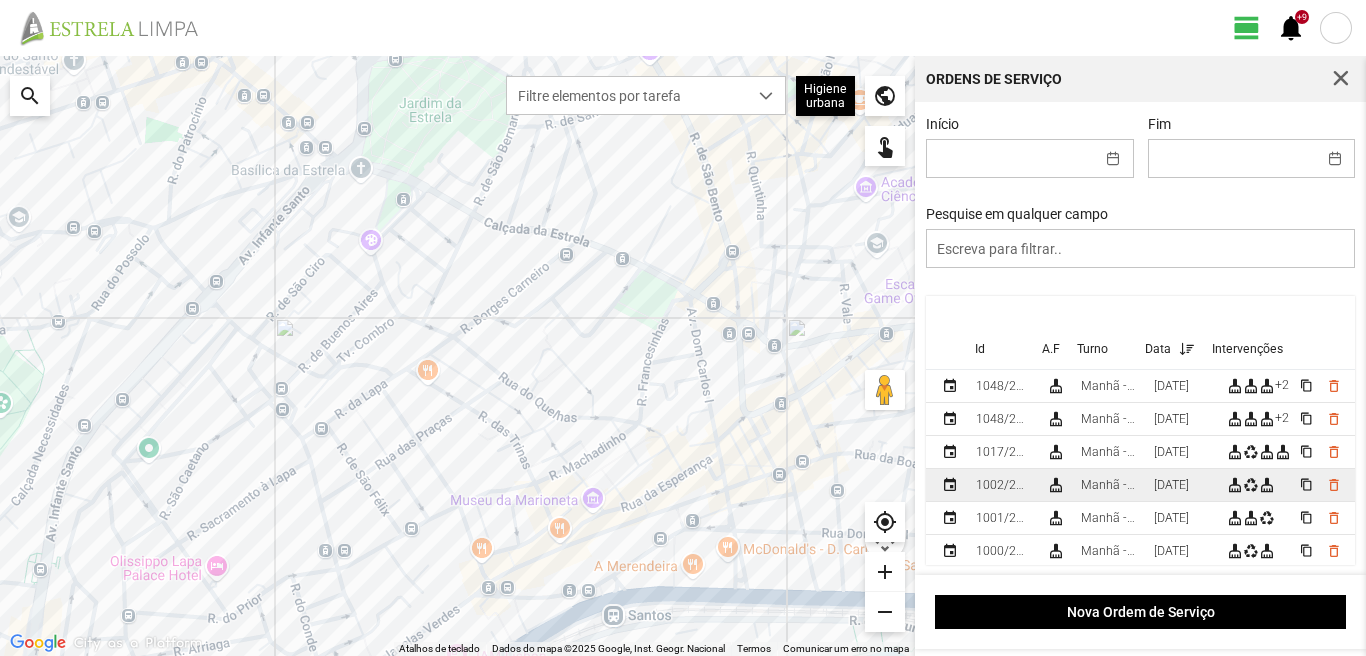 scroll, scrollTop: 100, scrollLeft: 0, axis: vertical 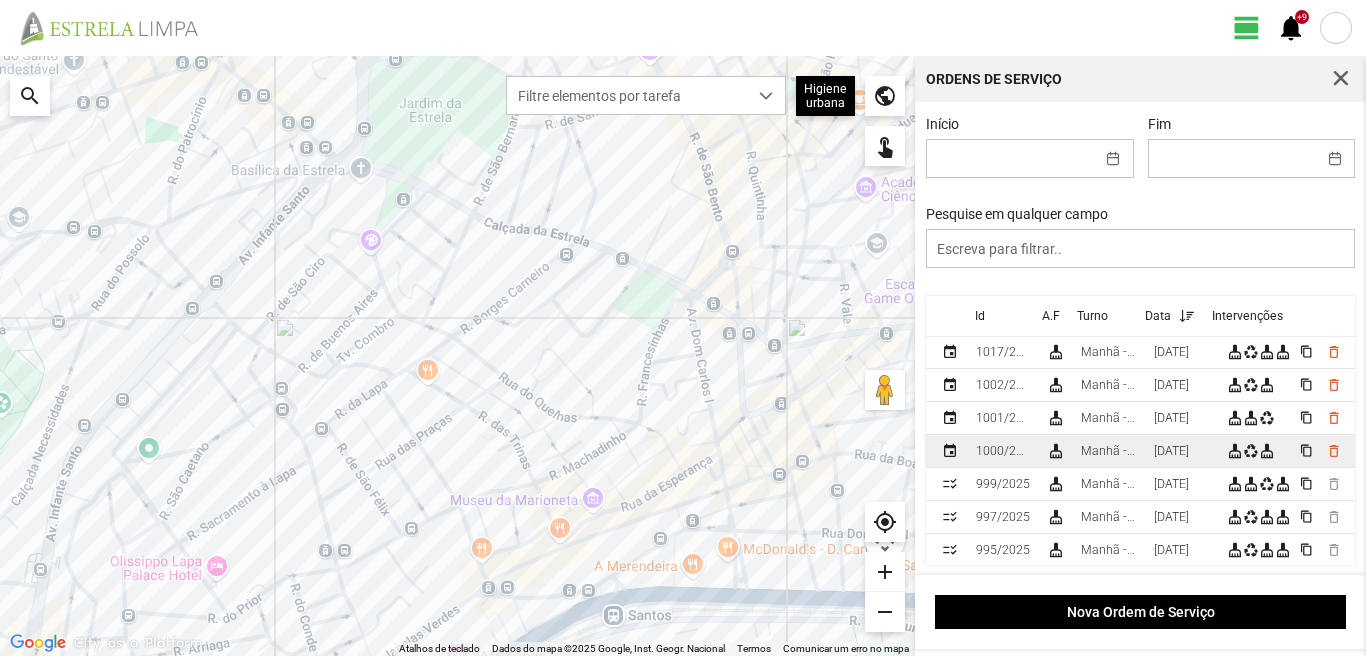 click on "[DATE]" at bounding box center [1171, 451] 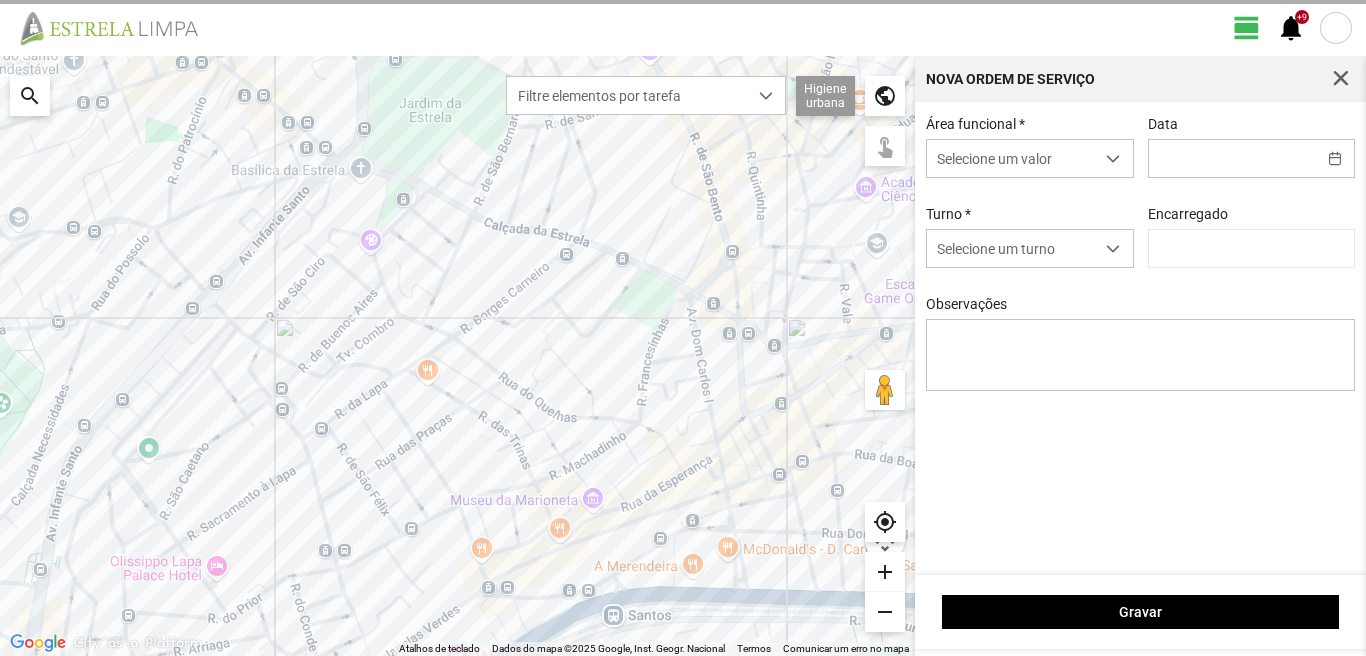 type on "[DATE]" 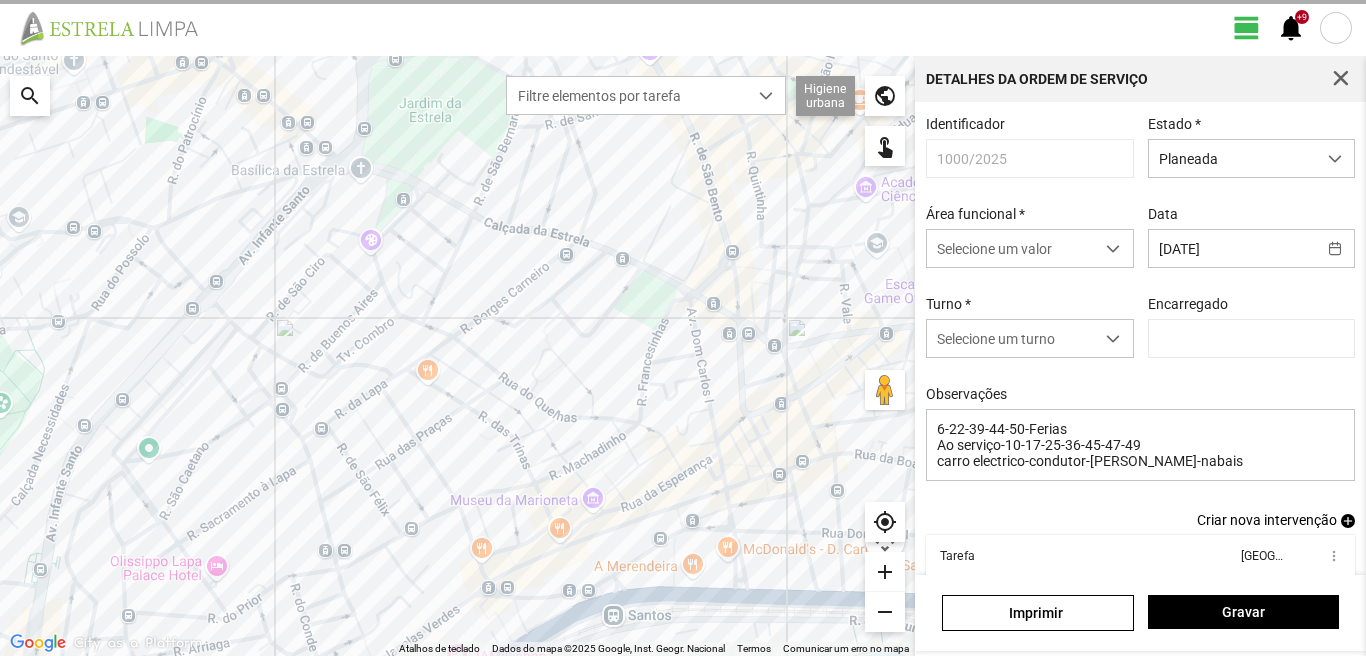 type on "[PERSON_NAME]" 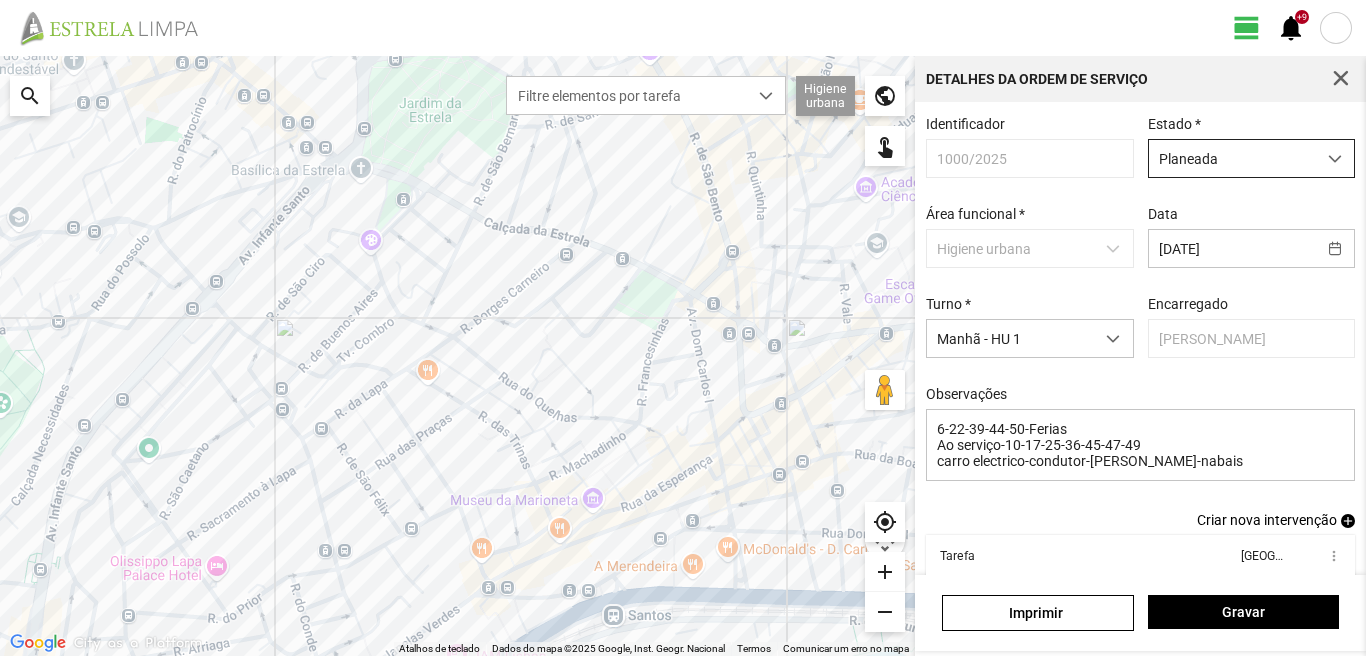 click on "Planeada" at bounding box center (1232, 158) 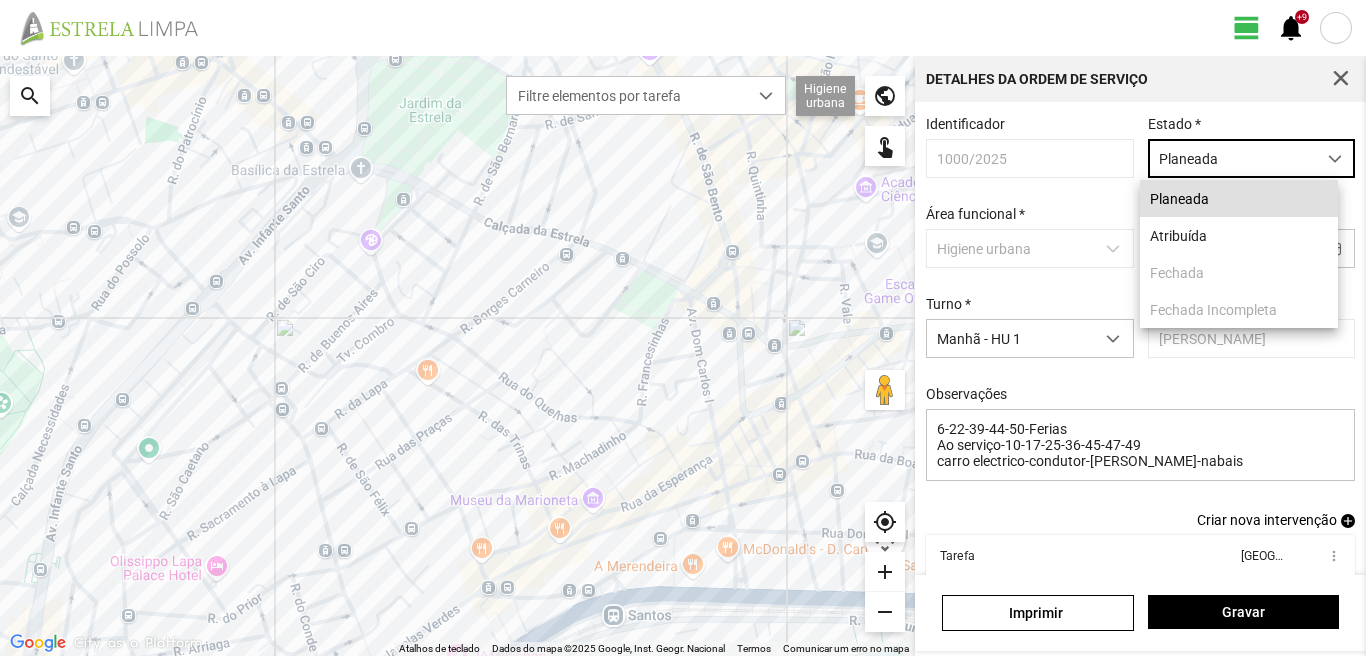 click on "Planeada" at bounding box center (1232, 158) 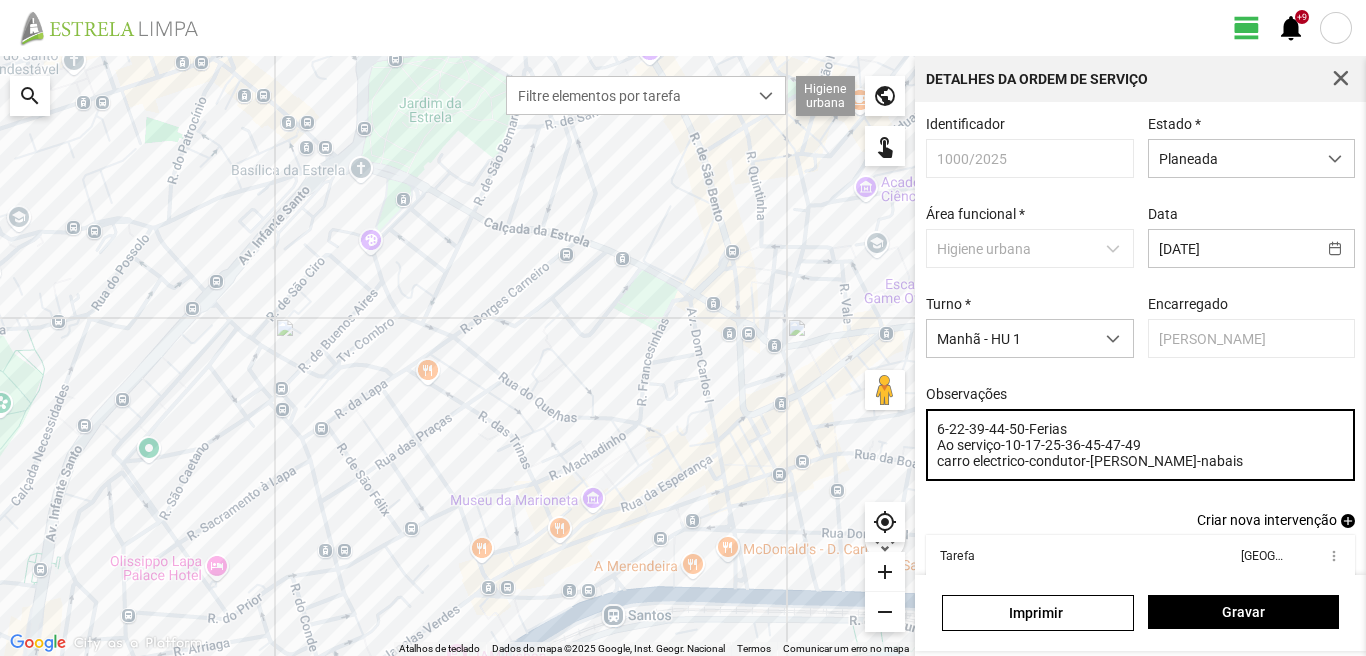 click on "6-22-39-44-50-Ferias
Ao serviço-10-17-25-36-45-47-49
carro electrico-condutor-[PERSON_NAME]-nabais" at bounding box center [1141, 445] 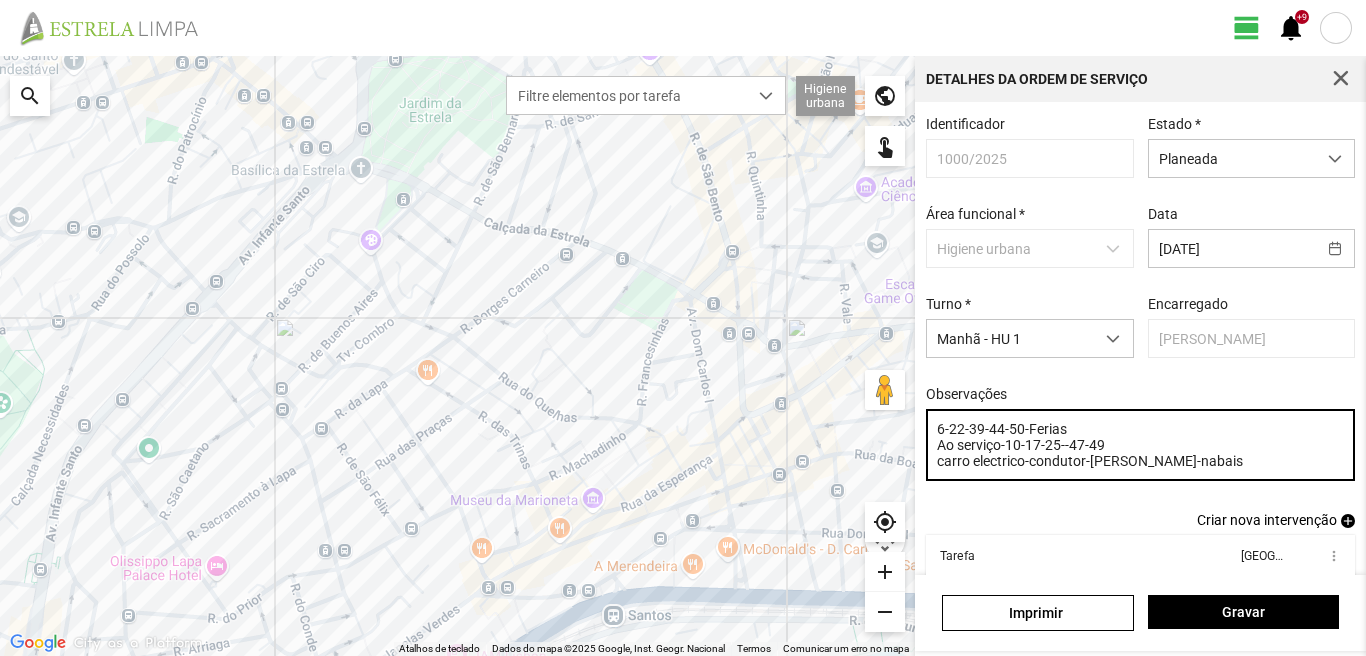 click on "6-22-39-44-50-Ferias
Ao serviço-10-17-25--47-49
carro electrico-condutor-[PERSON_NAME]-nabais" at bounding box center (1141, 445) 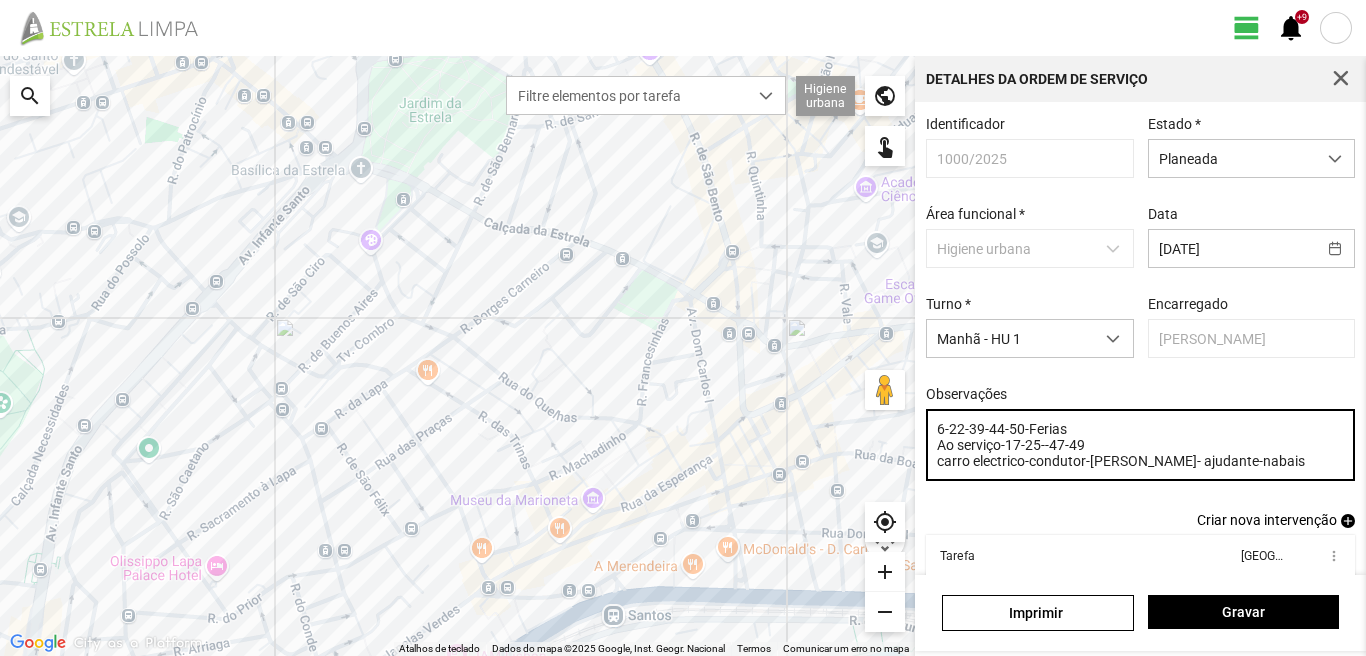click on "6-22-39-44-50-Ferias
Ao serviço-17-25--47-49
carro electrico-condutor-[PERSON_NAME]- ajudante-nabais" at bounding box center (1141, 445) 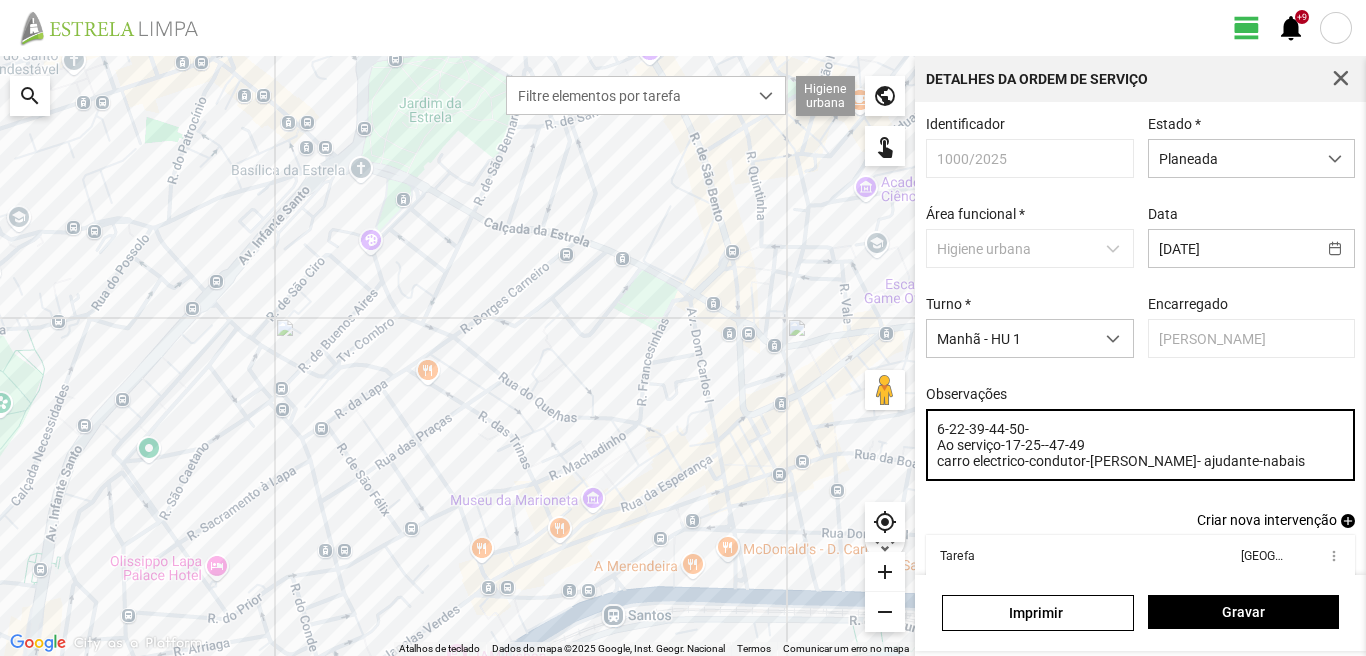 click on "6-22-39-44-50-
Ao serviço-17-25--47-49
carro electrico-condutor-[PERSON_NAME]- ajudante-nabais" at bounding box center [1141, 445] 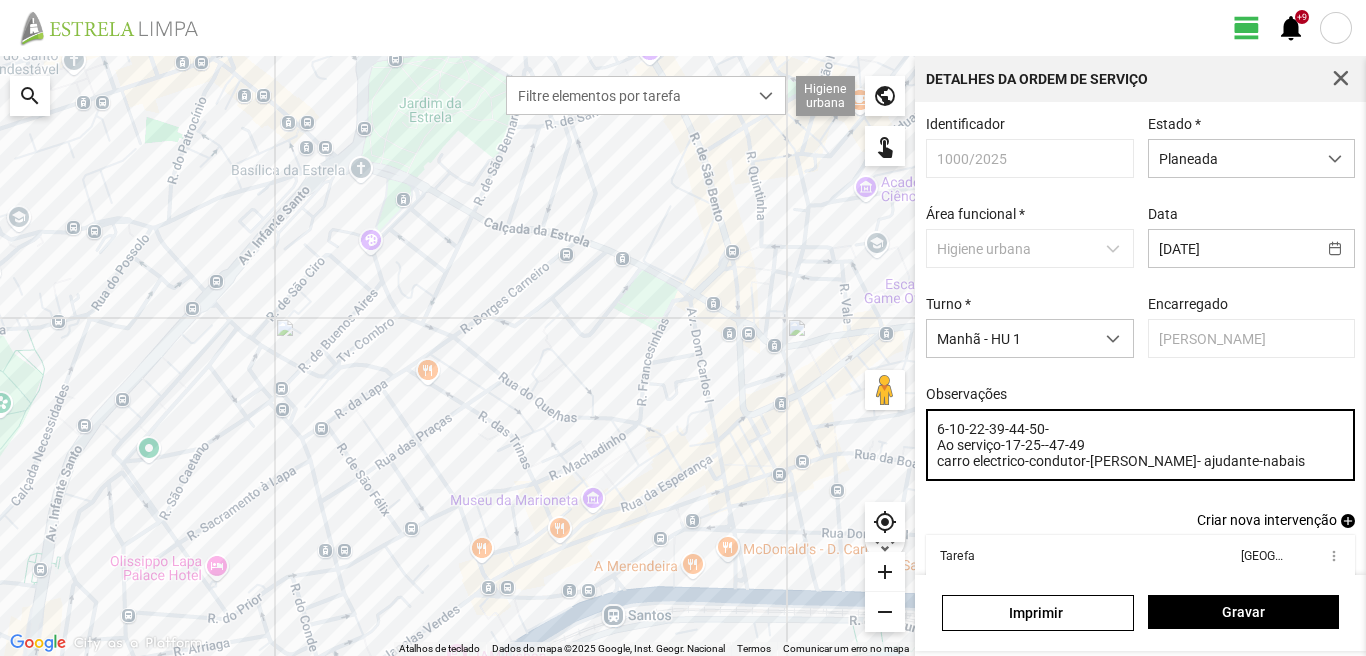 click on "6-10-22-39-44-50-
Ao serviço-17-25--47-49
carro electrico-condutor-[PERSON_NAME]- ajudante-nabais" at bounding box center [1141, 445] 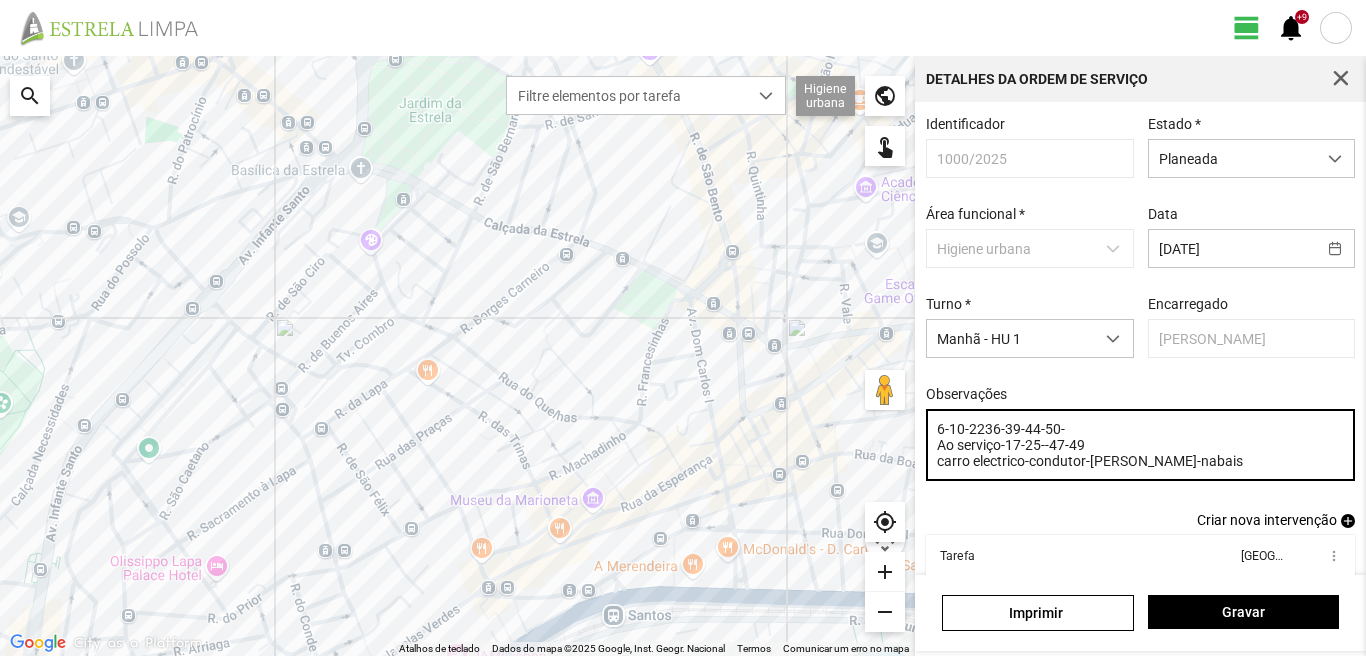 click on "6-10-2236-39-44-50-
Ao serviço-17-25--47-49
carro electrico-condutor-[PERSON_NAME]-nabais" at bounding box center (1141, 445) 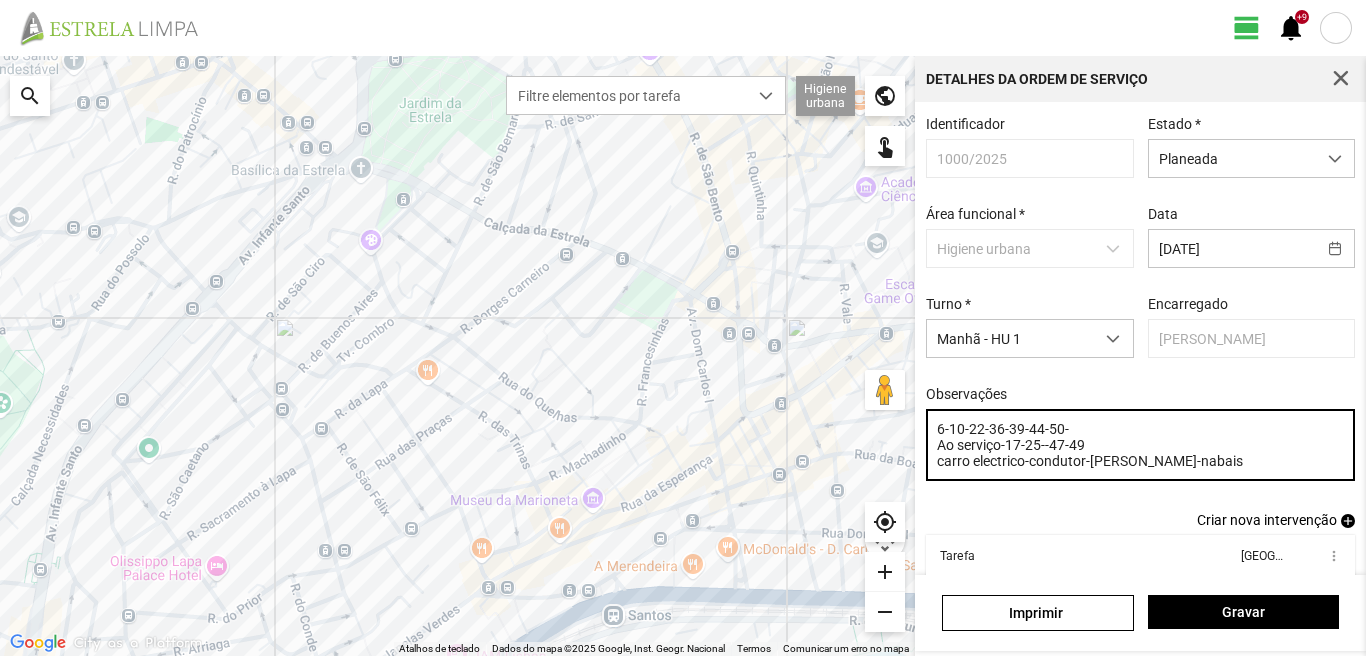 click on "6-10-22-36-39-44-50-
Ao serviço-17-25--47-49
carro electrico-condutor-[PERSON_NAME]-nabais" at bounding box center (1141, 445) 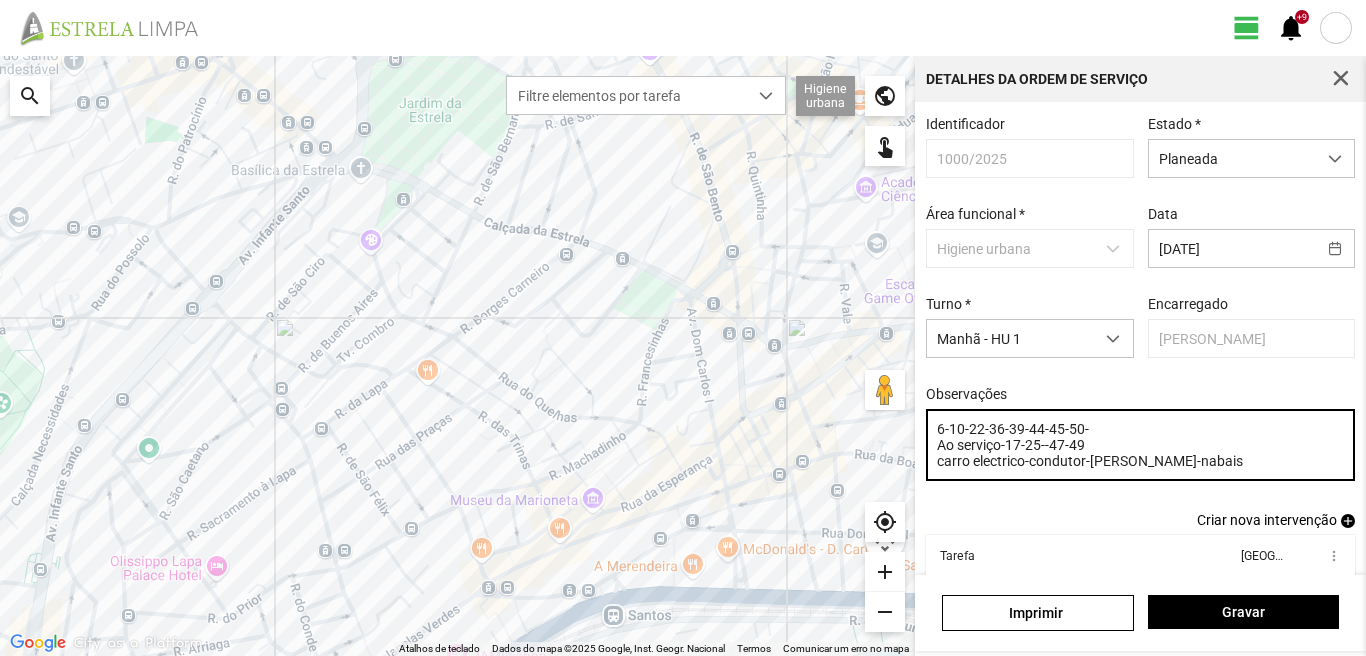 click on "6-10-22-36-39-44-45-50-
Ao serviço-17-25--47-49
carro electrico-condutor-[PERSON_NAME]-nabais" at bounding box center (1141, 445) 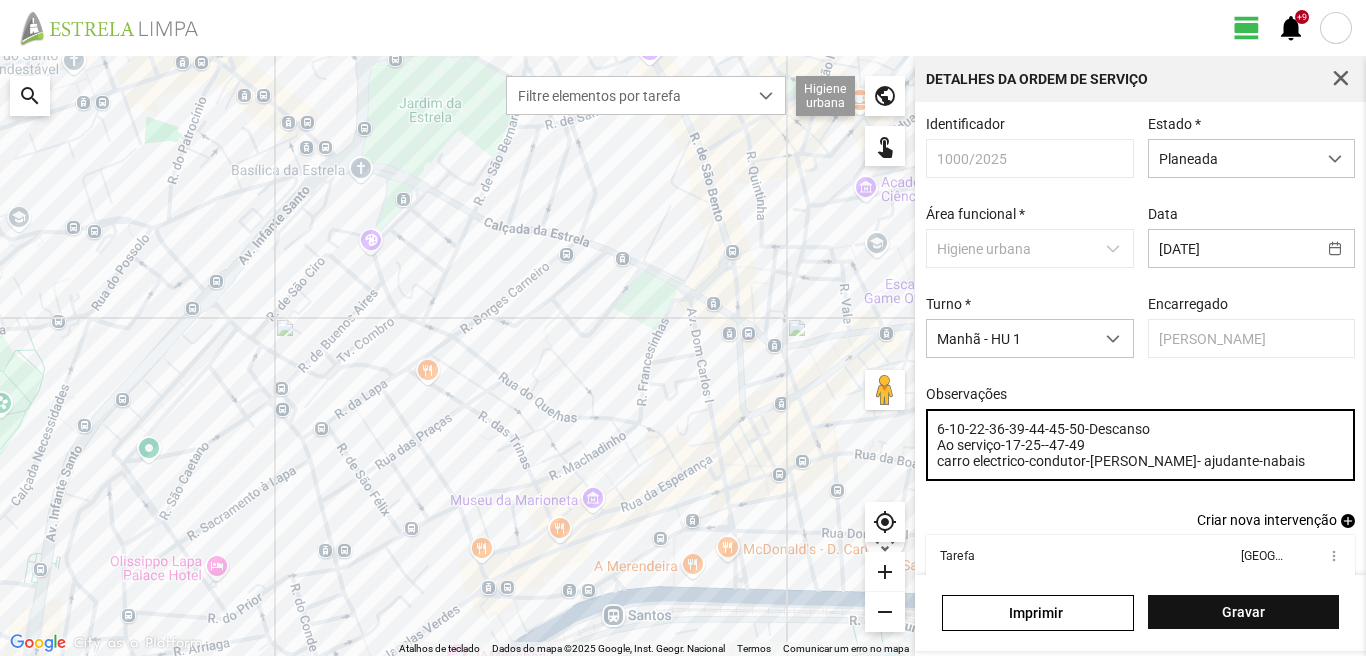 type on "6-10-22-36-39-44-45-50-Descanso
Ao serviço-17-25--47-49
carro electrico-condutor-[PERSON_NAME]- ajudante-nabais" 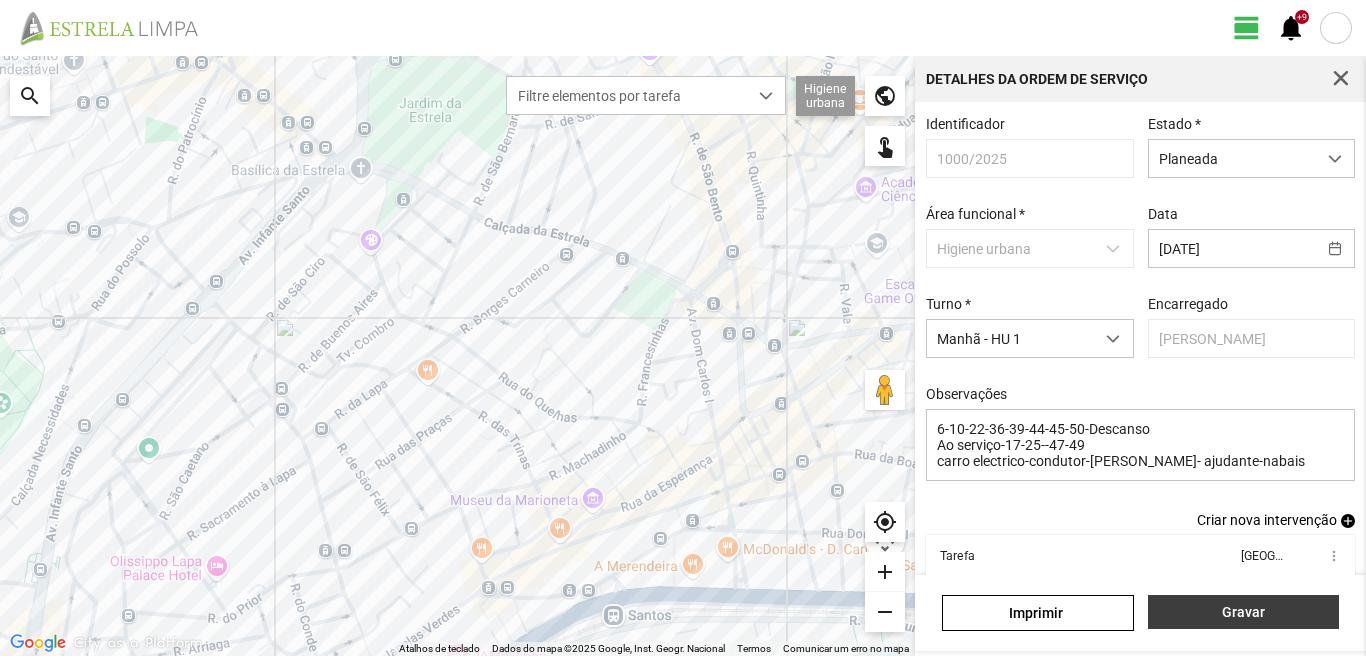 click on "Gravar" at bounding box center [1243, 612] 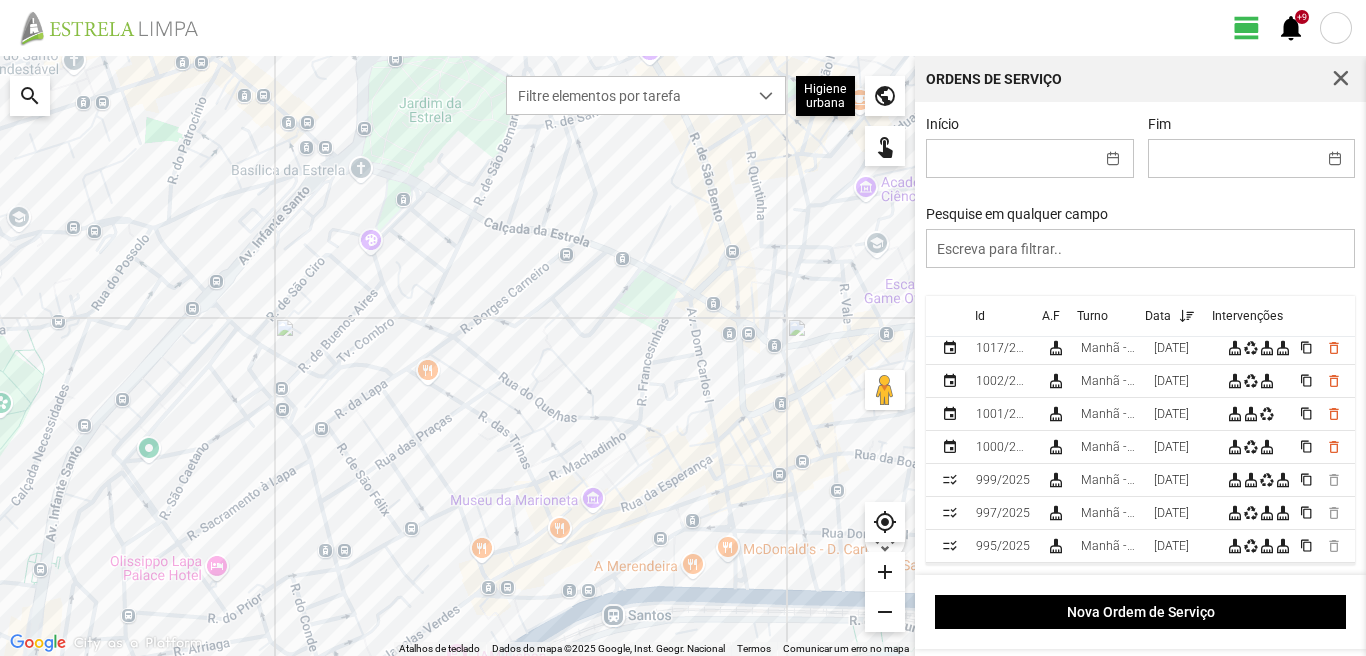 scroll, scrollTop: 100, scrollLeft: 0, axis: vertical 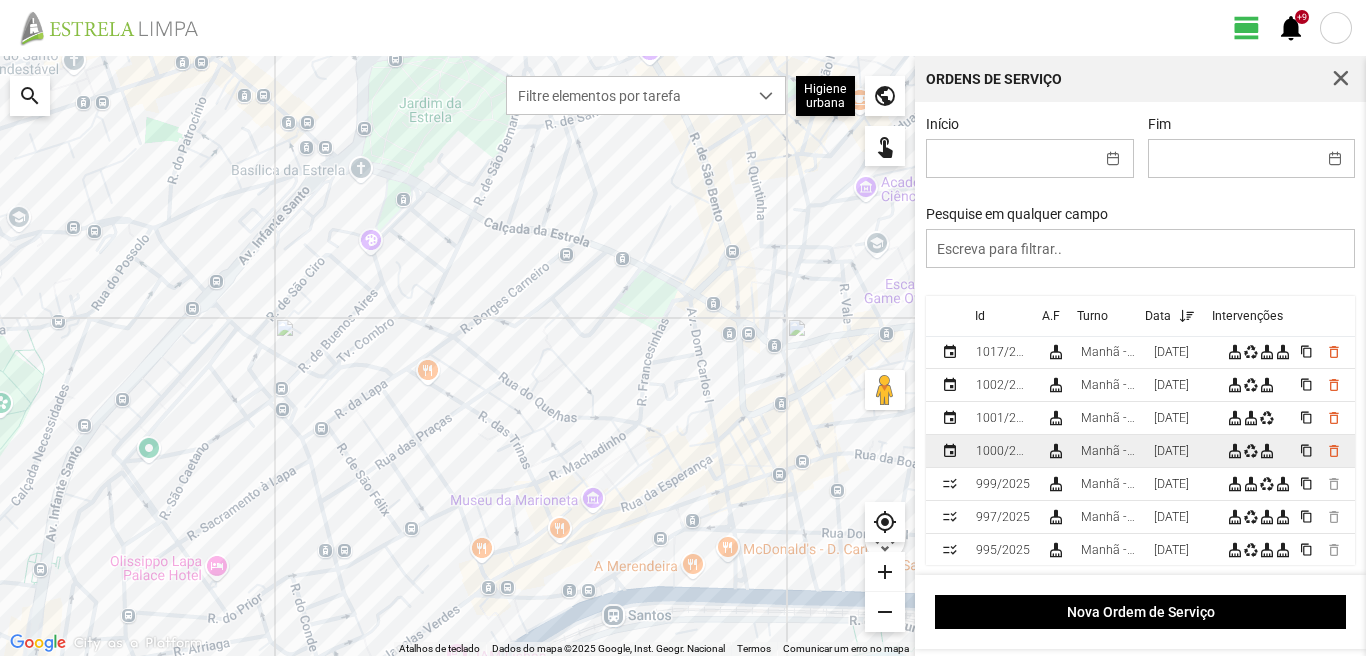 click on "[DATE]" at bounding box center [1182, 451] 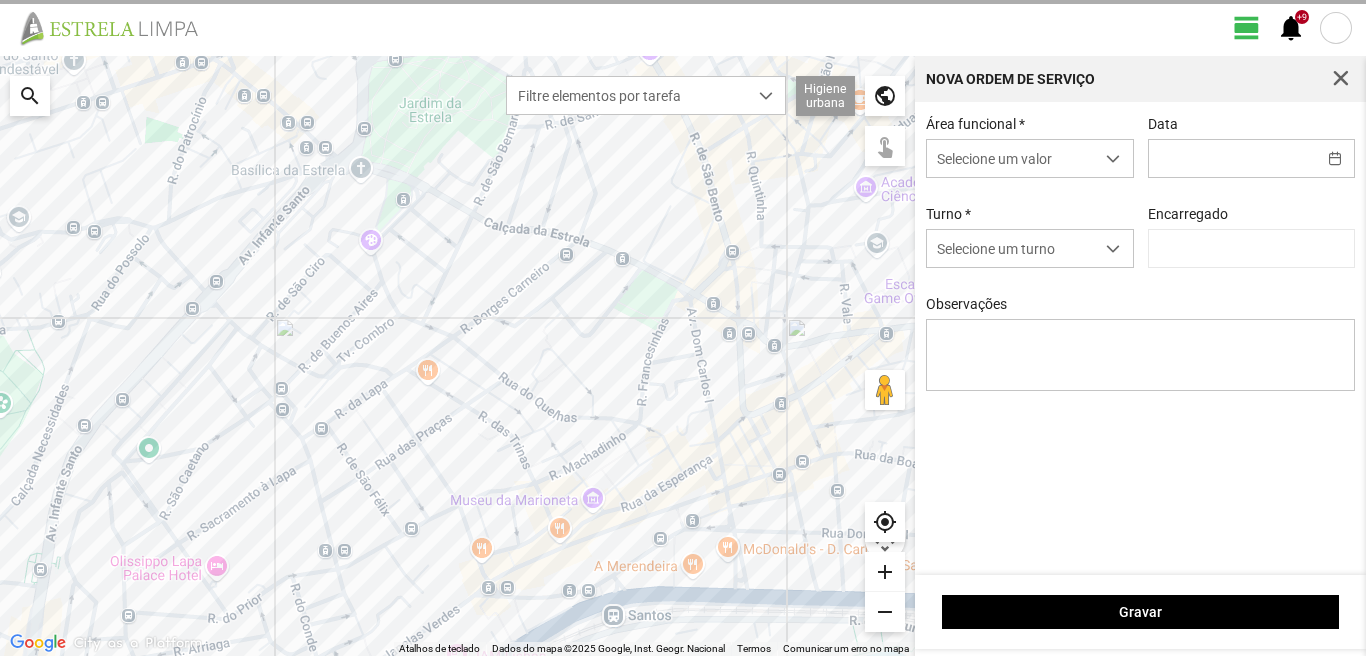 type on "[DATE]" 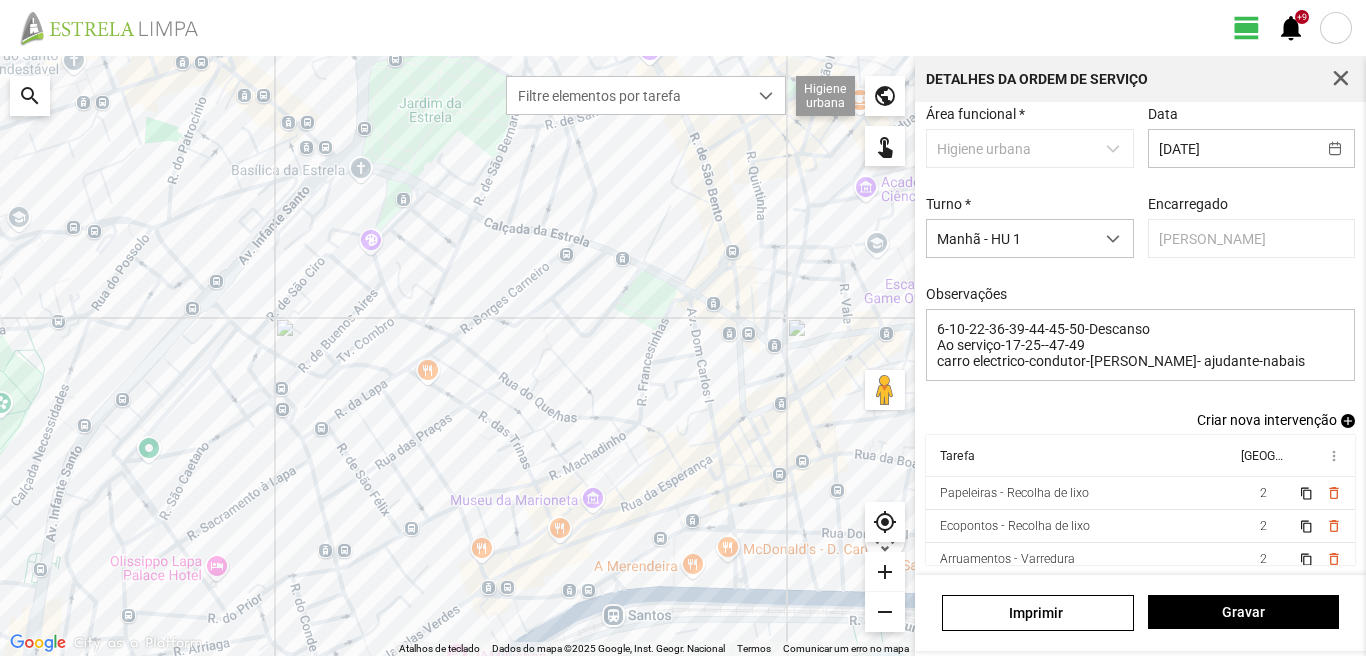 scroll, scrollTop: 109, scrollLeft: 0, axis: vertical 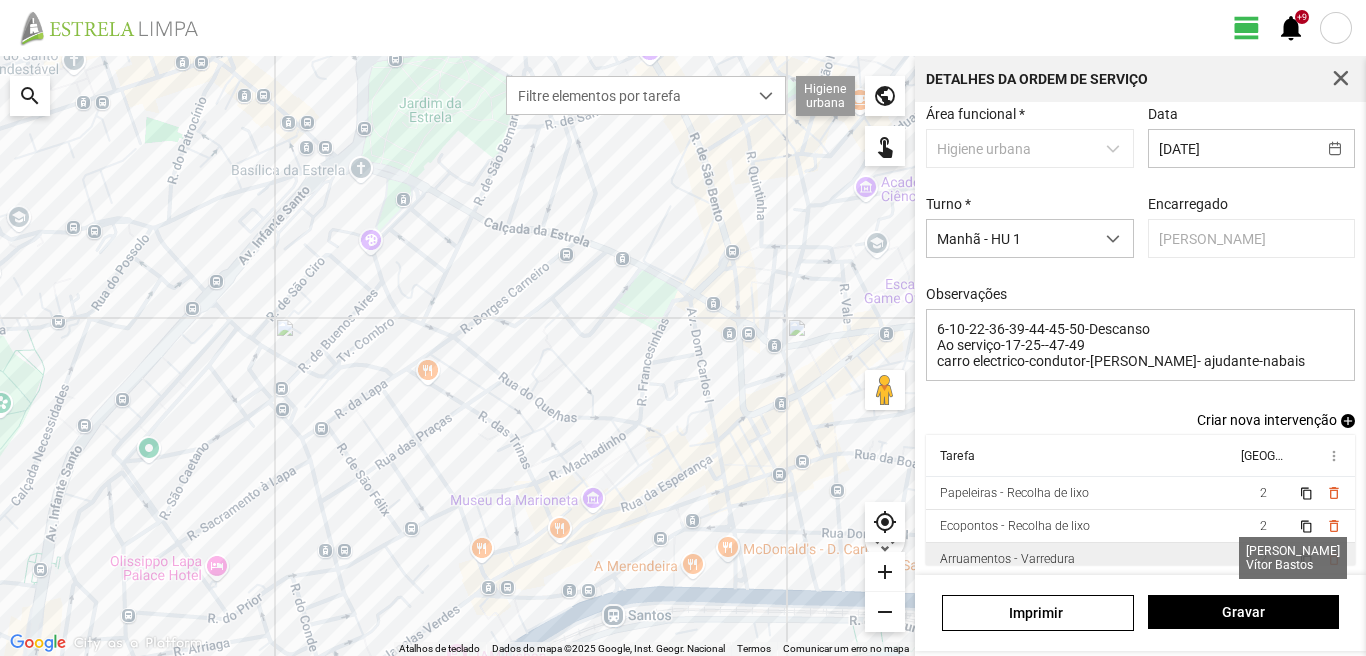 click on "2" at bounding box center (1263, 559) 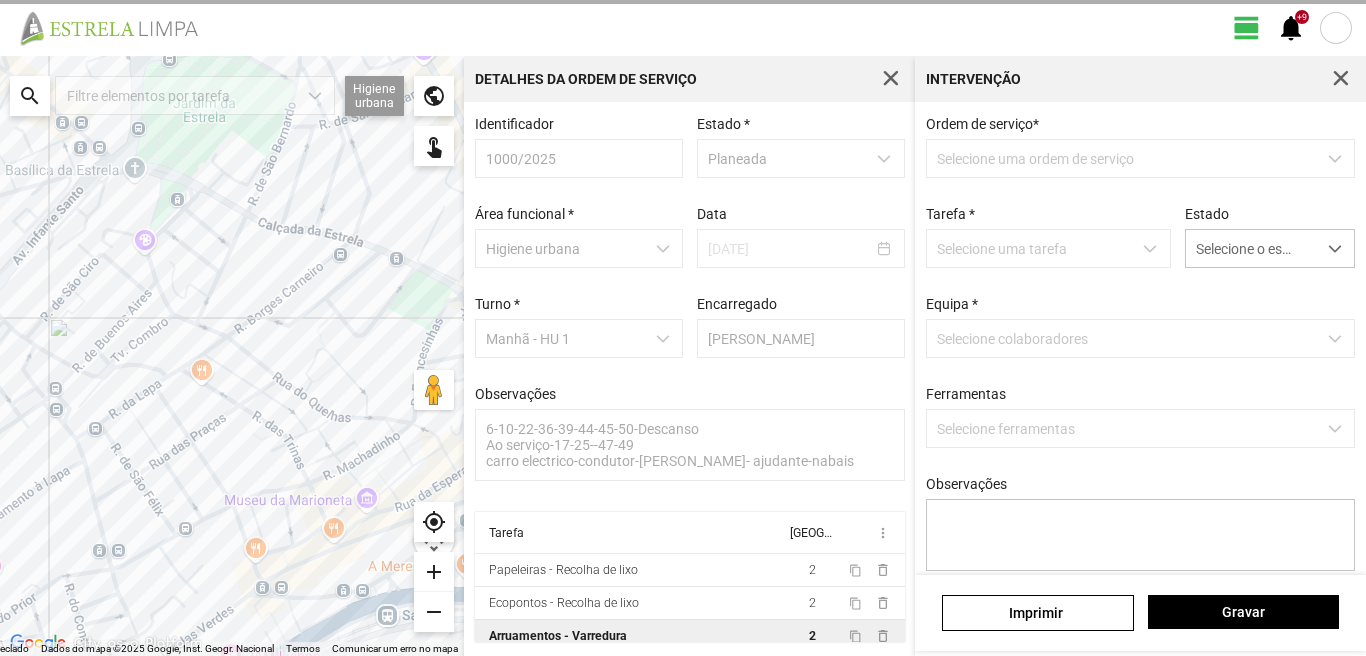scroll, scrollTop: 4, scrollLeft: 0, axis: vertical 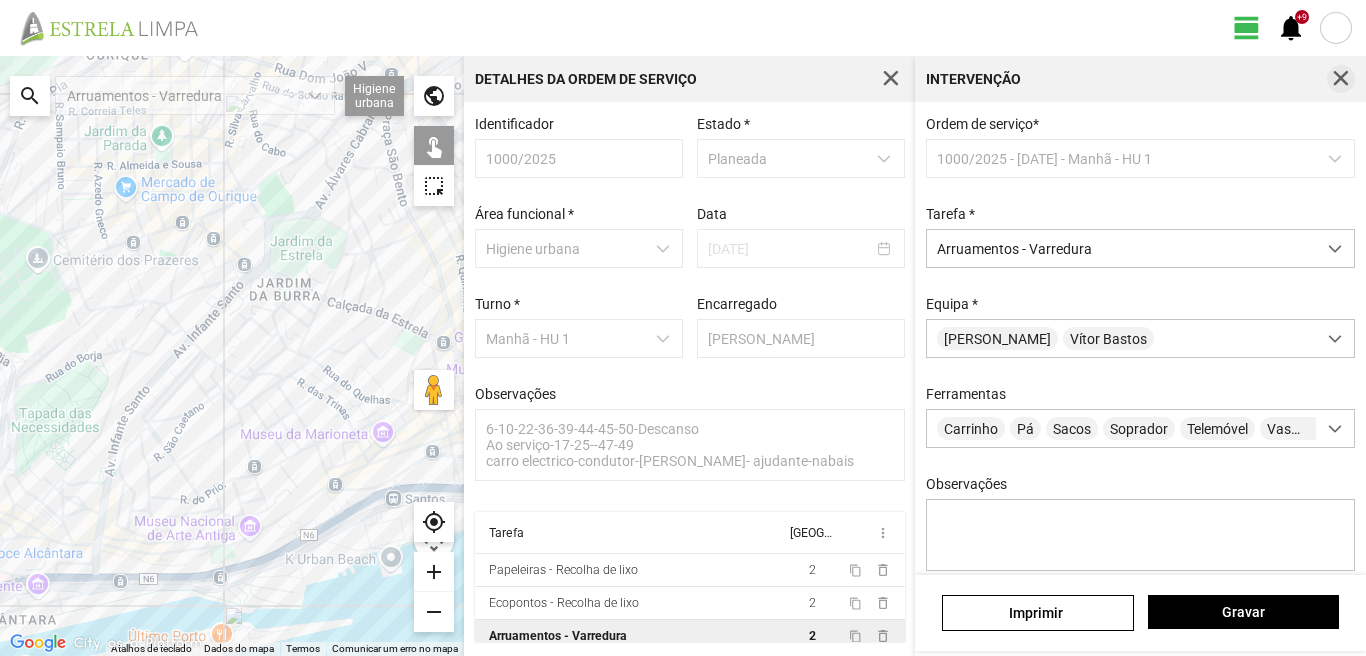 click at bounding box center (1341, 79) 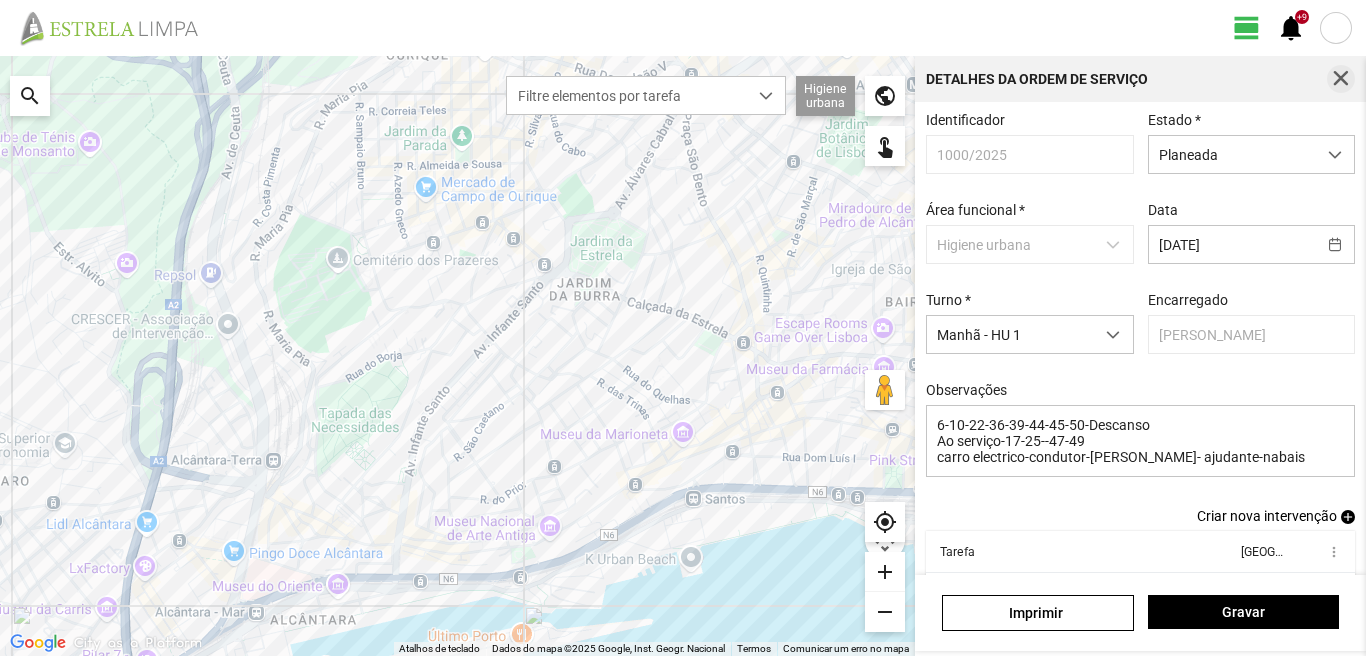 click at bounding box center (1341, 79) 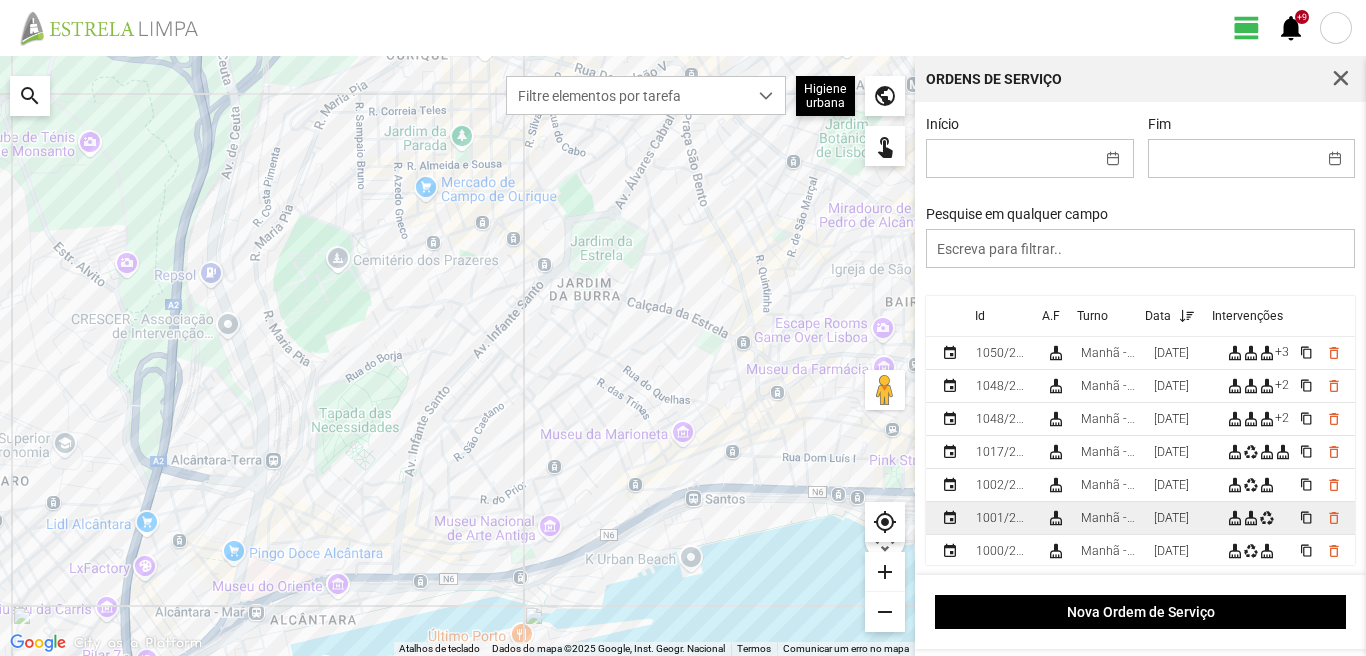 click on "[DATE]" at bounding box center (1171, 518) 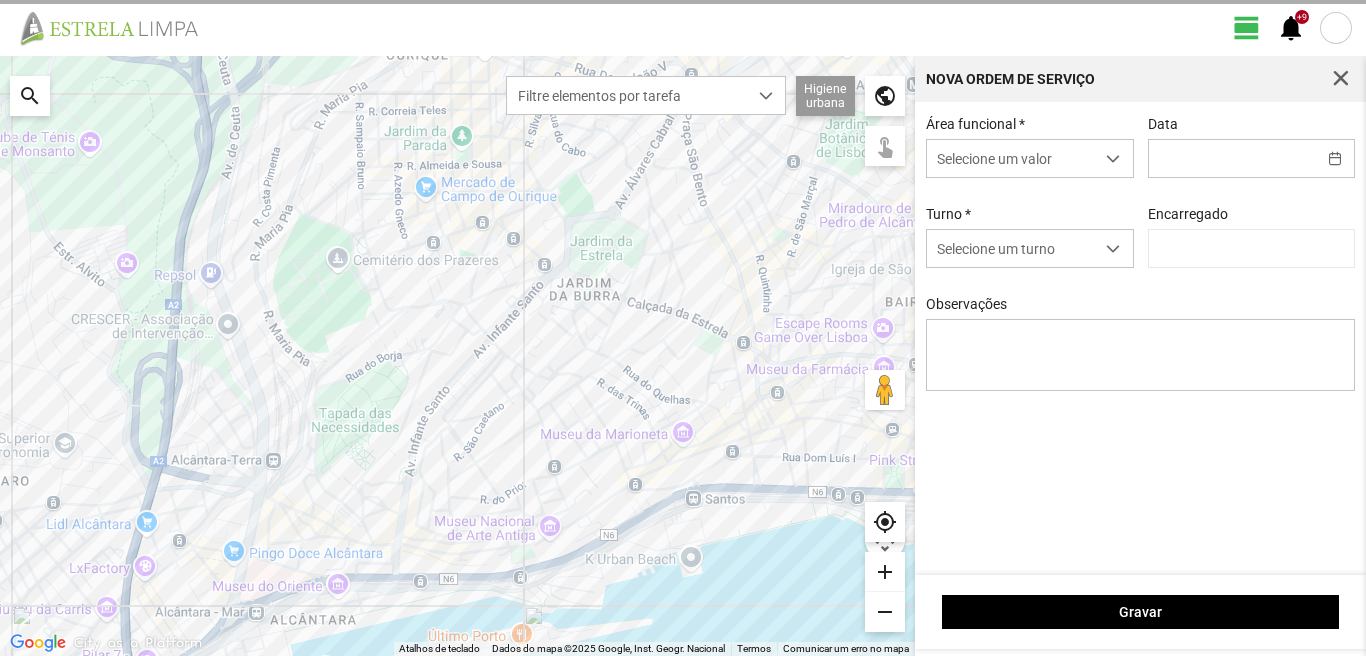 type on "[DATE]" 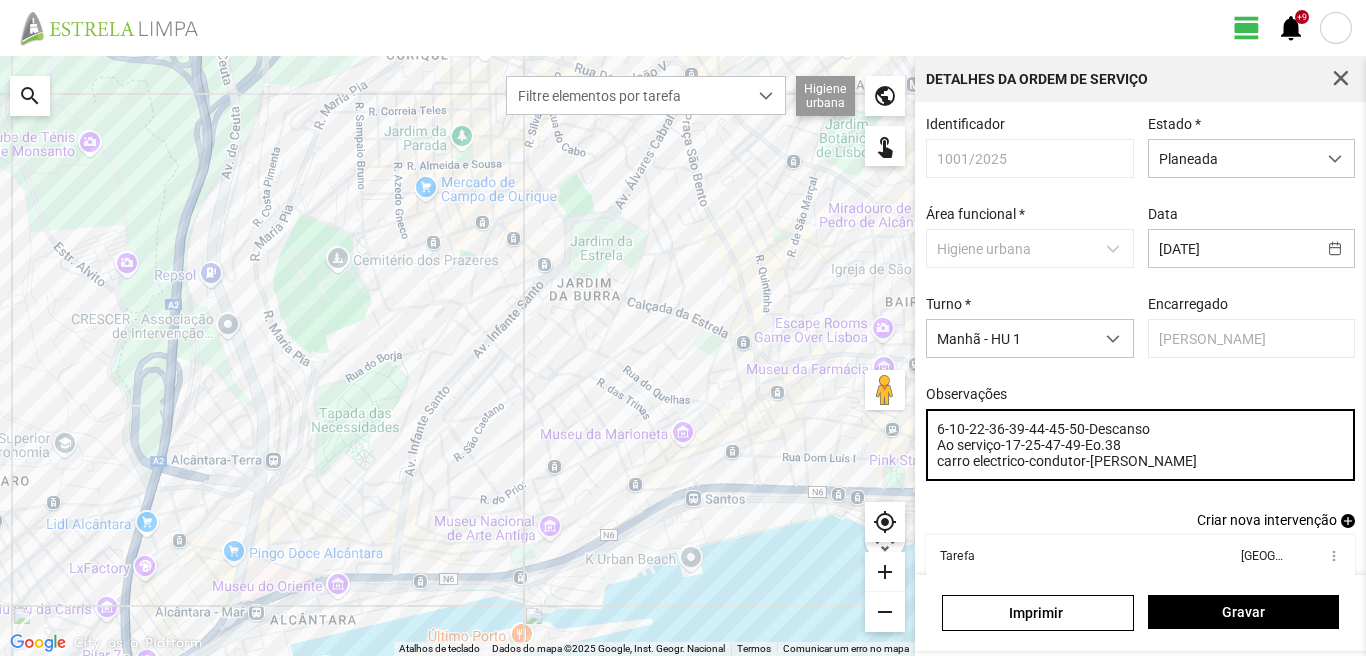 click on "6-10-22-36-39-44-45-50-Descanso
Ao serviço-17-25-47-49-Eo.38
carro electrico-condutor-[PERSON_NAME]" at bounding box center [1141, 445] 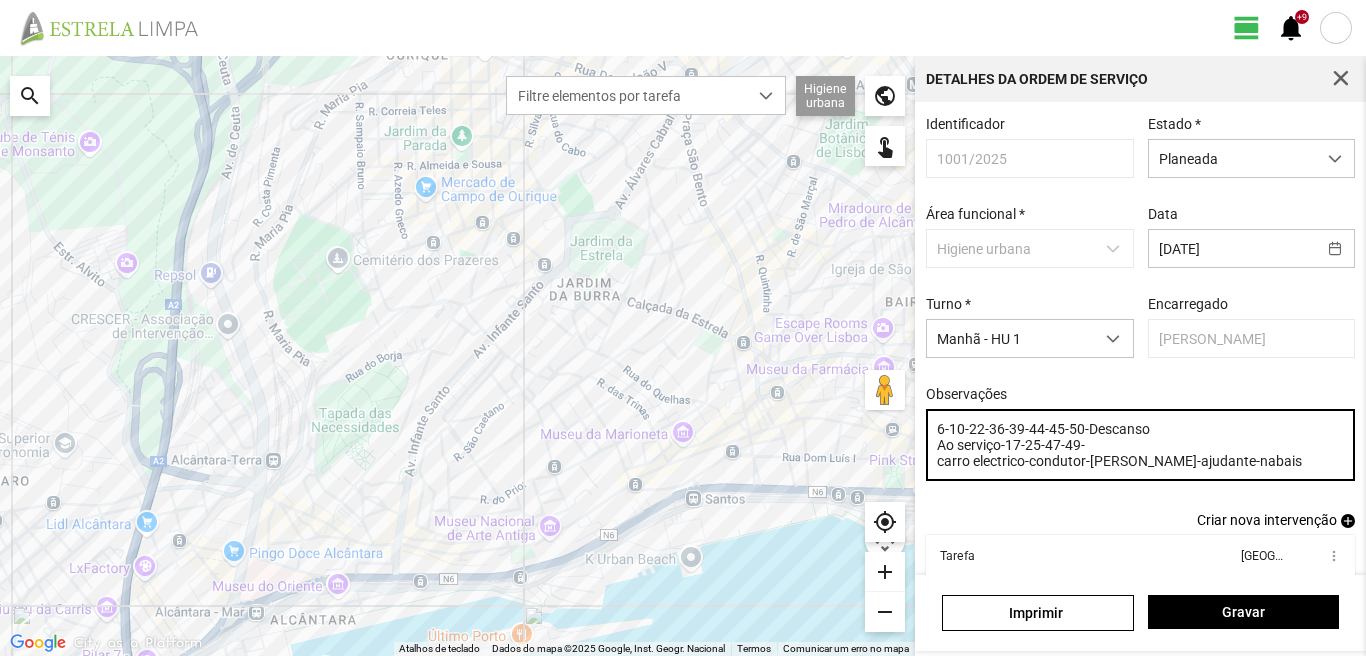 click on "6-10-22-36-39-44-45-50-Descanso
Ao serviço-17-25-47-49-
carro electrico-condutor-[PERSON_NAME]-ajudante-nabais" at bounding box center (1141, 445) 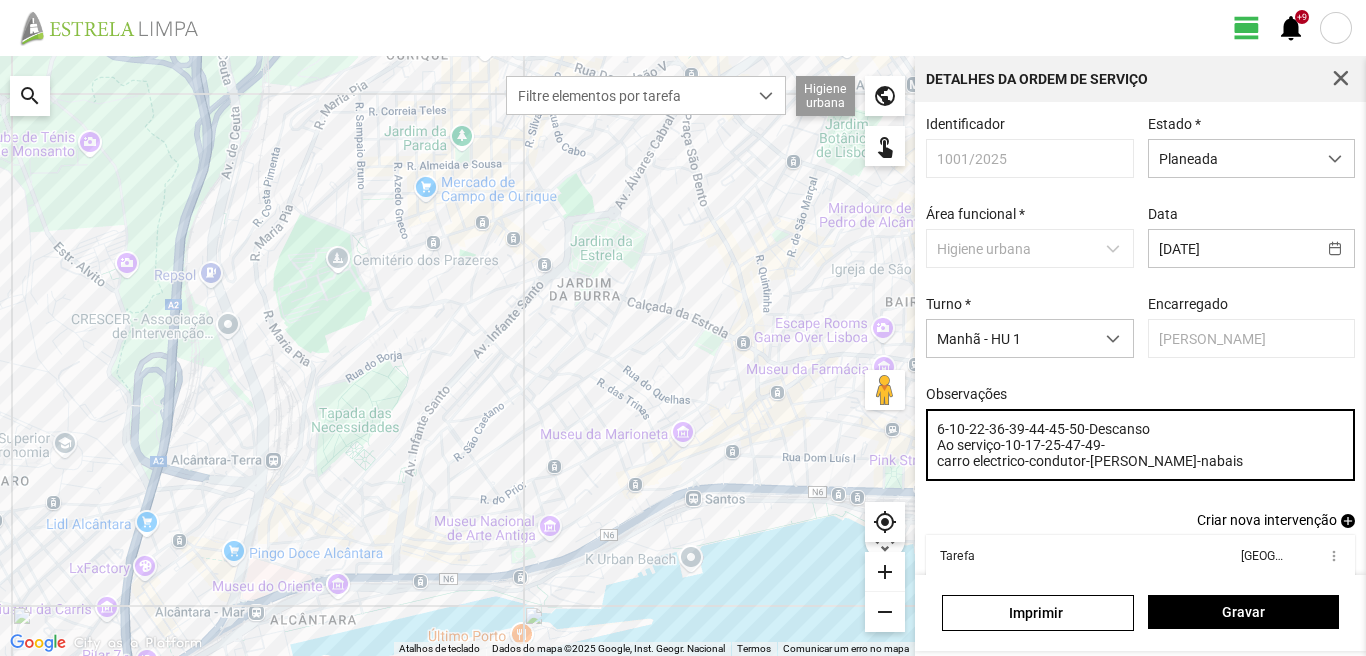 click on "6-10-22-36-39-44-45-50-Descanso
Ao serviço-10-17-25-47-49-
carro electrico-condutor-[PERSON_NAME]-nabais" at bounding box center [1141, 445] 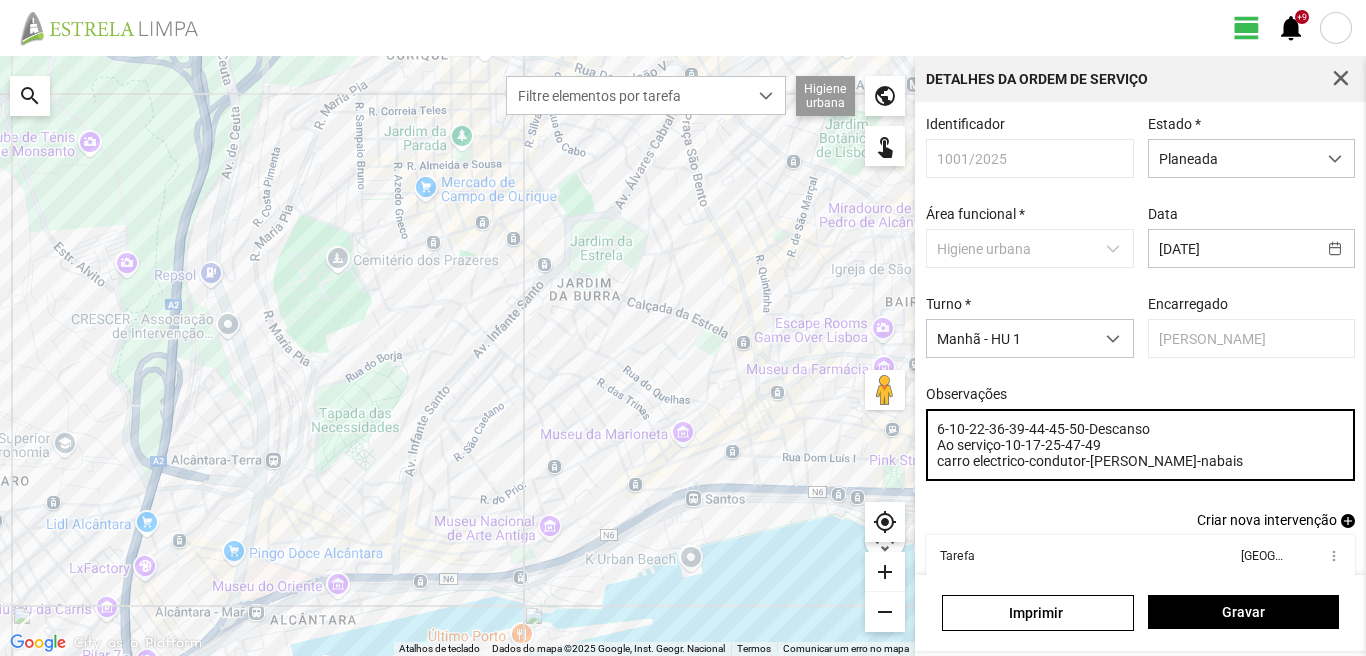 click on "6-10-22-36-39-44-45-50-Descanso
Ao serviço-10-17-25-47-49
carro electrico-condutor-[PERSON_NAME]-nabais" at bounding box center (1141, 445) 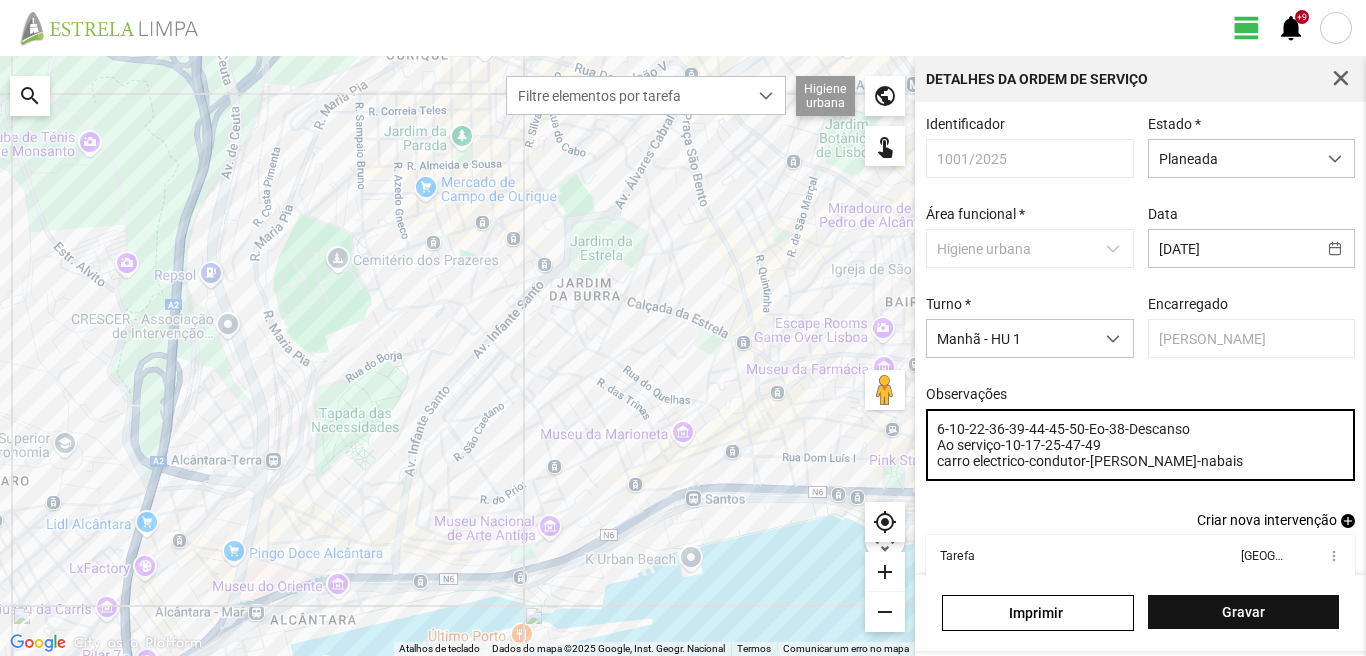 type on "6-10-22-36-39-44-45-50-Eo-38-Descanso
Ao serviço-10-17-25-47-49
carro electrico-condutor-[PERSON_NAME]-nabais" 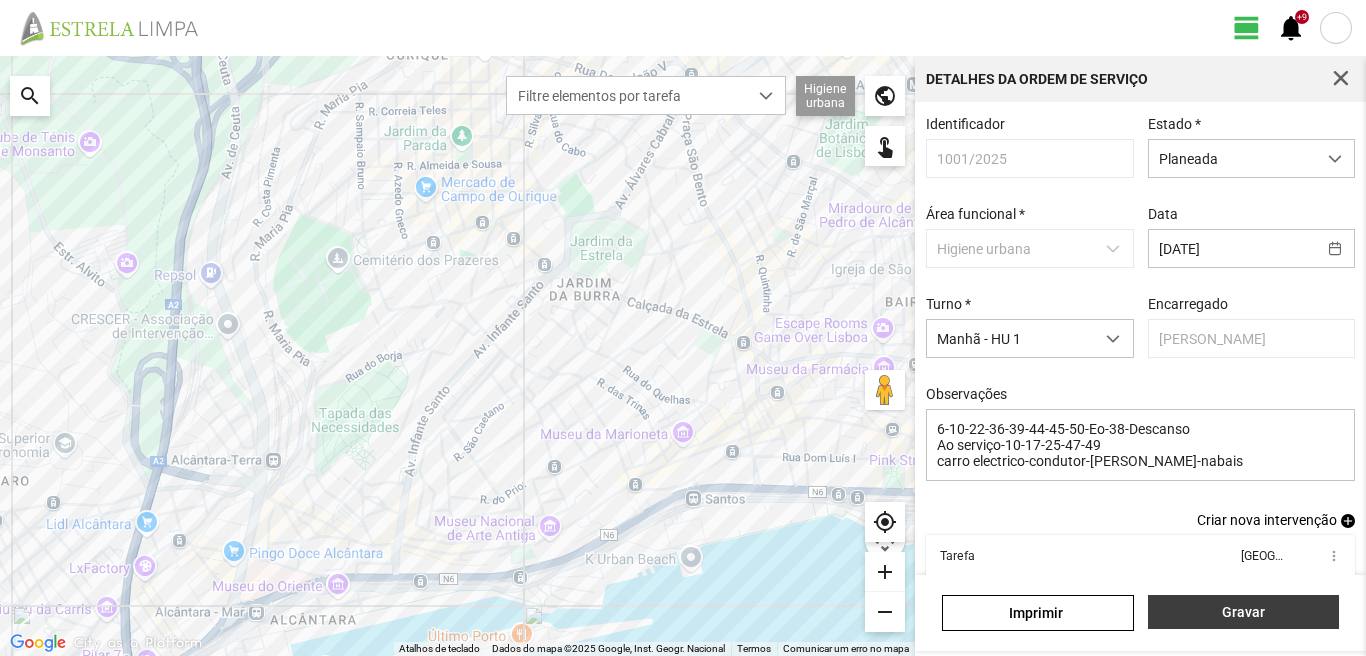 click on "Gravar" at bounding box center (1243, 612) 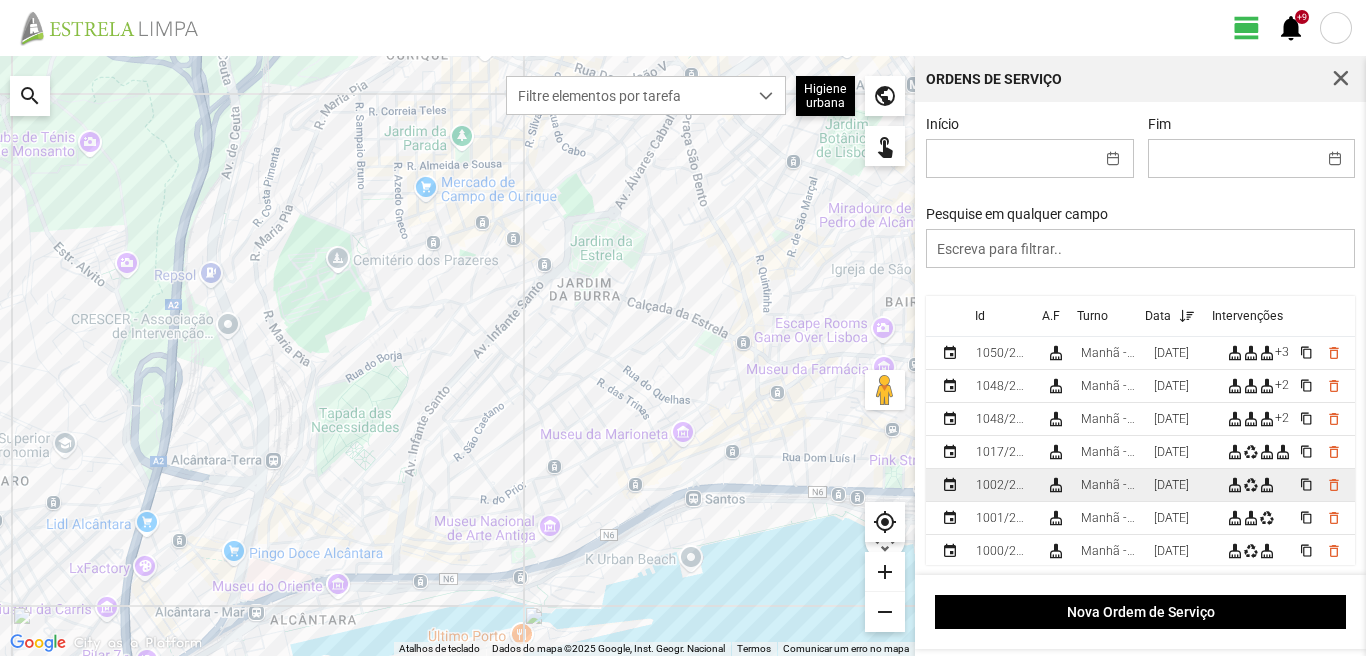 click on "[DATE]" at bounding box center (1171, 485) 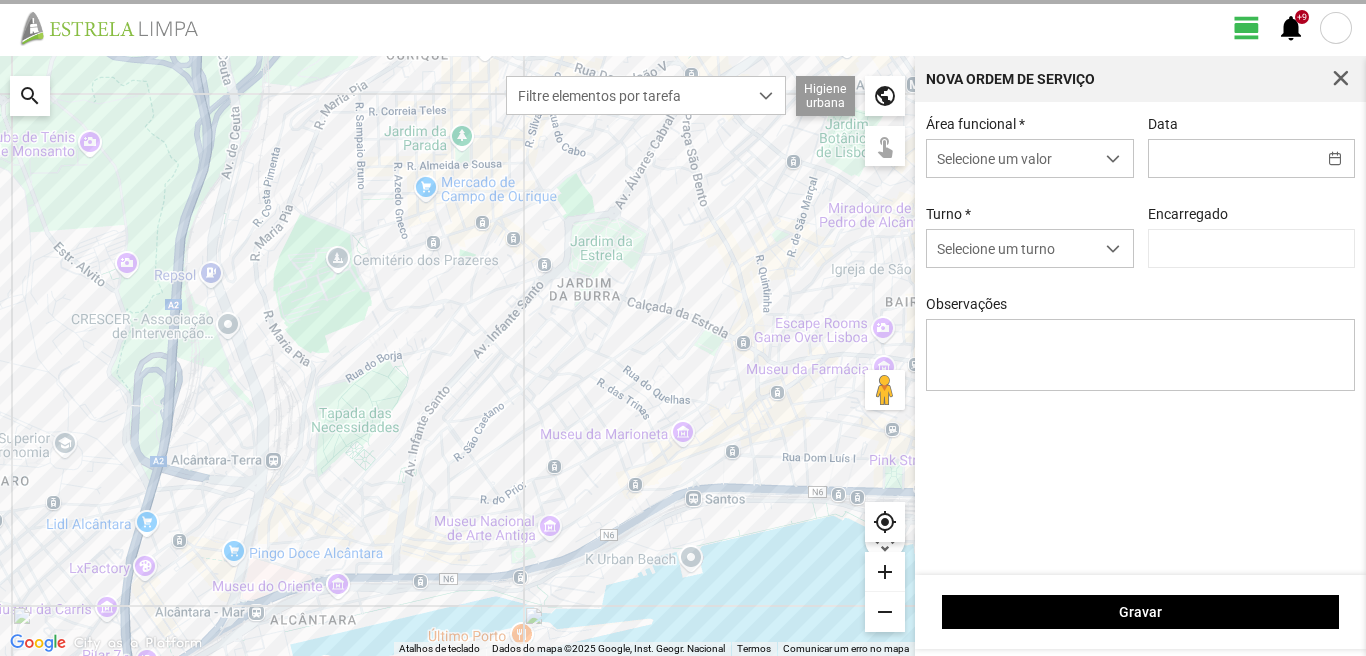 type on "[PERSON_NAME]" 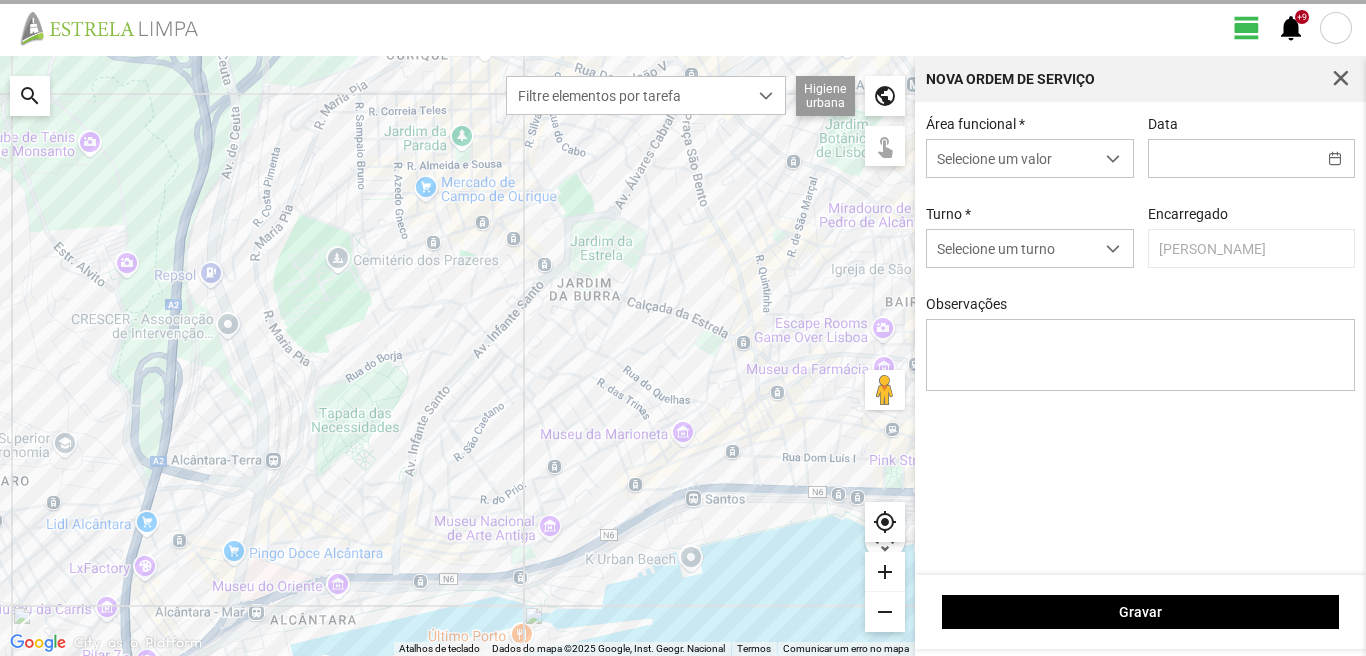 type on "[DATE]" 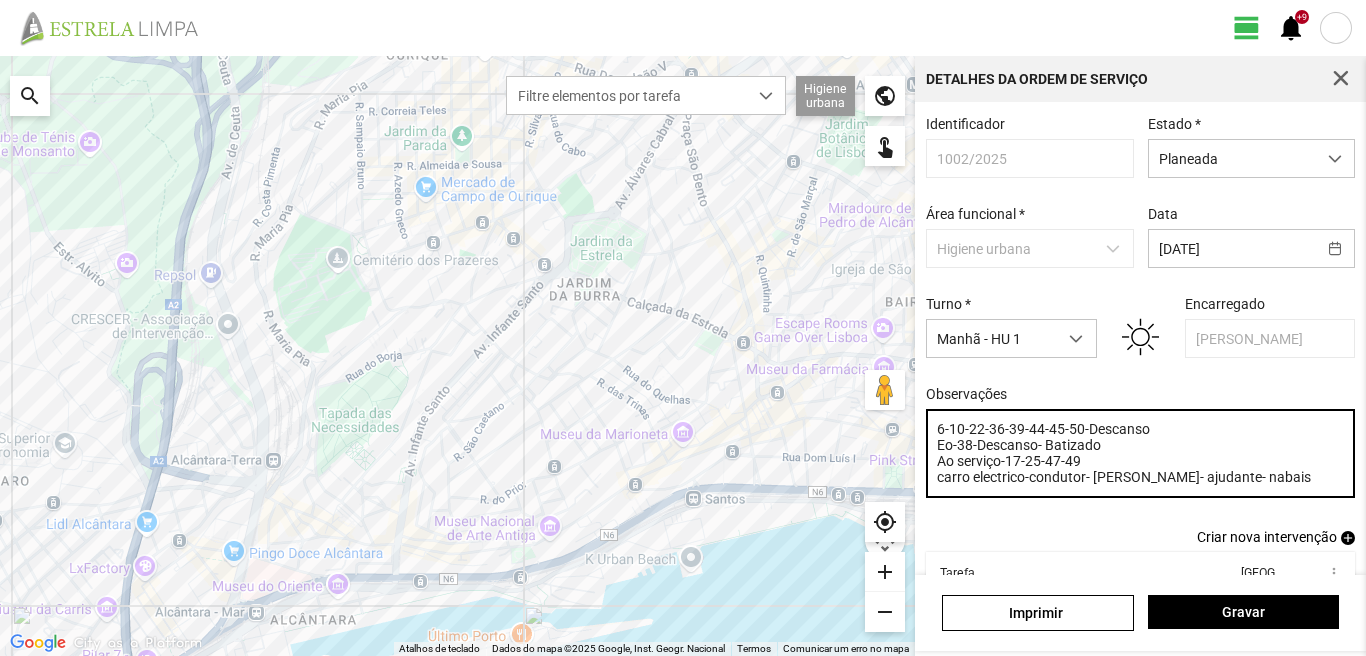 click on "6-10-22-36-39-44-45-50-Descanso
Eo-38-Descanso- Batizado
Ao serviço-17-25-47-49
carro electrico-condutor- [PERSON_NAME]- ajudante- nabais" at bounding box center (1141, 453) 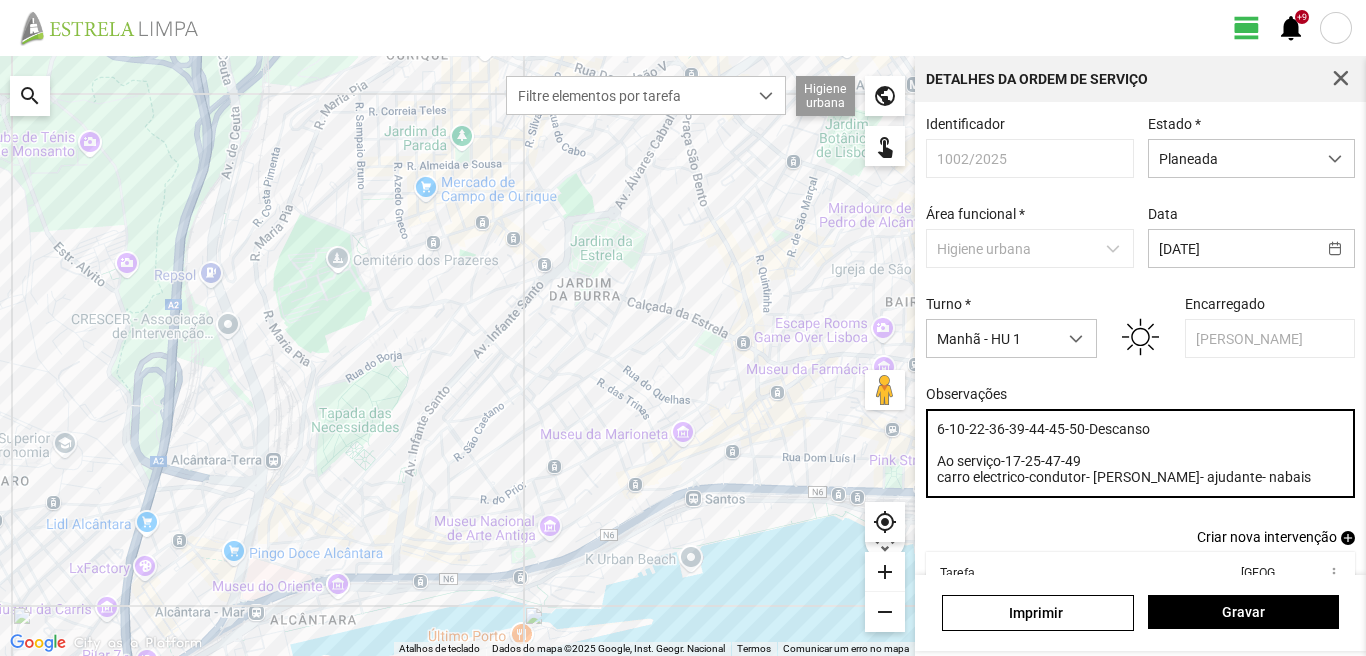 click on "6-10-22-36-39-44-45-50-Descanso
Ao serviço-17-25-47-49
carro electrico-condutor- [PERSON_NAME]- ajudante- nabais" at bounding box center [1141, 453] 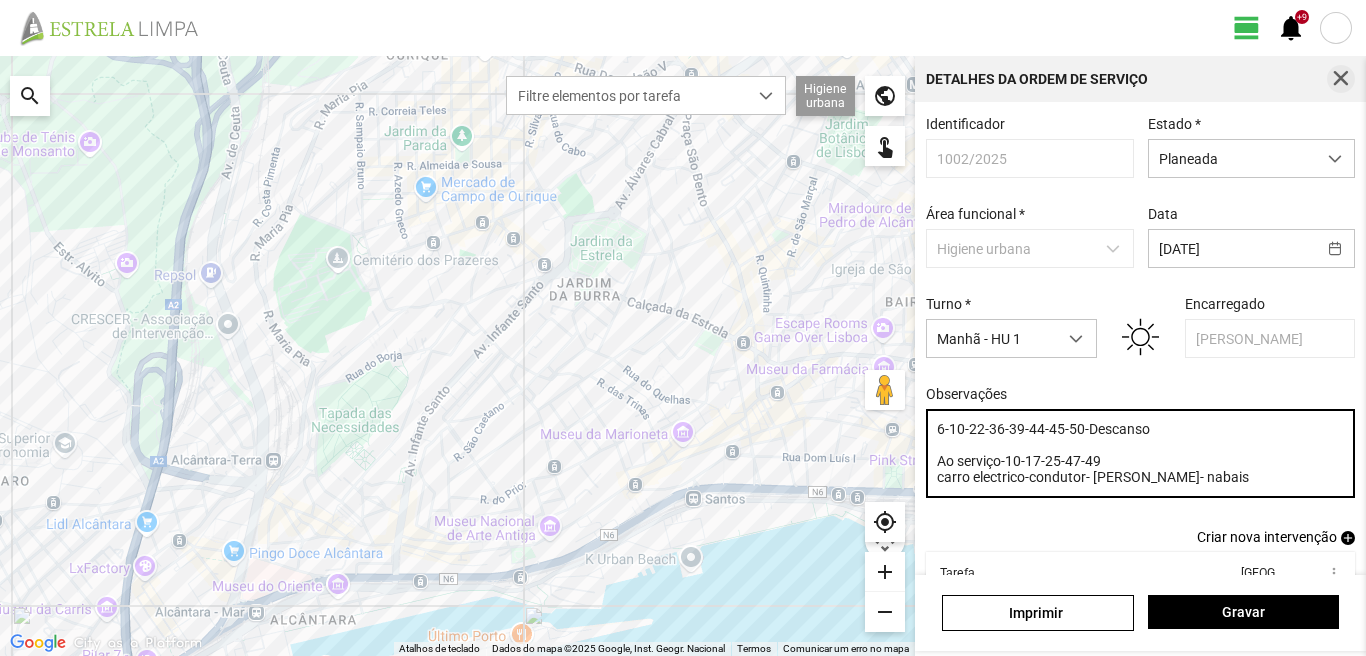 type on "6-10-22-36-39-44-45-50-Descanso
Ao serviço-10-17-25-47-49
carro electrico-condutor- [PERSON_NAME]- nabais" 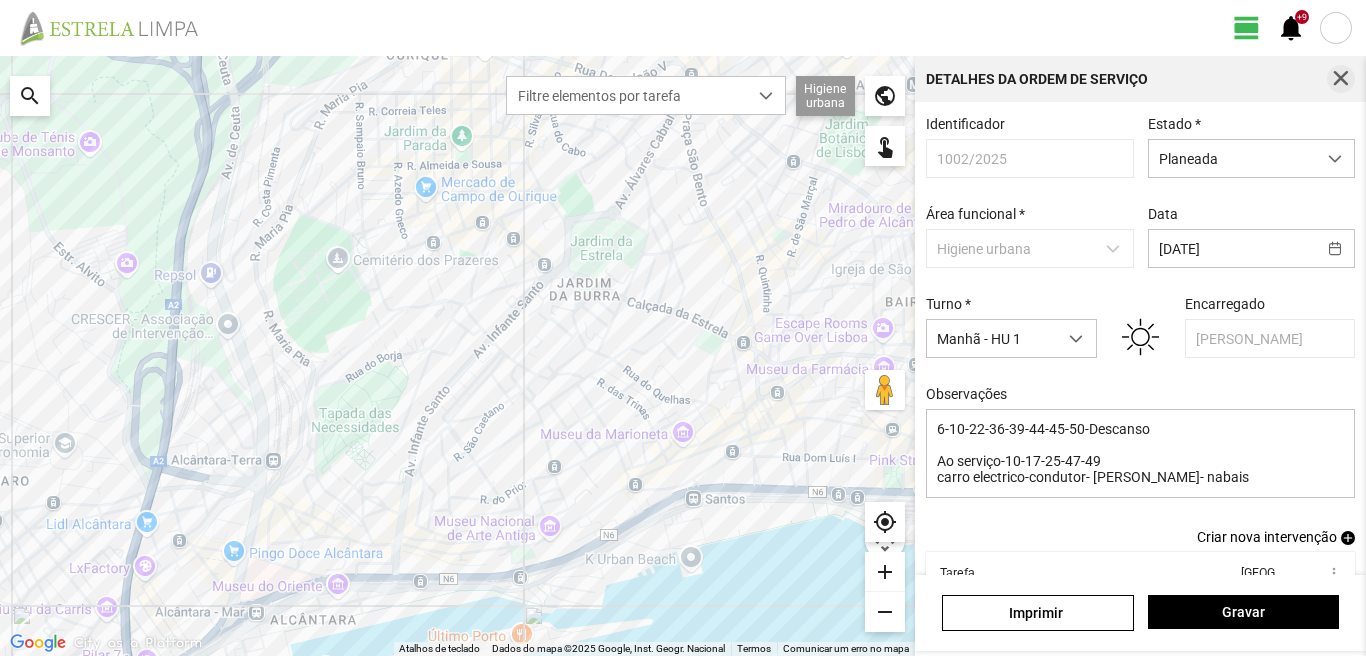 click at bounding box center [1341, 79] 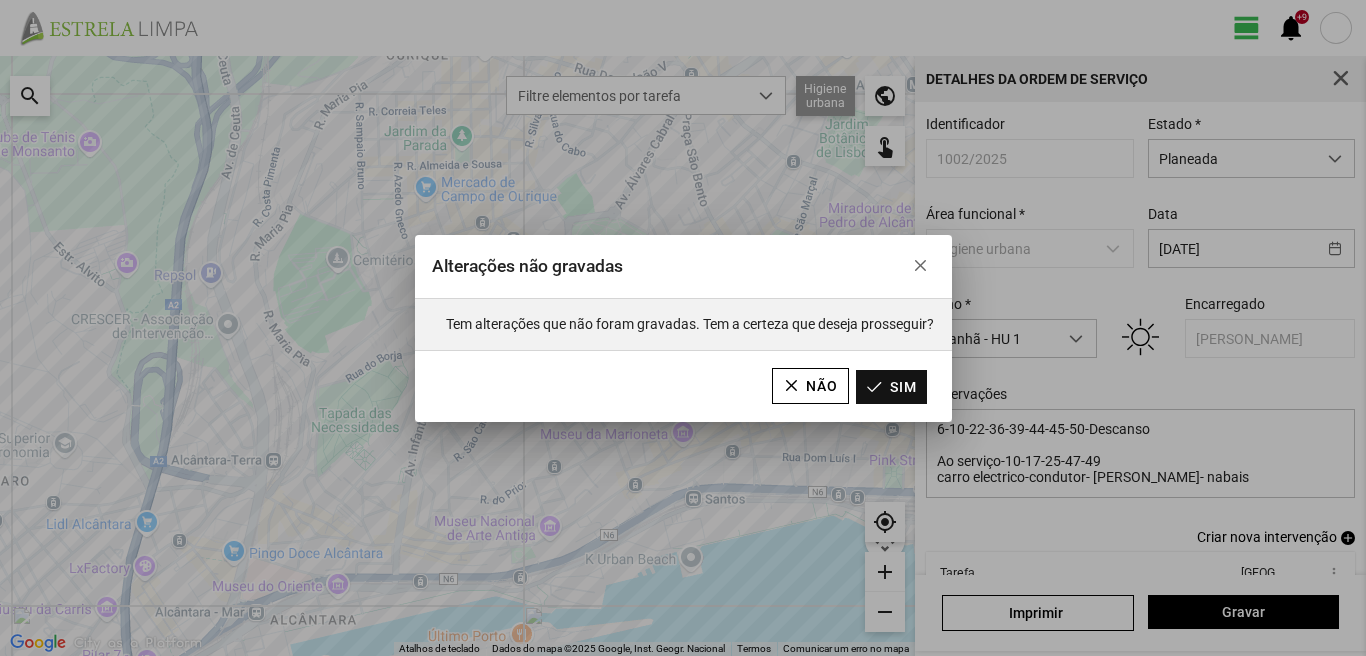 click on "Sim" 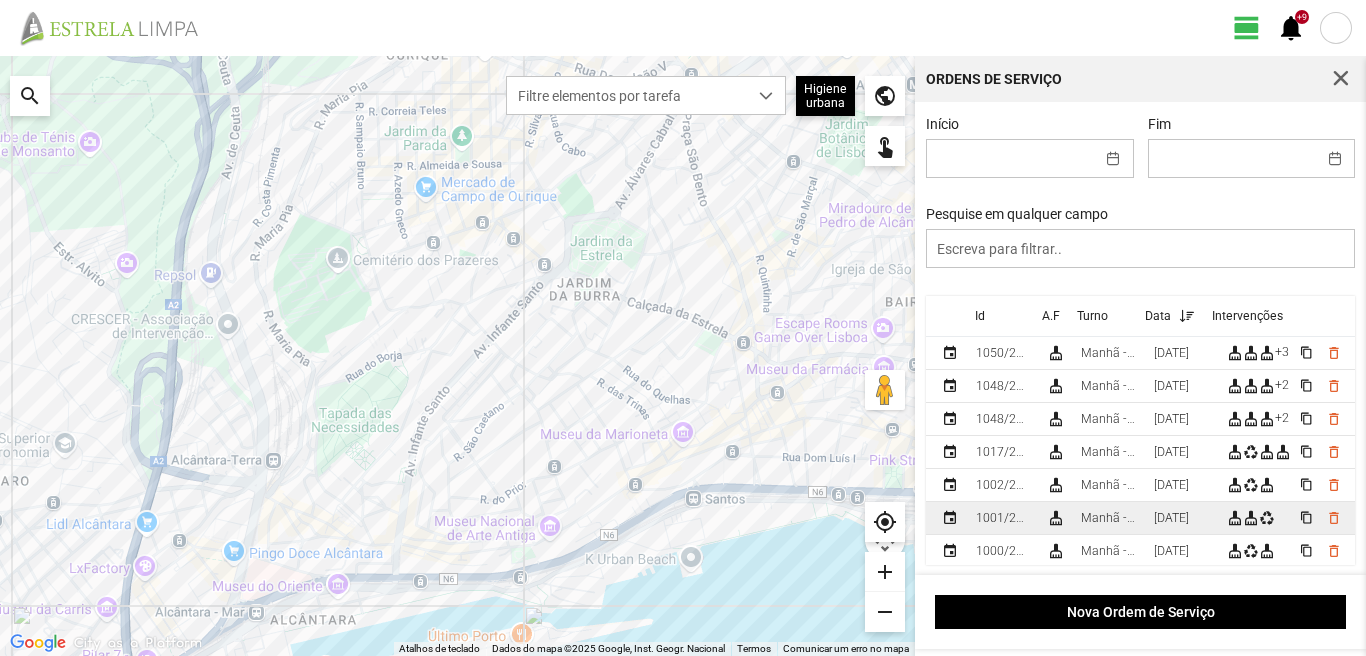 click on "Manhã - HU 1" at bounding box center (1109, 518) 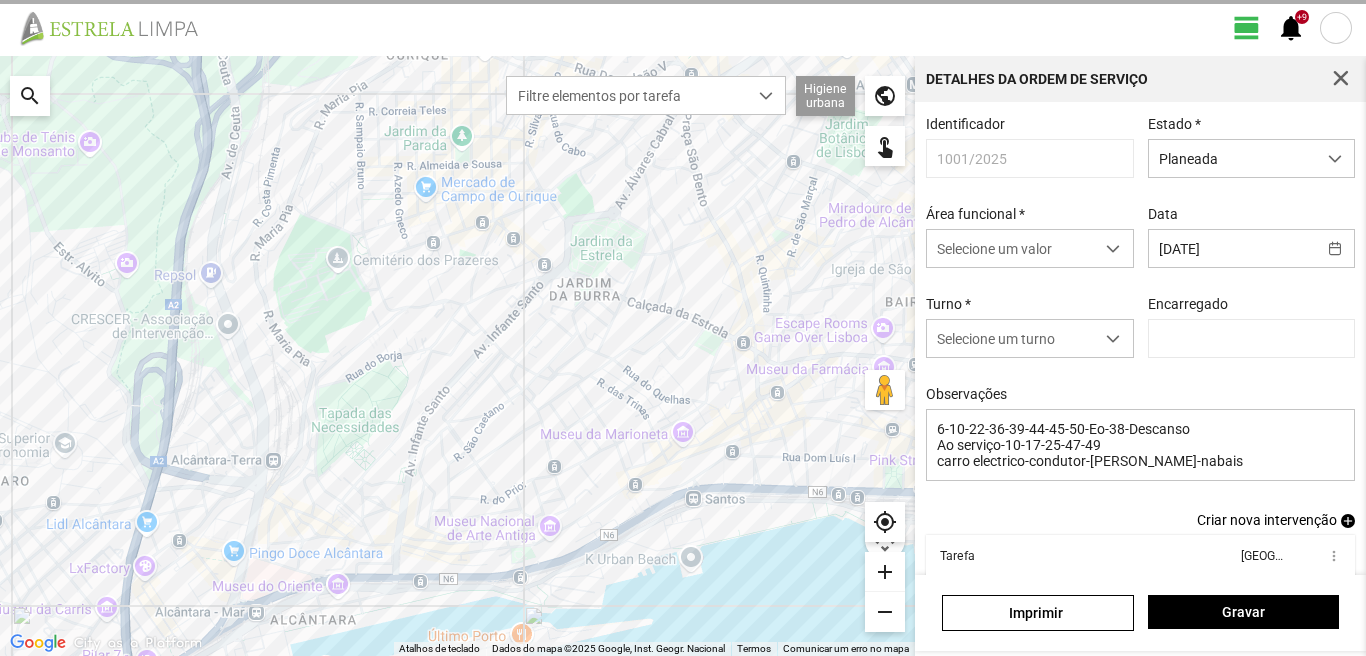 type on "[PERSON_NAME]" 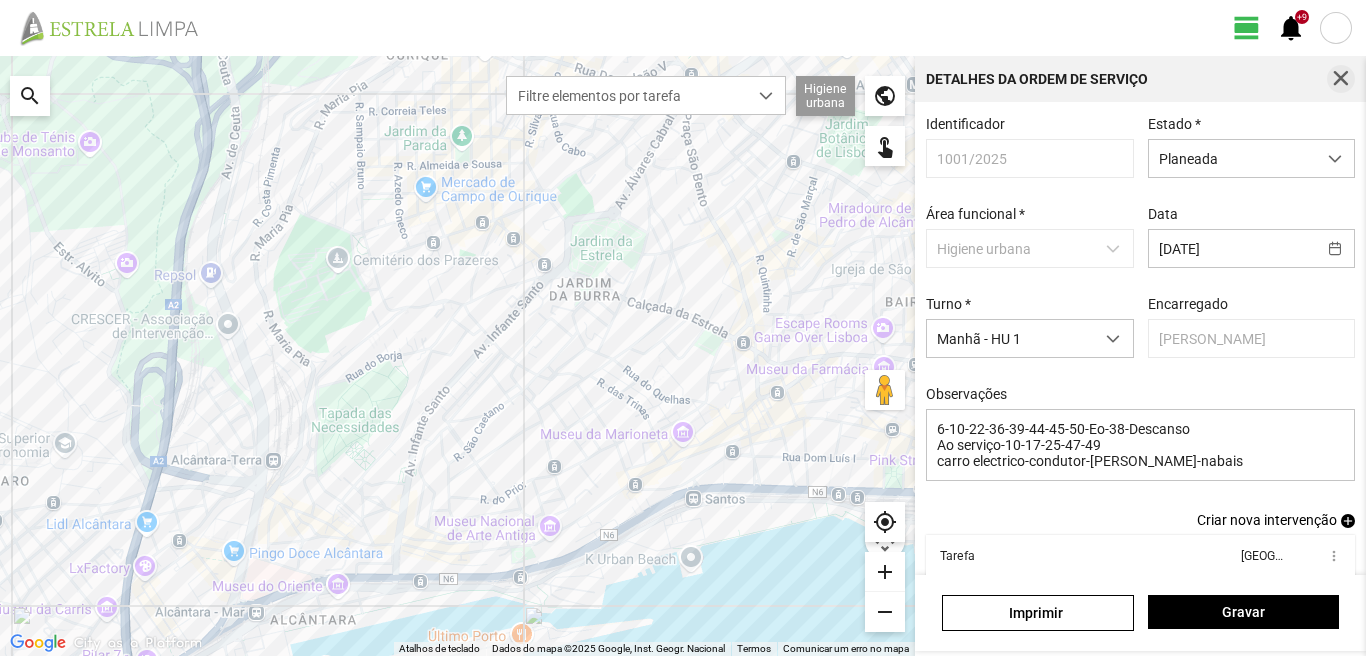 click at bounding box center [1341, 79] 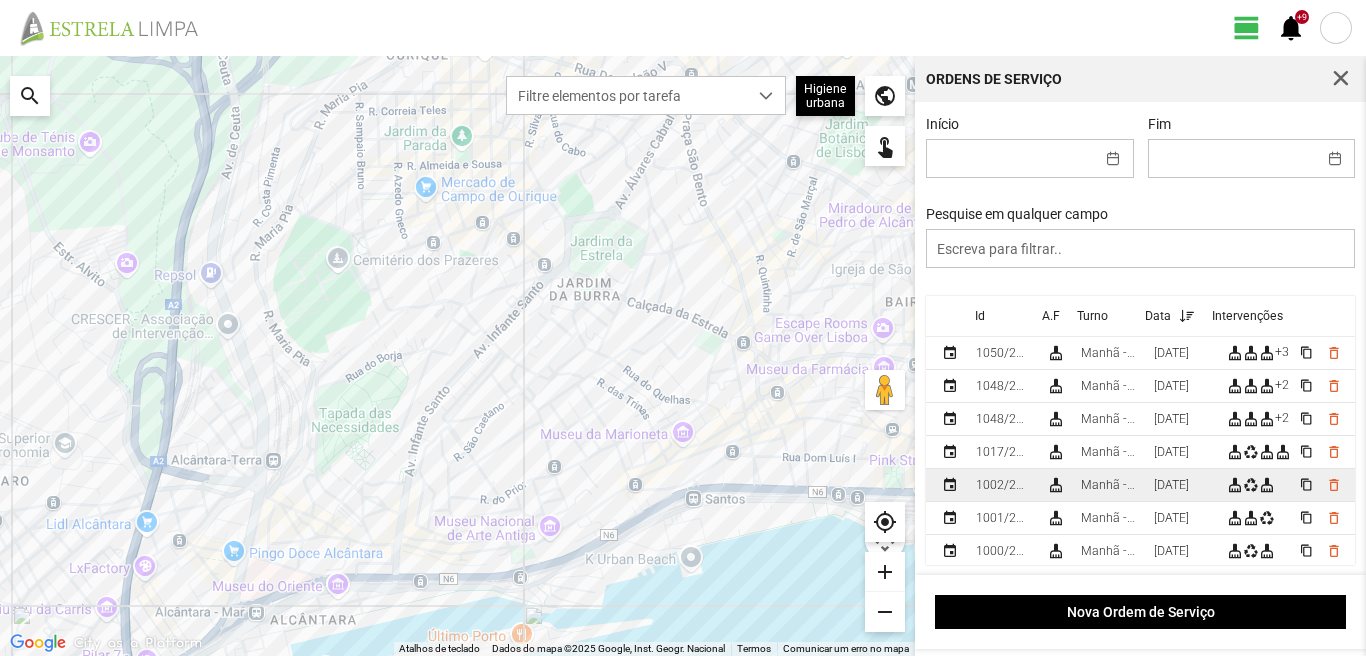 click on "[DATE]" at bounding box center [1171, 485] 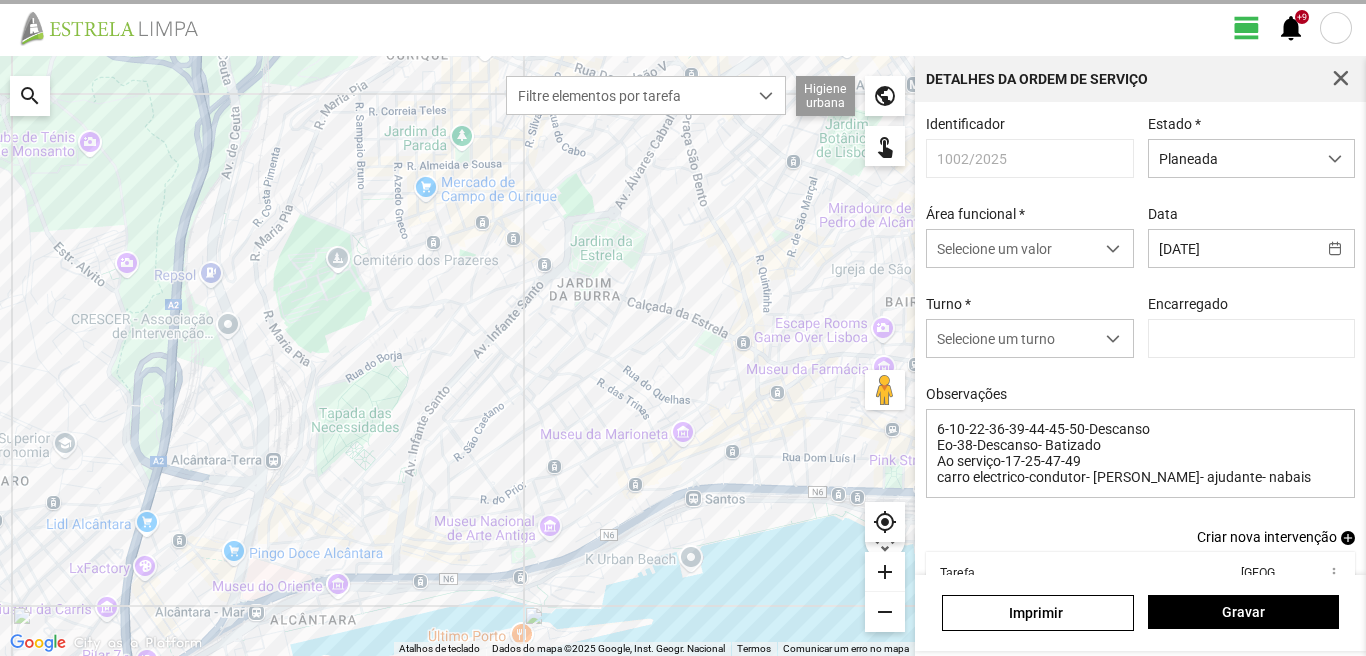 type on "[PERSON_NAME]" 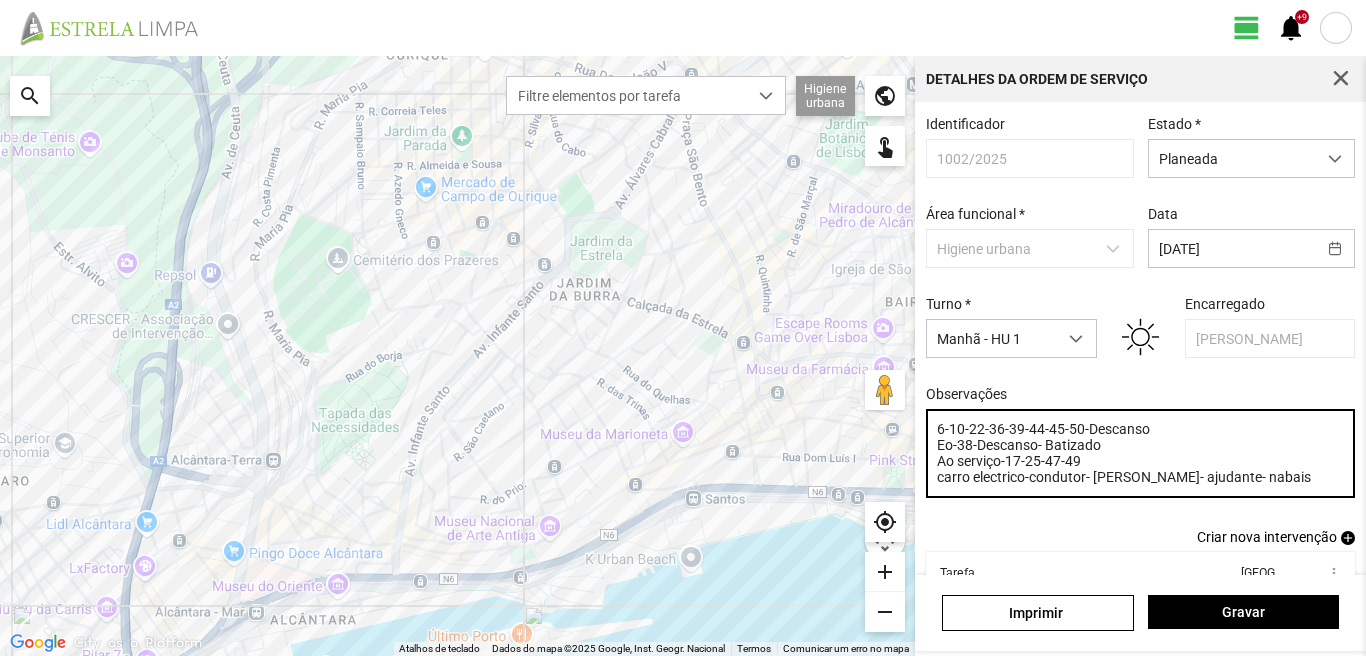 click on "6-10-22-36-39-44-45-50-Descanso
Eo-38-Descanso- Batizado
Ao serviço-17-25-47-49
carro electrico-condutor- [PERSON_NAME]- ajudante- nabais" at bounding box center [1141, 453] 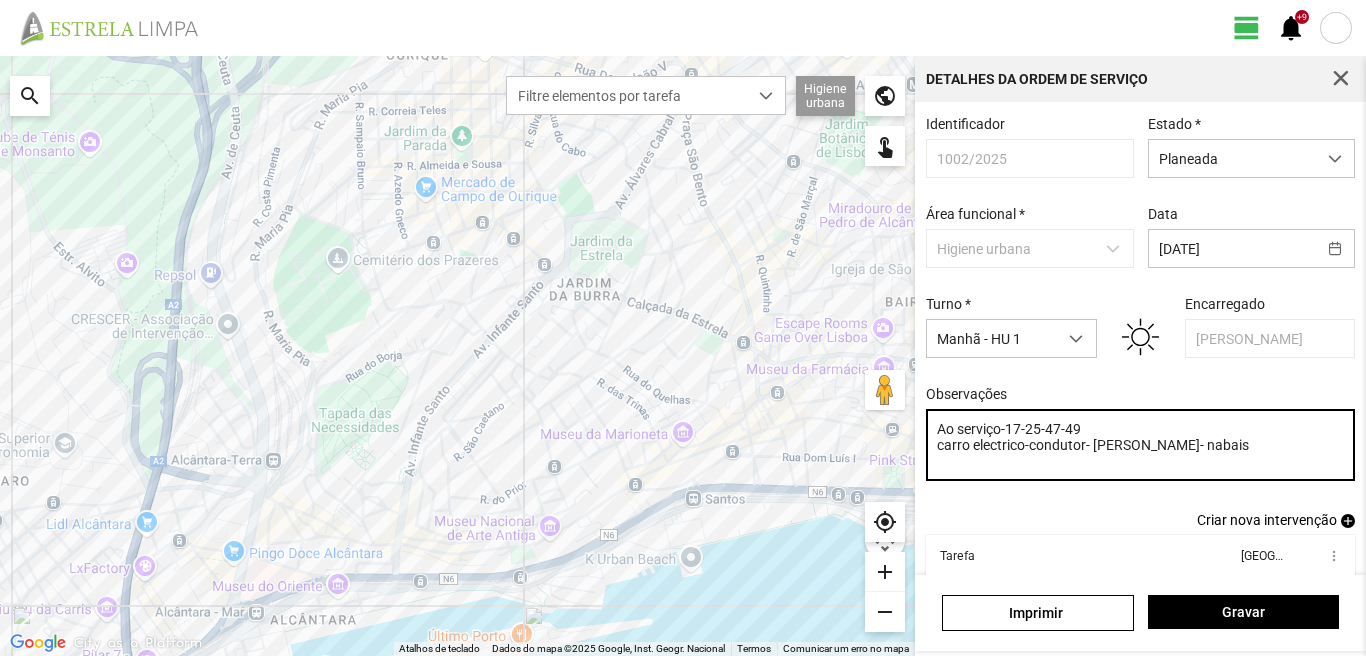 click on "Ao serviço-17-25-47-49
carro electrico-condutor- [PERSON_NAME]- nabais" at bounding box center (1141, 445) 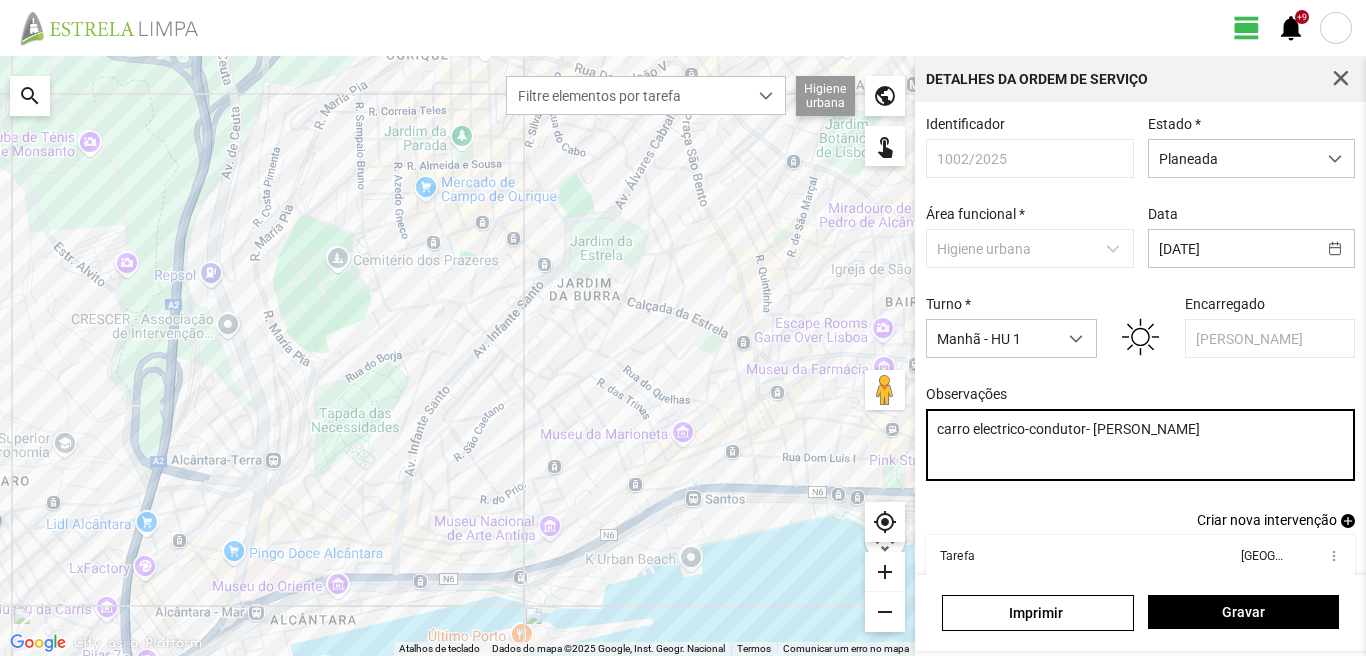 click on "carro electrico-condutor- [PERSON_NAME]" at bounding box center [1141, 445] 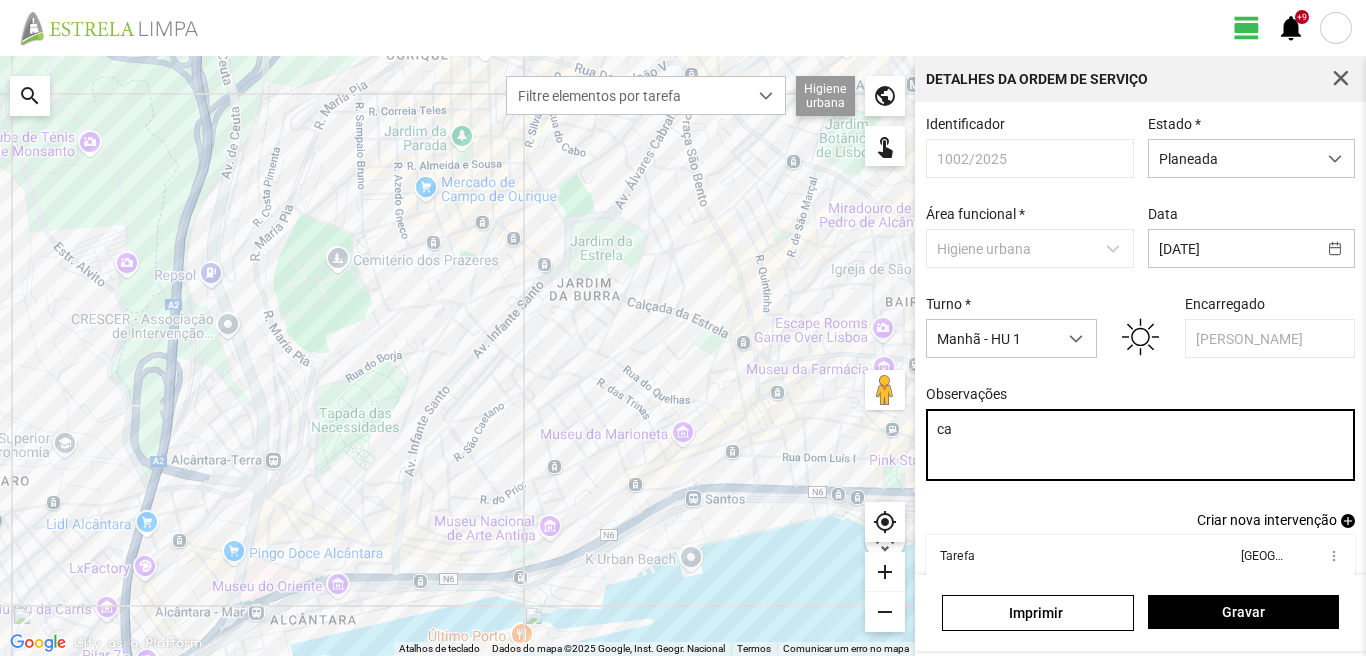 type on "c" 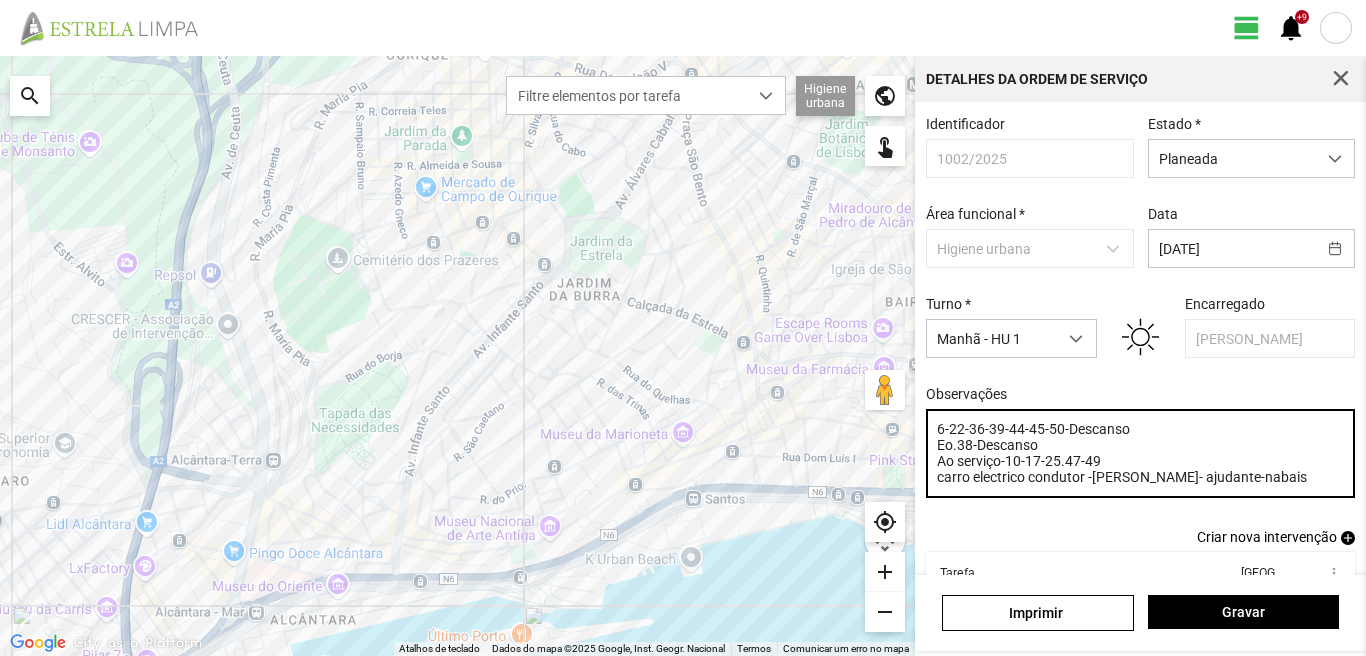 type on "6-22-36-39-44-45-50-Descanso
Eo.38-Descanso
Ao serviço-10-17-25.47-49
carro electrico condutor -[PERSON_NAME]- ajudante-nabais" 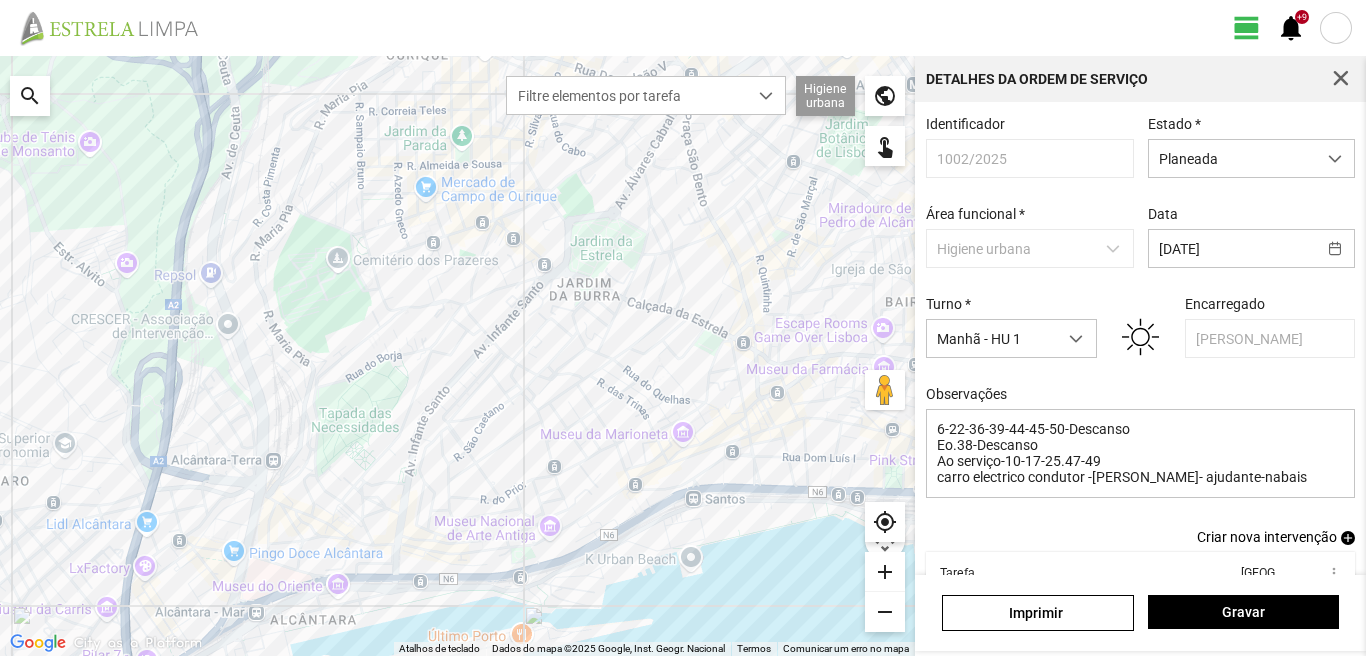 click on "add" at bounding box center [1348, 538] 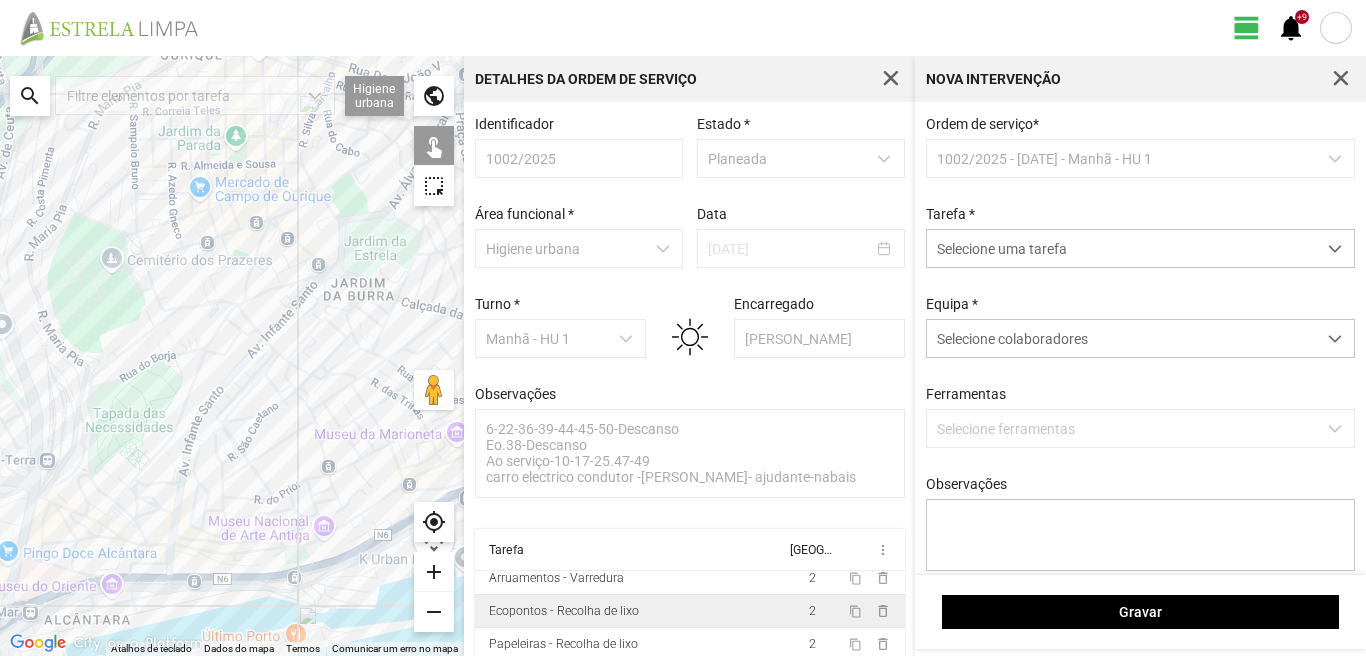scroll, scrollTop: 11, scrollLeft: 0, axis: vertical 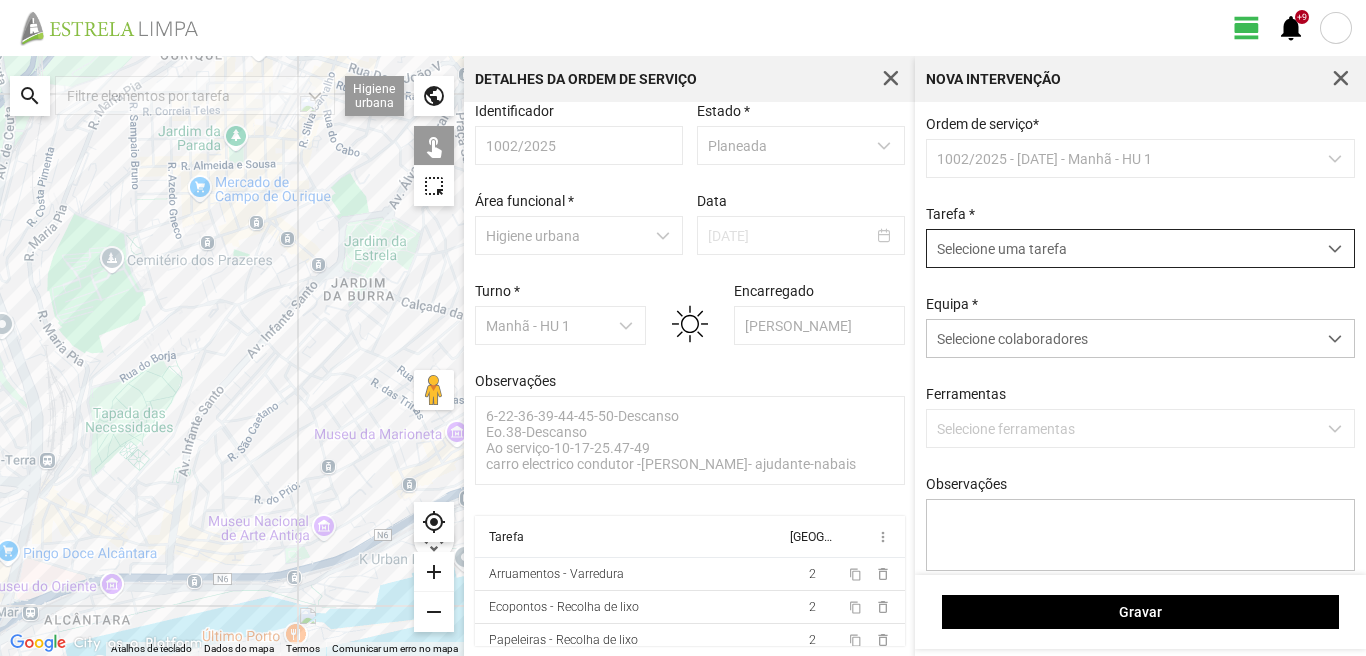 click on "Selecione uma tarefa" at bounding box center (1121, 248) 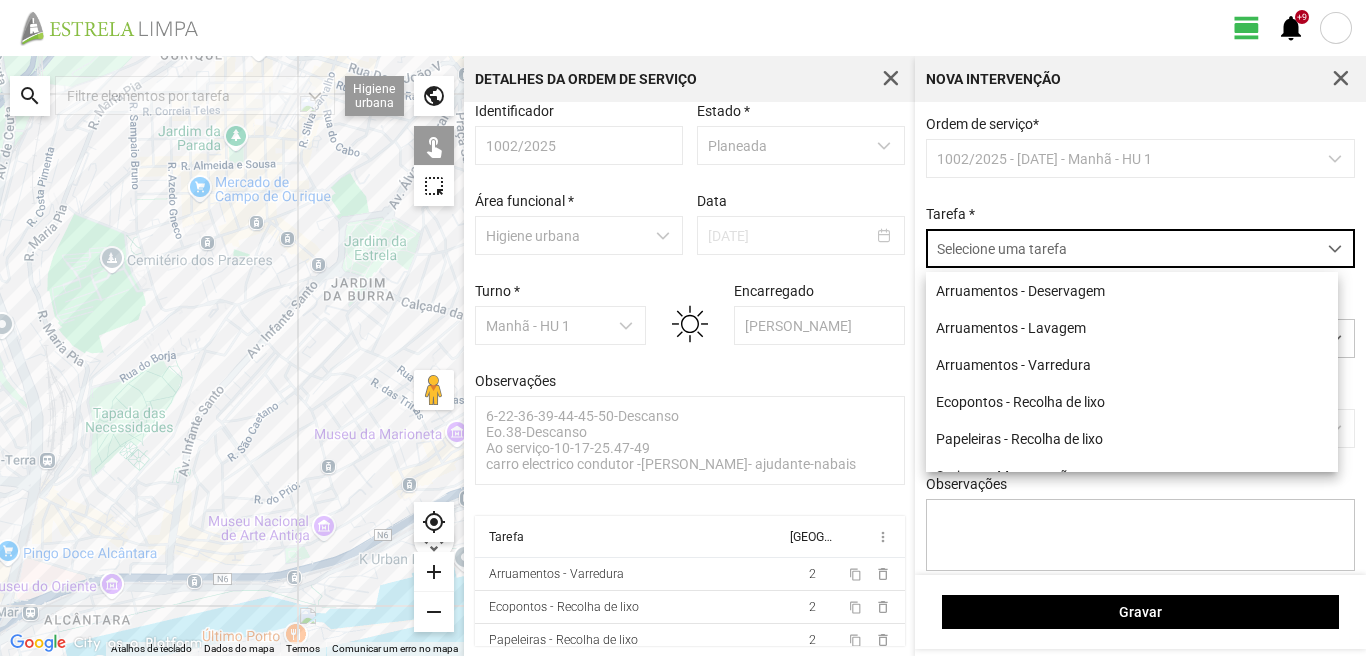scroll, scrollTop: 11, scrollLeft: 89, axis: both 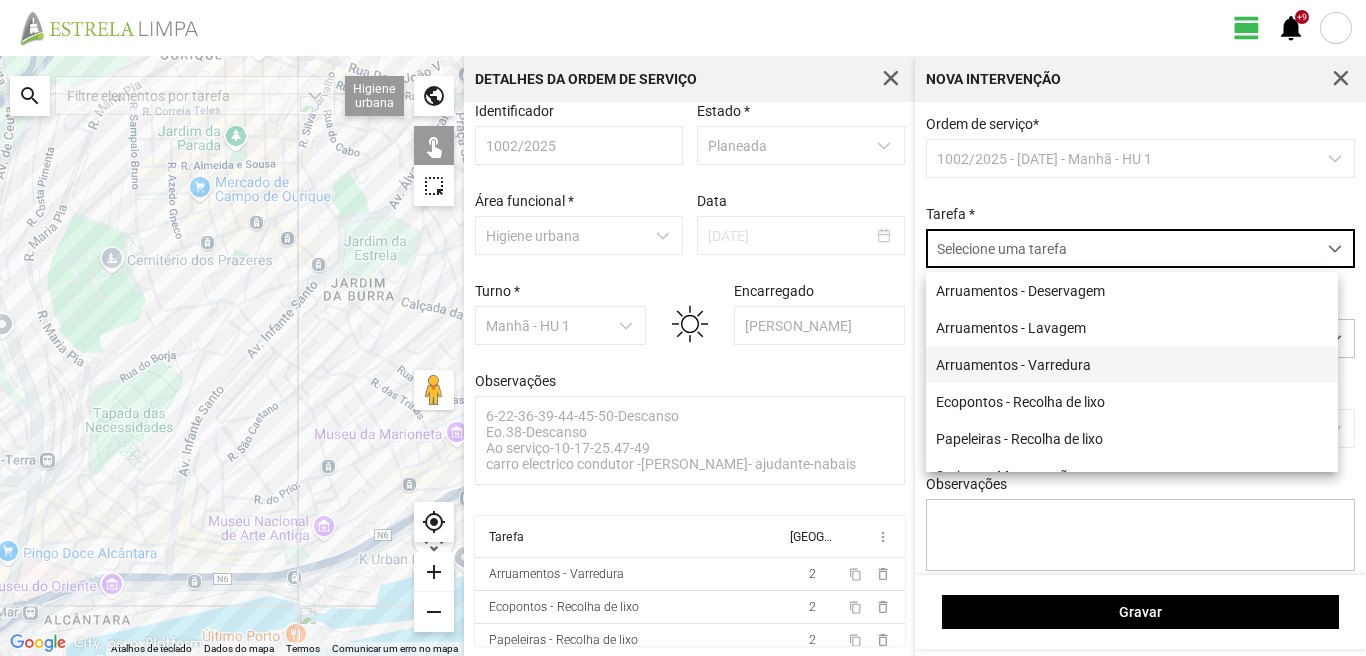 click on "Arruamentos - Varredura" at bounding box center (1132, 364) 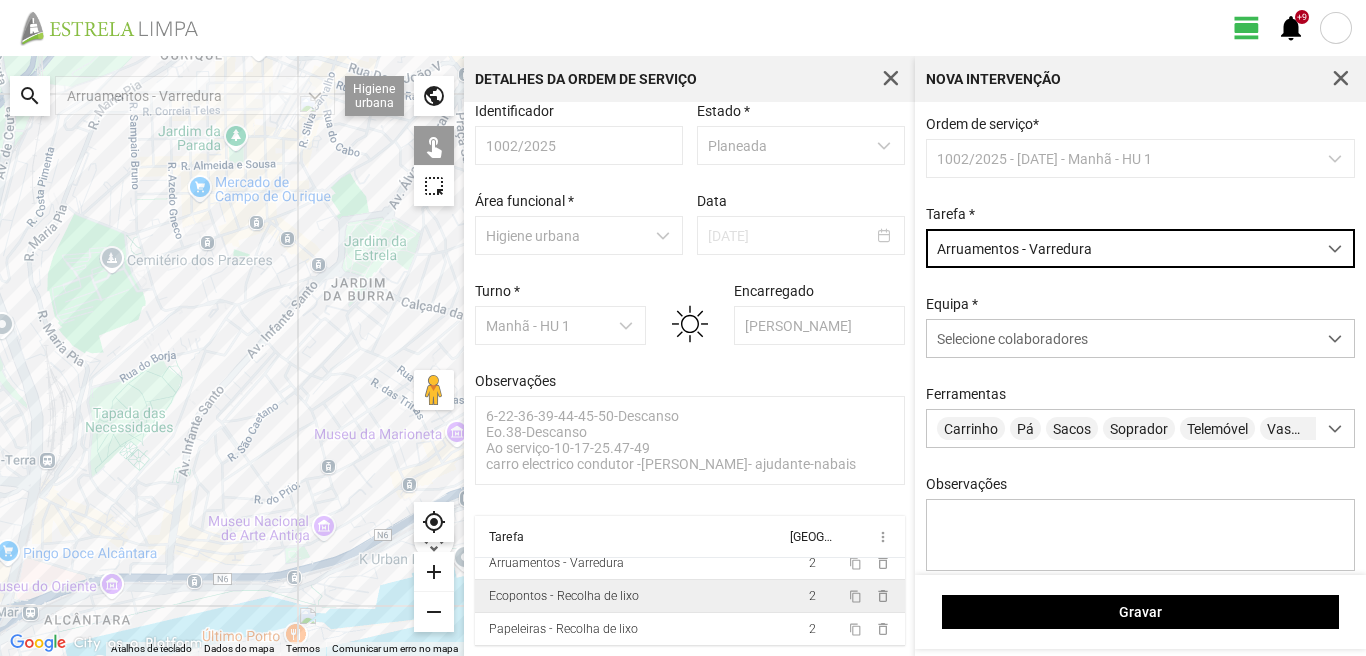 scroll, scrollTop: 0, scrollLeft: 0, axis: both 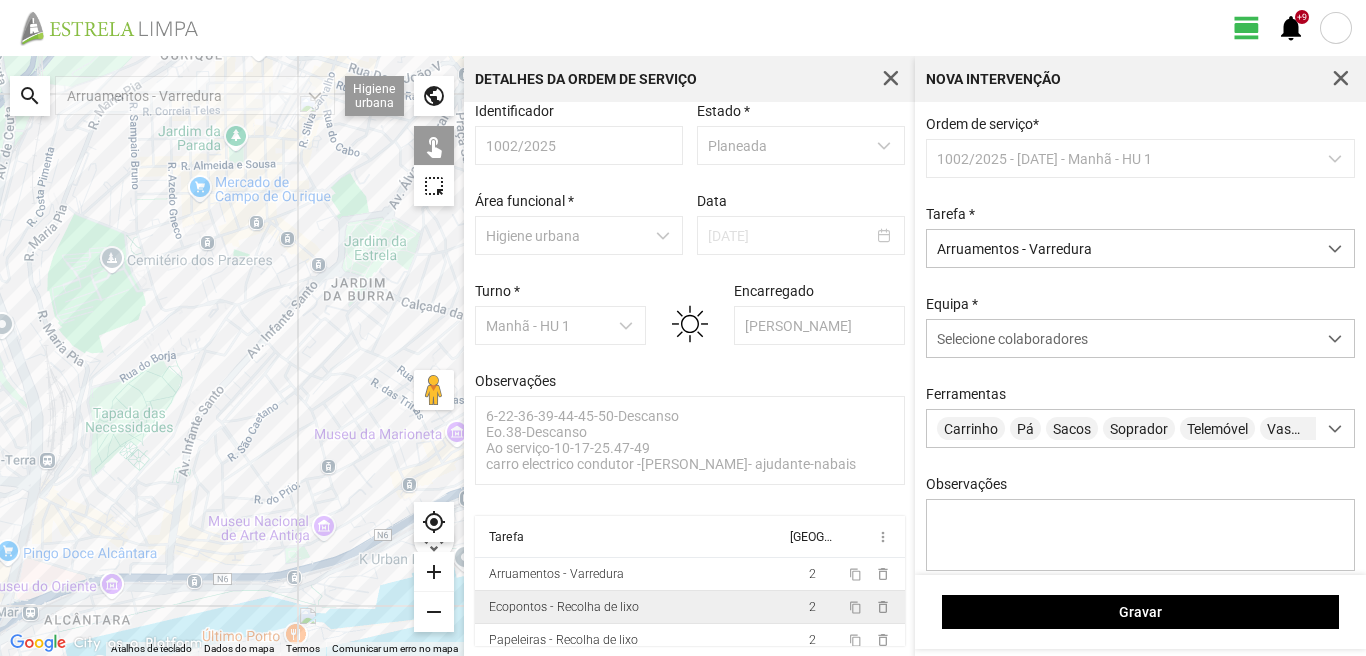 click on "2" at bounding box center [813, 607] 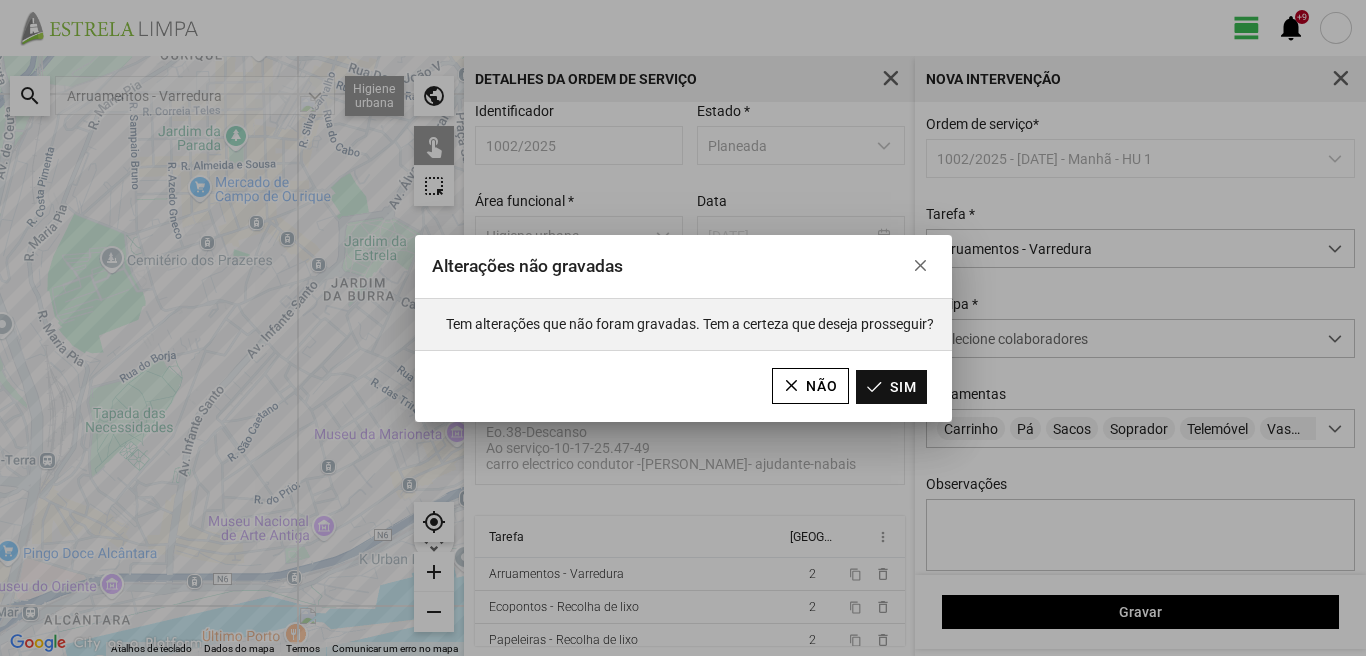 click on "Sim" 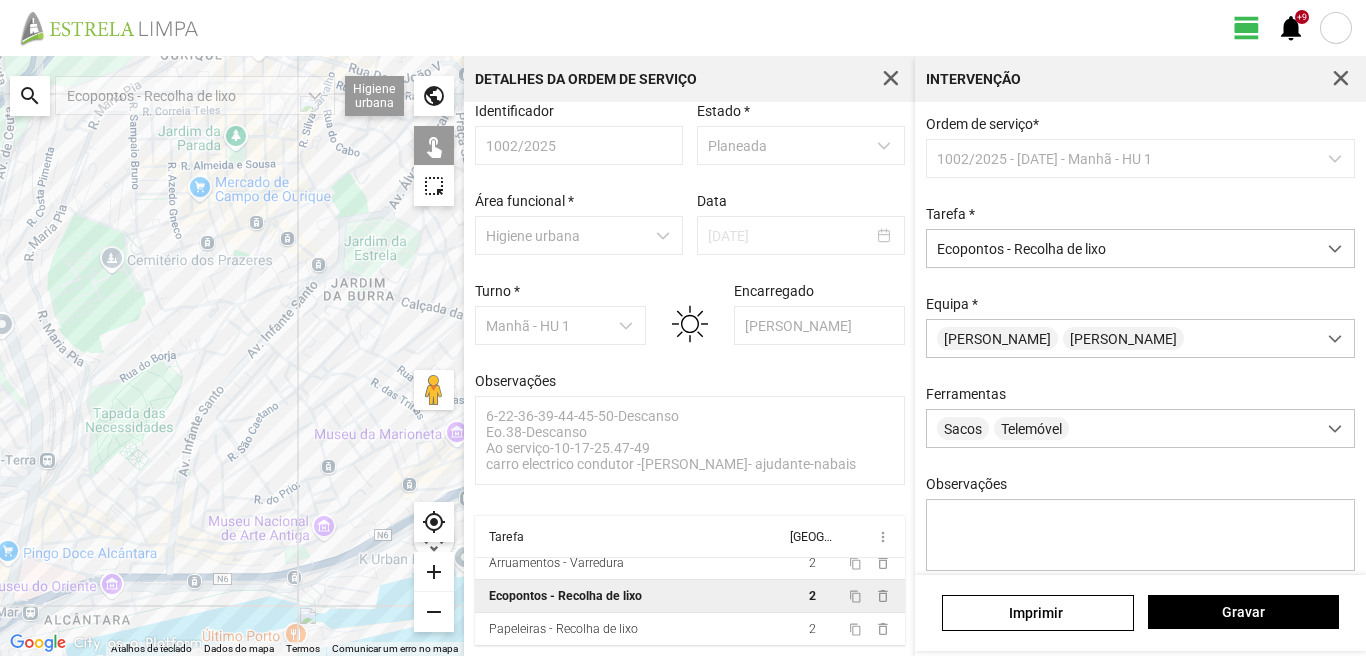 scroll, scrollTop: 0, scrollLeft: 0, axis: both 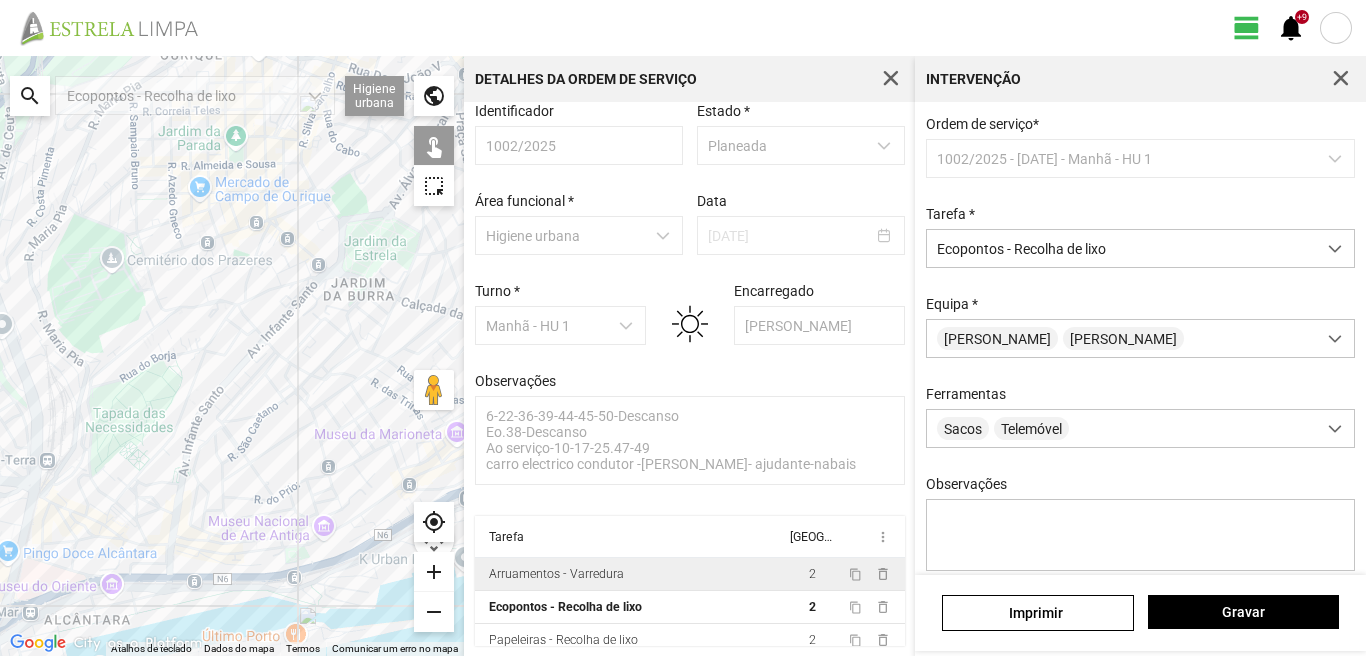 click on "2" at bounding box center (813, 574) 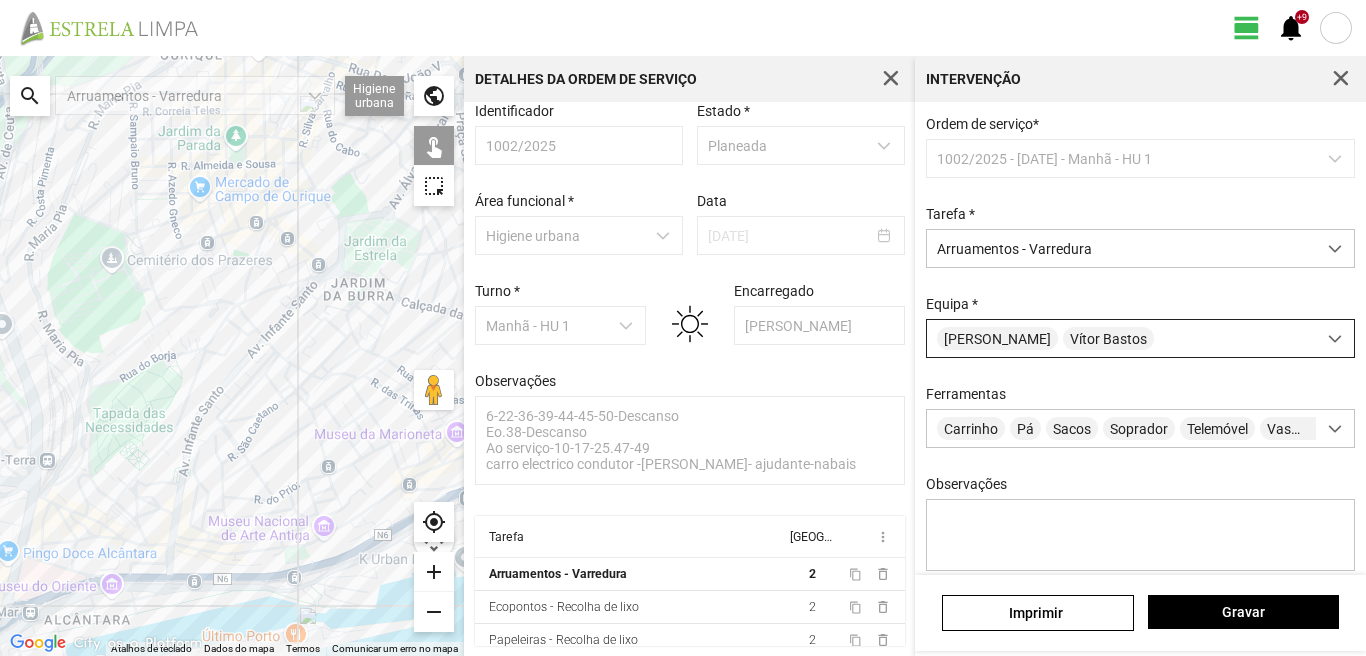 click on "[PERSON_NAME]" at bounding box center (1121, 338) 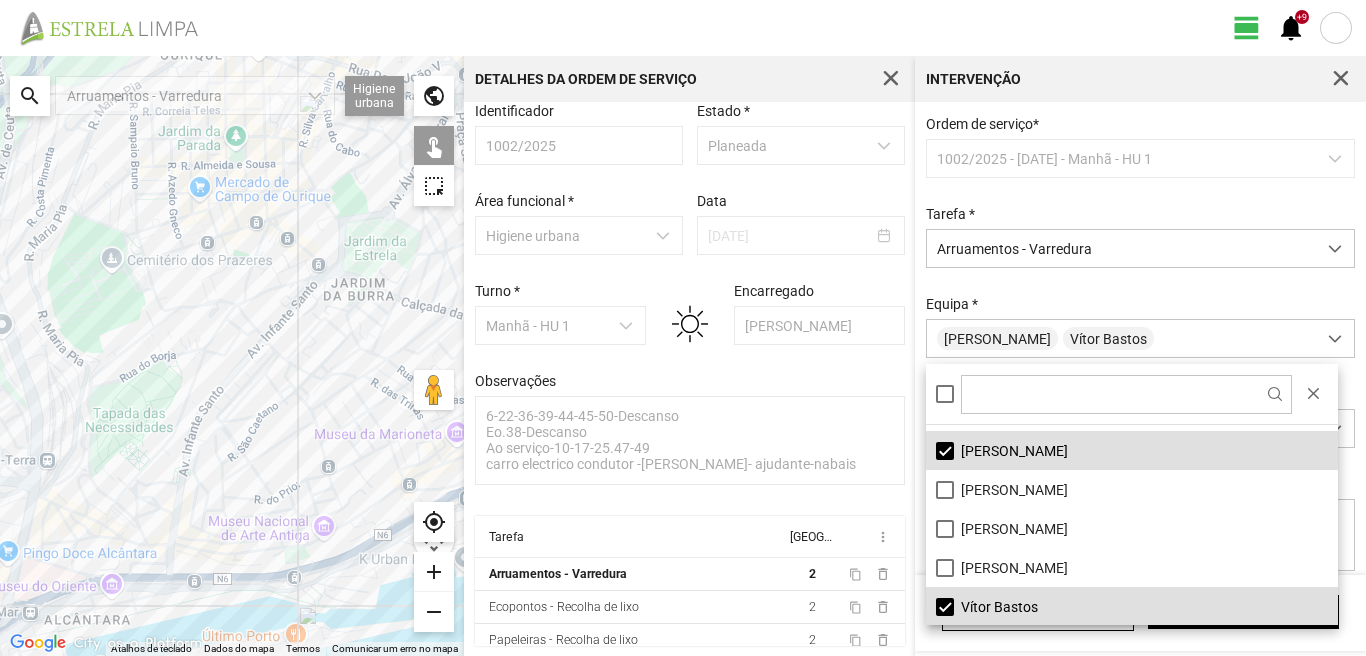 scroll, scrollTop: 268, scrollLeft: 0, axis: vertical 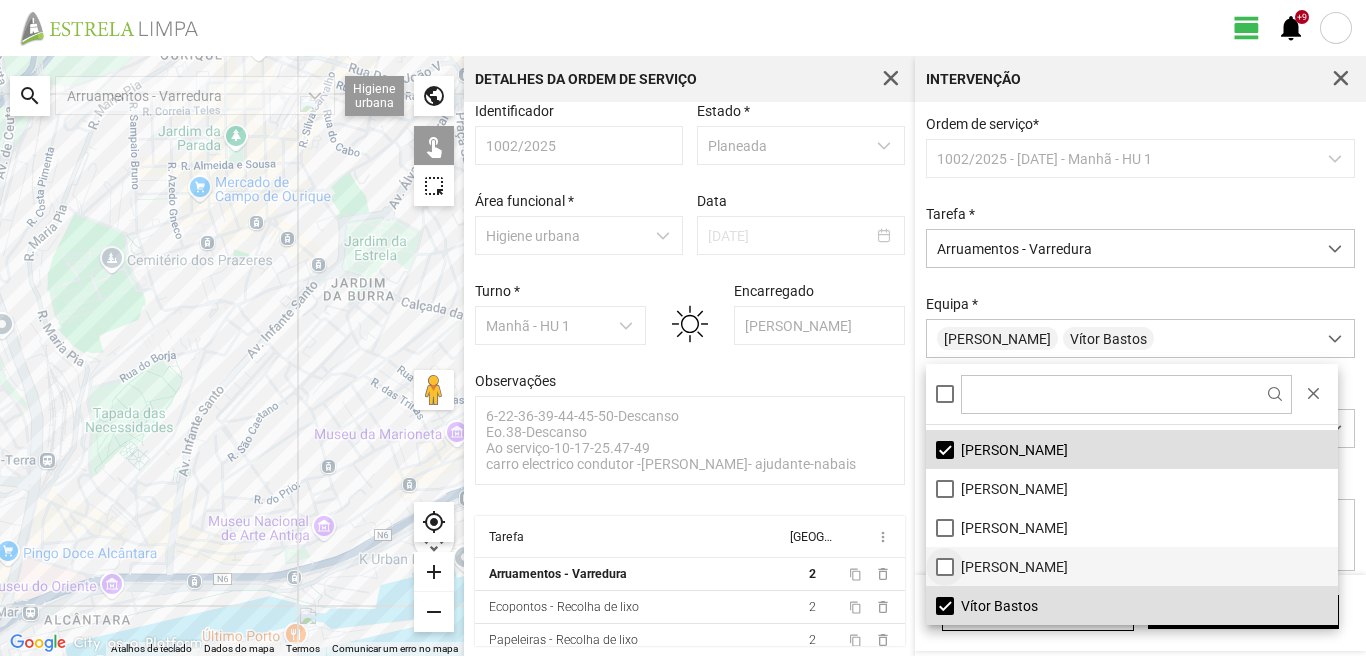 click on "[PERSON_NAME]" at bounding box center [1132, 566] 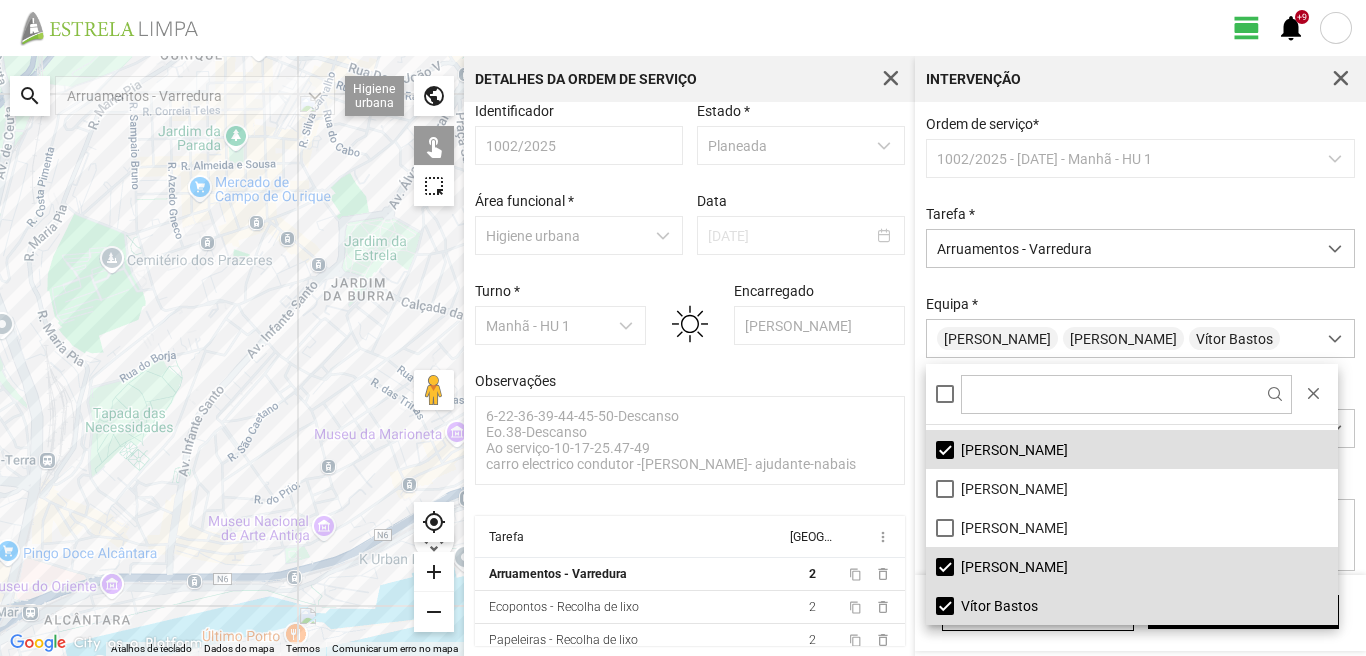 click 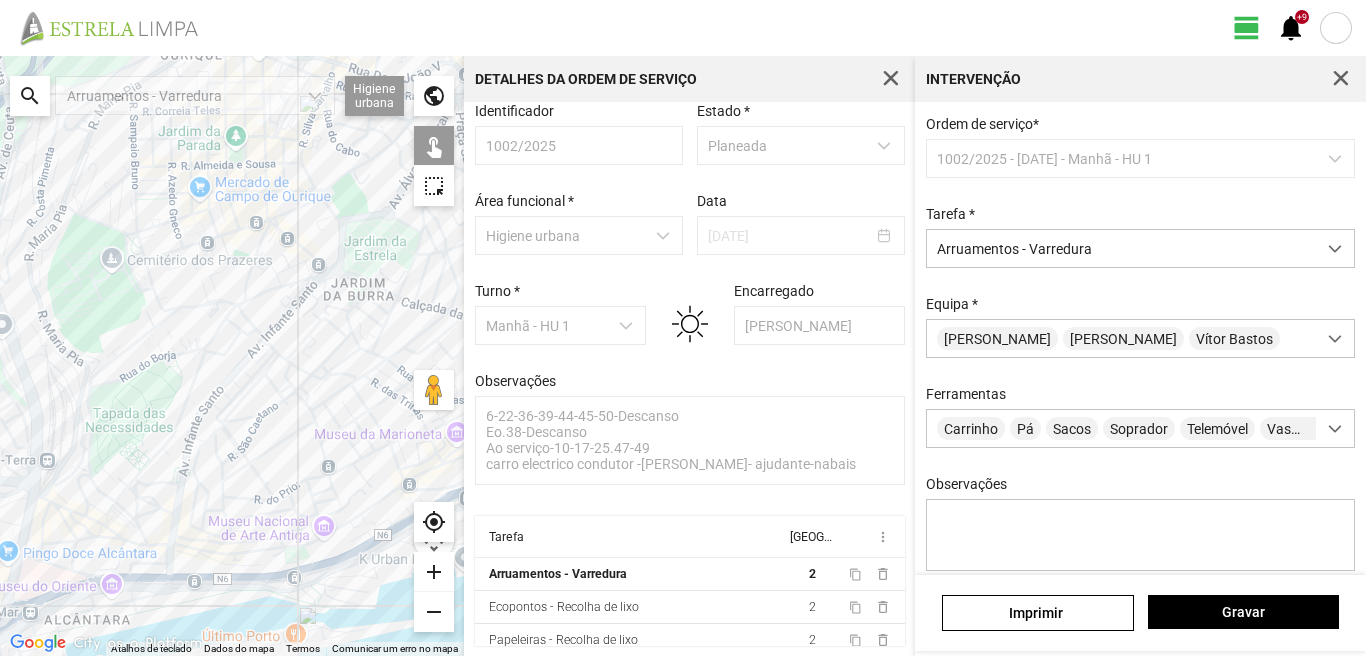 click 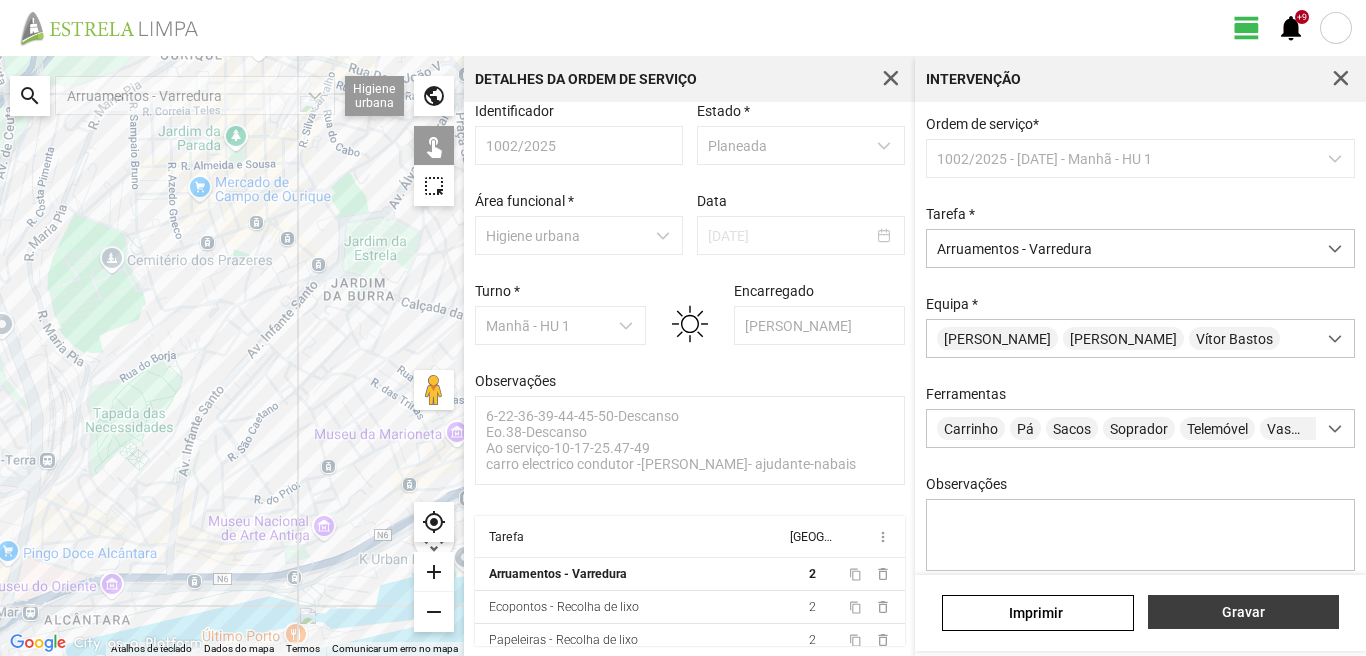 click on "Gravar" at bounding box center (1243, 612) 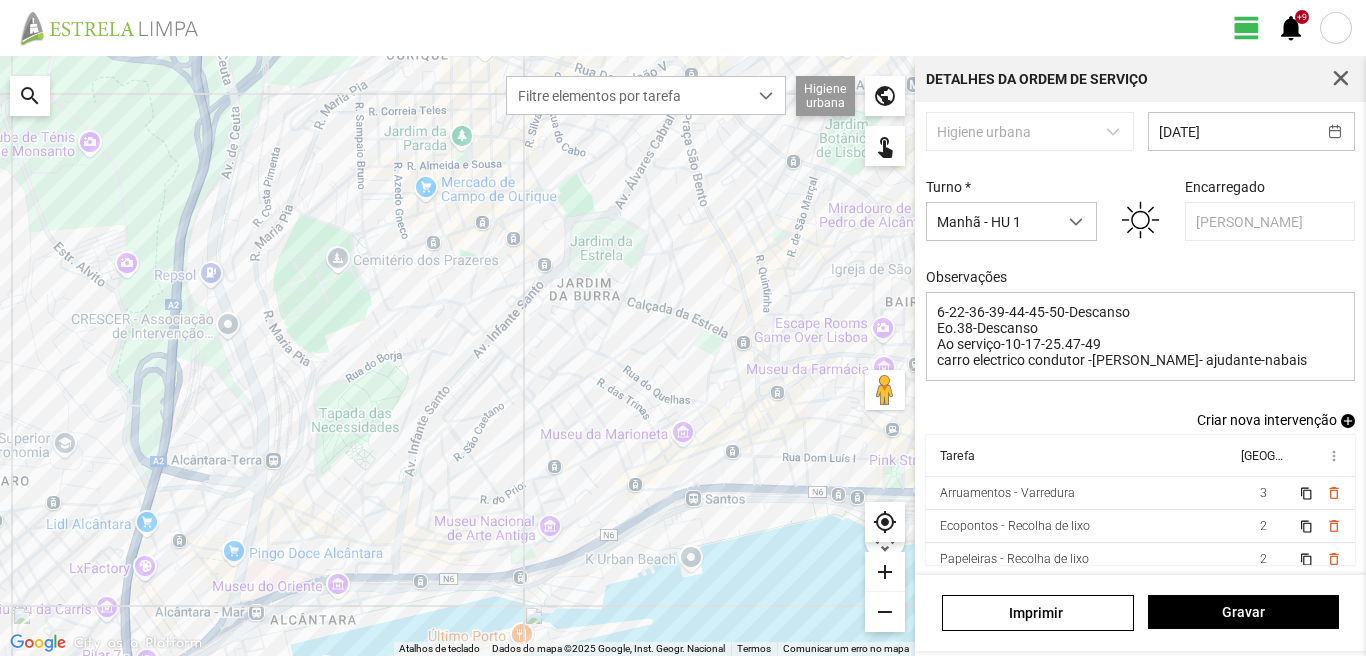 scroll, scrollTop: 126, scrollLeft: 0, axis: vertical 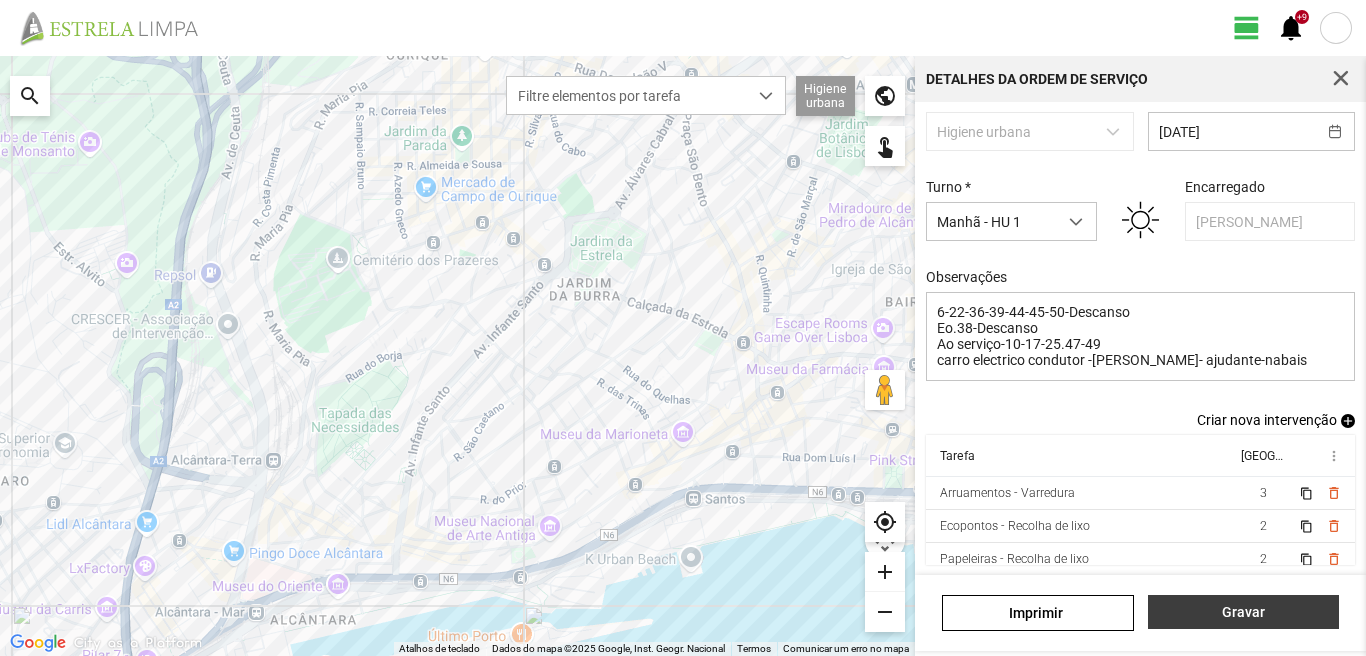 click on "Gravar" at bounding box center [1243, 612] 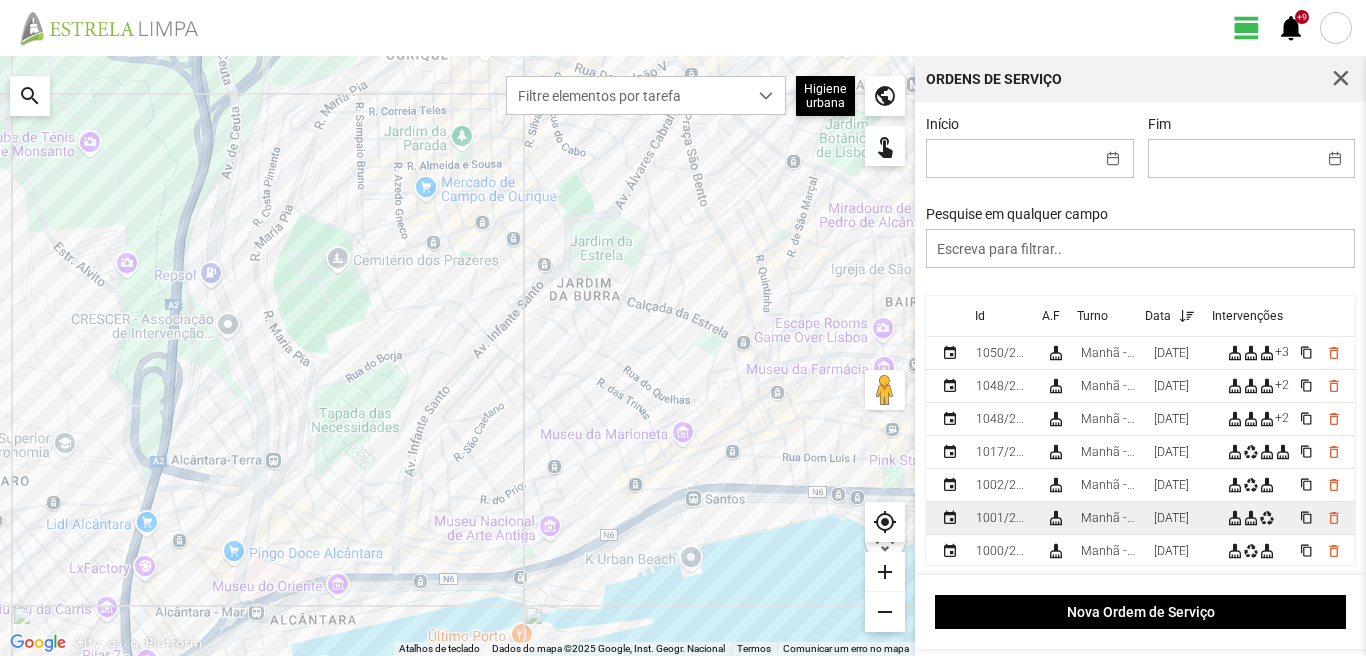click on "[DATE]" at bounding box center (1171, 518) 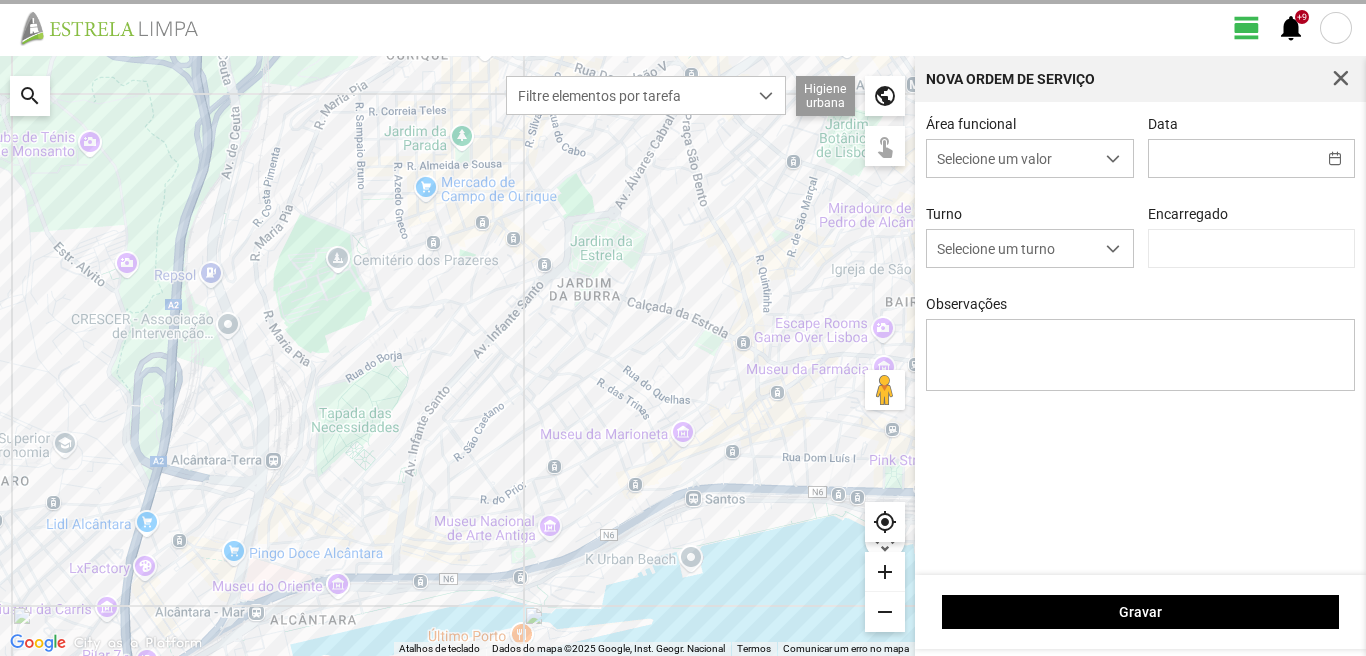 type on "[DATE]" 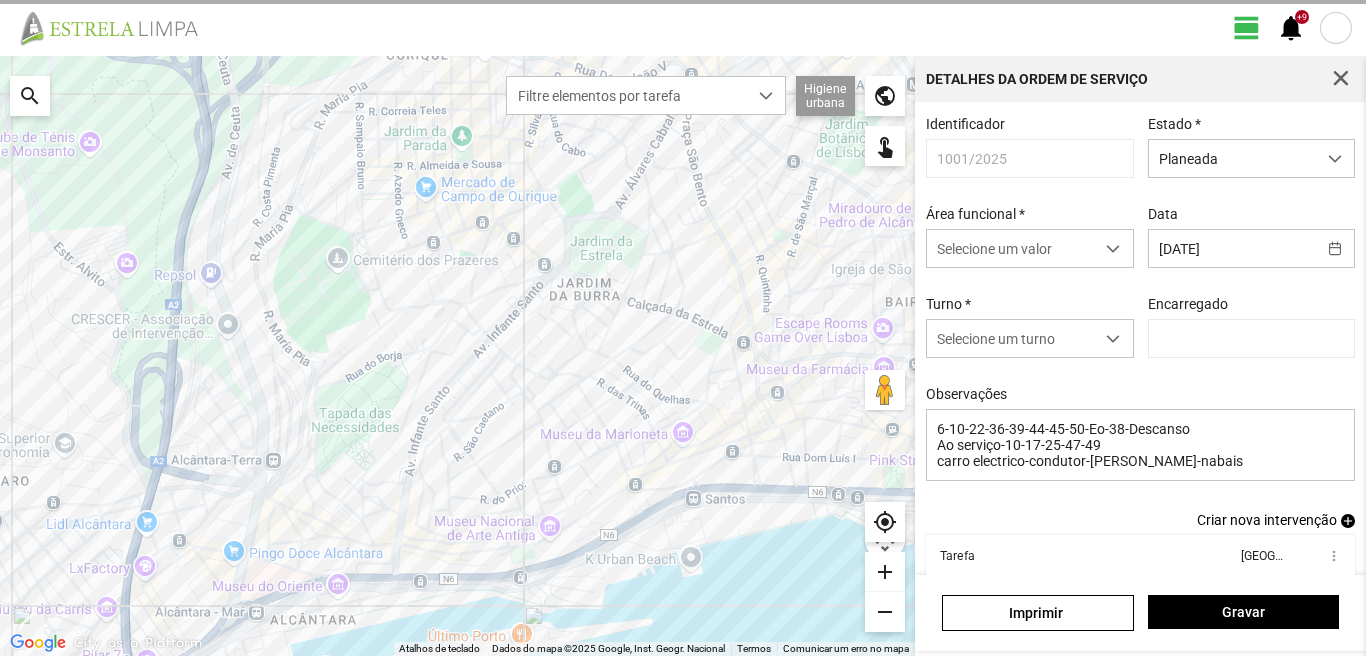 type on "[PERSON_NAME]" 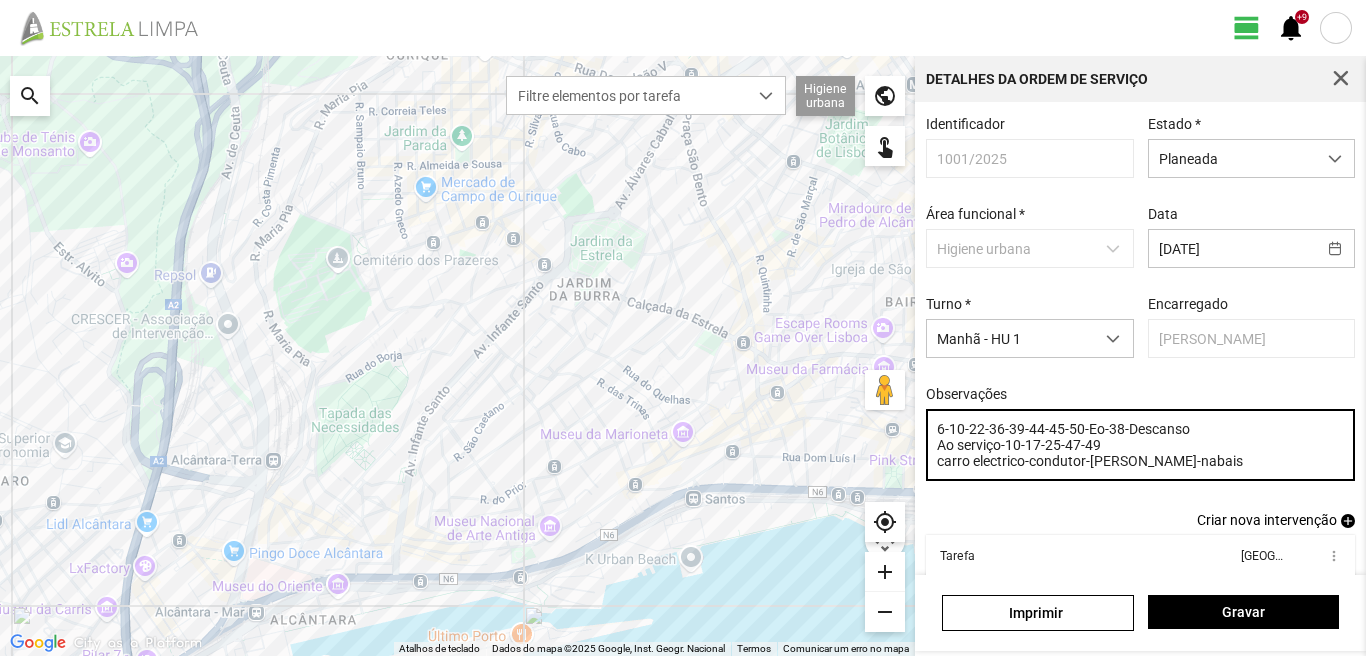 click on "6-10-22-36-39-44-45-50-Eo-38-Descanso
Ao serviço-10-17-25-47-49
carro electrico-condutor-[PERSON_NAME]-nabais" at bounding box center (1141, 445) 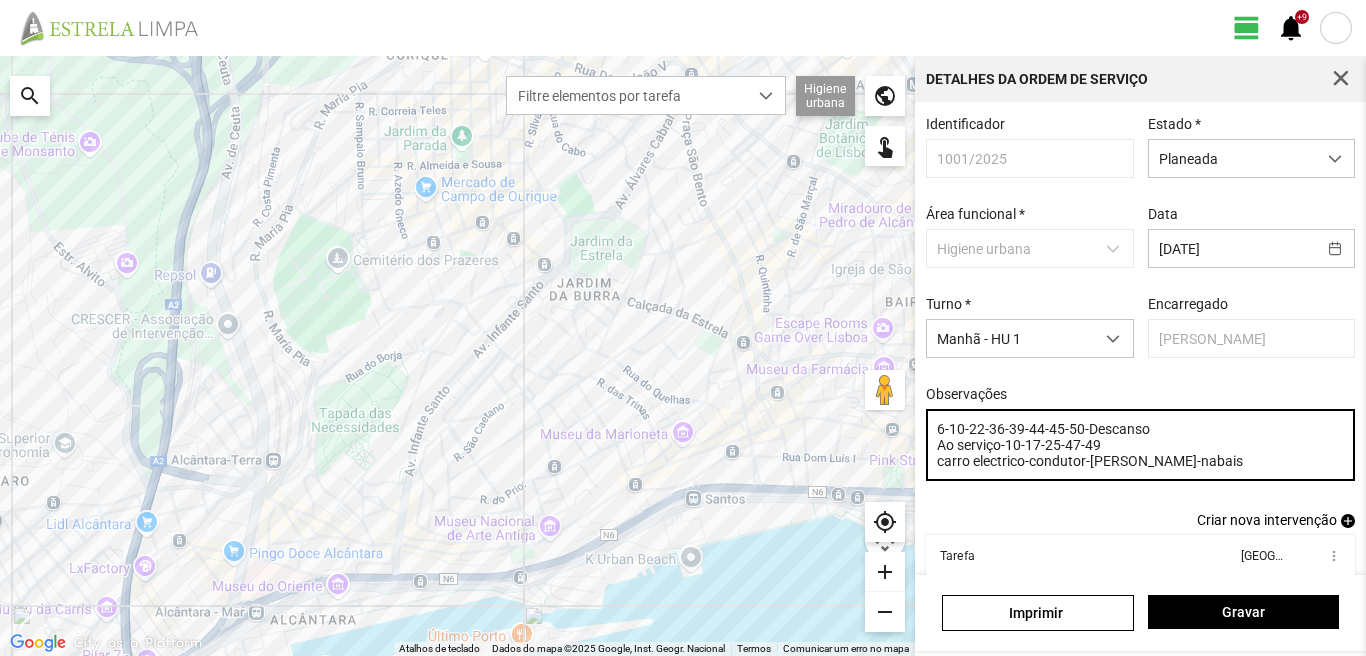 click on "6-10-22-36-39-44-45-50-Descanso
Ao serviço-10-17-25-47-49
carro electrico-condutor-[PERSON_NAME]-nabais" at bounding box center [1141, 445] 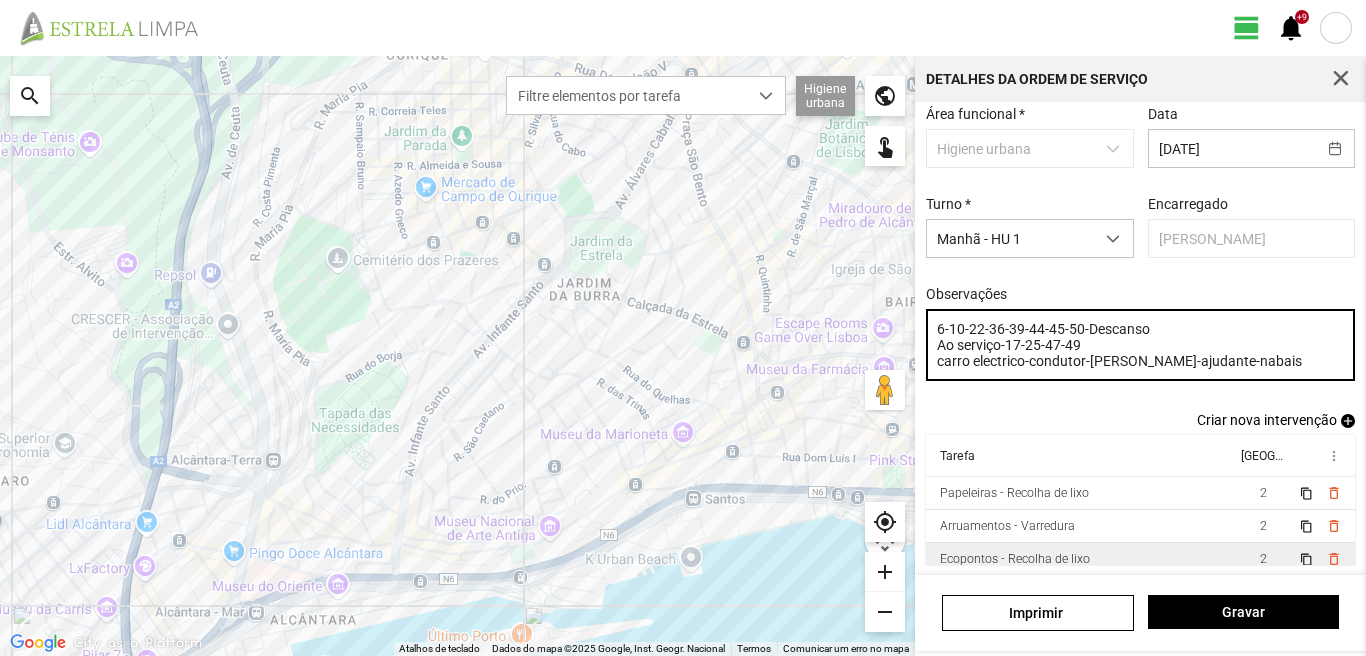 scroll, scrollTop: 109, scrollLeft: 0, axis: vertical 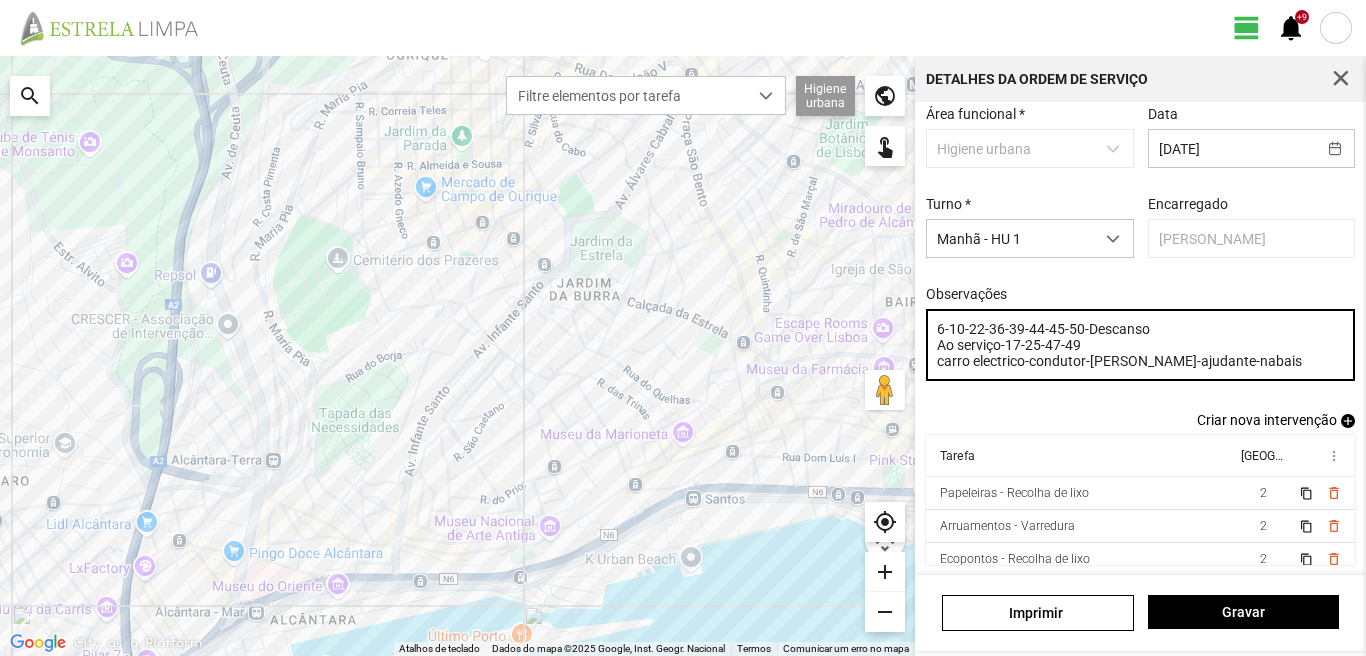 click on "6-10-22-36-39-44-45-50-Descanso
Ao serviço-17-25-47-49
carro electrico-condutor-[PERSON_NAME]-ajudante-nabais" at bounding box center [1141, 345] 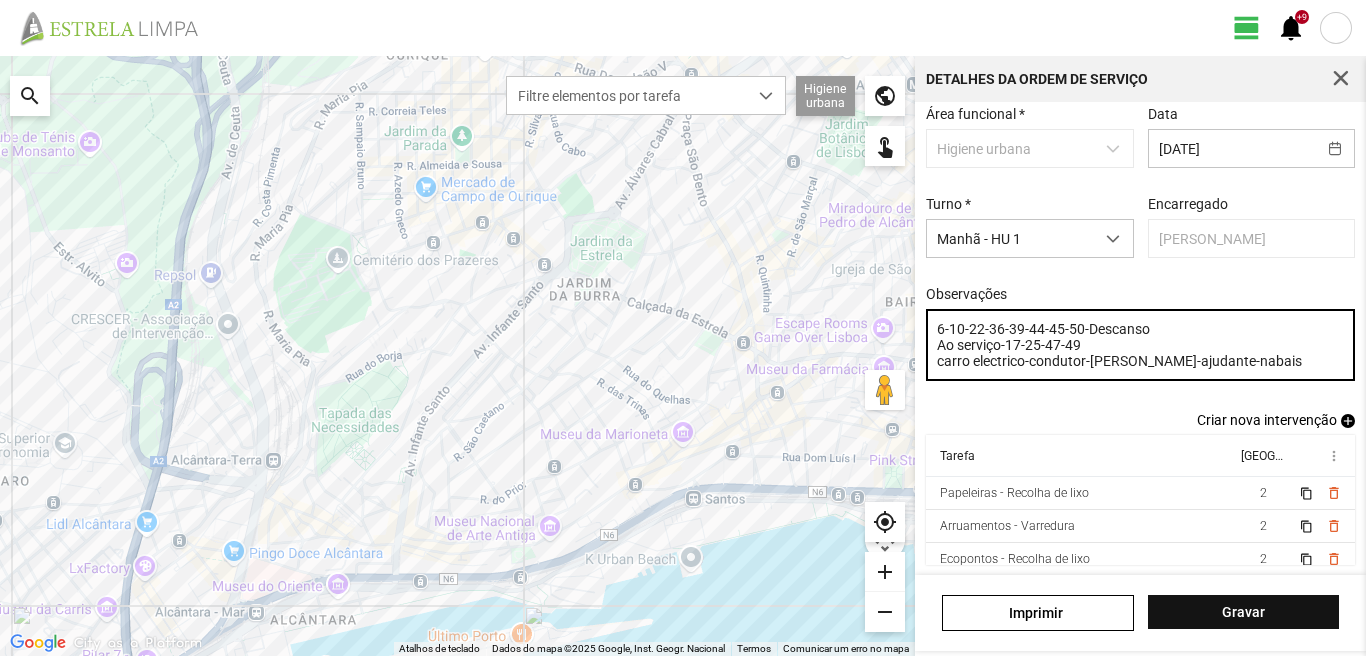 type on "6-10-22-36-39-44-45-50-Descanso
Ao serviço-17-25-47-49
carro electrico-condutor-[PERSON_NAME]-ajudante-nabais" 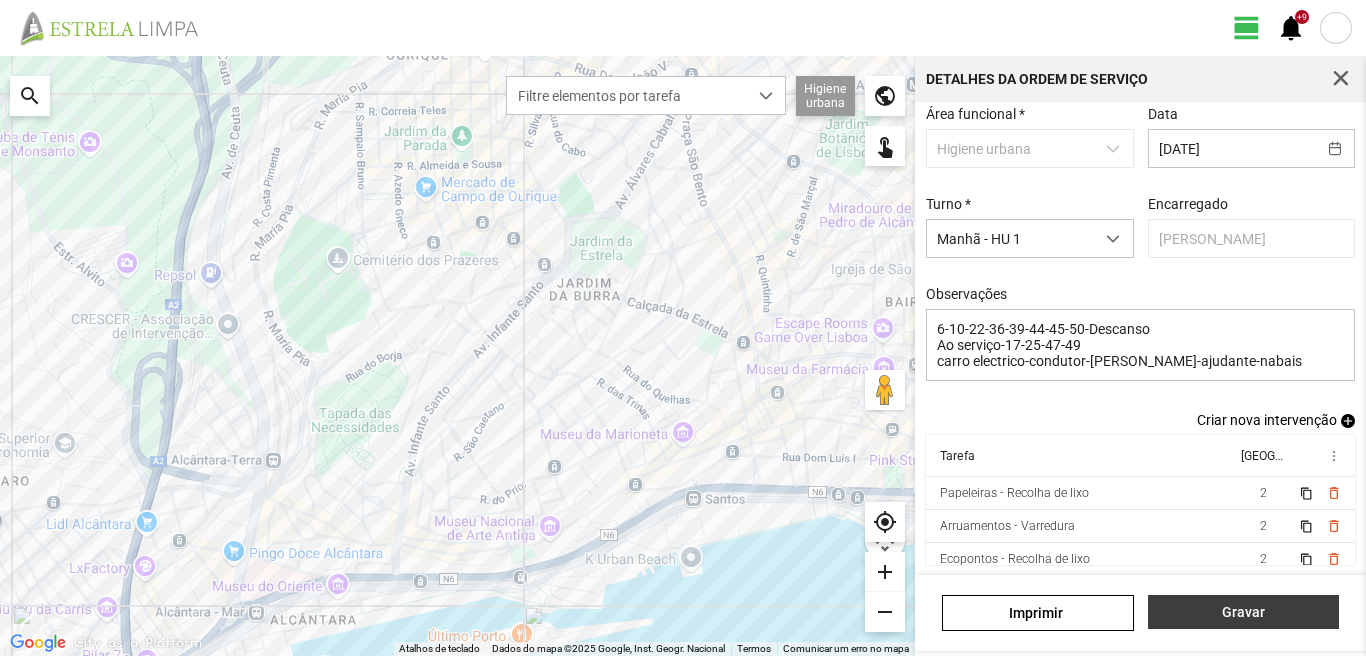 click on "Gravar" at bounding box center [1243, 612] 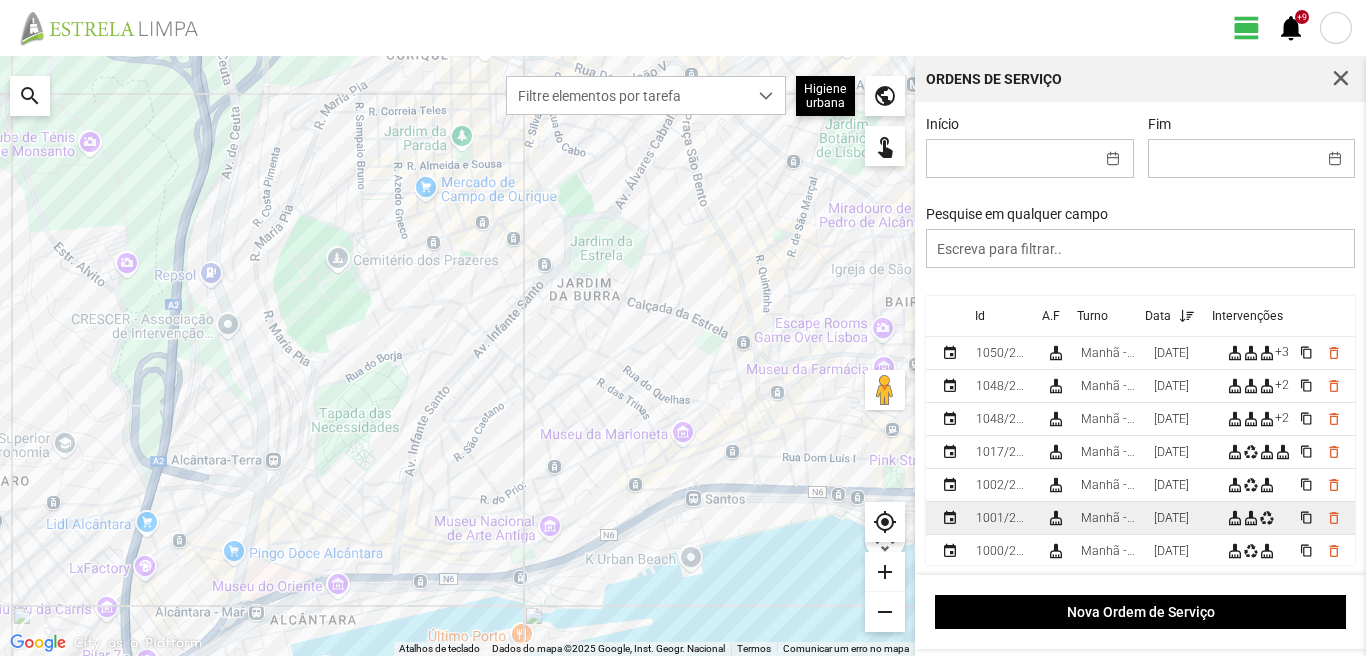 click on "[DATE]" at bounding box center [1182, 518] 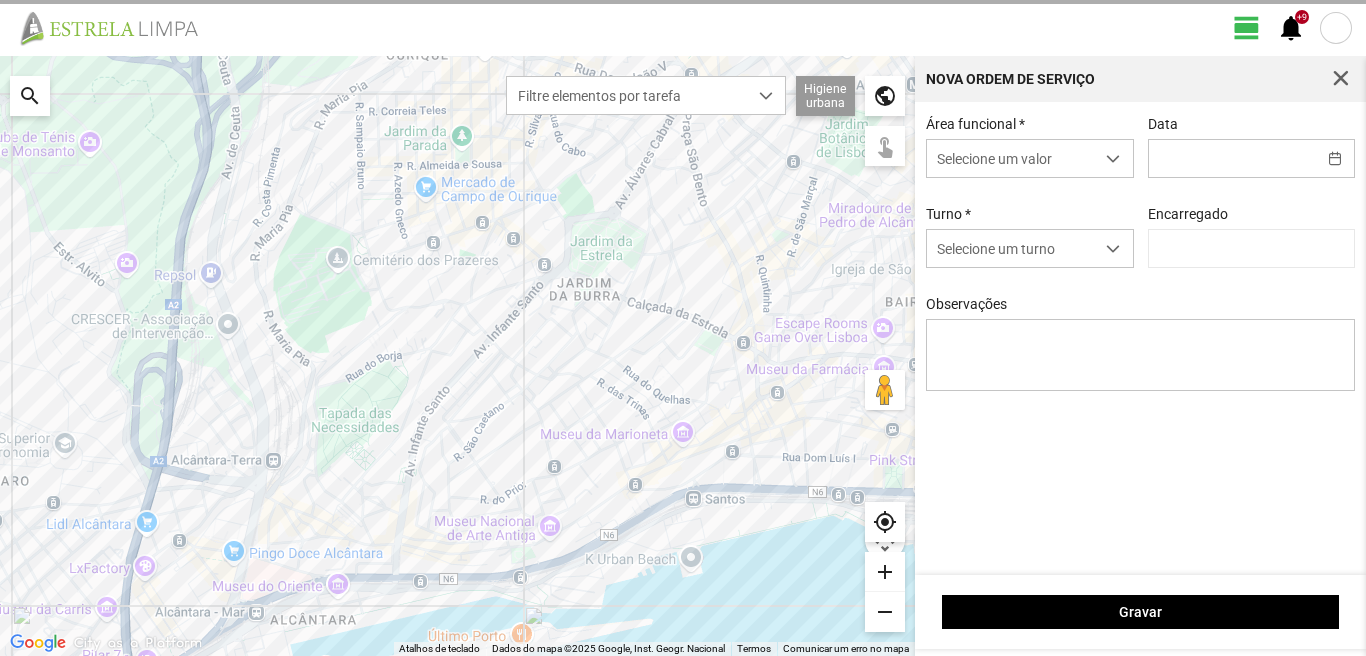 type on "[DATE]" 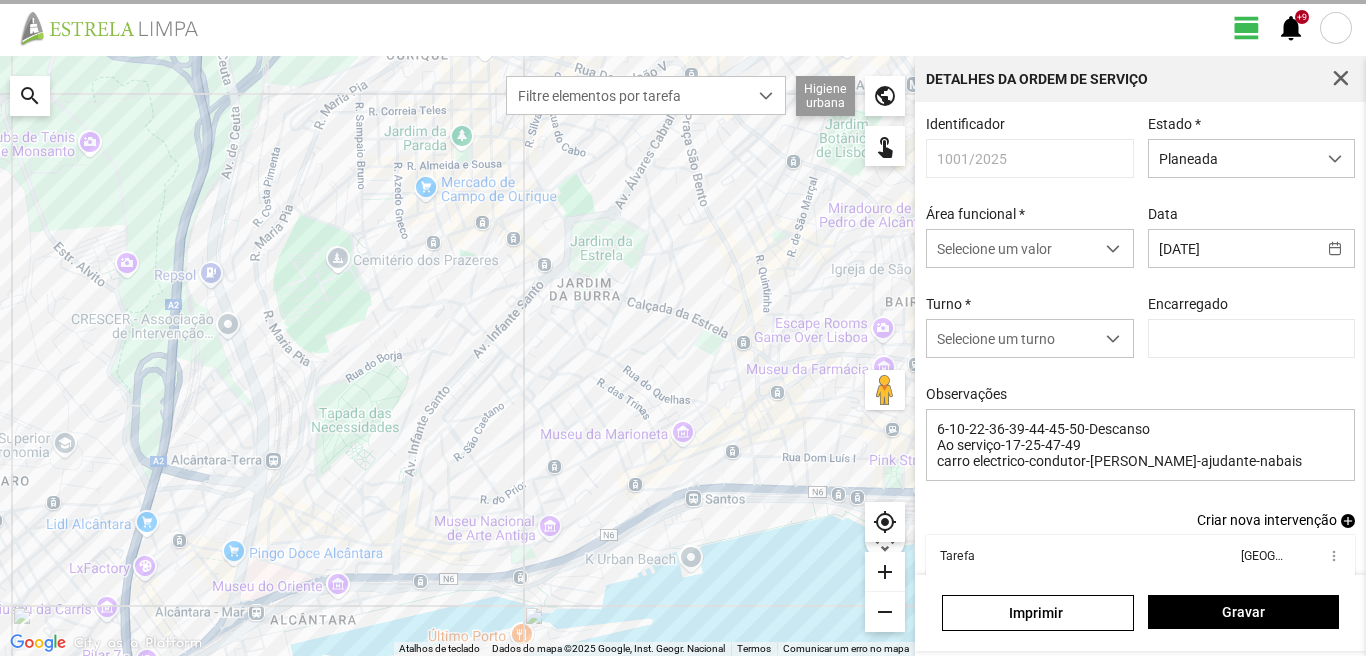 type on "[PERSON_NAME]" 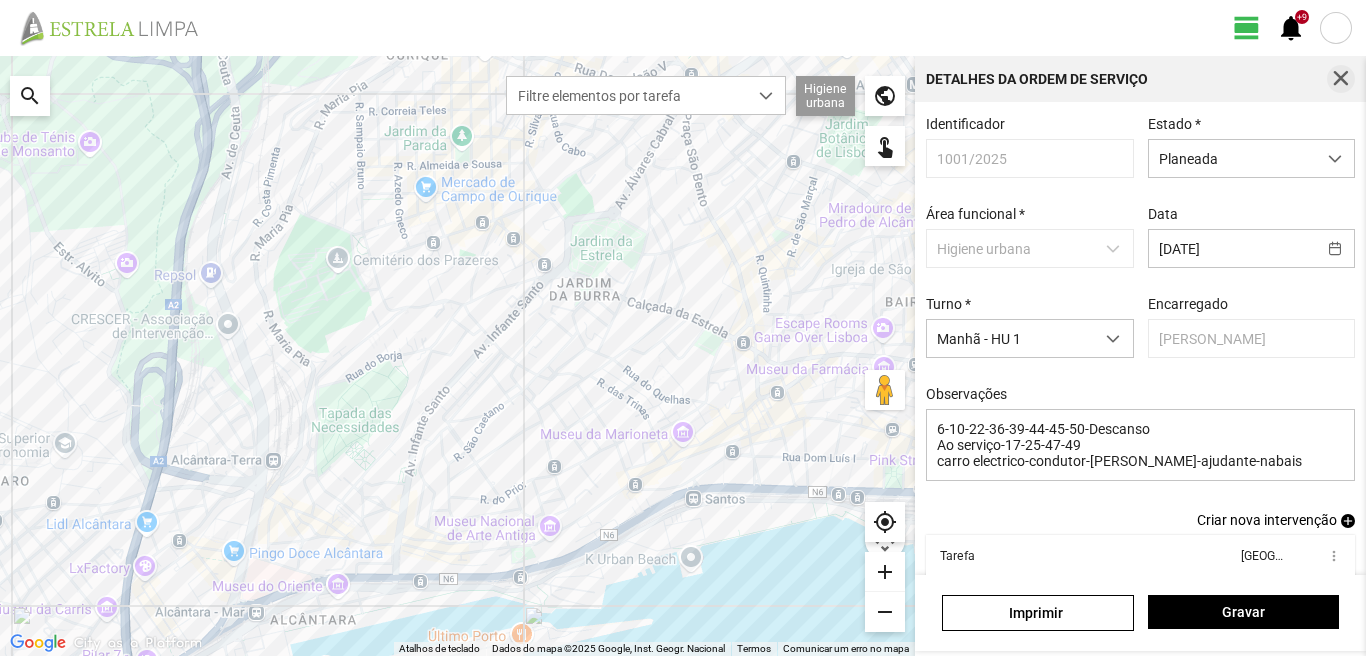click at bounding box center [1341, 79] 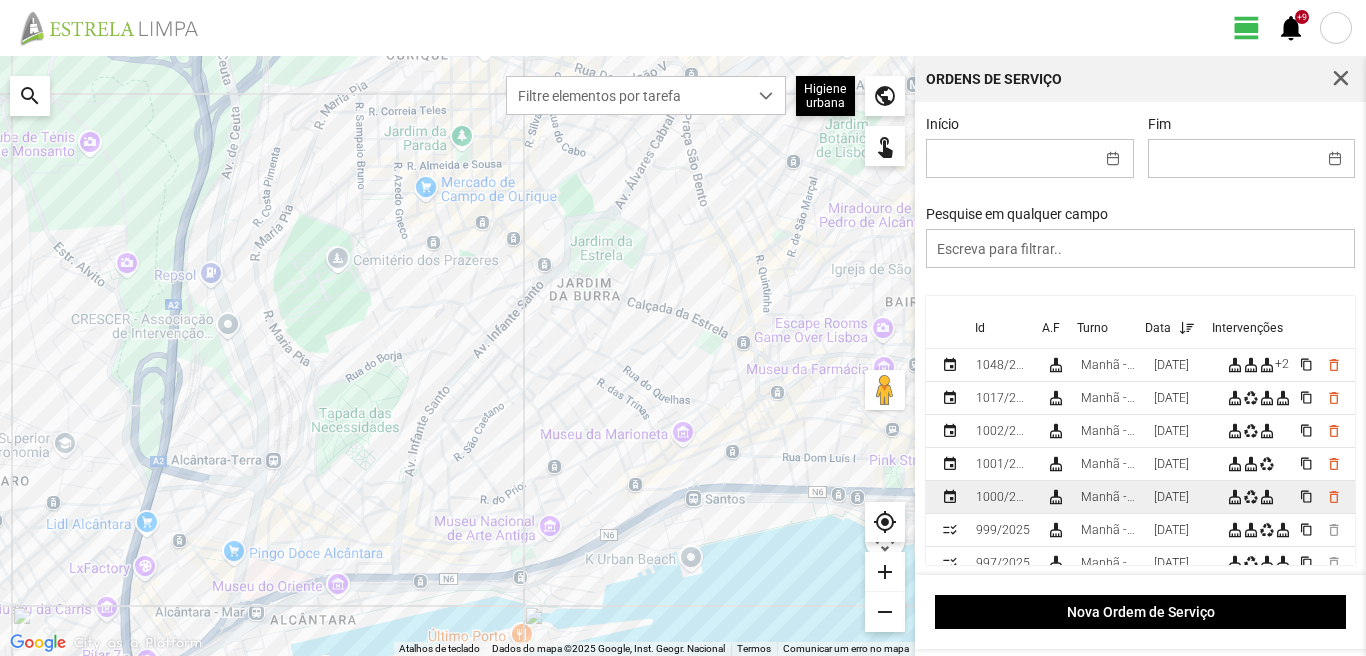 scroll, scrollTop: 100, scrollLeft: 0, axis: vertical 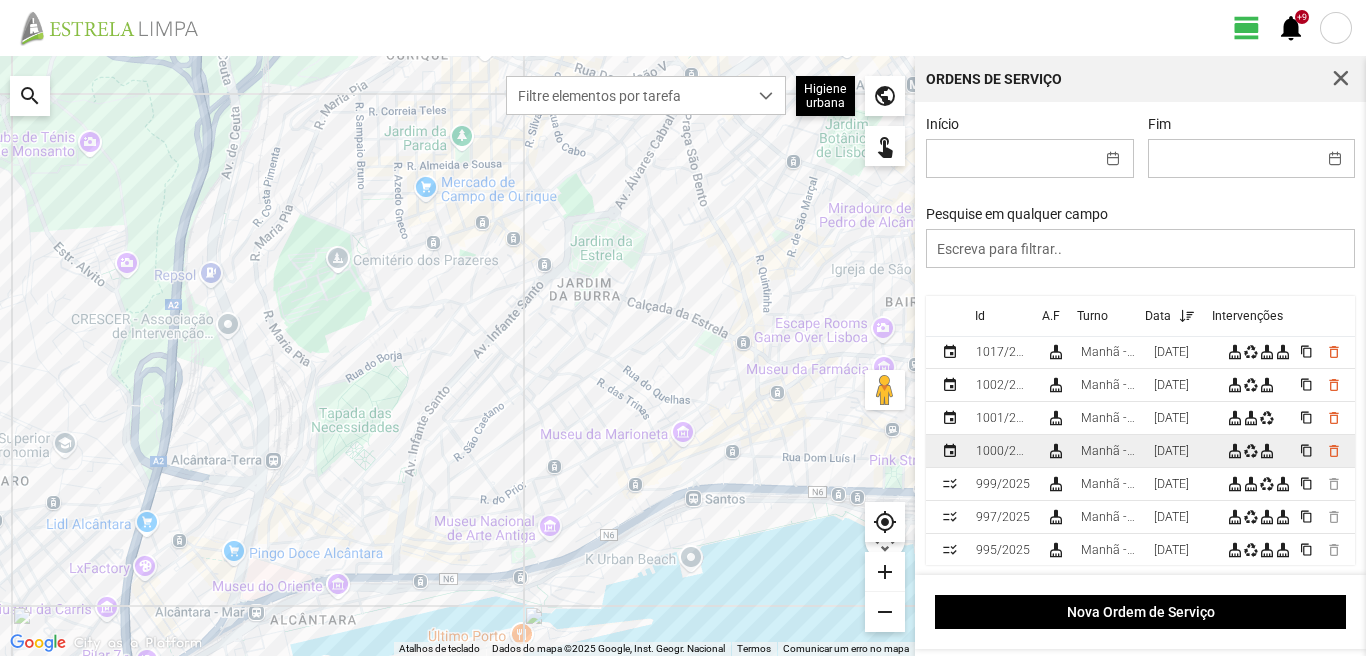 click on "[DATE]" at bounding box center (1182, 451) 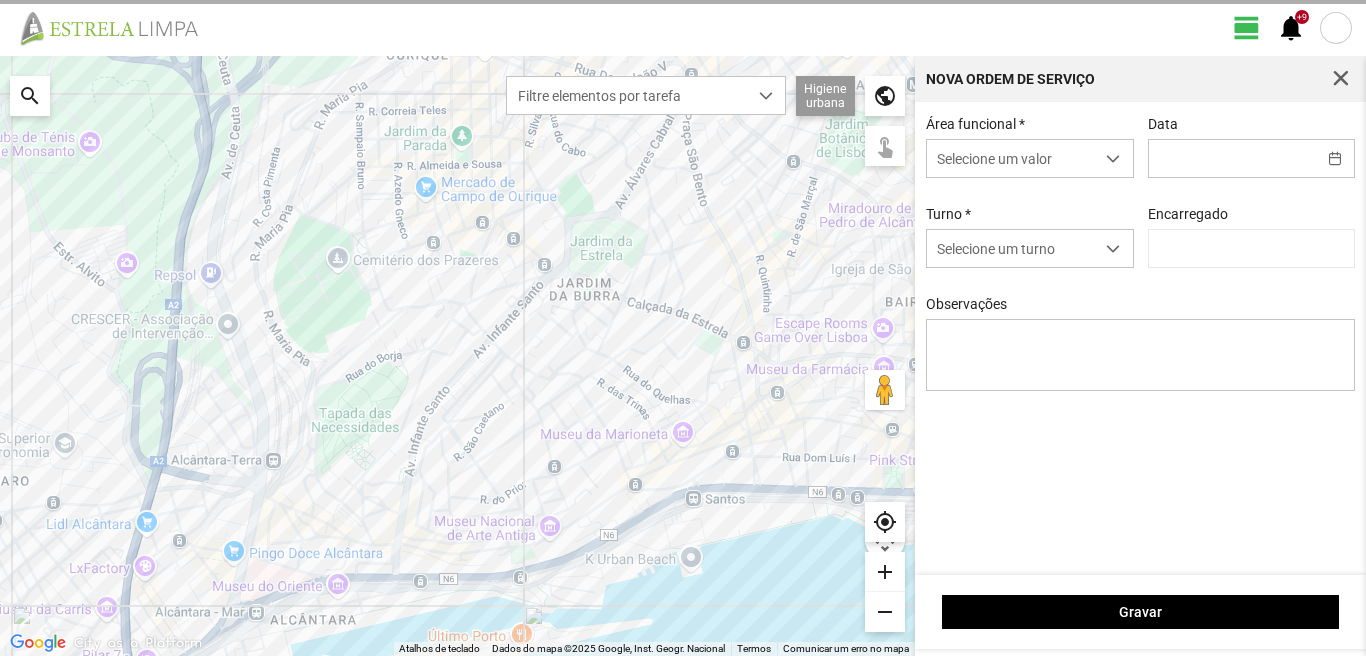 type on "[DATE]" 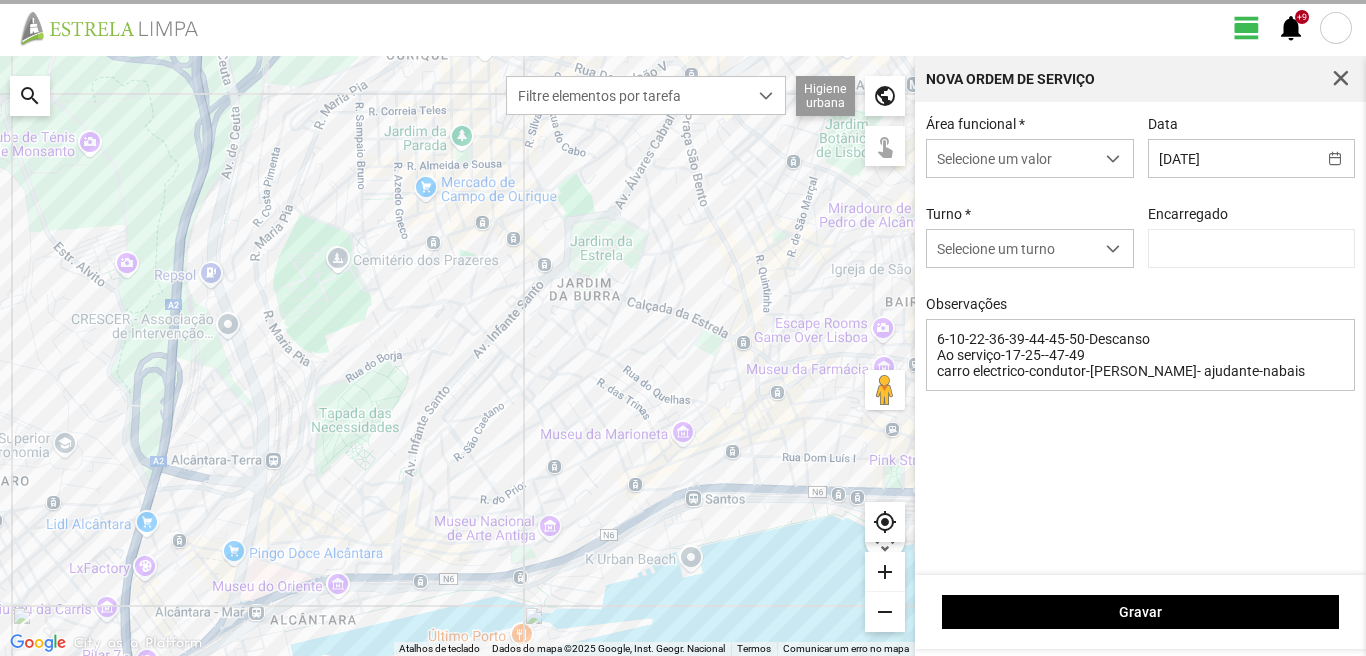 type on "[PERSON_NAME]" 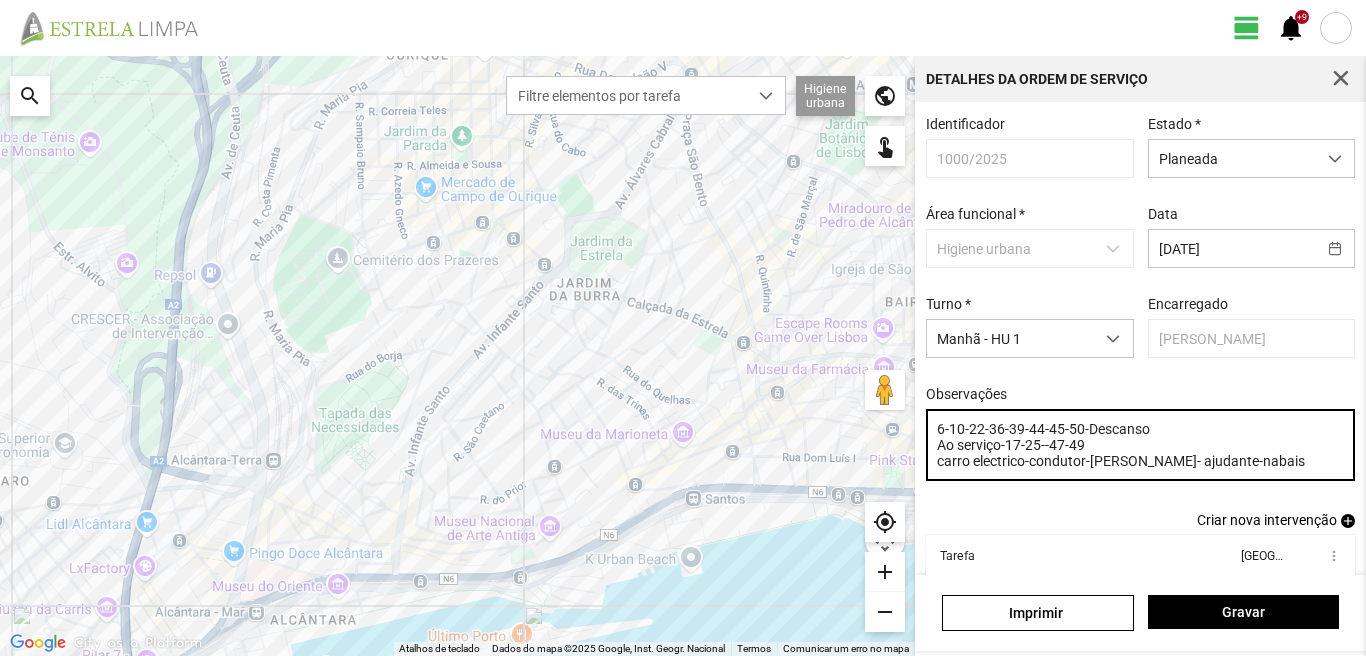 click on "6-10-22-36-39-44-45-50-Descanso
Ao serviço-17-25--47-49
carro electrico-condutor-[PERSON_NAME]- ajudante-nabais" at bounding box center [1141, 445] 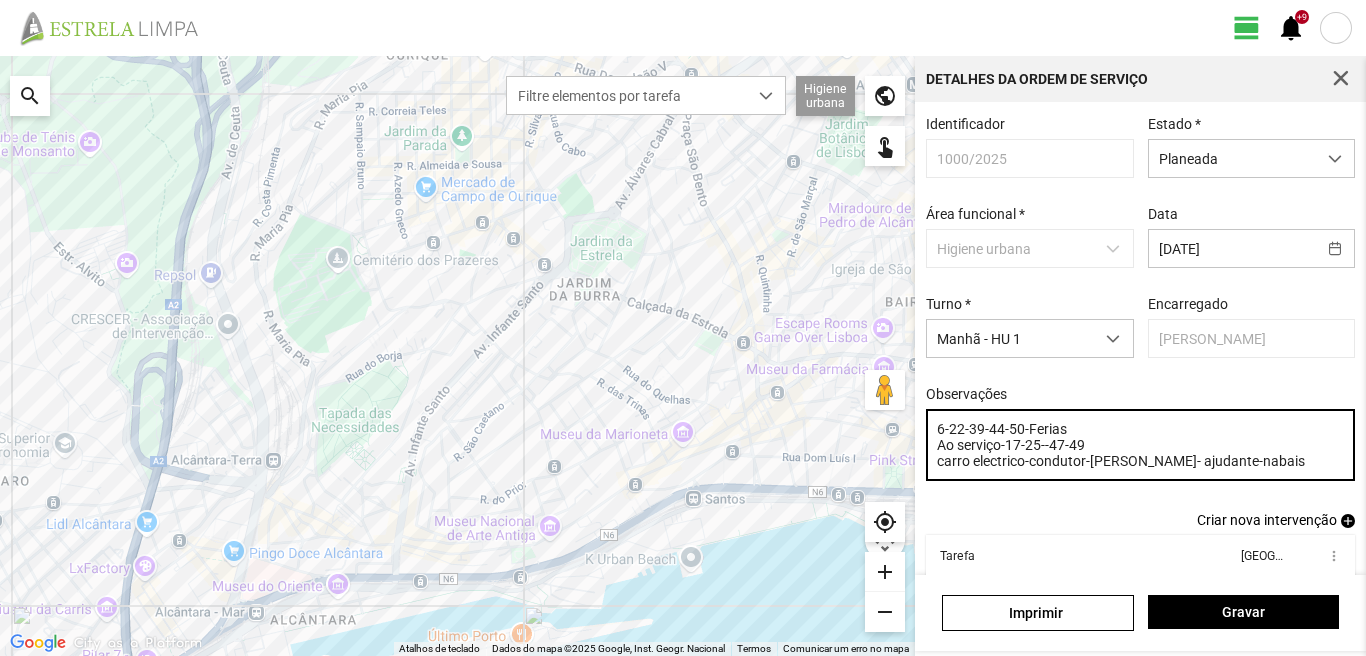 click on "6-22-39-44-50-Ferias
Ao serviço-17-25--47-49
carro electrico-condutor-[PERSON_NAME]- ajudante-nabais" at bounding box center [1141, 445] 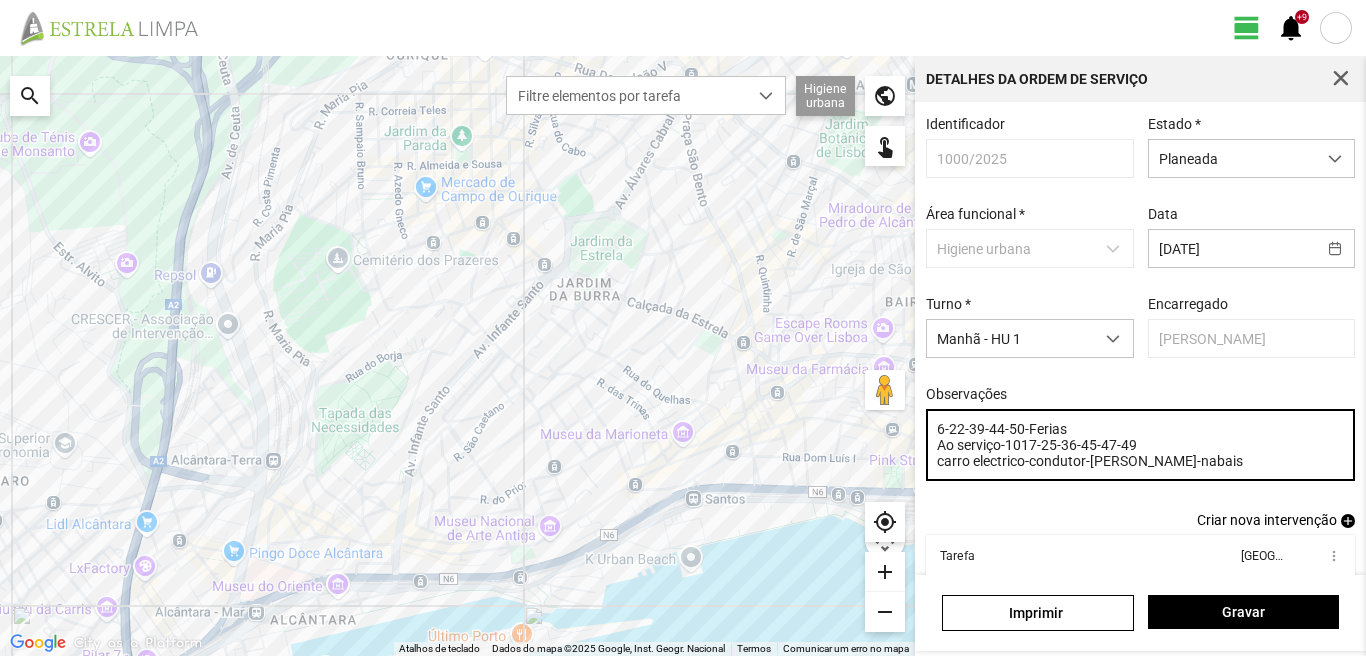 scroll, scrollTop: 11, scrollLeft: 0, axis: vertical 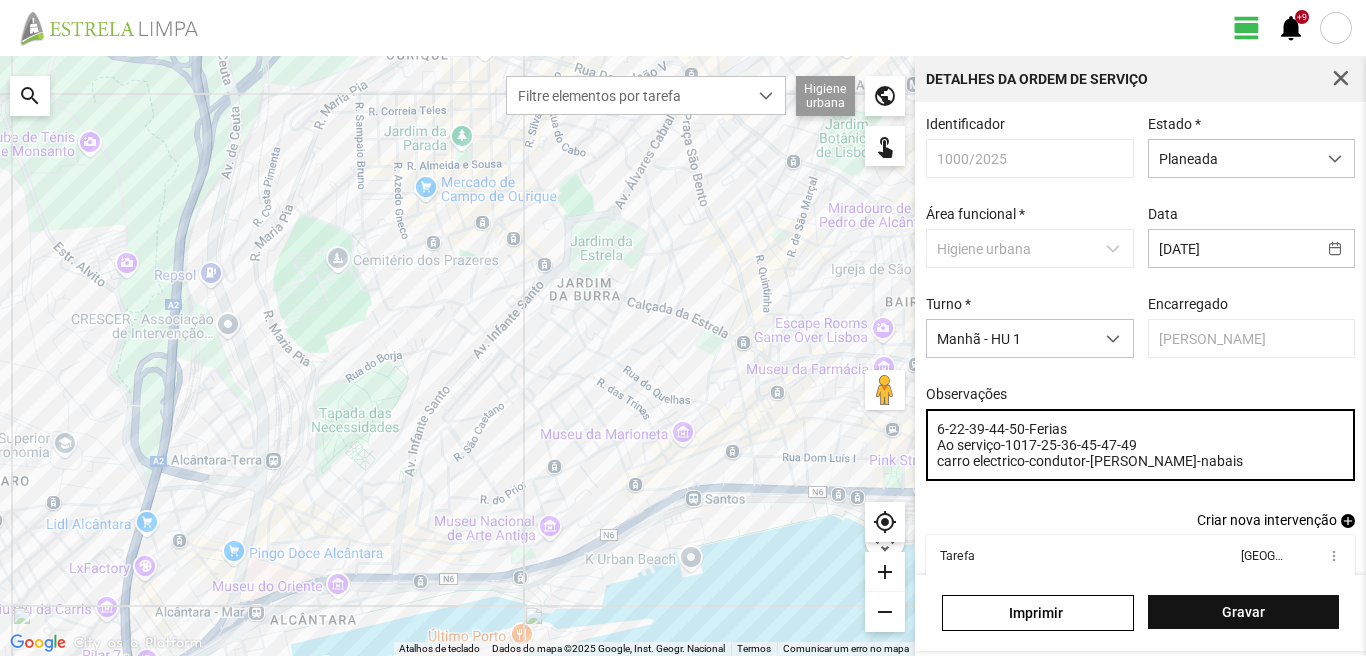 type on "6-22-39-44-50-Ferias
Ao serviço-1017-25-36-45-47-49
carro electrico-condutor-[PERSON_NAME]-nabais" 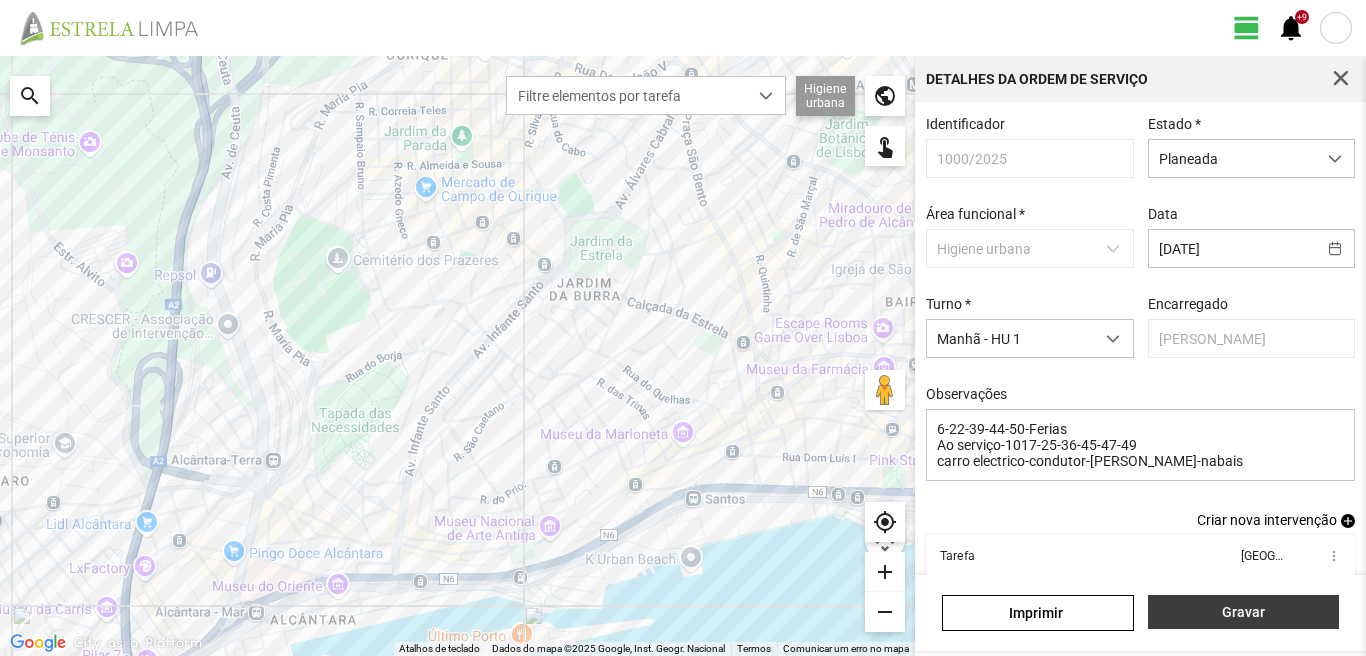 click on "Gravar" at bounding box center (1243, 612) 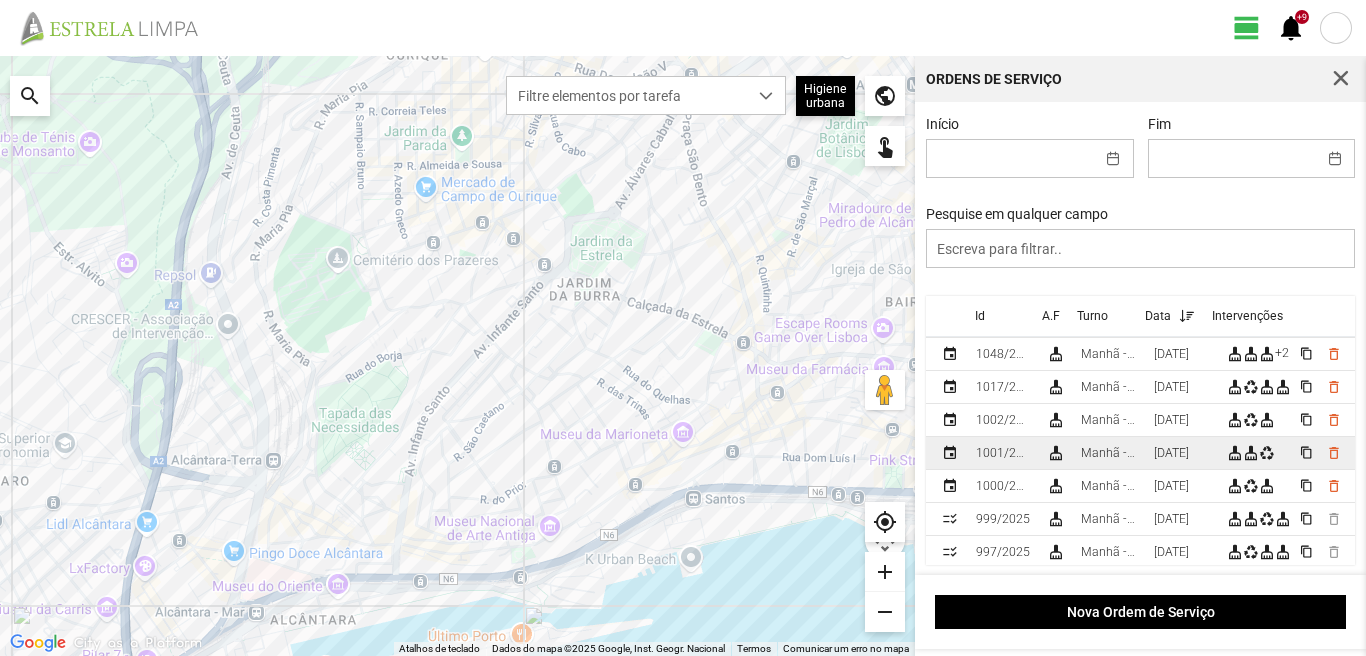 scroll, scrollTop: 100, scrollLeft: 0, axis: vertical 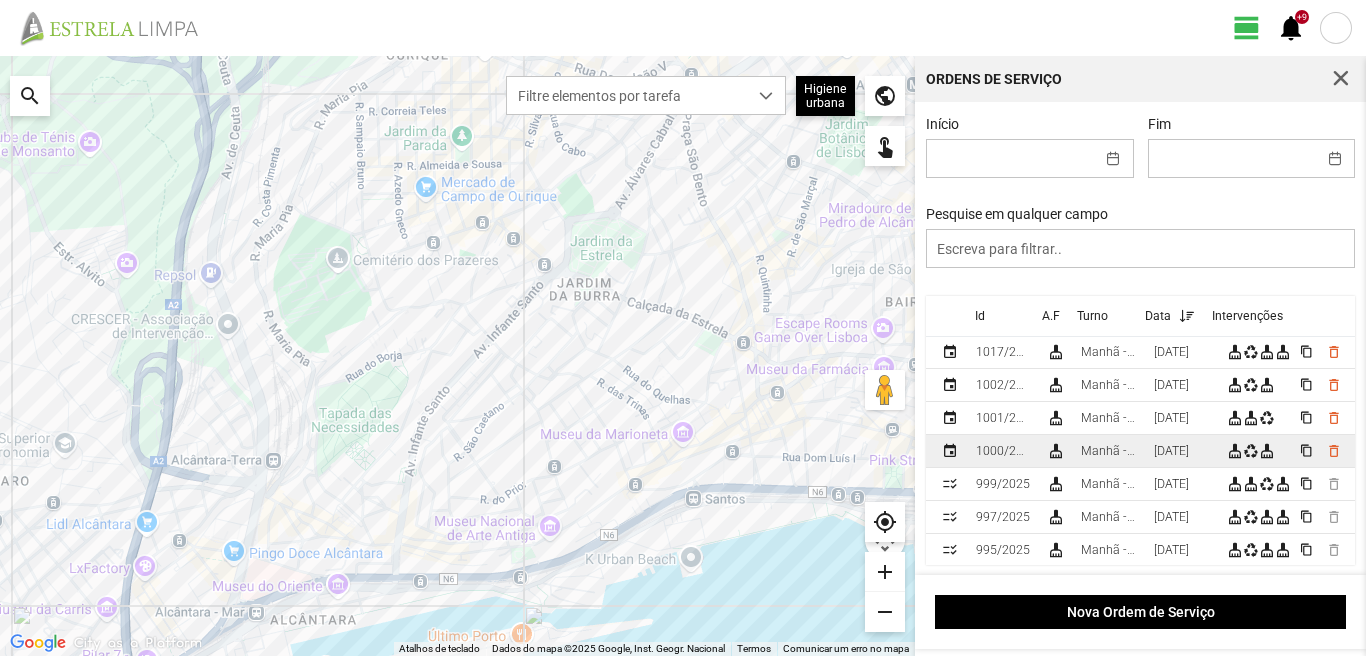 click on "[DATE]" at bounding box center (1171, 451) 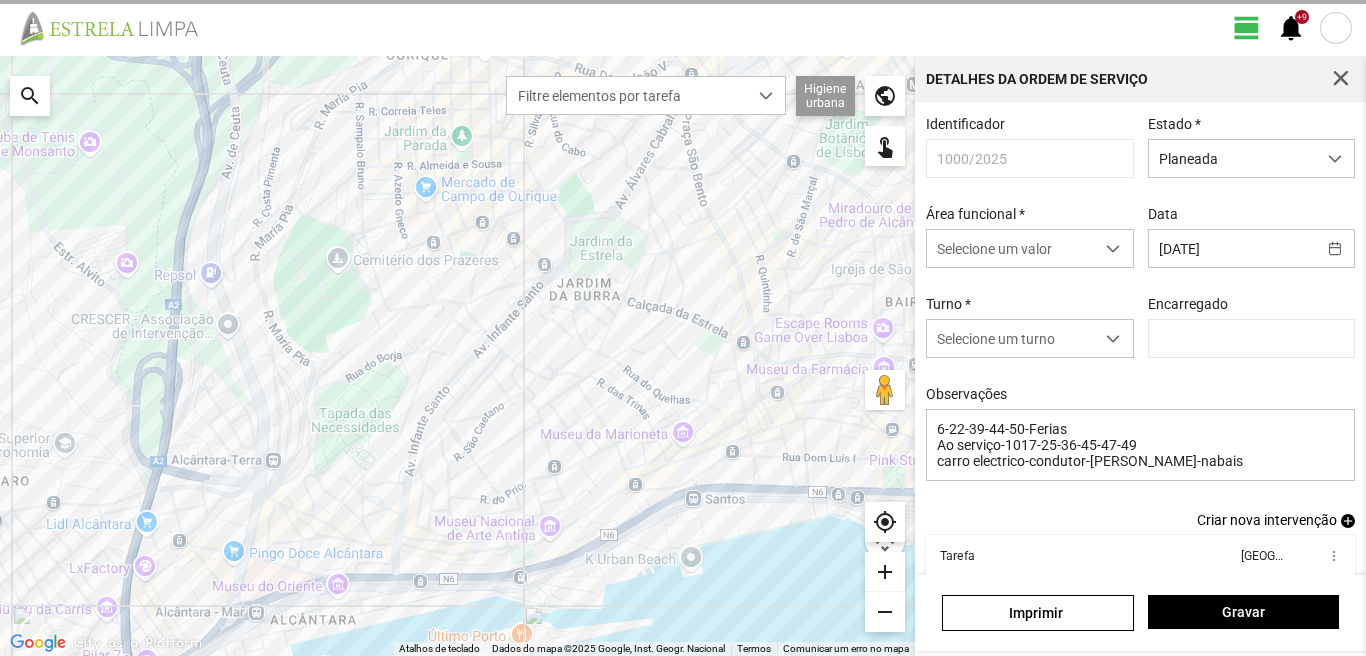 type on "[PERSON_NAME]" 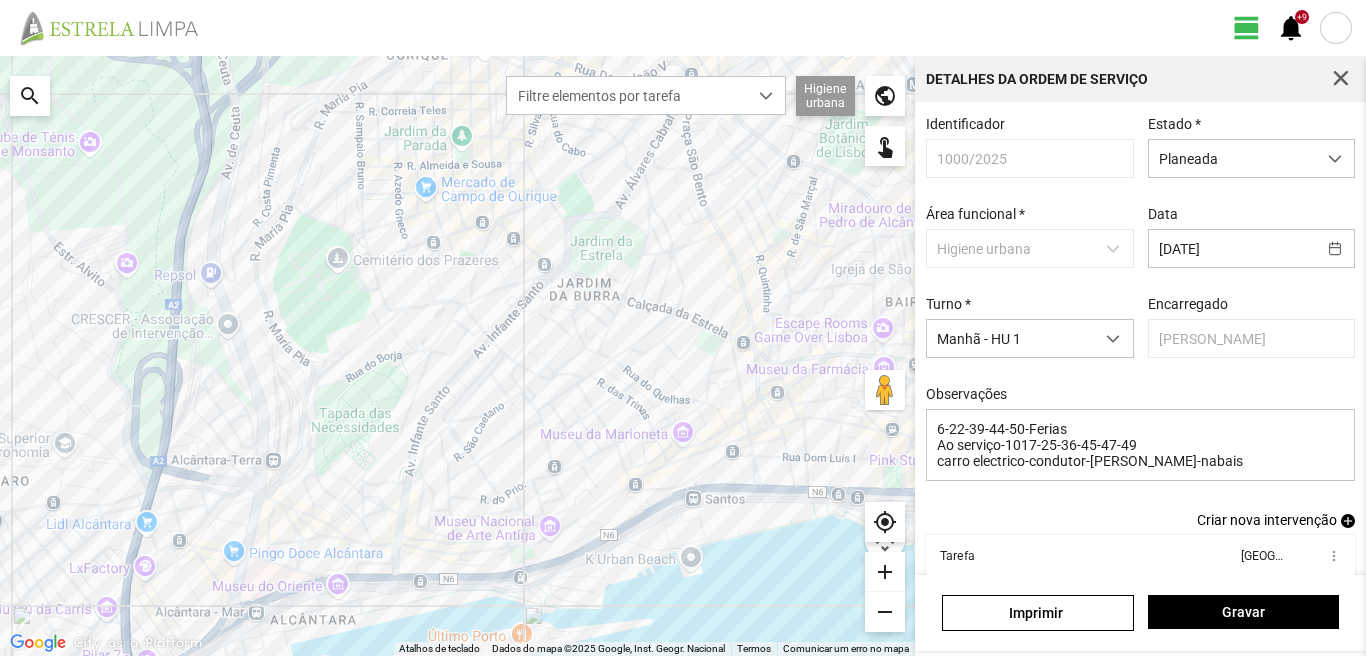 scroll, scrollTop: 11, scrollLeft: 0, axis: vertical 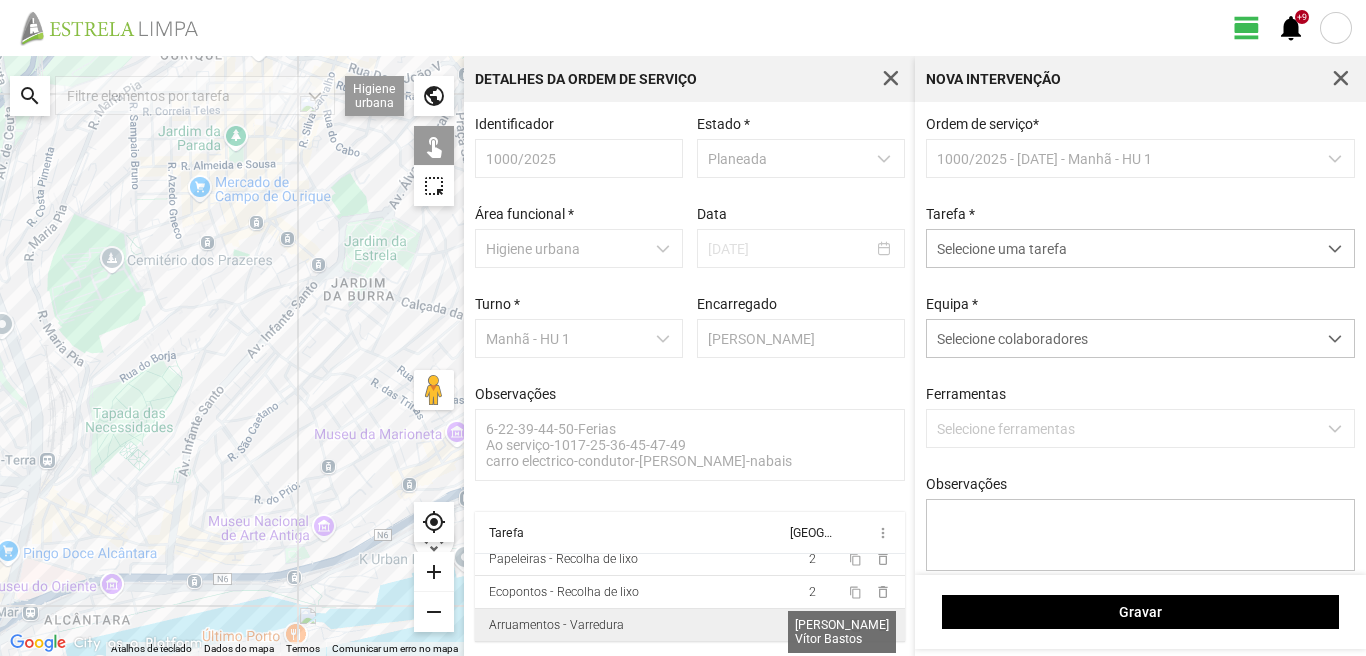 click on "2" at bounding box center (812, 625) 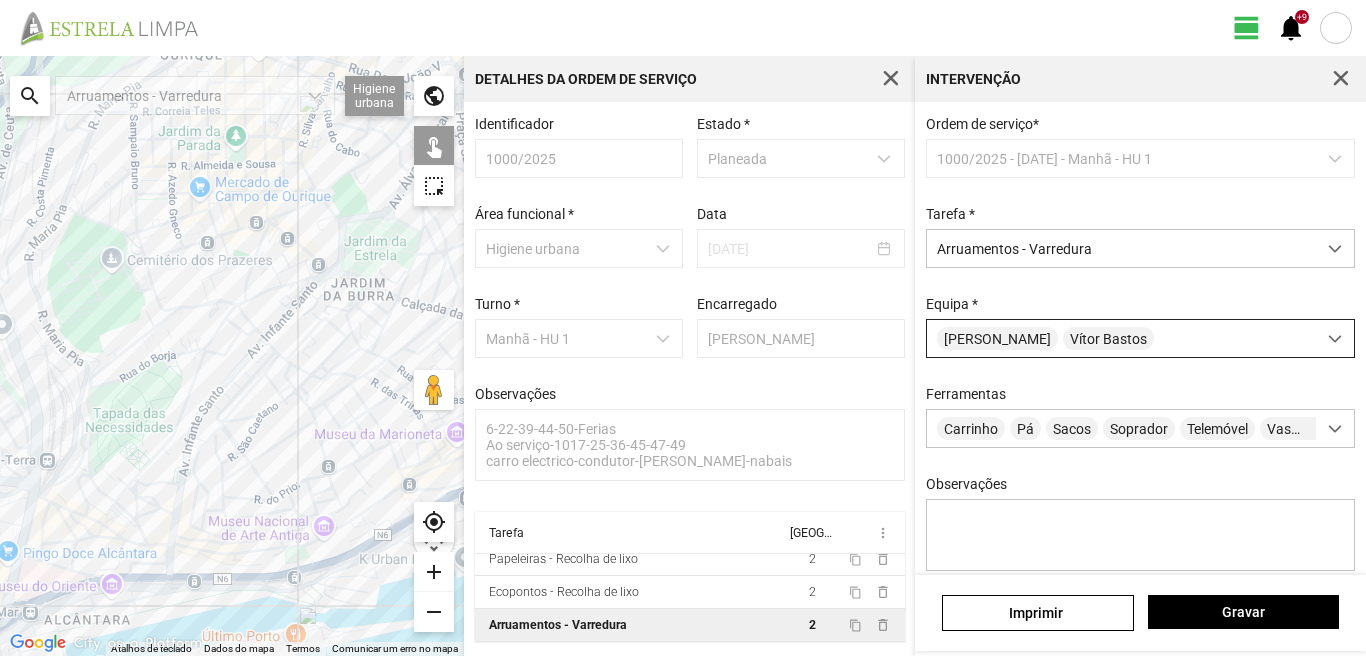 click on "[PERSON_NAME]" at bounding box center [1121, 338] 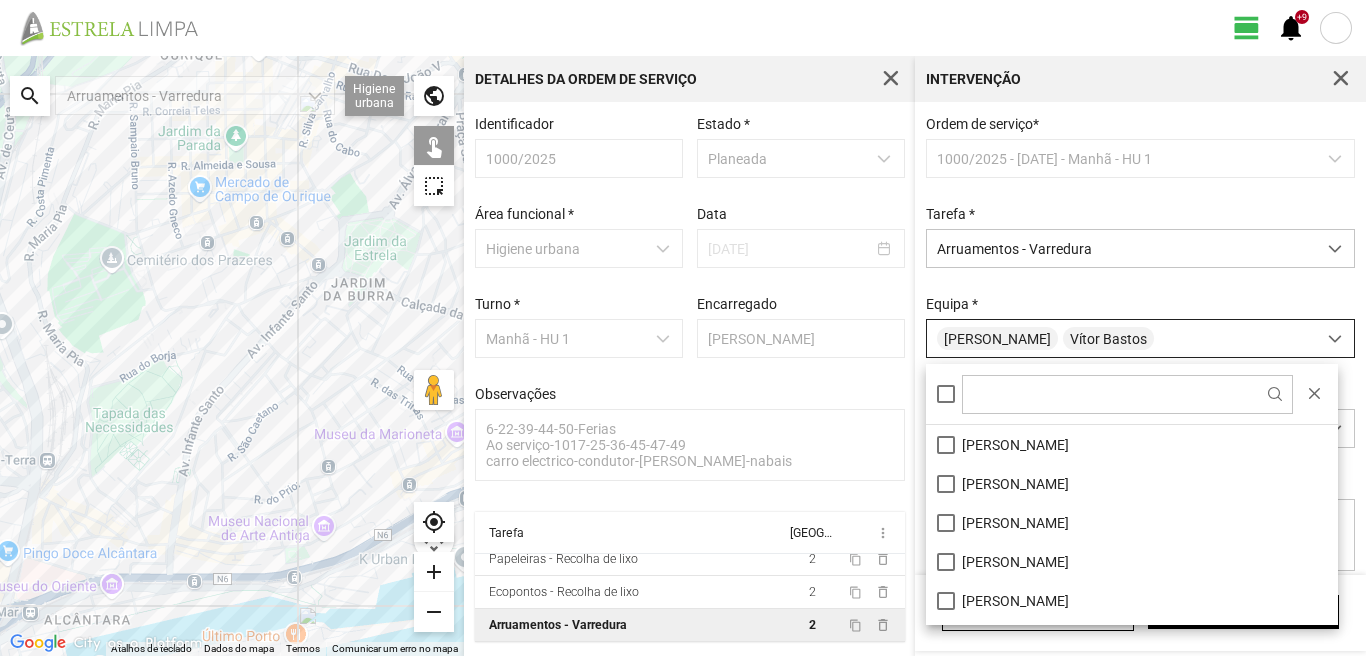 scroll, scrollTop: 11, scrollLeft: 89, axis: both 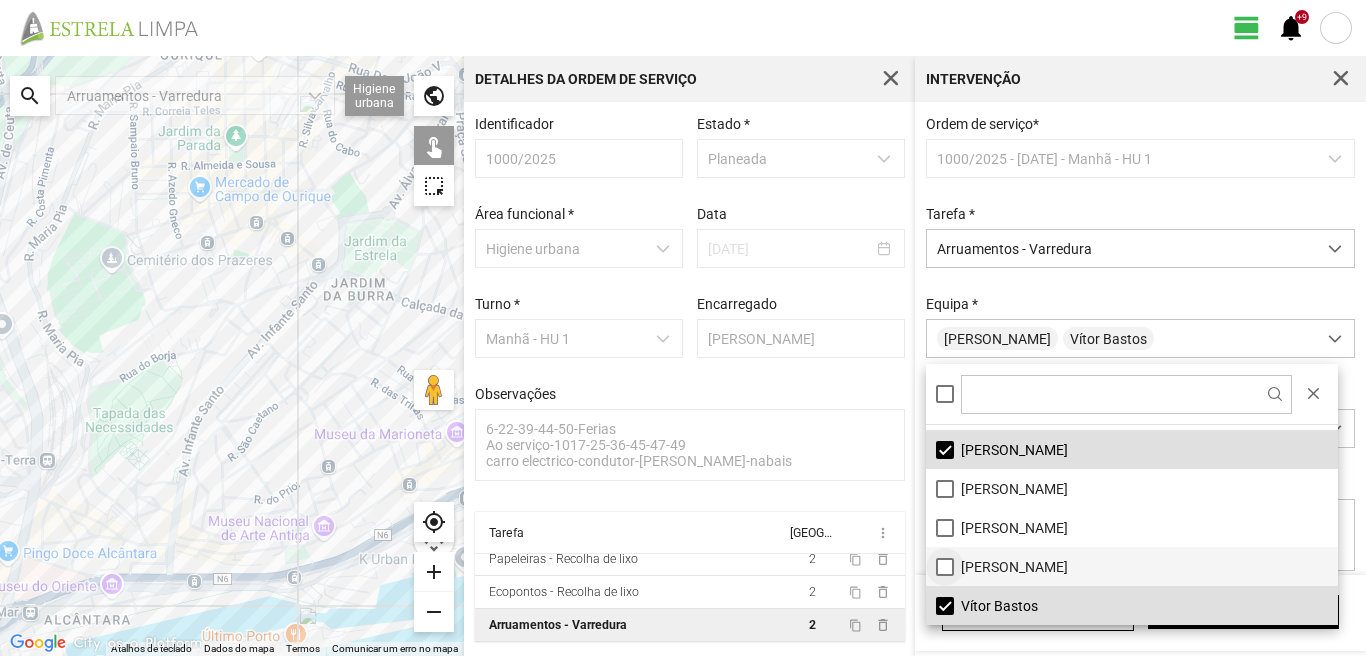 click on "[PERSON_NAME]" at bounding box center (1132, 566) 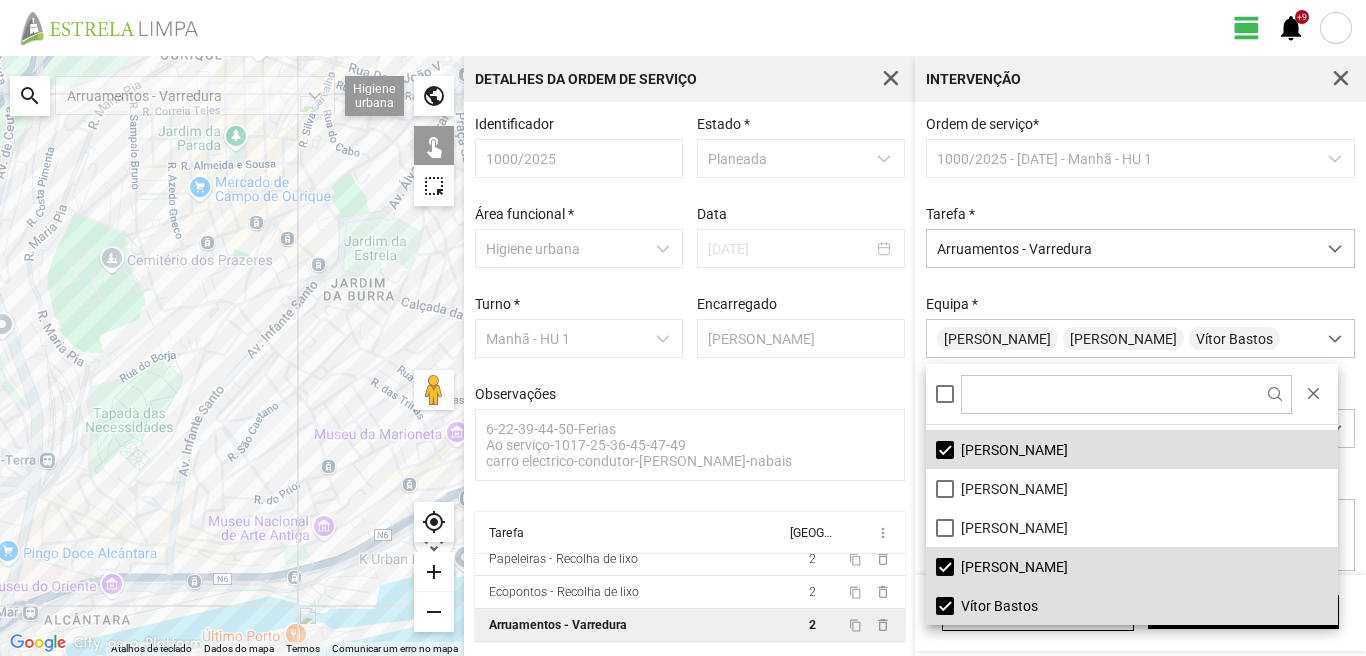 click 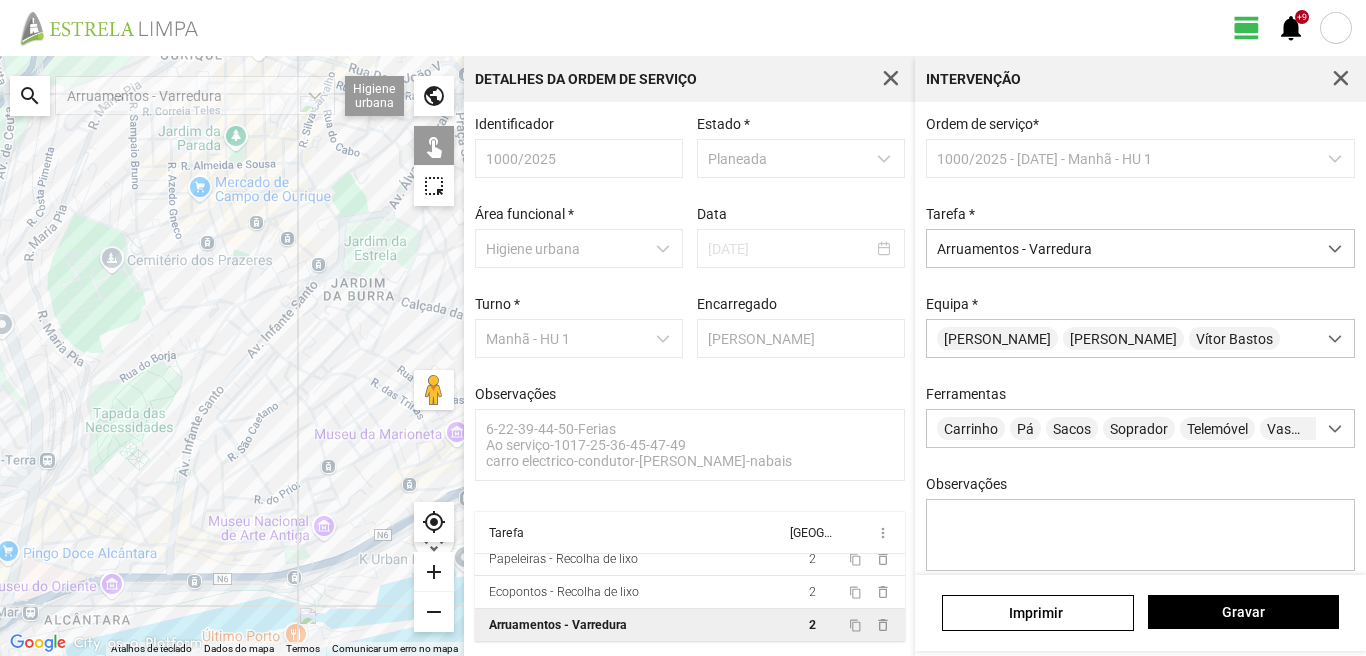 click 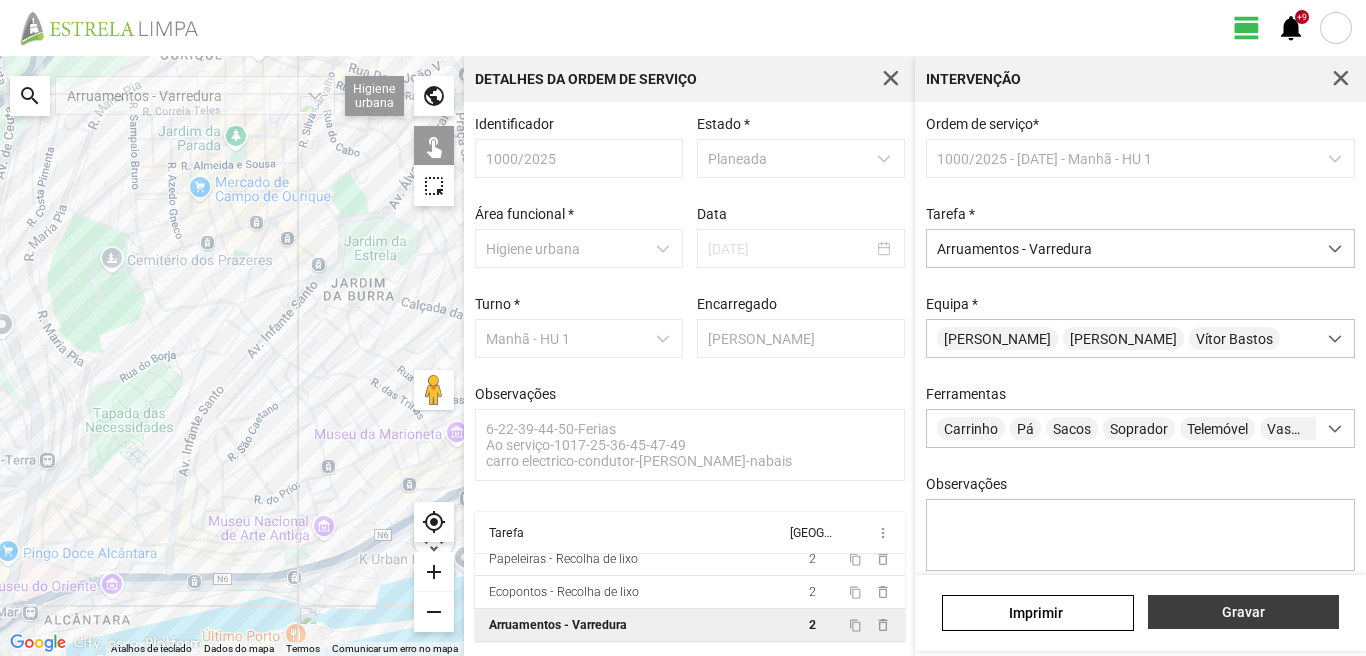 click on "Gravar" at bounding box center [1243, 612] 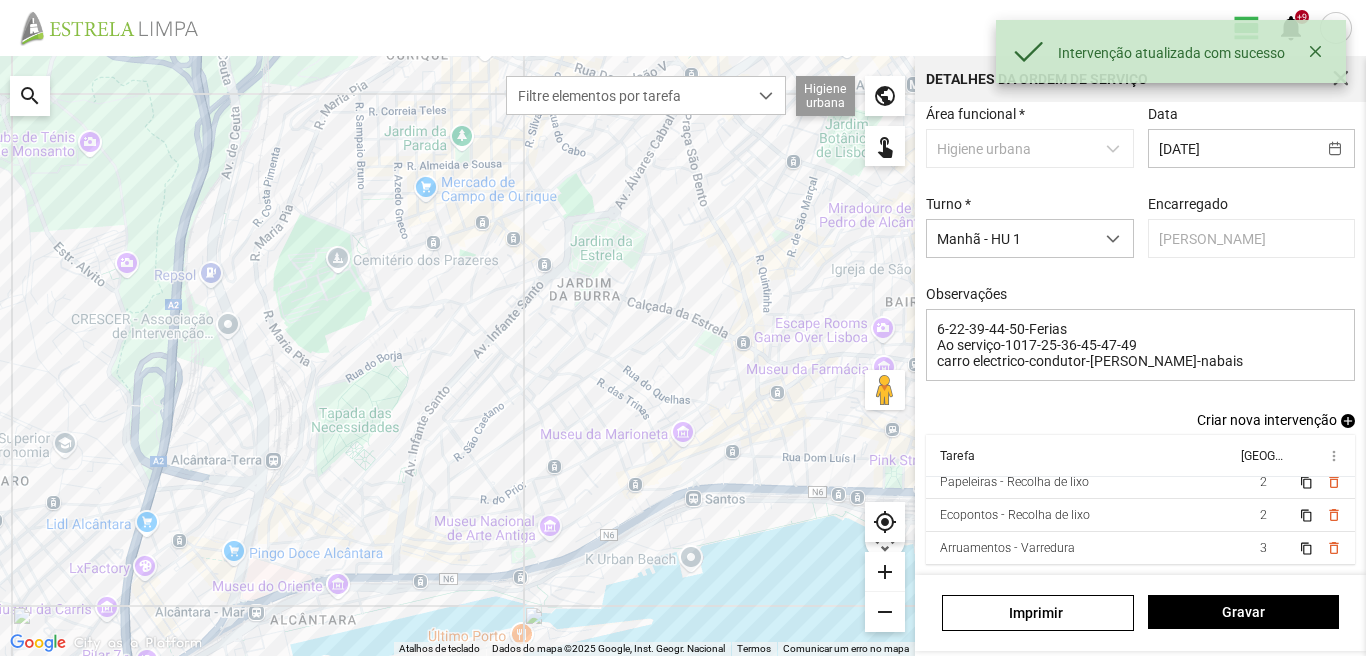 scroll, scrollTop: 109, scrollLeft: 0, axis: vertical 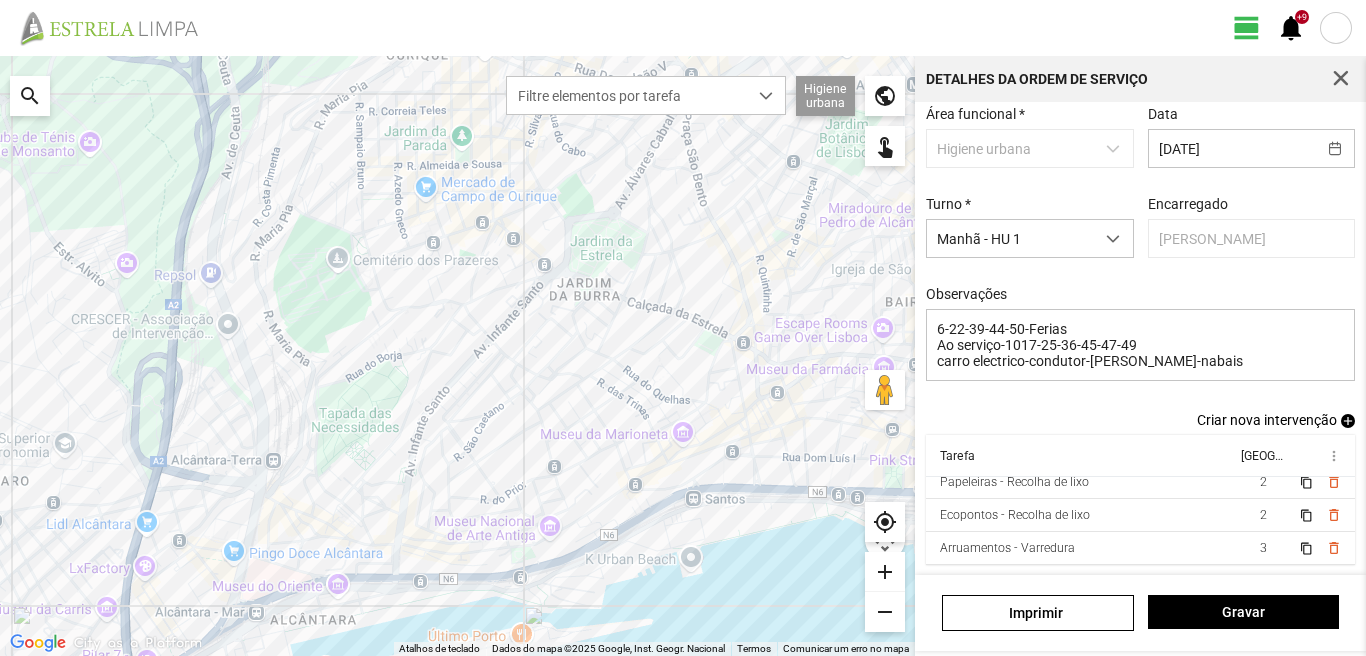 click on "add" at bounding box center (1348, 421) 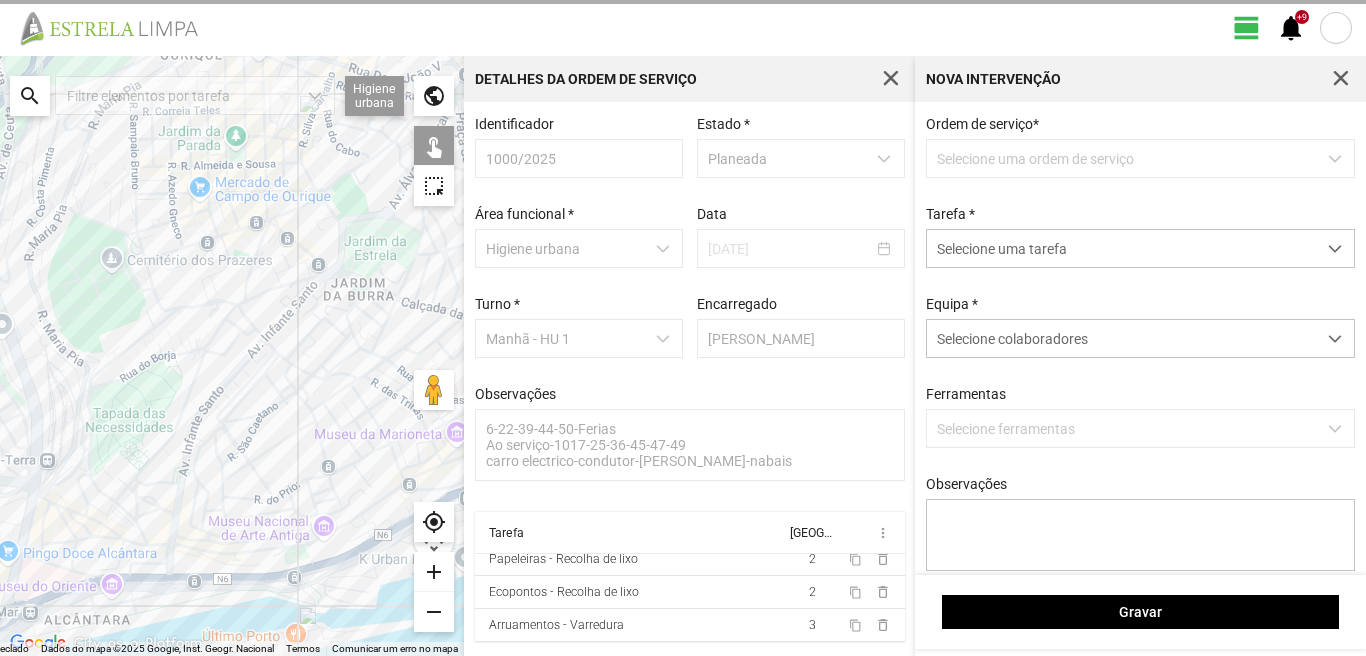 scroll, scrollTop: 4, scrollLeft: 0, axis: vertical 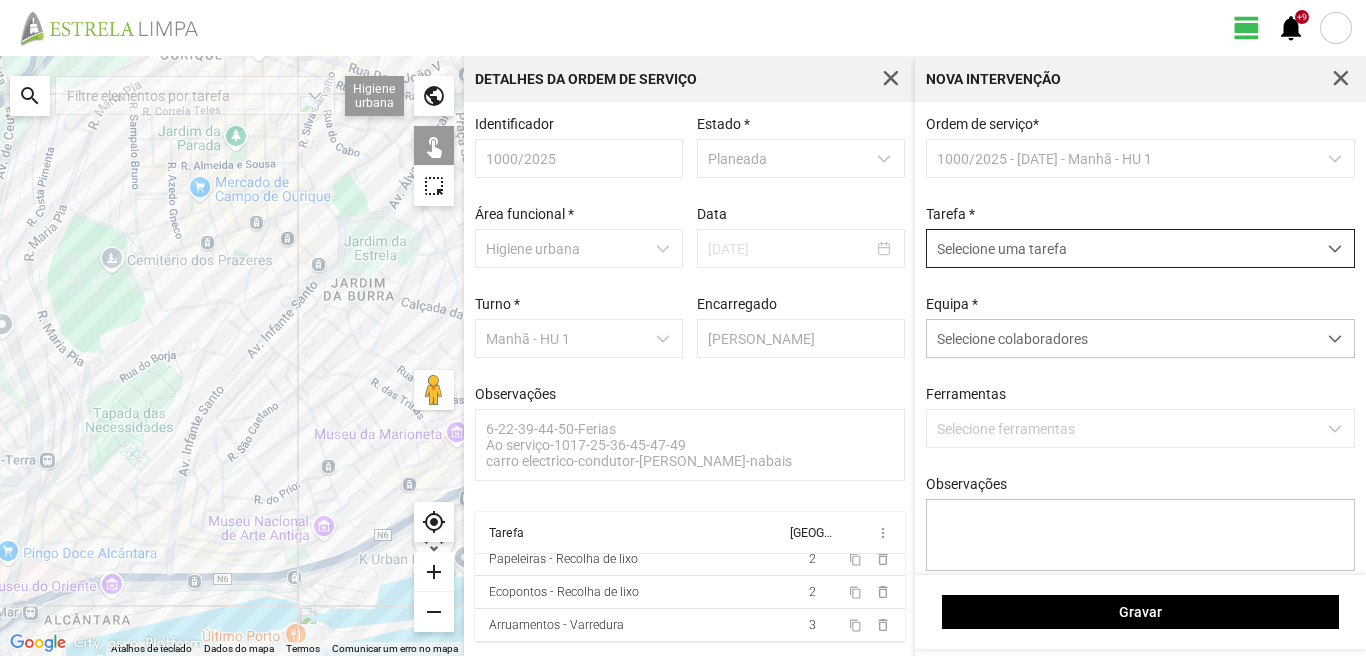 click on "Selecione uma tarefa" at bounding box center [1121, 248] 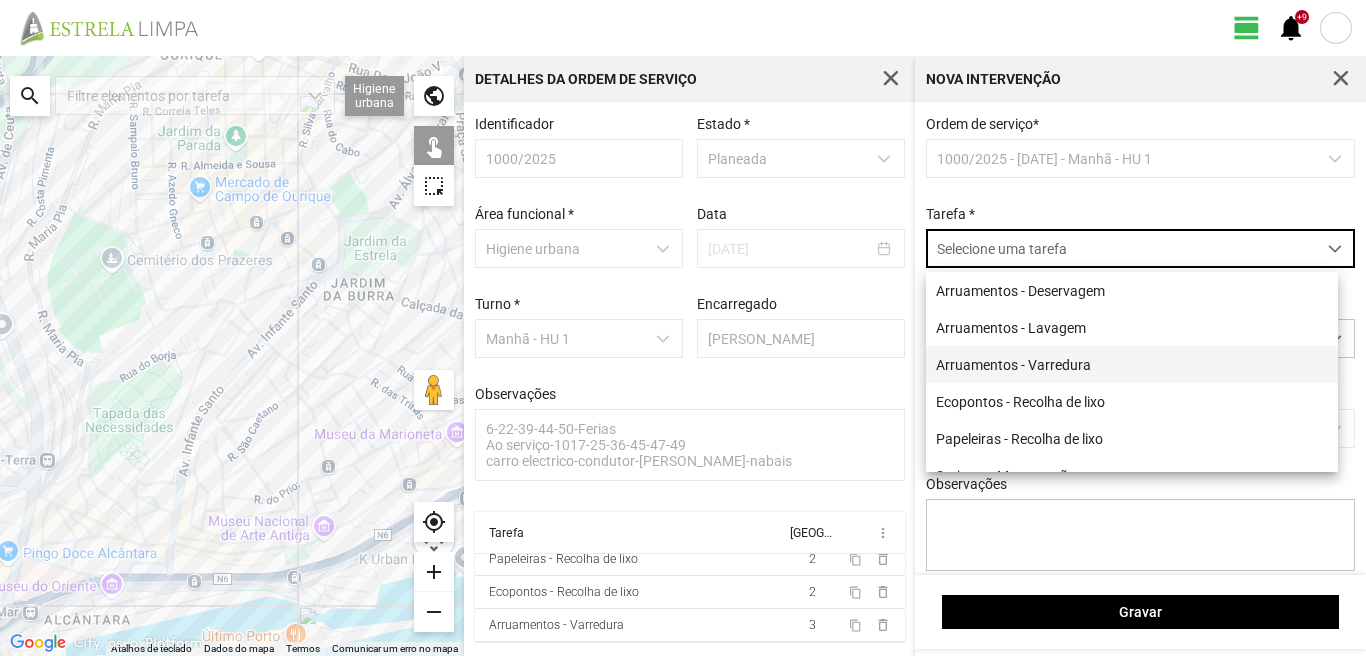 click on "Arruamentos - Varredura" at bounding box center [1132, 364] 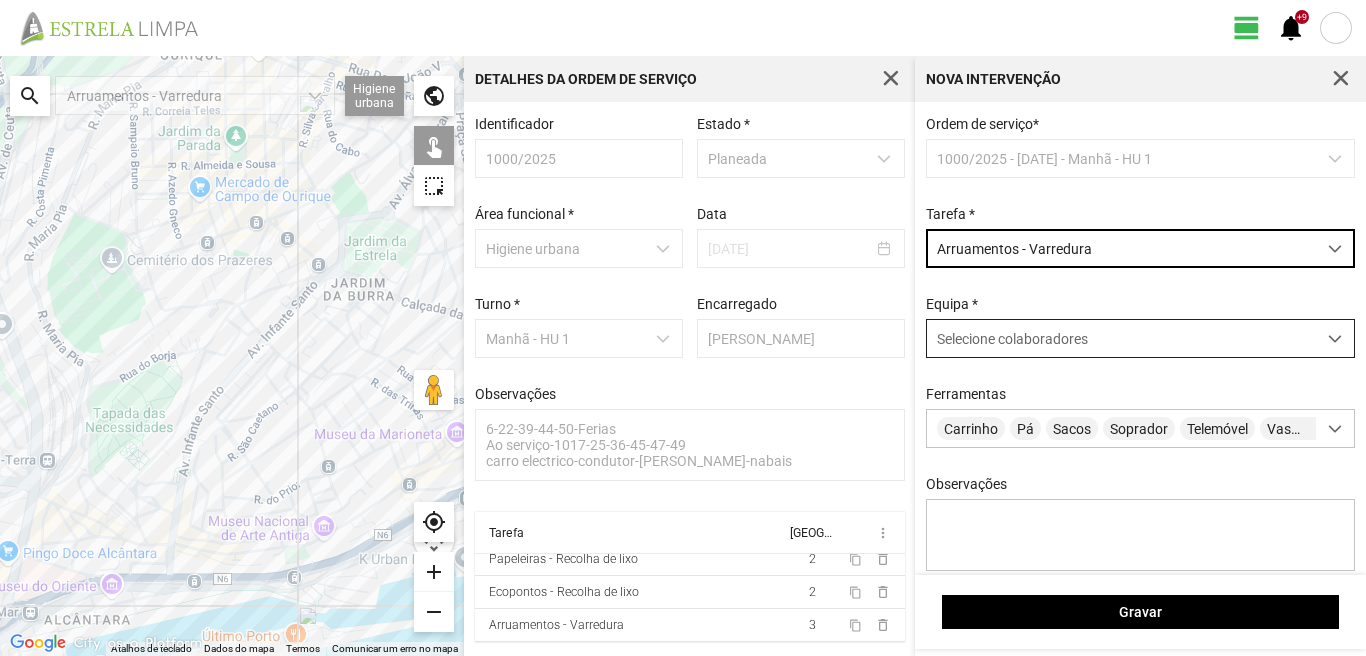 click on "Selecione colaboradores" at bounding box center (1012, 339) 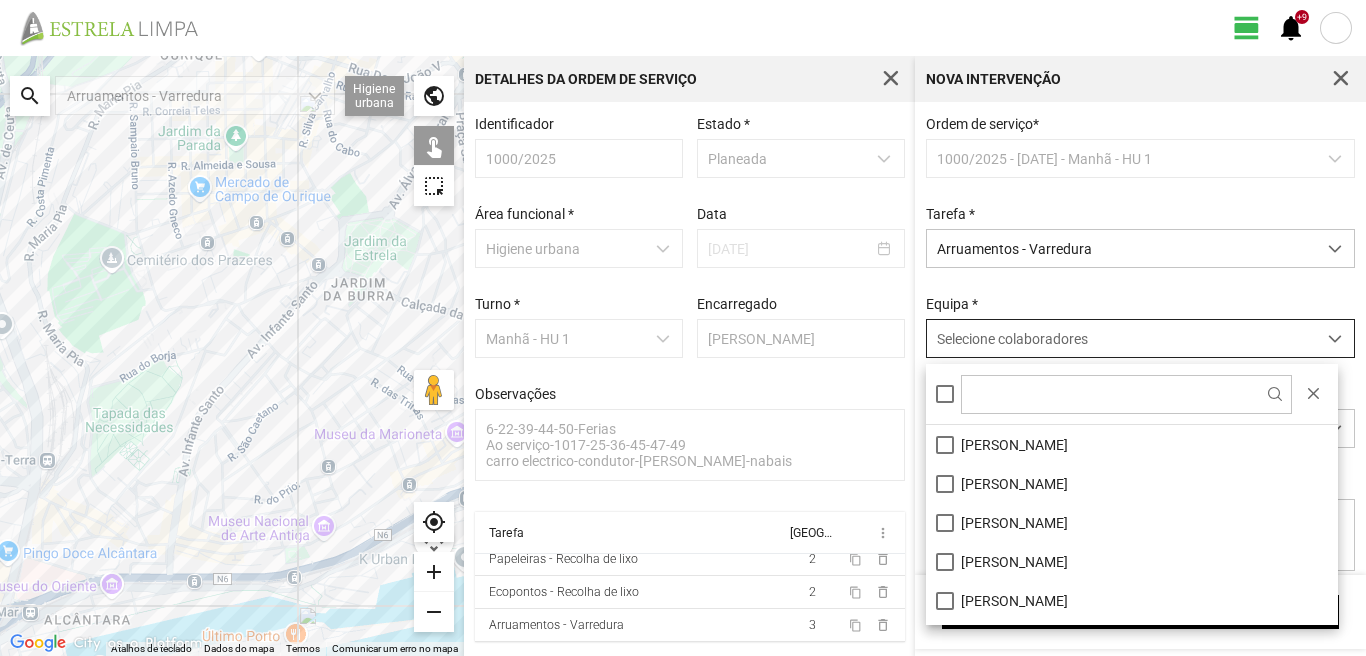 scroll, scrollTop: 11, scrollLeft: 89, axis: both 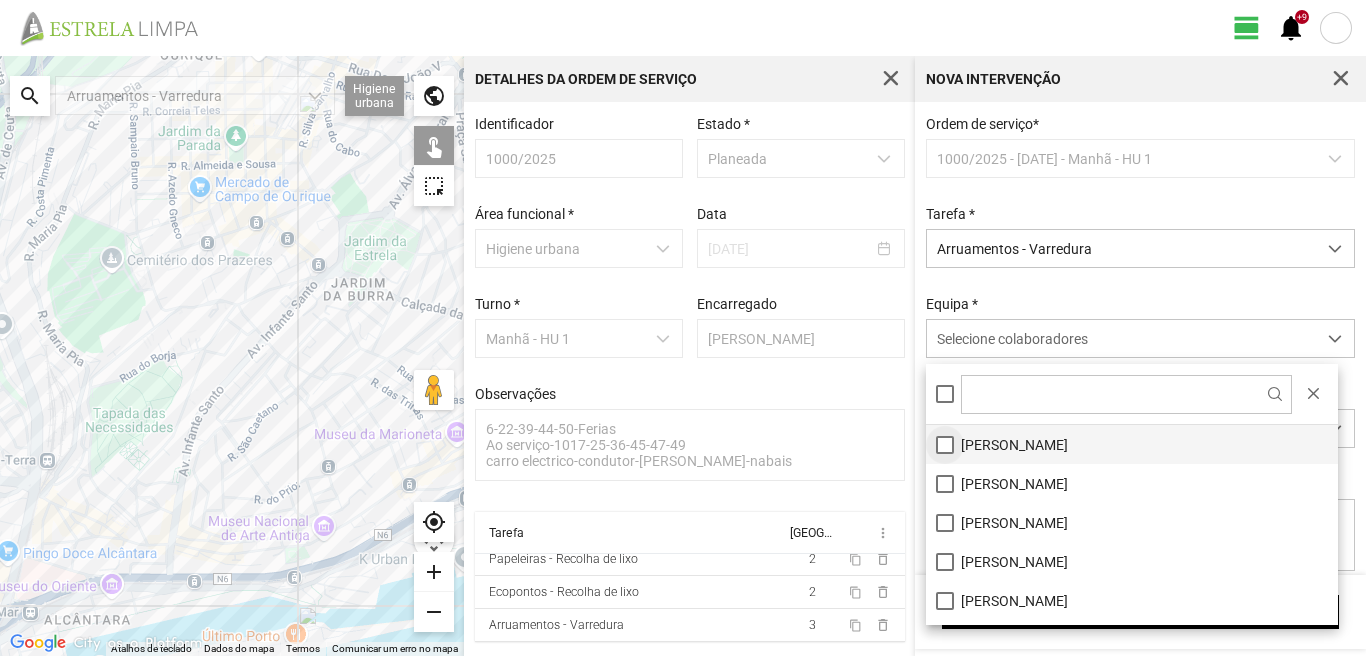 click on "[PERSON_NAME]" at bounding box center (1132, 444) 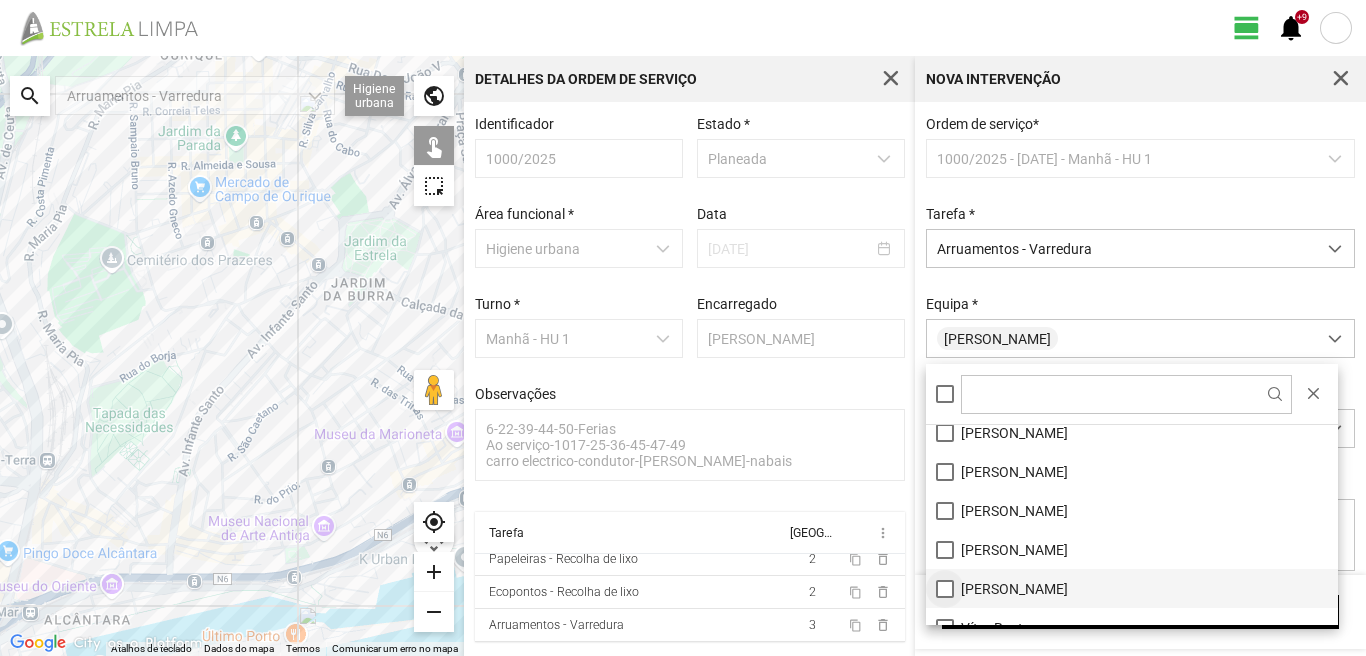 scroll, scrollTop: 268, scrollLeft: 0, axis: vertical 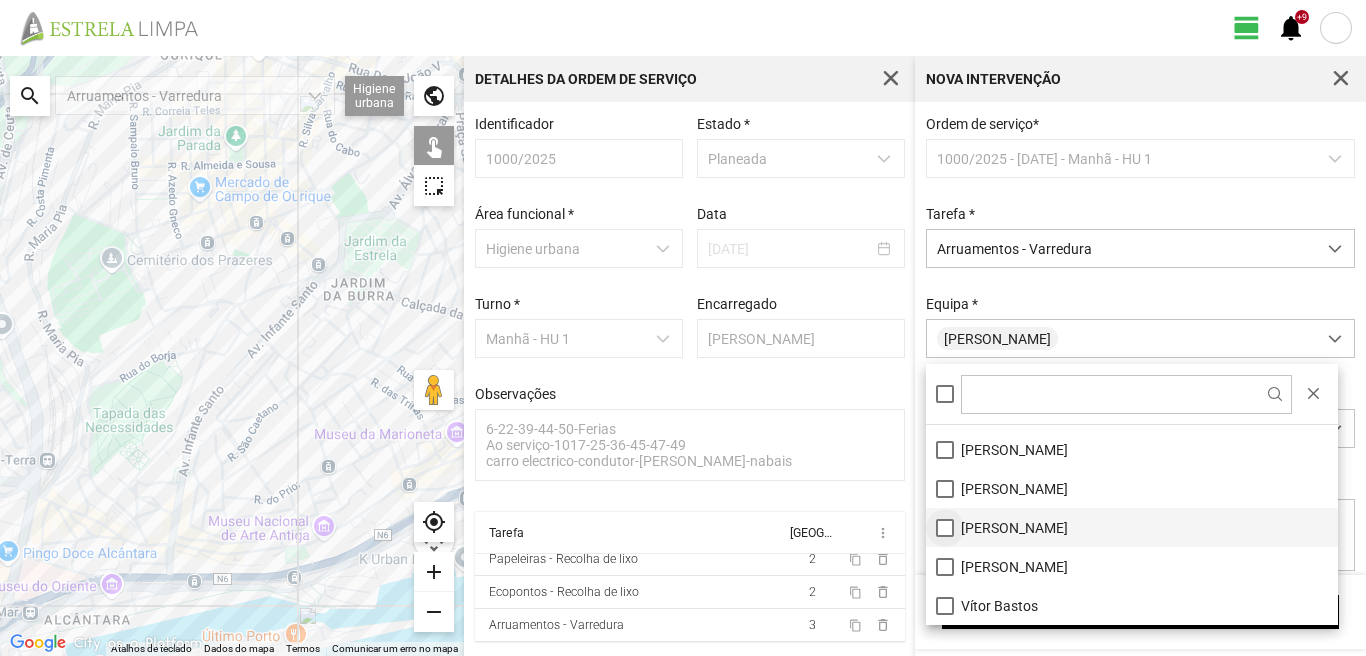 click on "[PERSON_NAME]" at bounding box center (1132, 527) 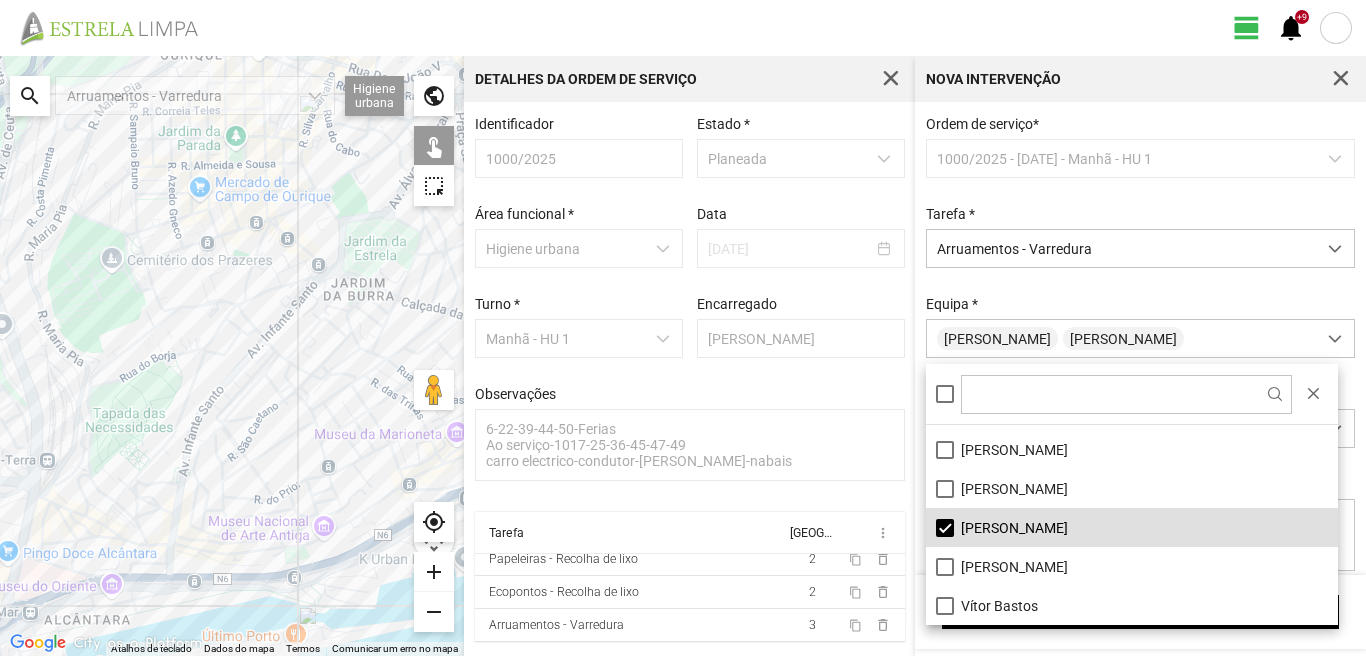 type 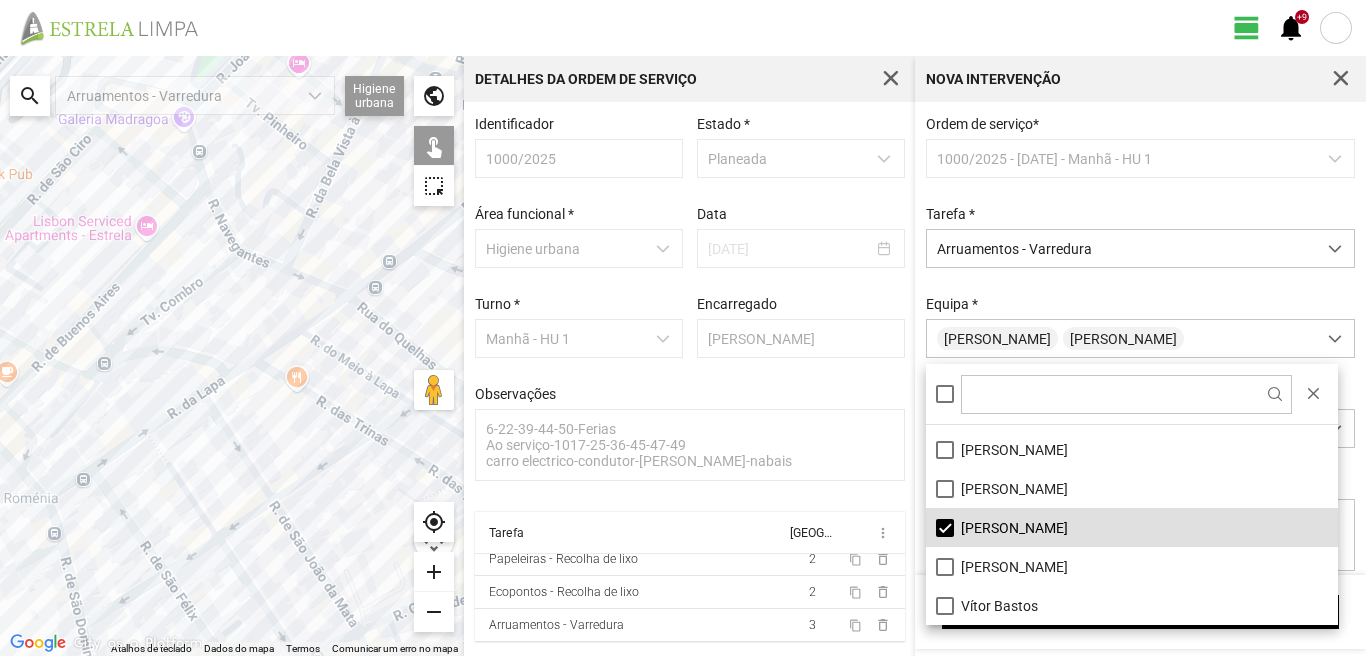 drag, startPoint x: 316, startPoint y: 400, endPoint x: 114, endPoint y: 462, distance: 211.30074 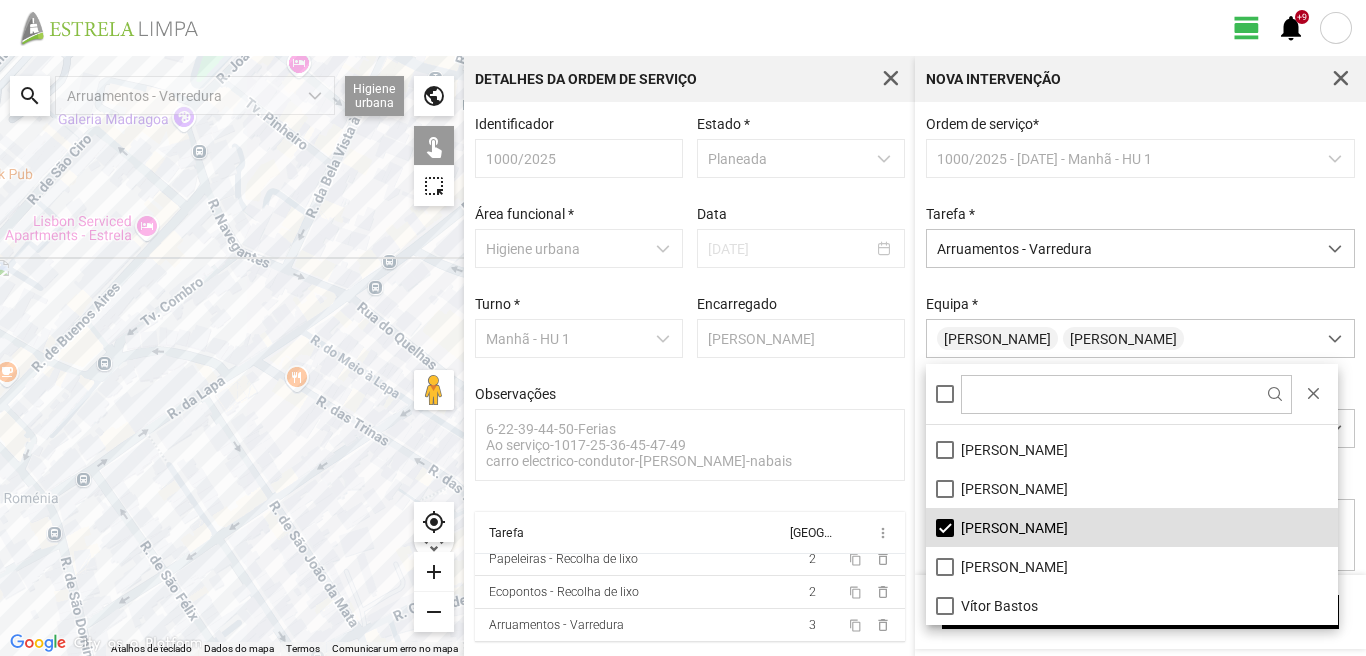 click 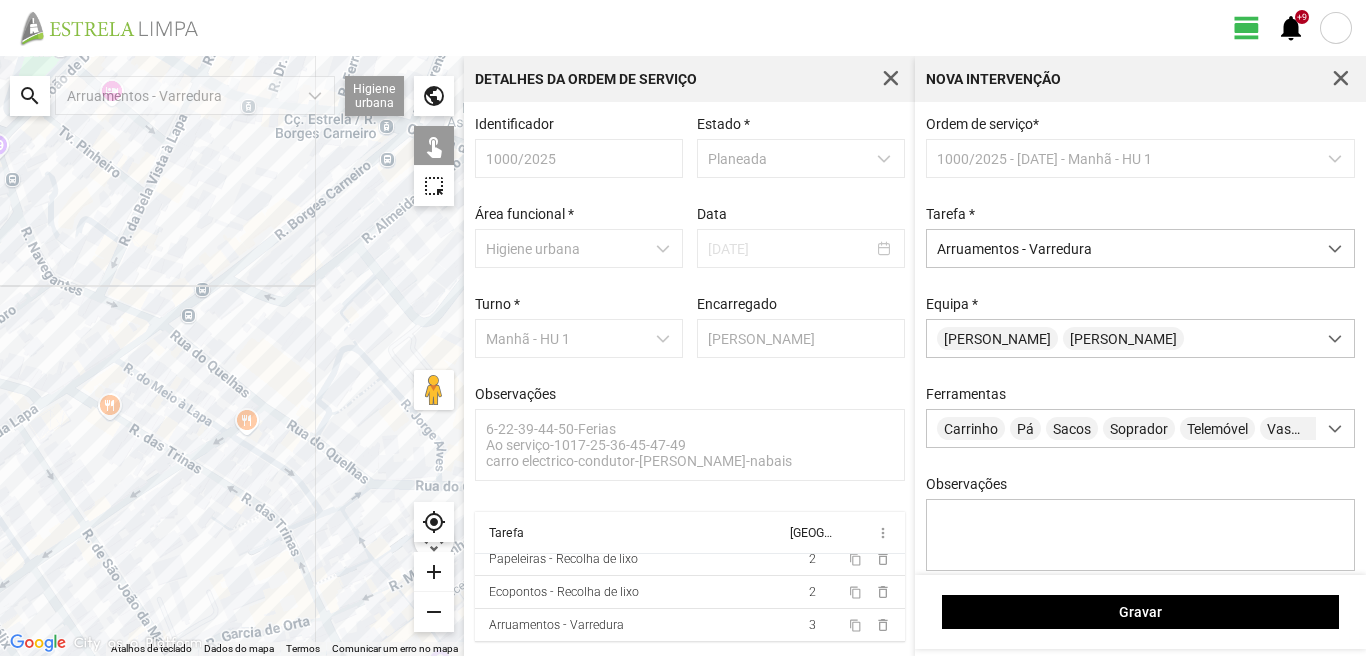 drag, startPoint x: 38, startPoint y: 484, endPoint x: 24, endPoint y: 467, distance: 22.022715 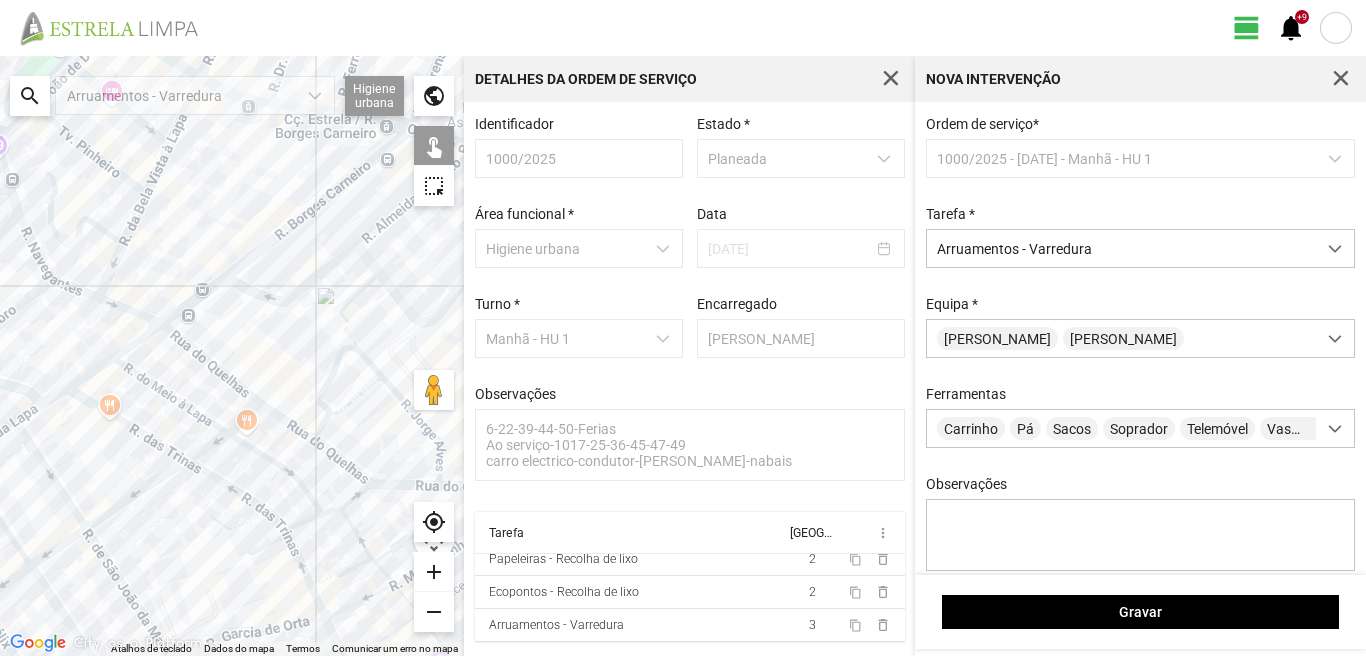 click 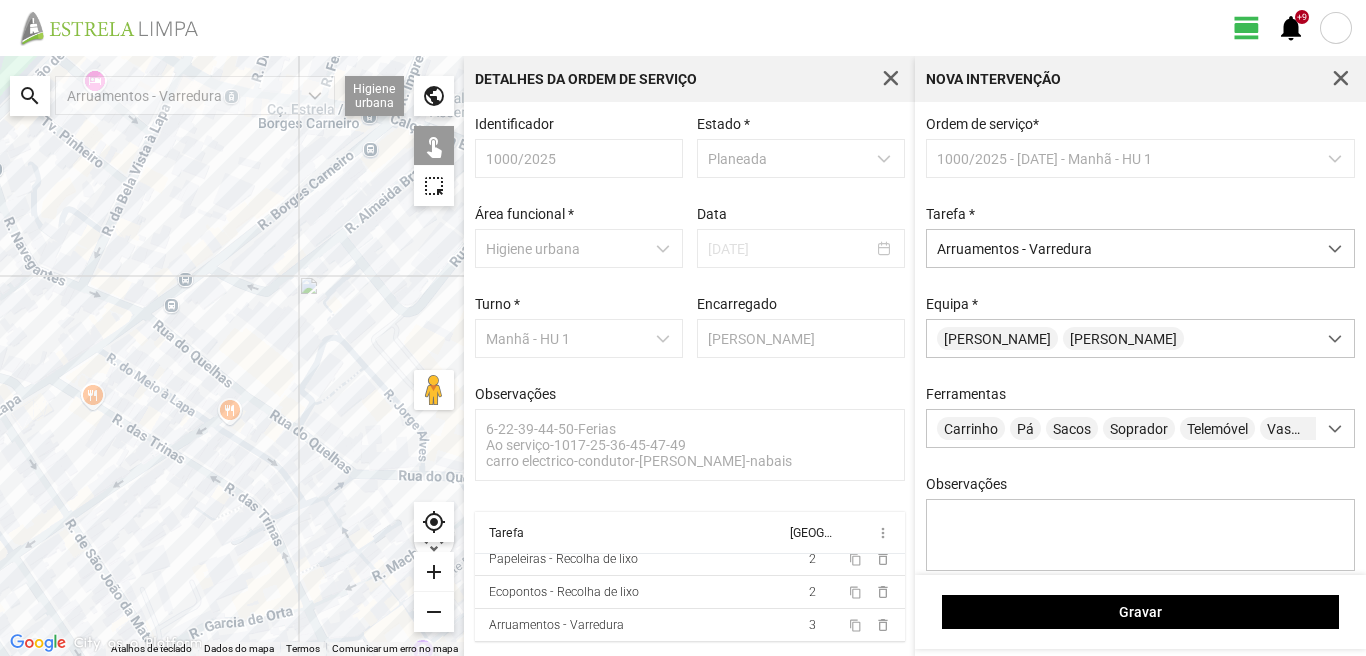 drag, startPoint x: 302, startPoint y: 512, endPoint x: 285, endPoint y: 407, distance: 106.36729 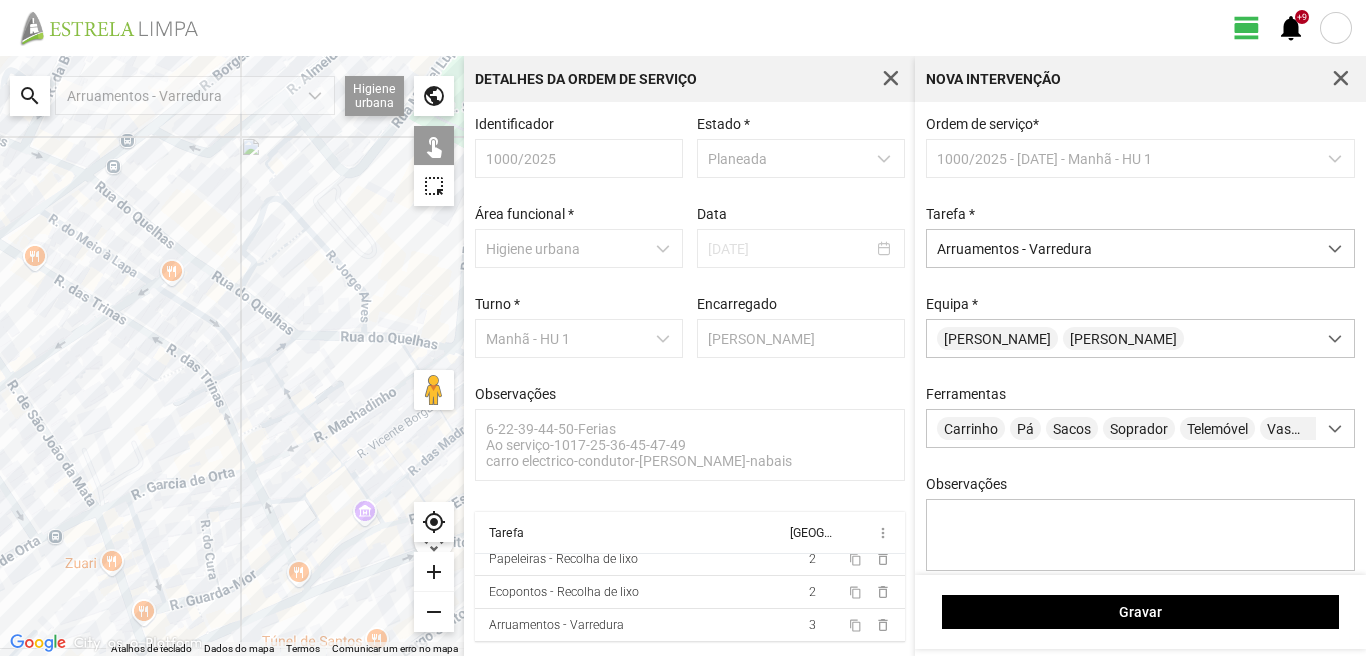 drag, startPoint x: 290, startPoint y: 430, endPoint x: 245, endPoint y: 466, distance: 57.628117 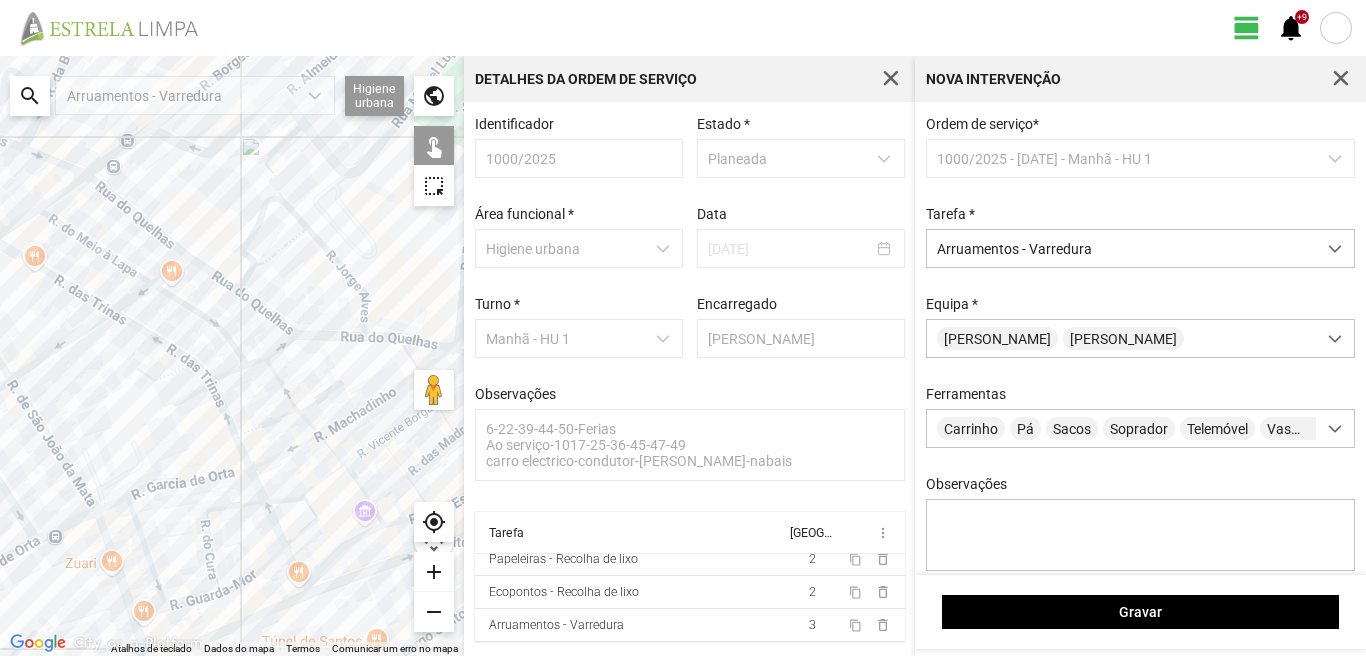 click 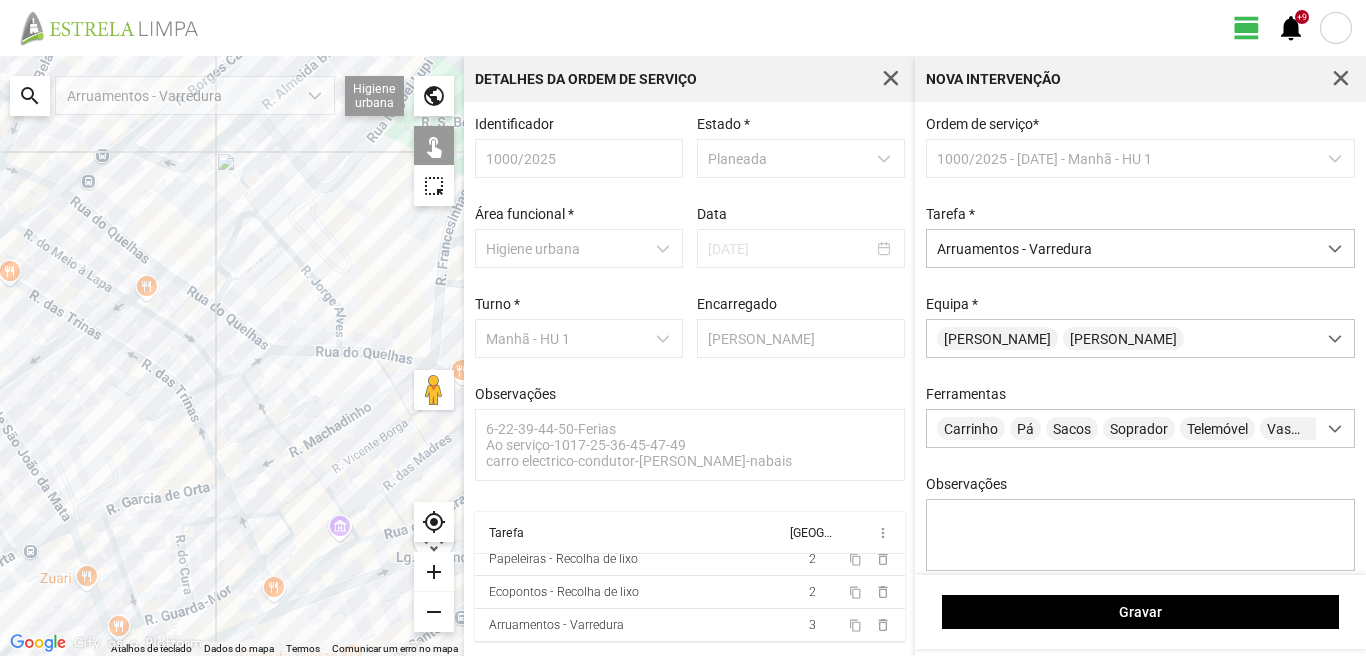 click 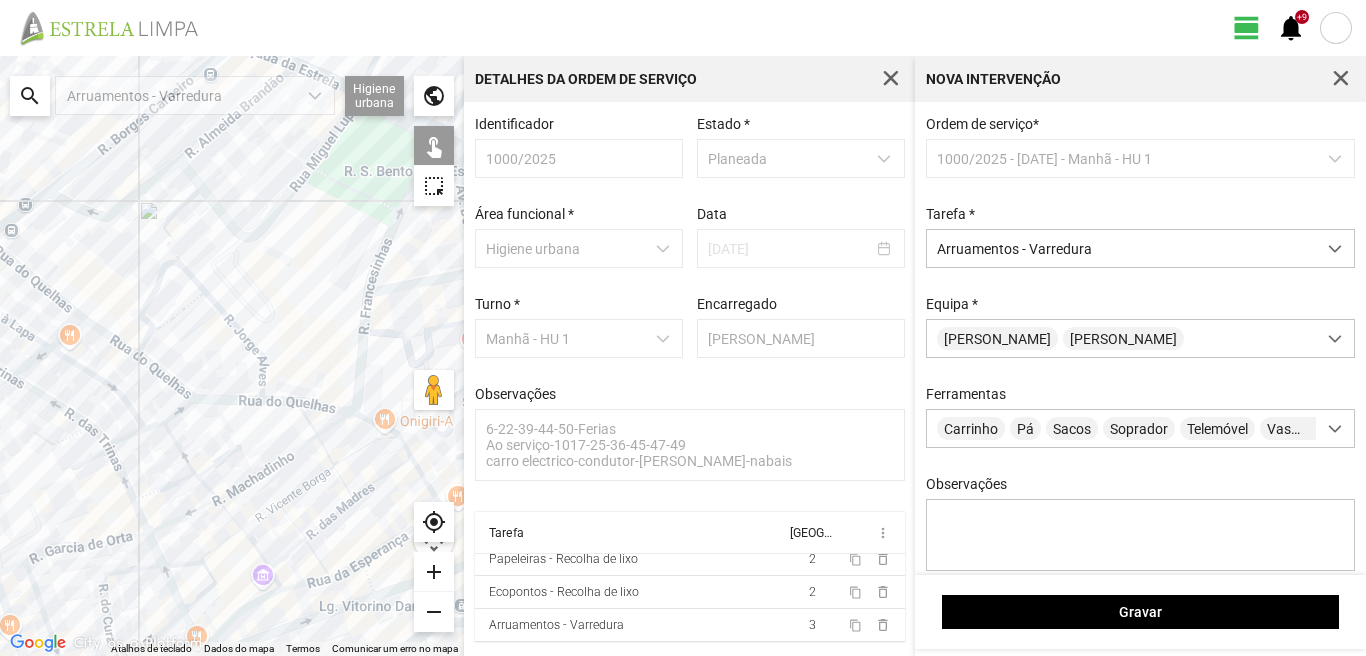 drag, startPoint x: 363, startPoint y: 430, endPoint x: 286, endPoint y: 481, distance: 92.358 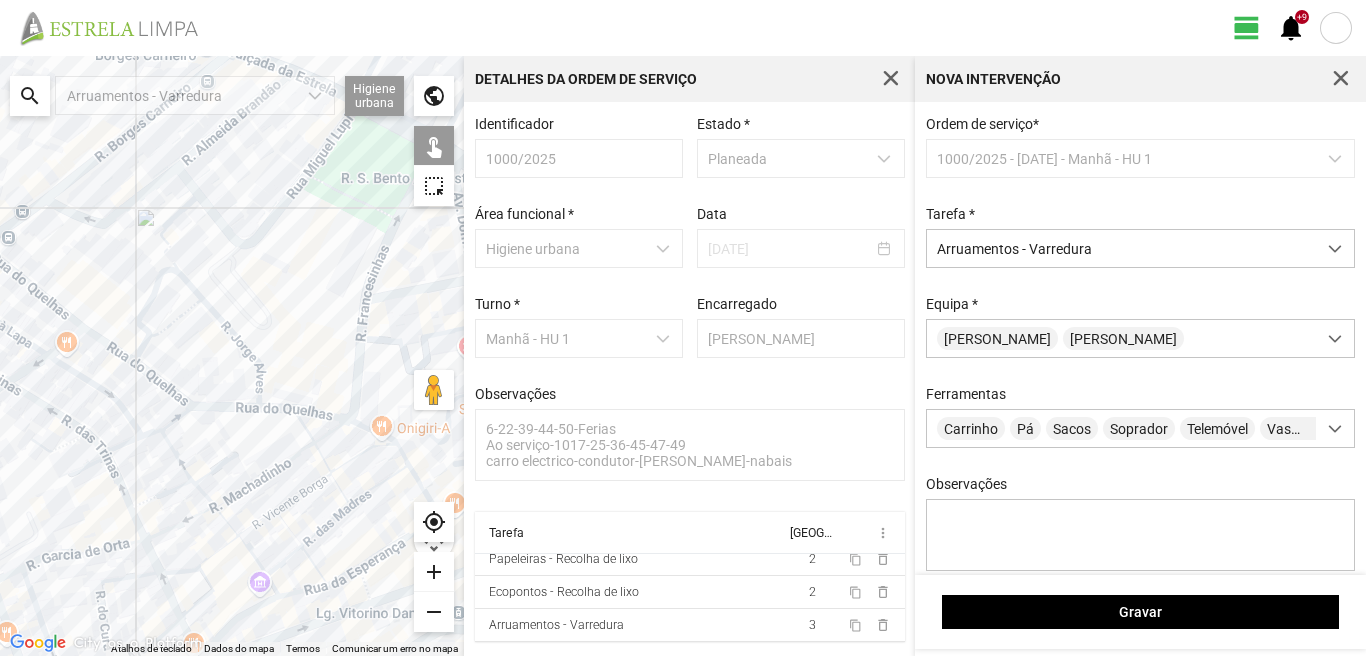 click 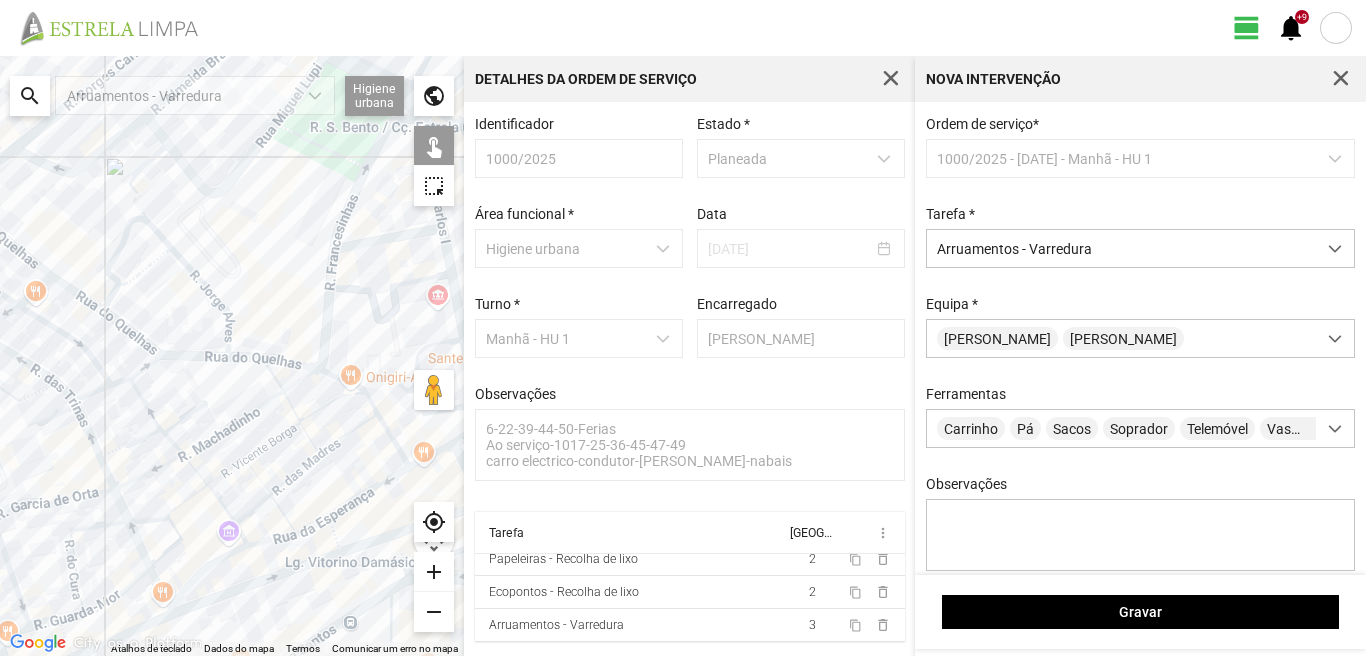 drag, startPoint x: 251, startPoint y: 575, endPoint x: 188, endPoint y: 476, distance: 117.34564 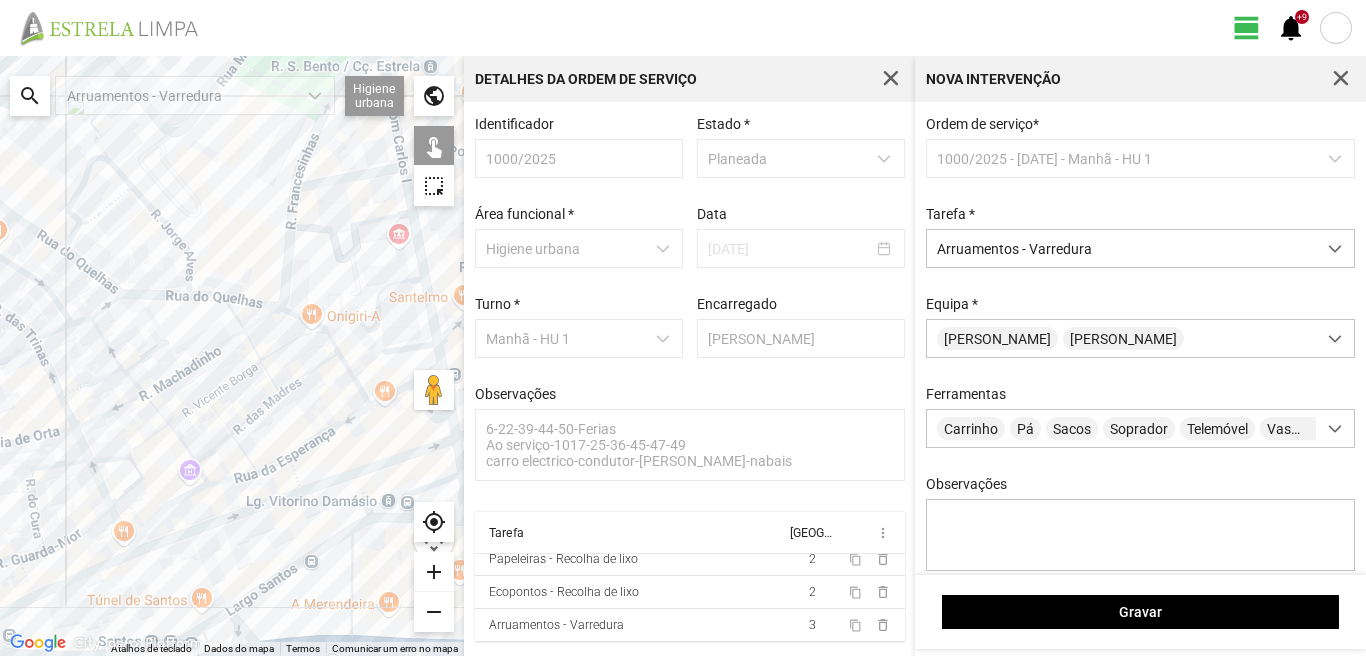 click 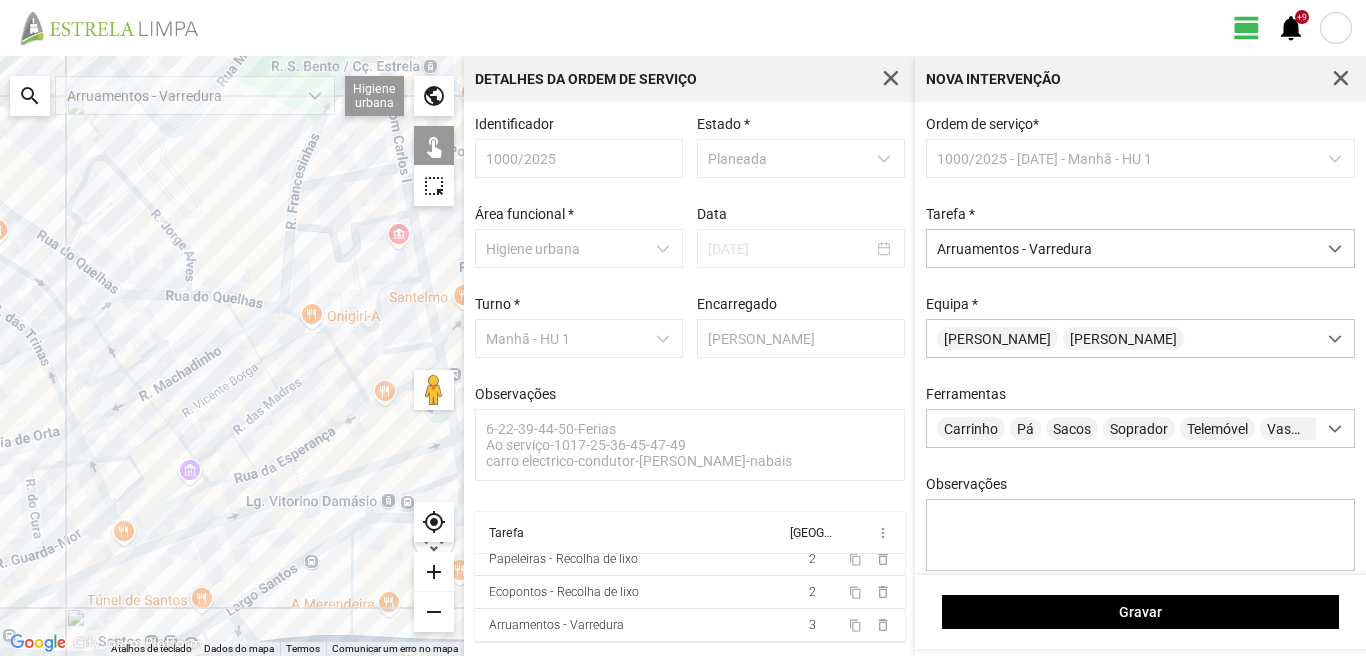 click 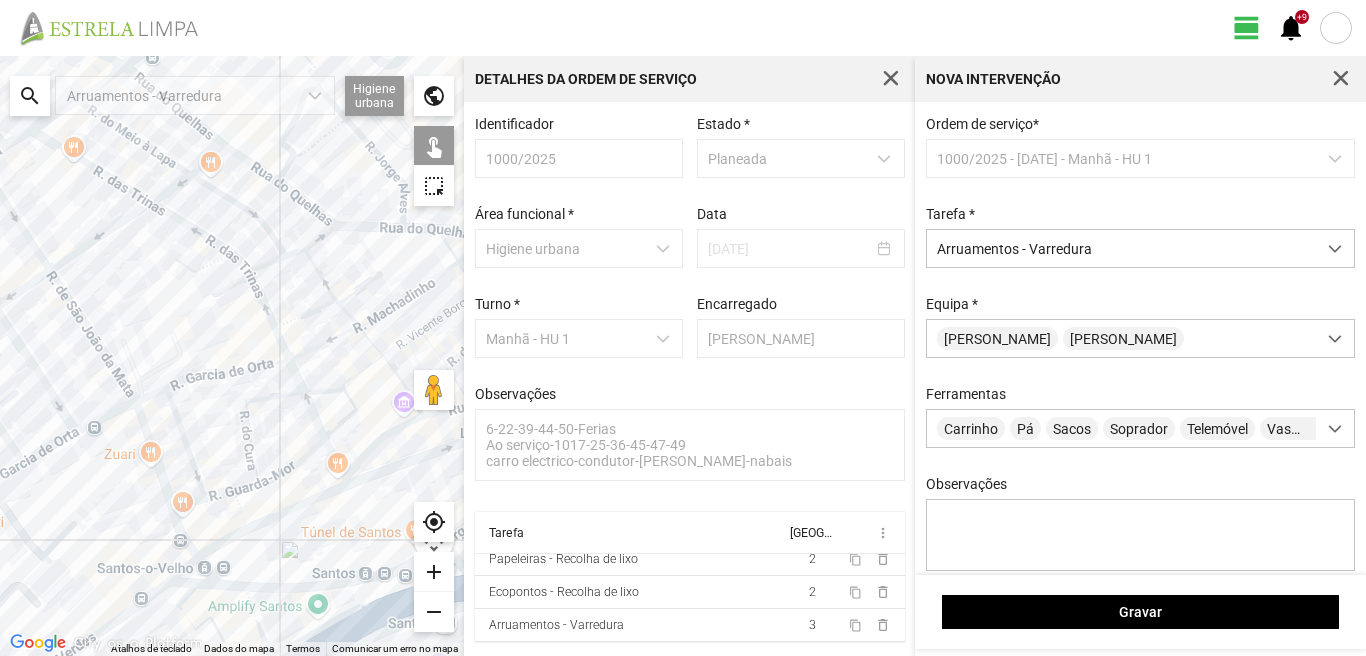 drag, startPoint x: 59, startPoint y: 598, endPoint x: 276, endPoint y: 530, distance: 227.40492 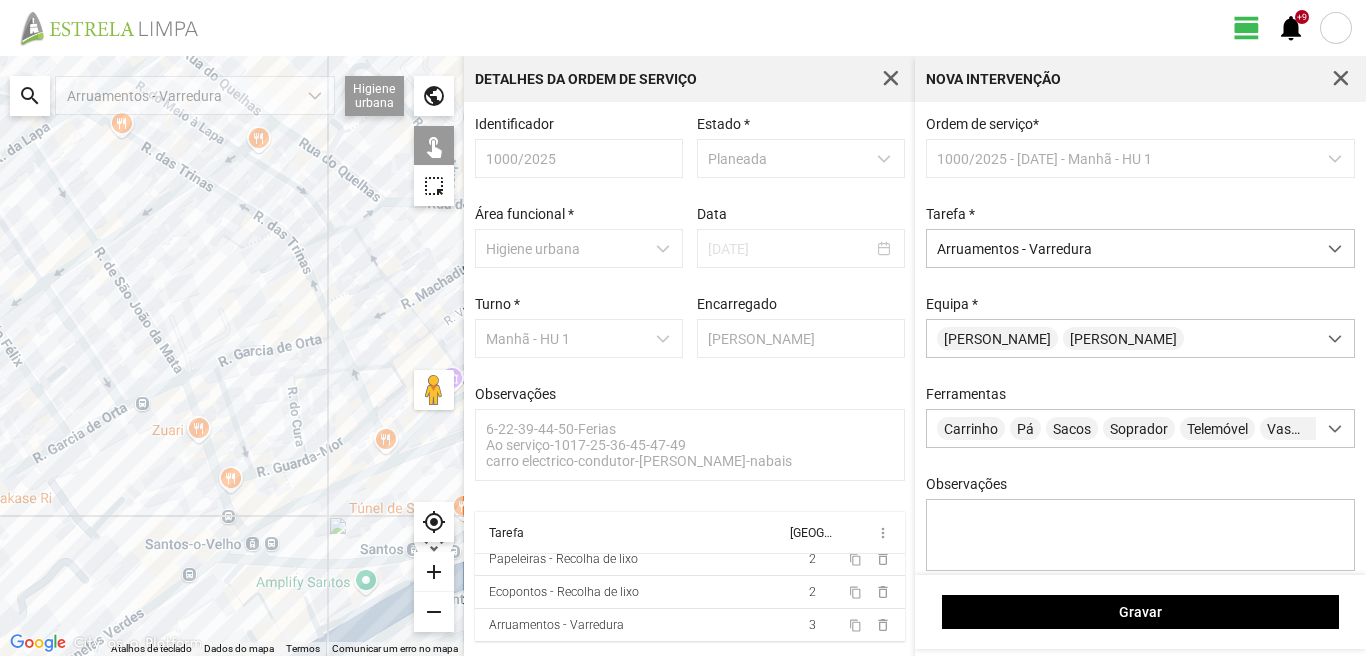 click 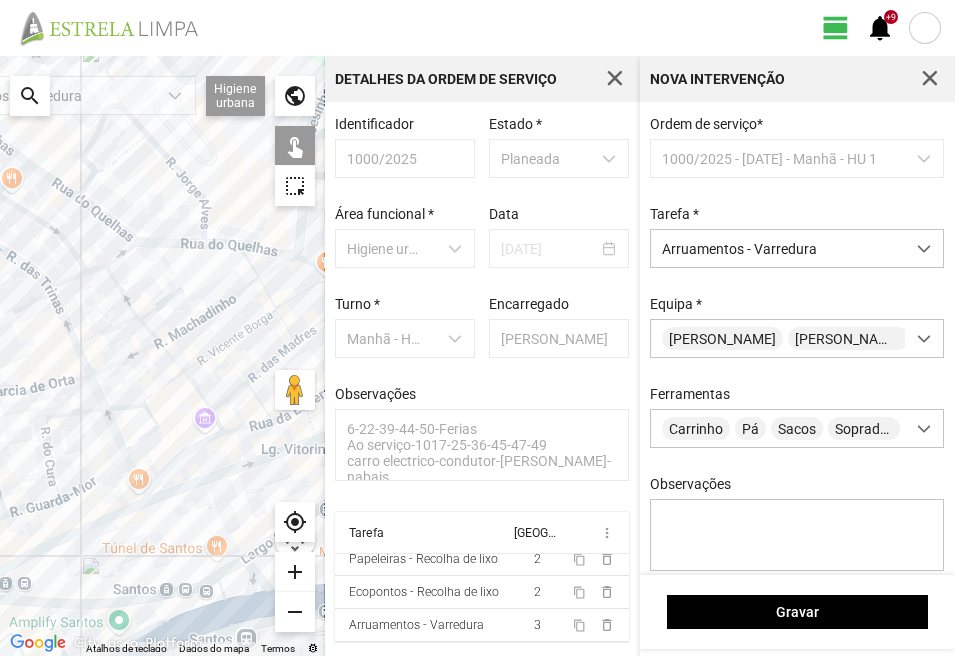drag, startPoint x: 248, startPoint y: 515, endPoint x: 68, endPoint y: 555, distance: 184.39088 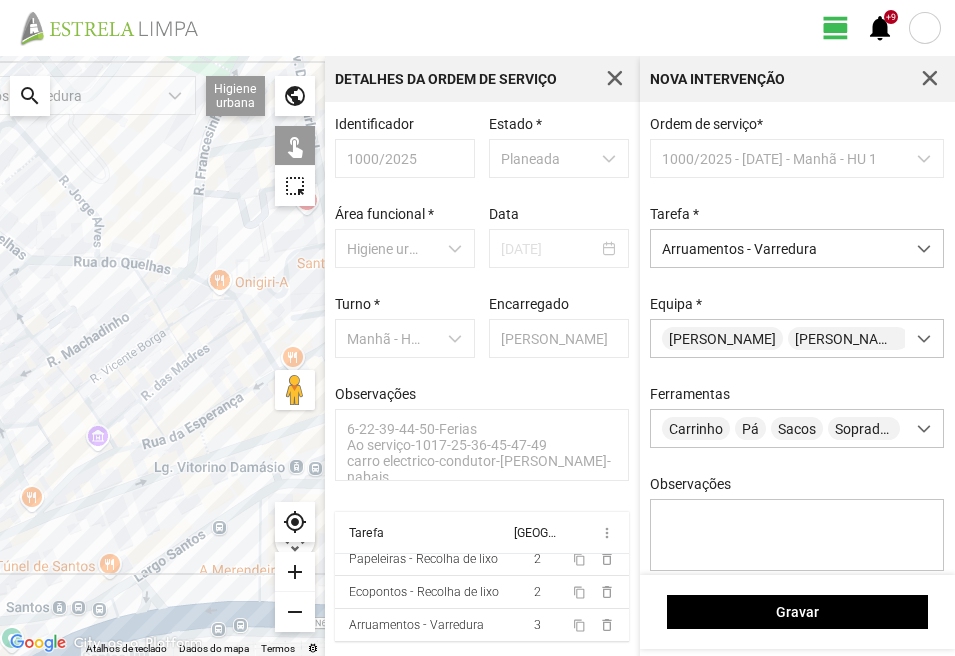 drag, startPoint x: 192, startPoint y: 519, endPoint x: 89, endPoint y: 538, distance: 104.73777 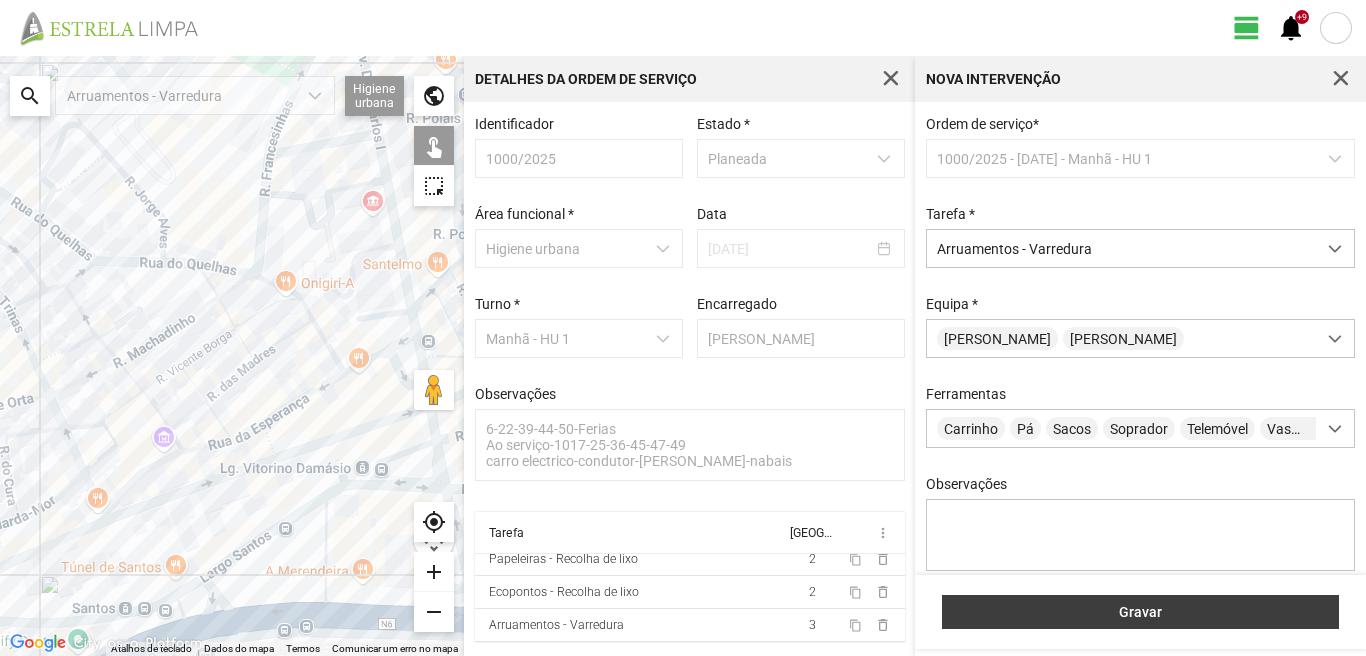 click on "Gravar" at bounding box center [1141, 612] 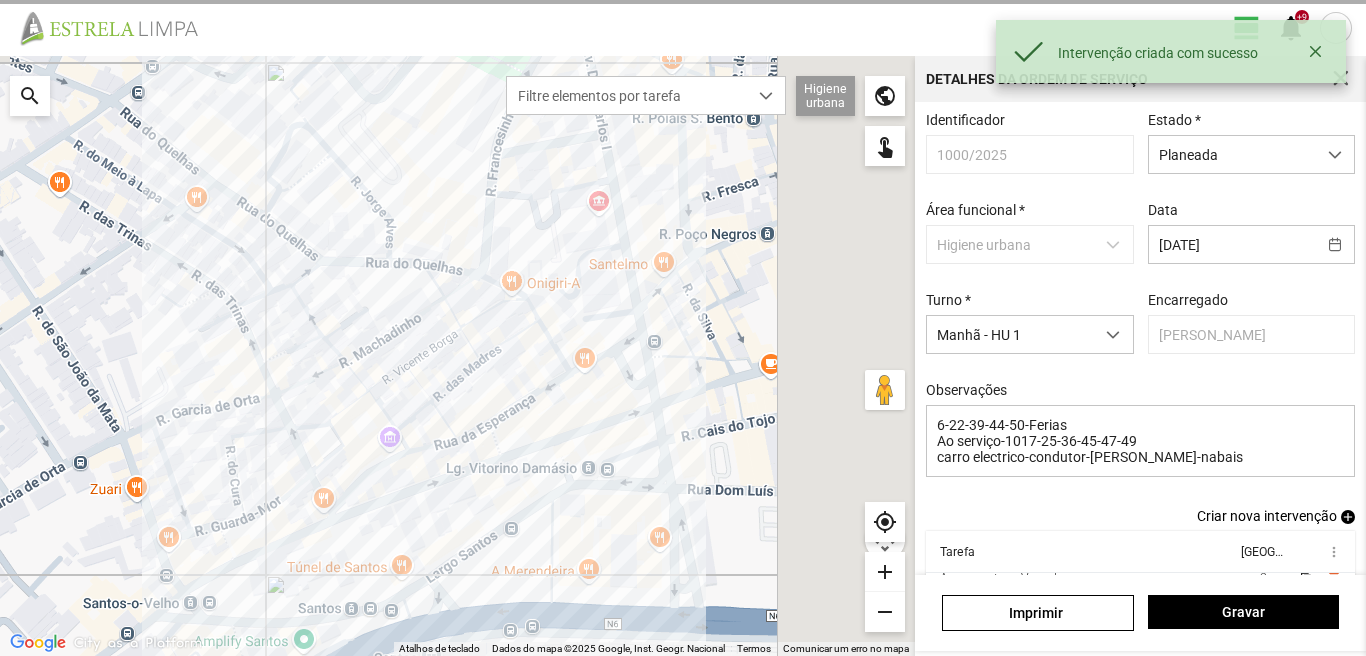 scroll, scrollTop: 44, scrollLeft: 0, axis: vertical 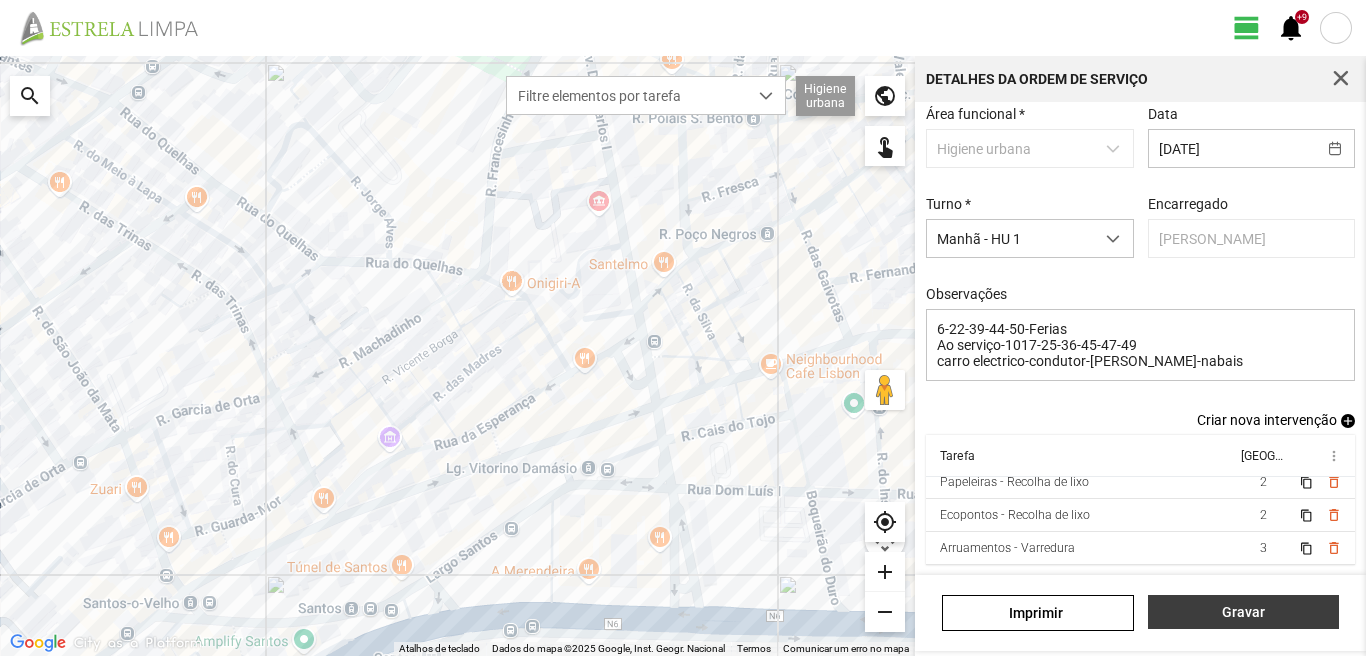 click on "Gravar" at bounding box center (1243, 612) 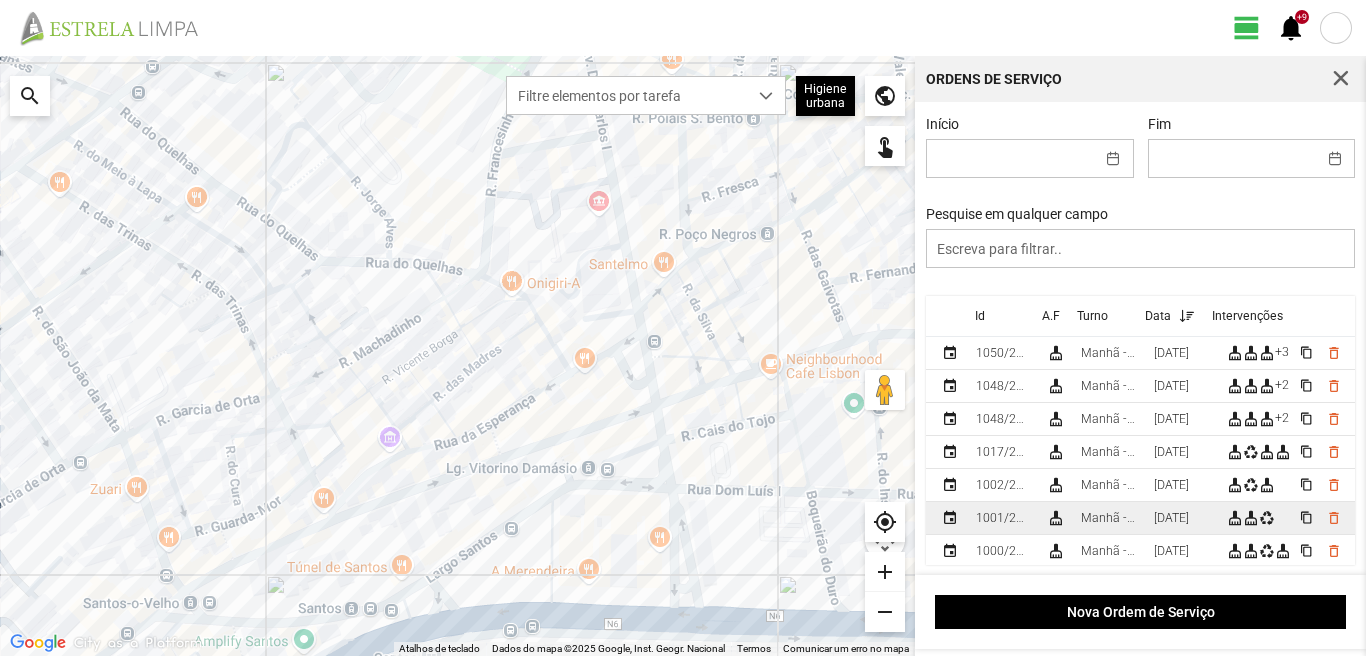 scroll, scrollTop: 100, scrollLeft: 0, axis: vertical 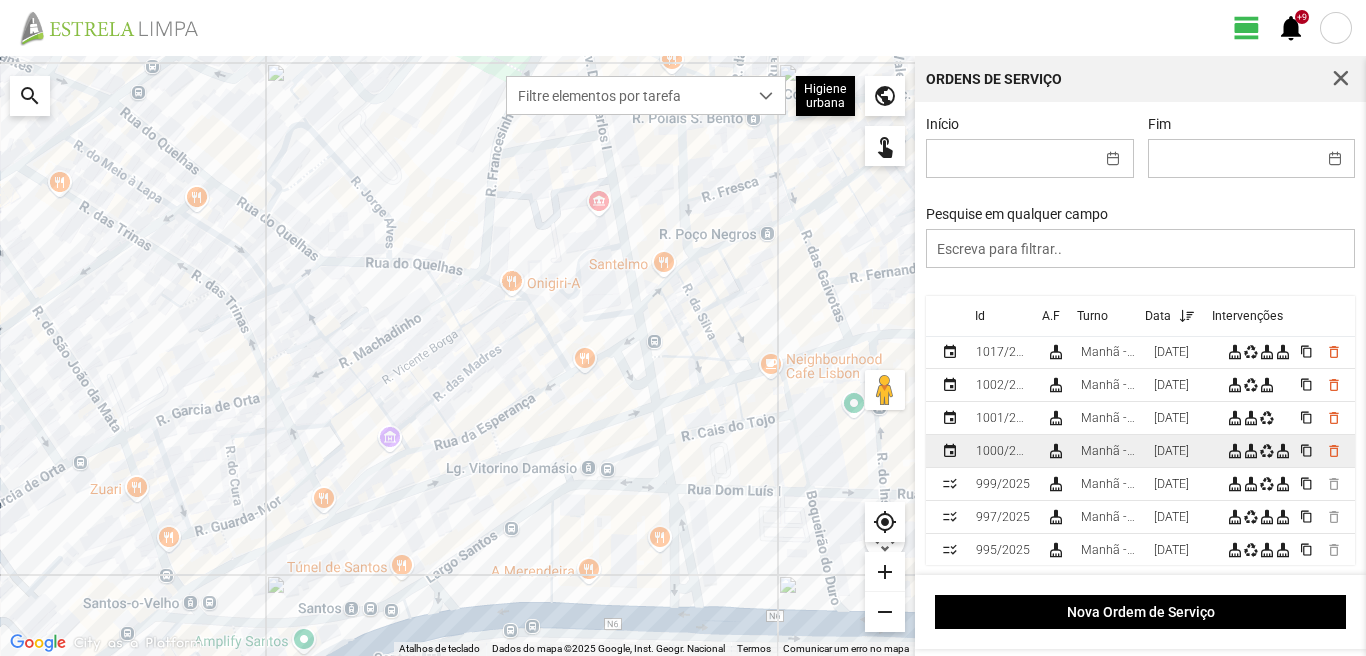 click on "[DATE]" at bounding box center [1171, 451] 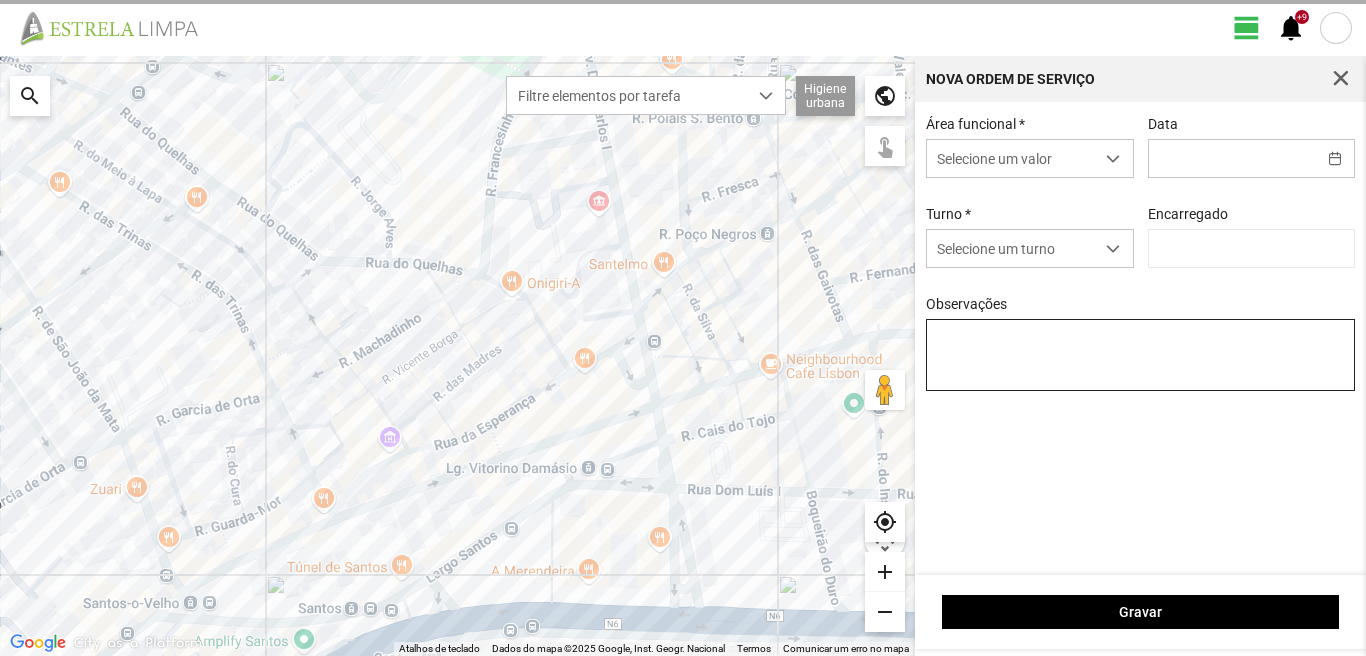 type on "[PERSON_NAME]" 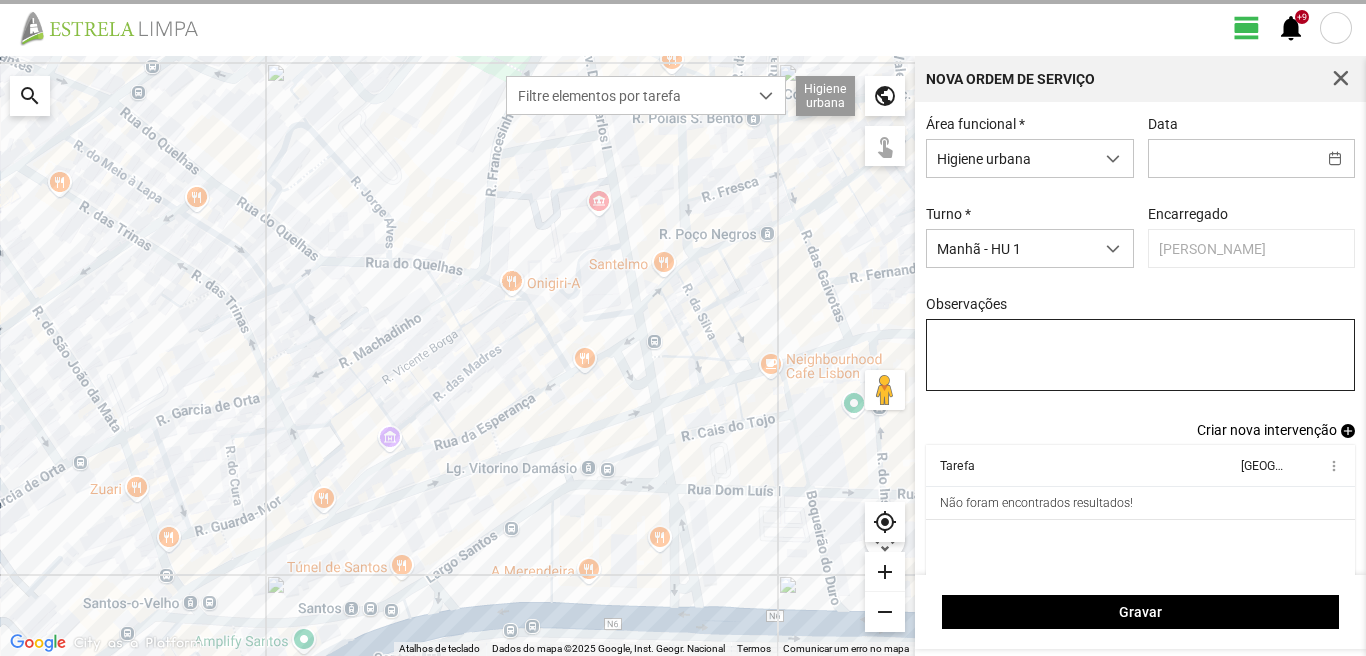 type on "[DATE]" 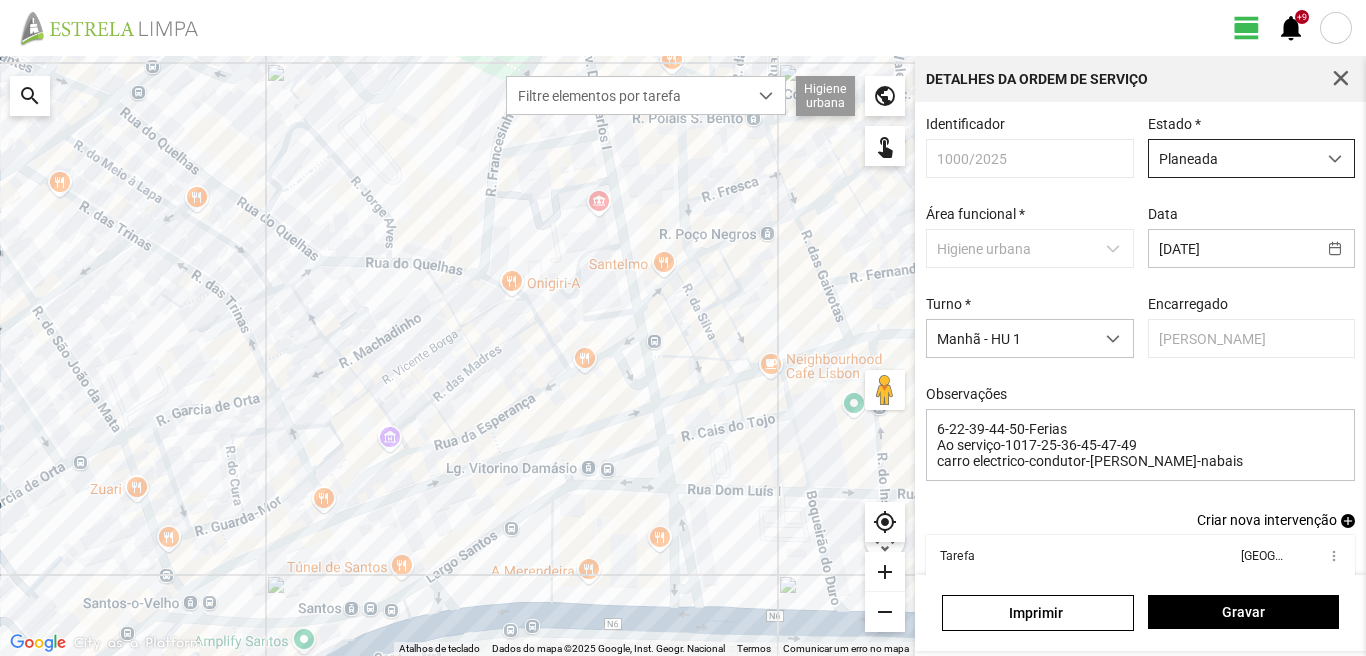 click on "Planeada" at bounding box center (1232, 158) 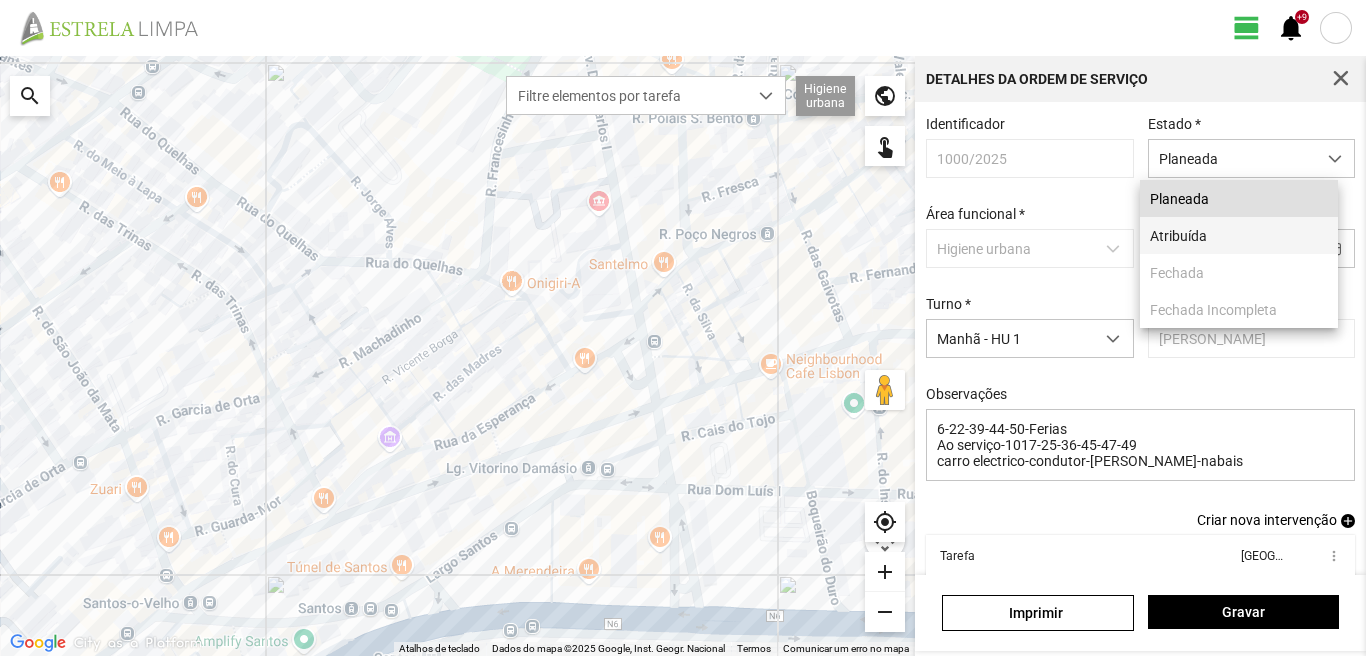 click on "Atribuída" at bounding box center (1239, 235) 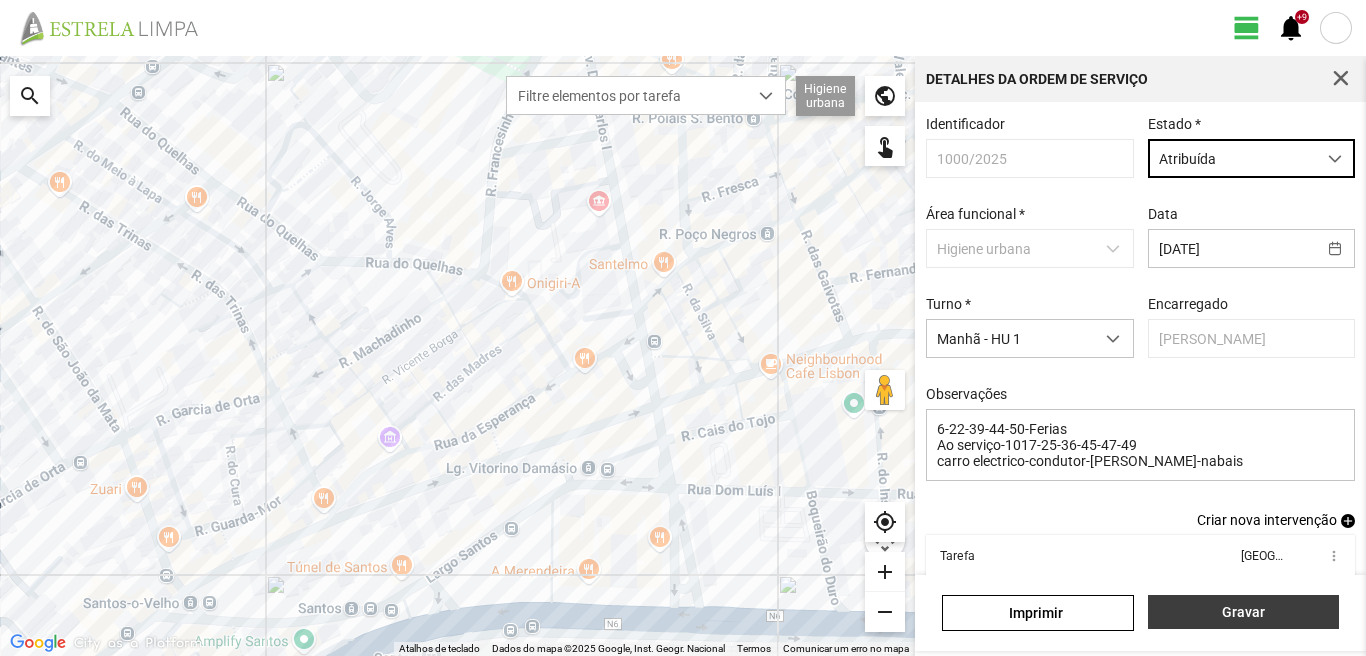 click on "Gravar" at bounding box center (1243, 612) 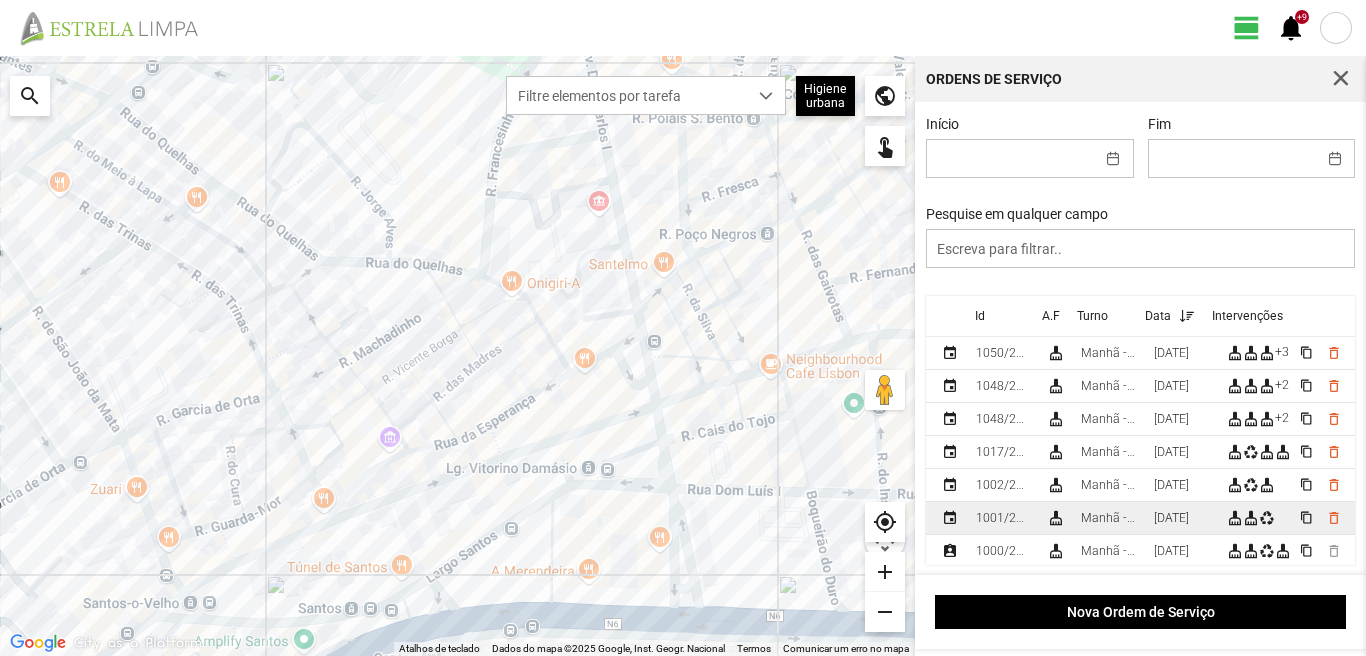 click on "[DATE]" at bounding box center [1171, 518] 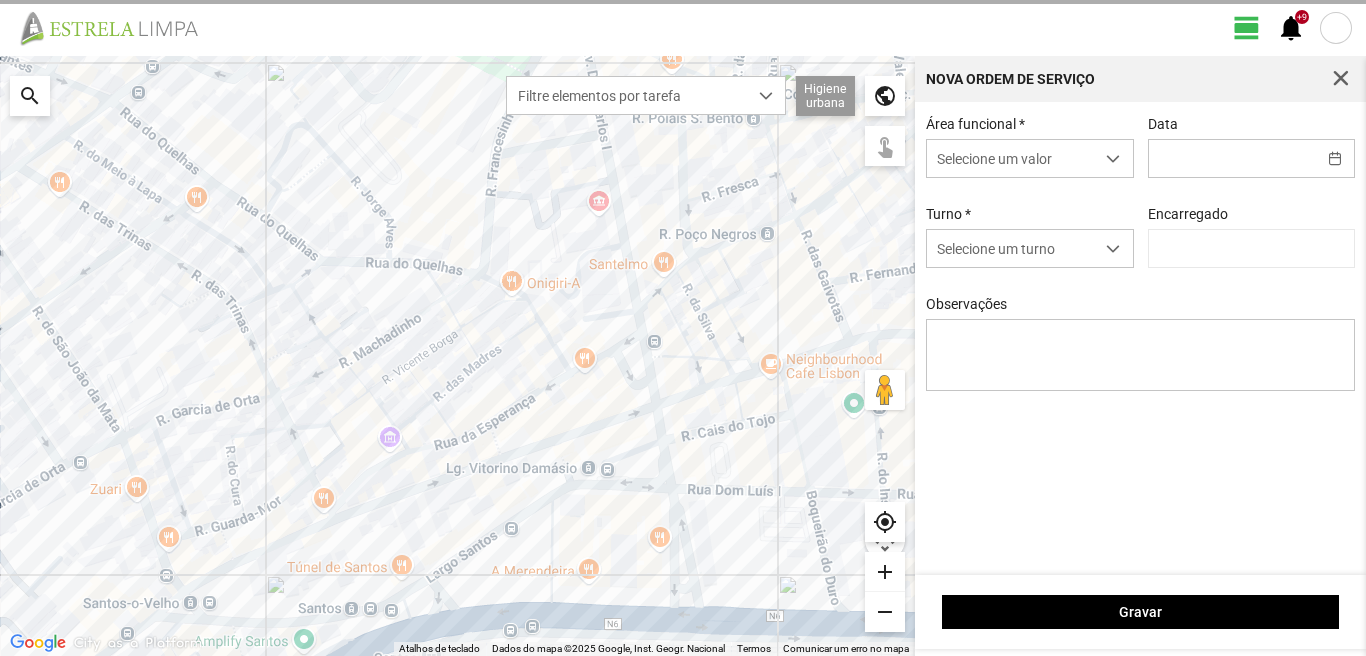 type on "[DATE]" 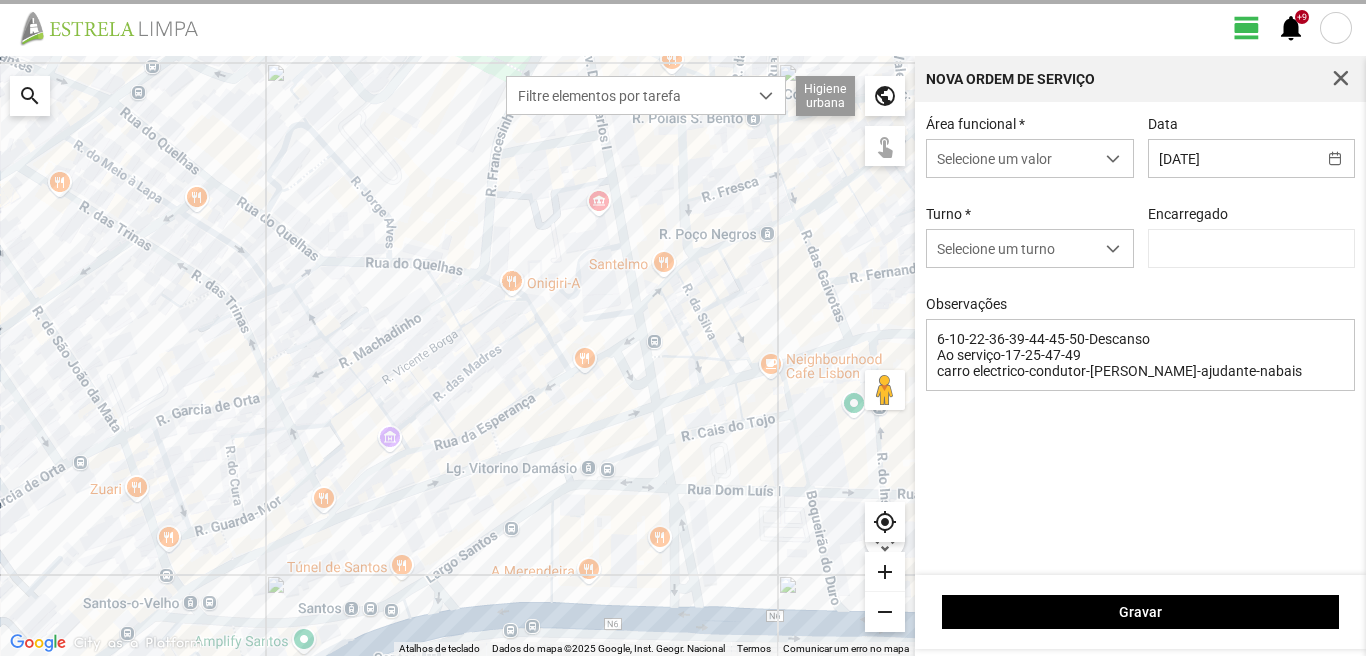 type on "[PERSON_NAME]" 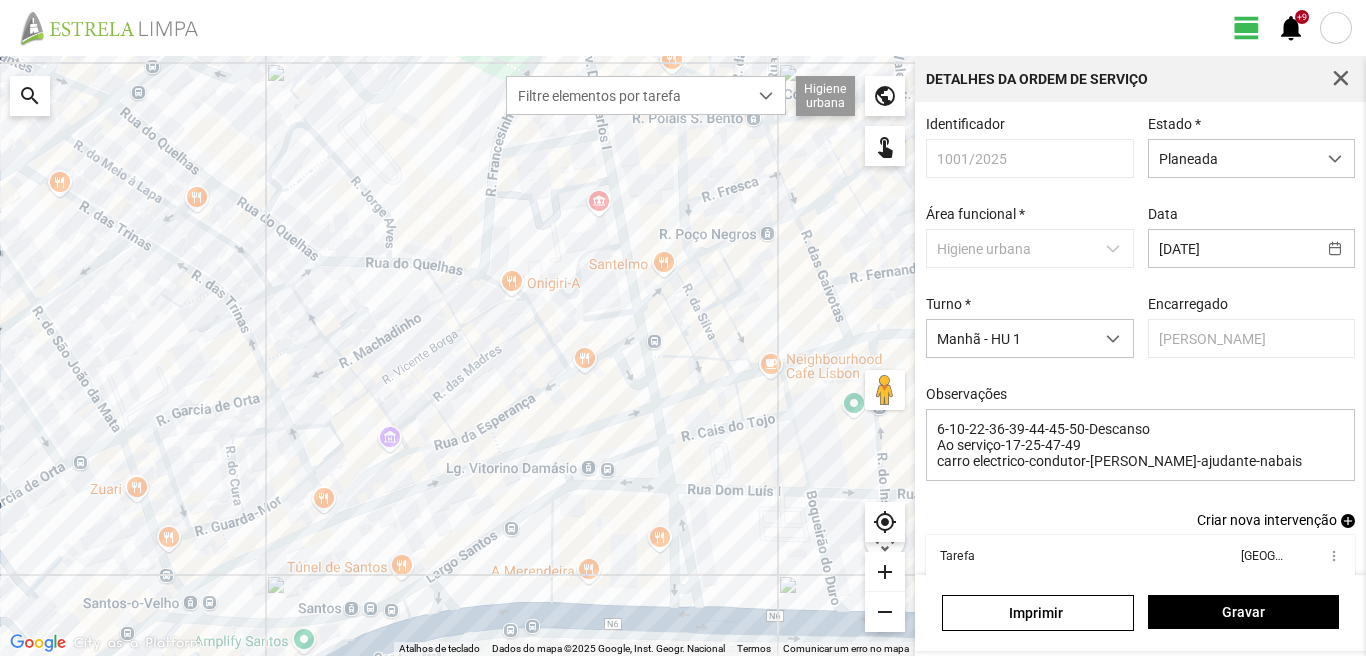 scroll, scrollTop: 109, scrollLeft: 0, axis: vertical 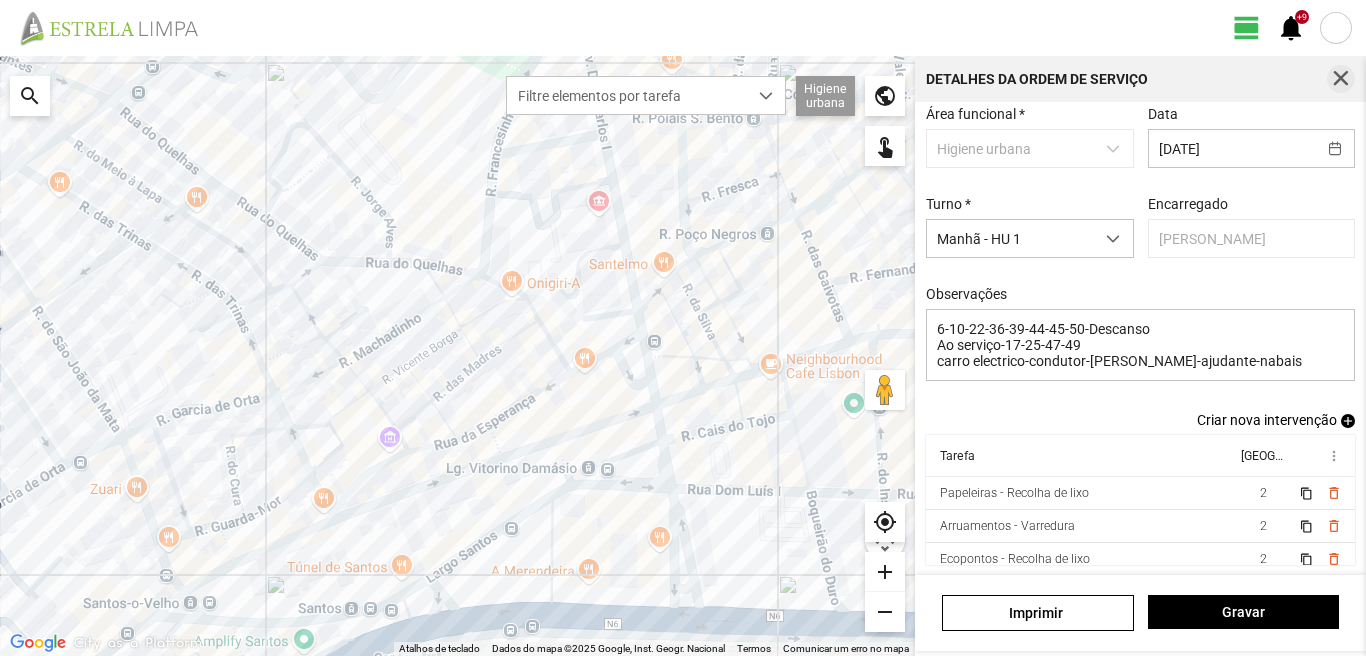 click at bounding box center [1341, 79] 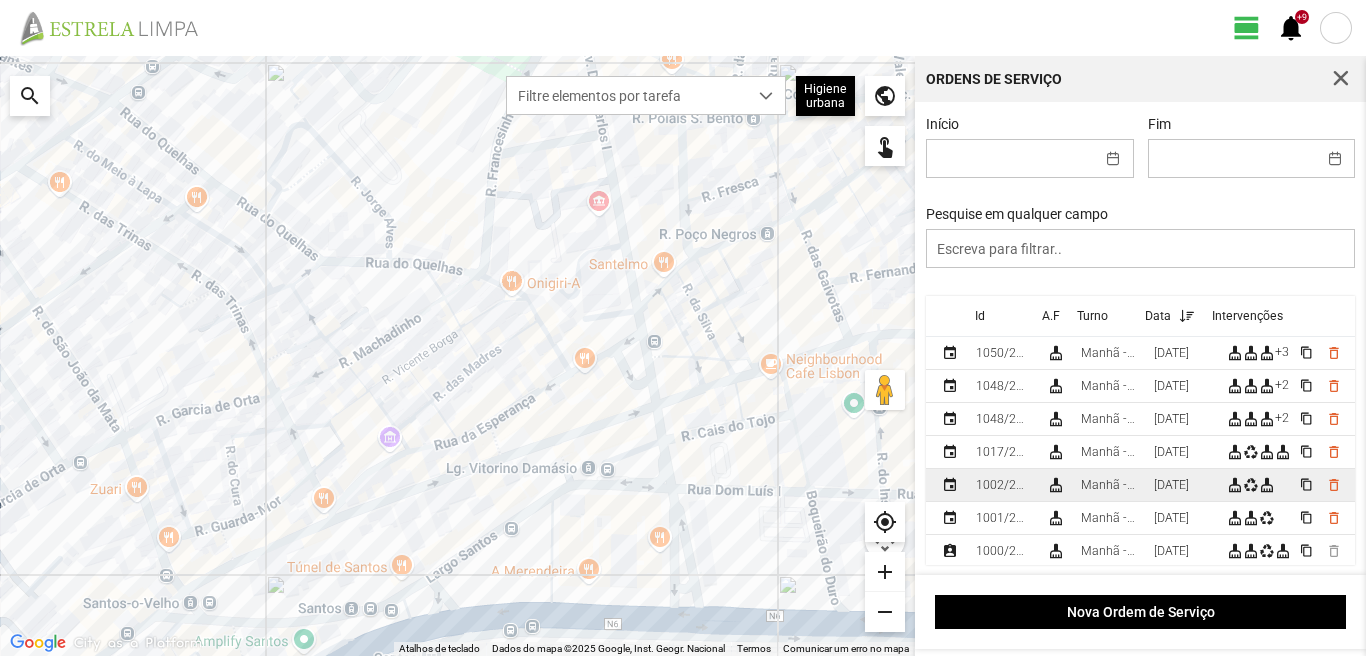 click on "[DATE]" at bounding box center [1171, 485] 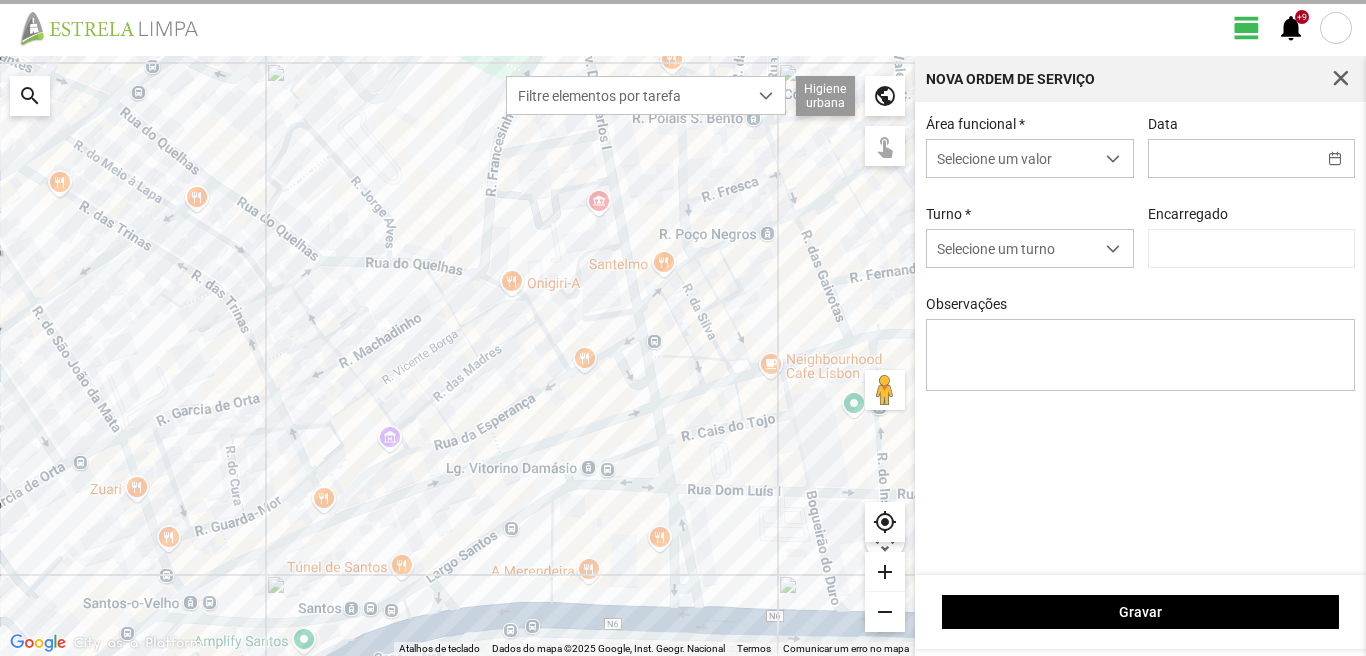 type on "[DATE]" 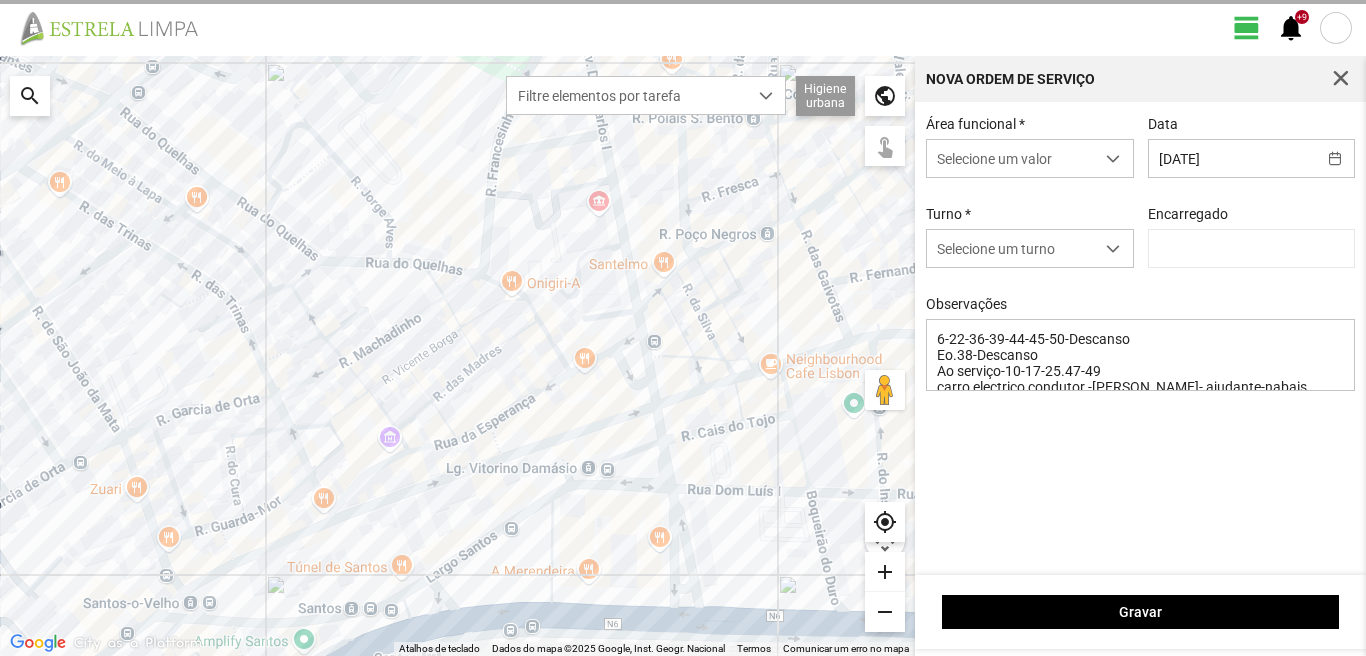 type on "[PERSON_NAME]" 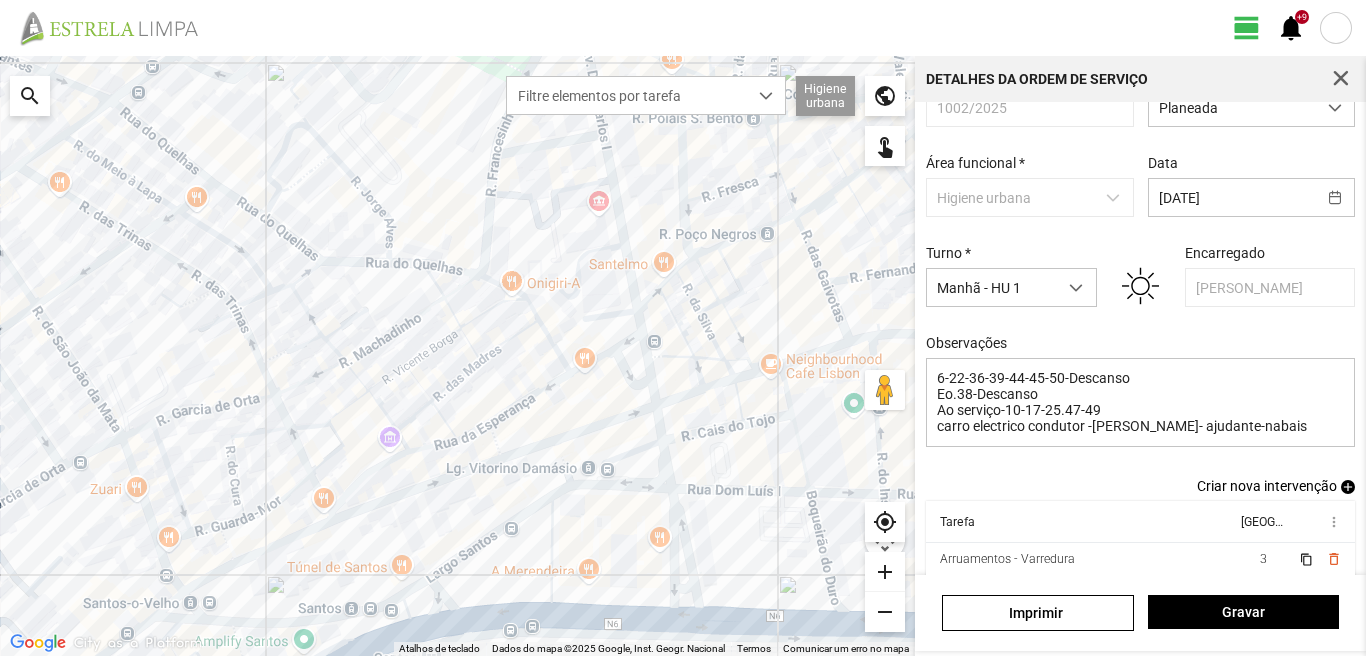 scroll, scrollTop: 100, scrollLeft: 0, axis: vertical 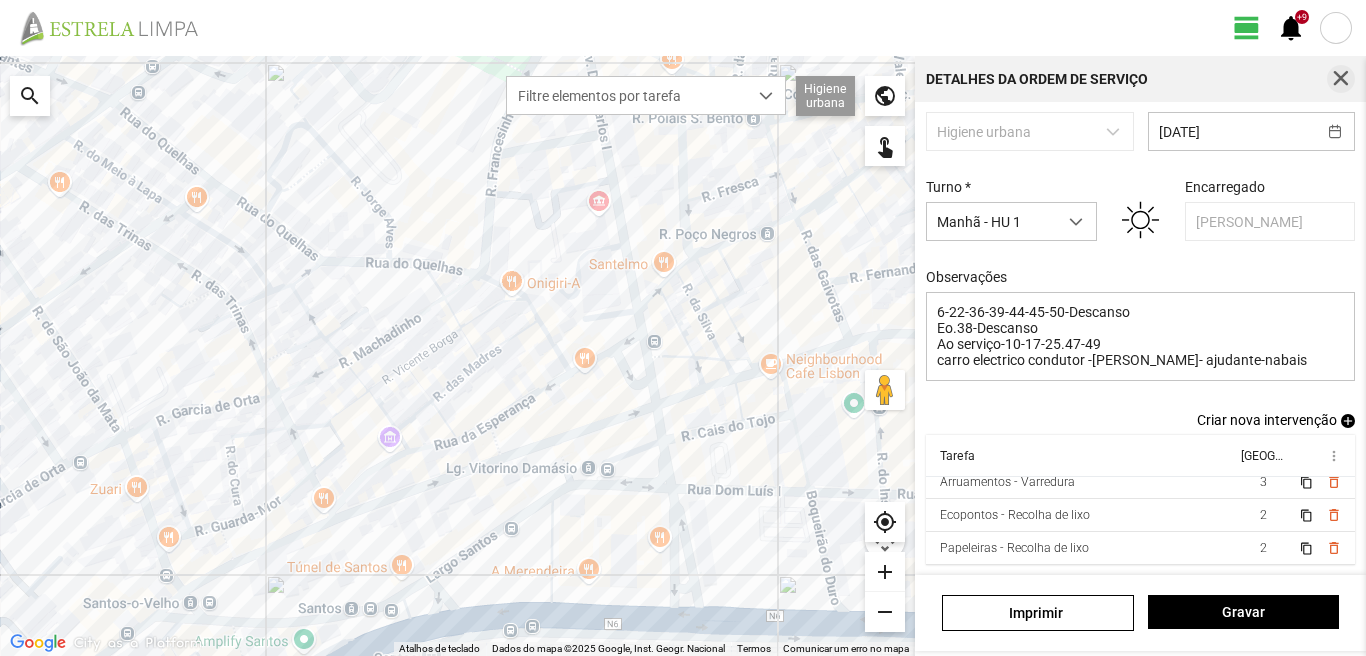 click at bounding box center [1341, 79] 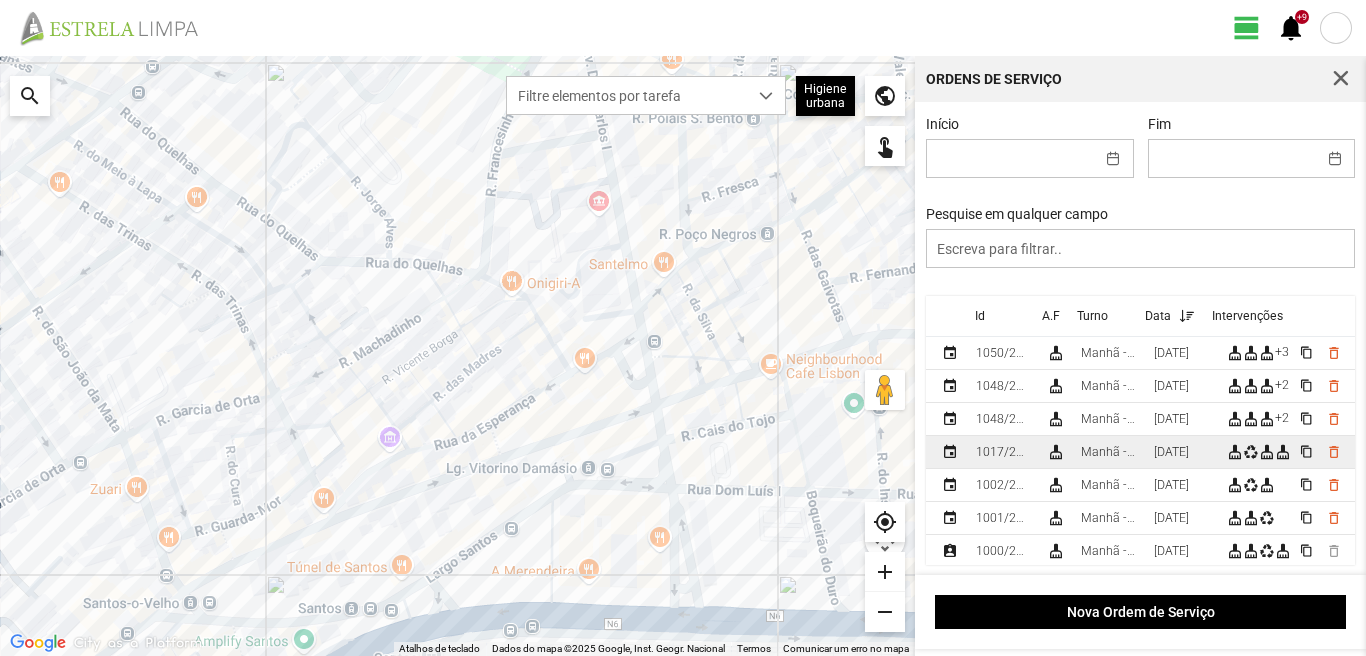 click on "[DATE]" at bounding box center (1171, 452) 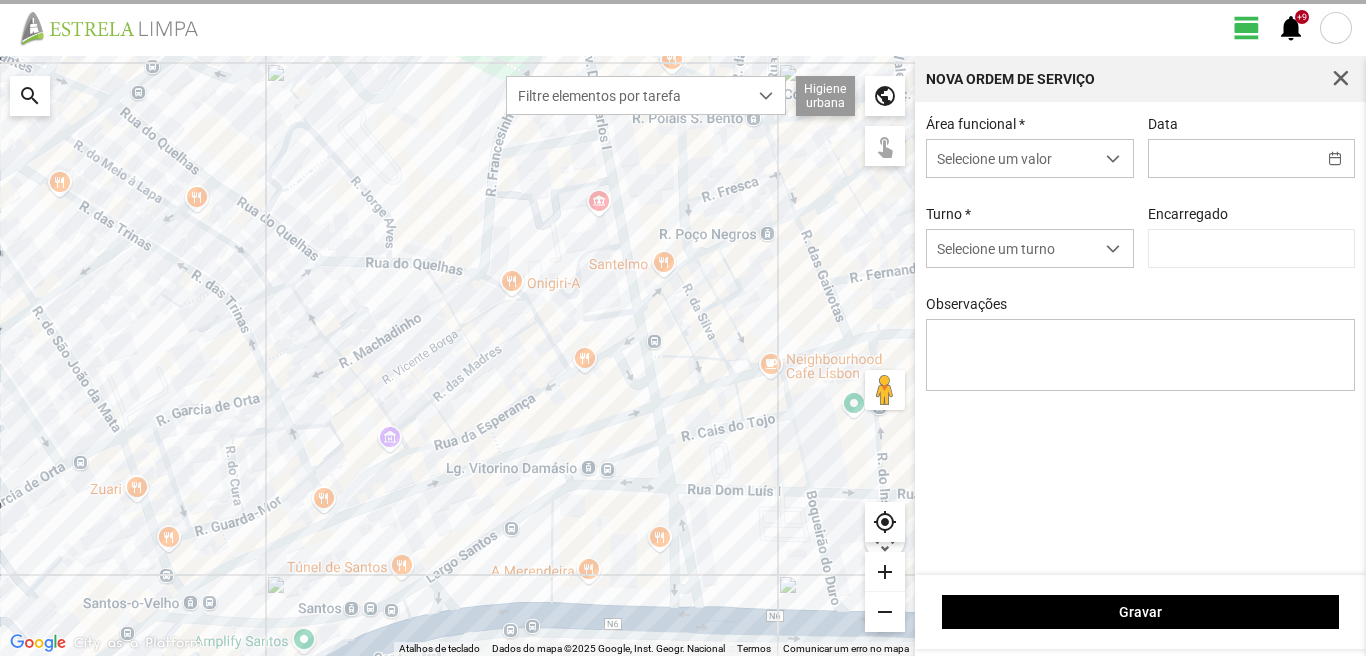 type on "[DATE]" 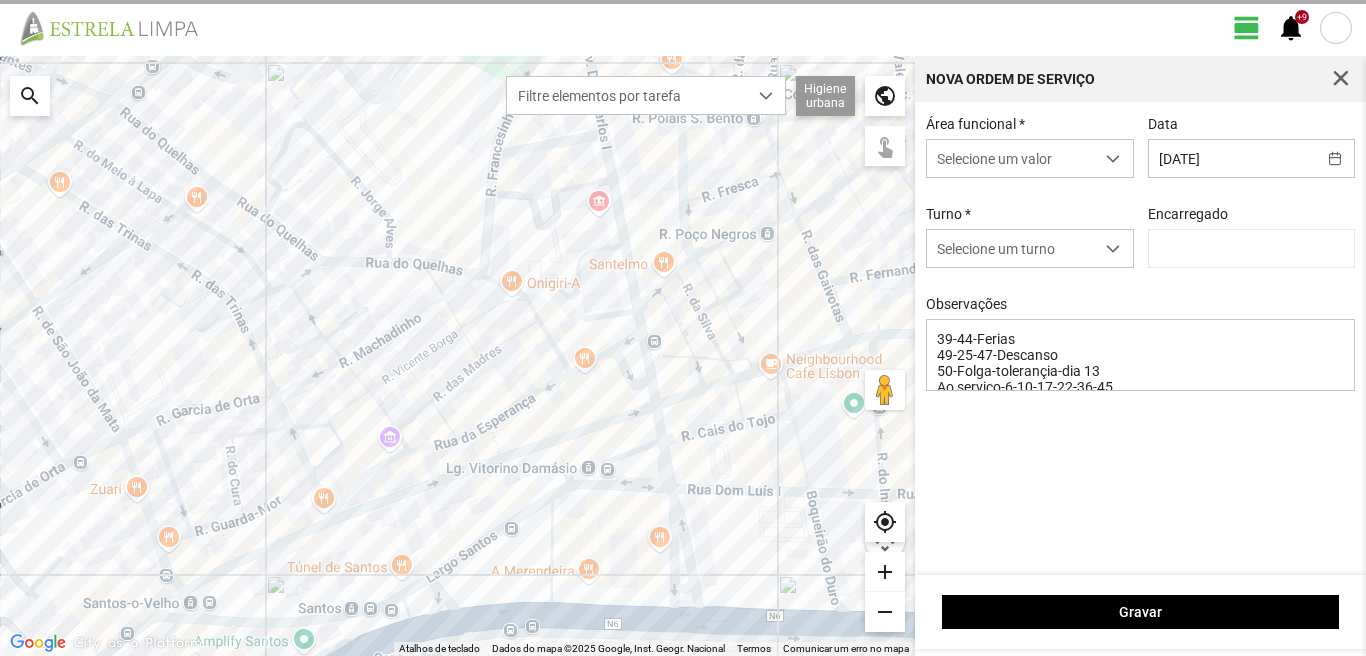 type on "[PERSON_NAME]" 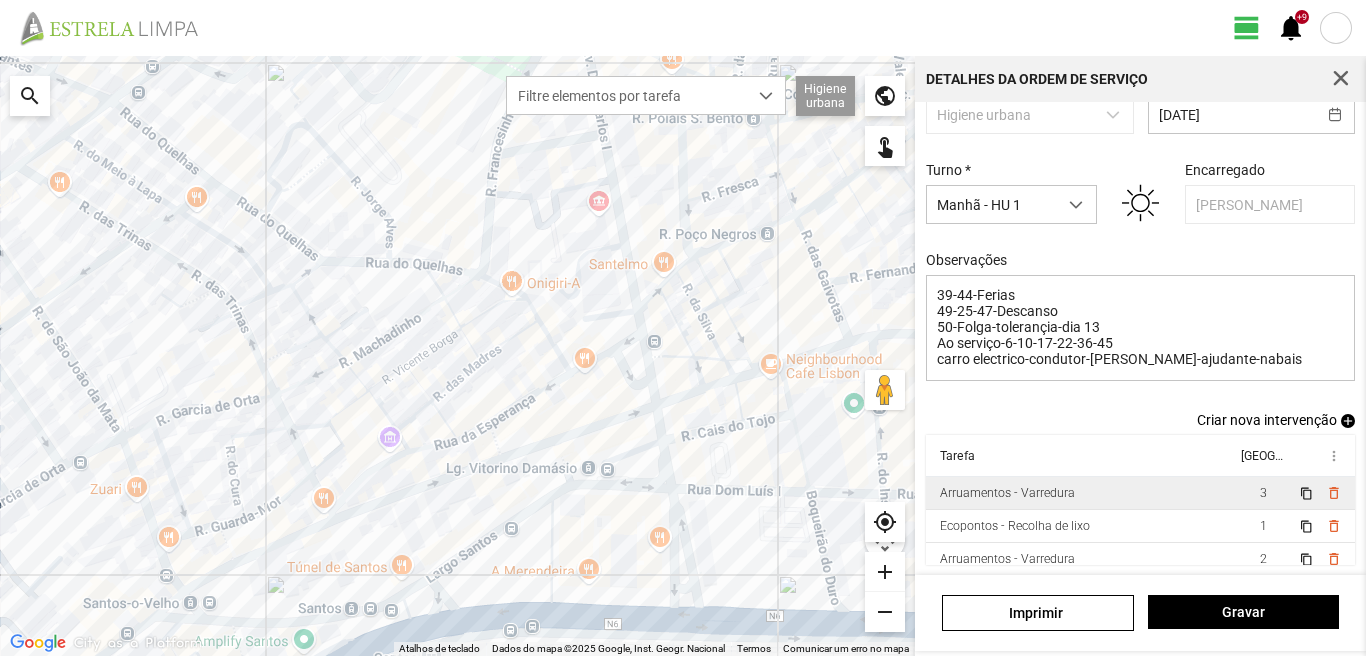 scroll, scrollTop: 143, scrollLeft: 0, axis: vertical 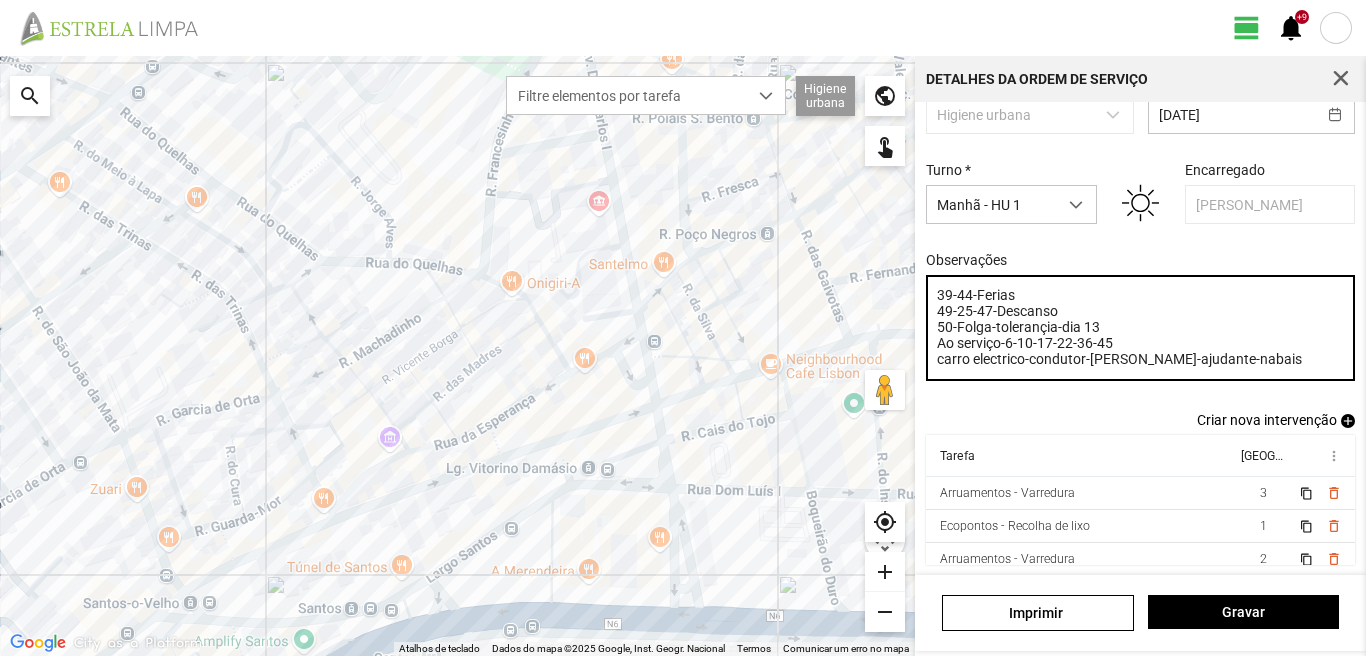 click on "39-44-Ferias
49-25-47-Descanso
50-Folga-tolerançia-dia 13
Ao serviço-6-10-17-22-36-45
carro electrico-condutor-[PERSON_NAME]-ajudante-nabais" at bounding box center (1141, 328) 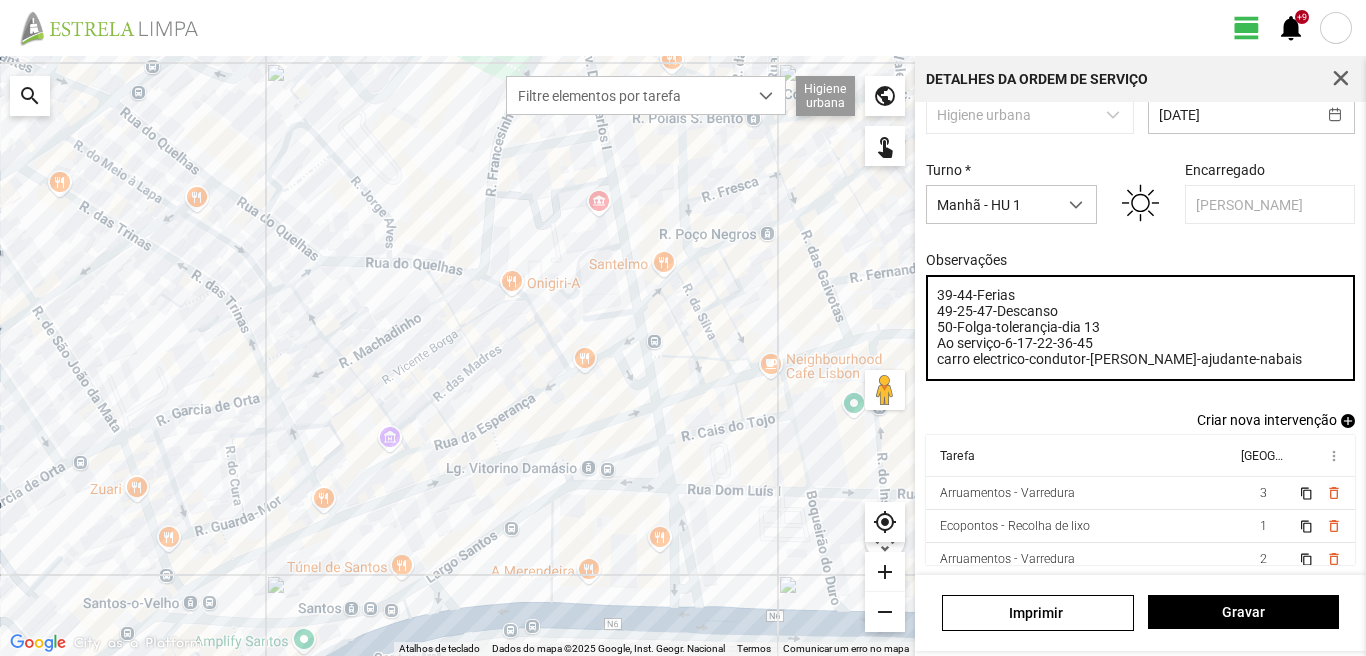 click on "39-44-Ferias
49-25-47-Descanso
50-Folga-tolerançia-dia 13
Ao serviço-6-17-22-36-45
carro electrico-condutor-[PERSON_NAME]-ajudante-nabais" at bounding box center [1141, 328] 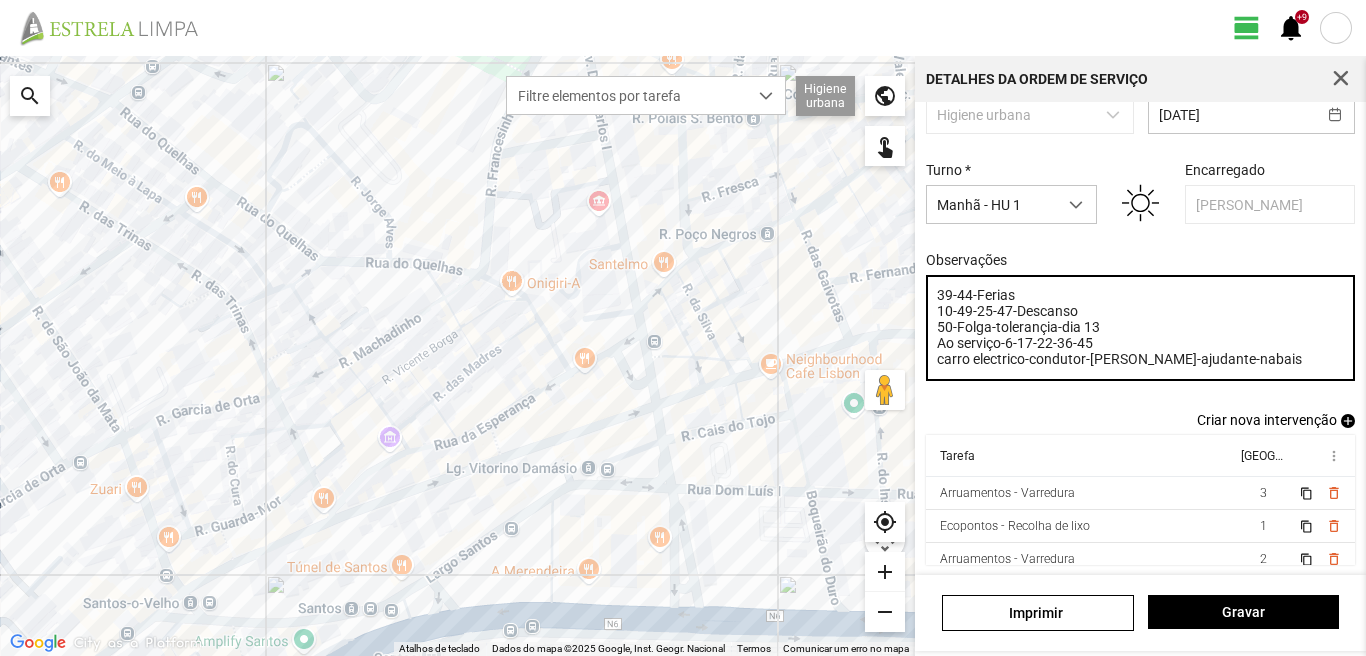 click on "39-44-Ferias
10-49-25-47-Descanso
50-Folga-tolerançia-dia 13
Ao serviço-6-17-22-36-45
carro electrico-condutor-[PERSON_NAME]-ajudante-nabais" at bounding box center (1141, 328) 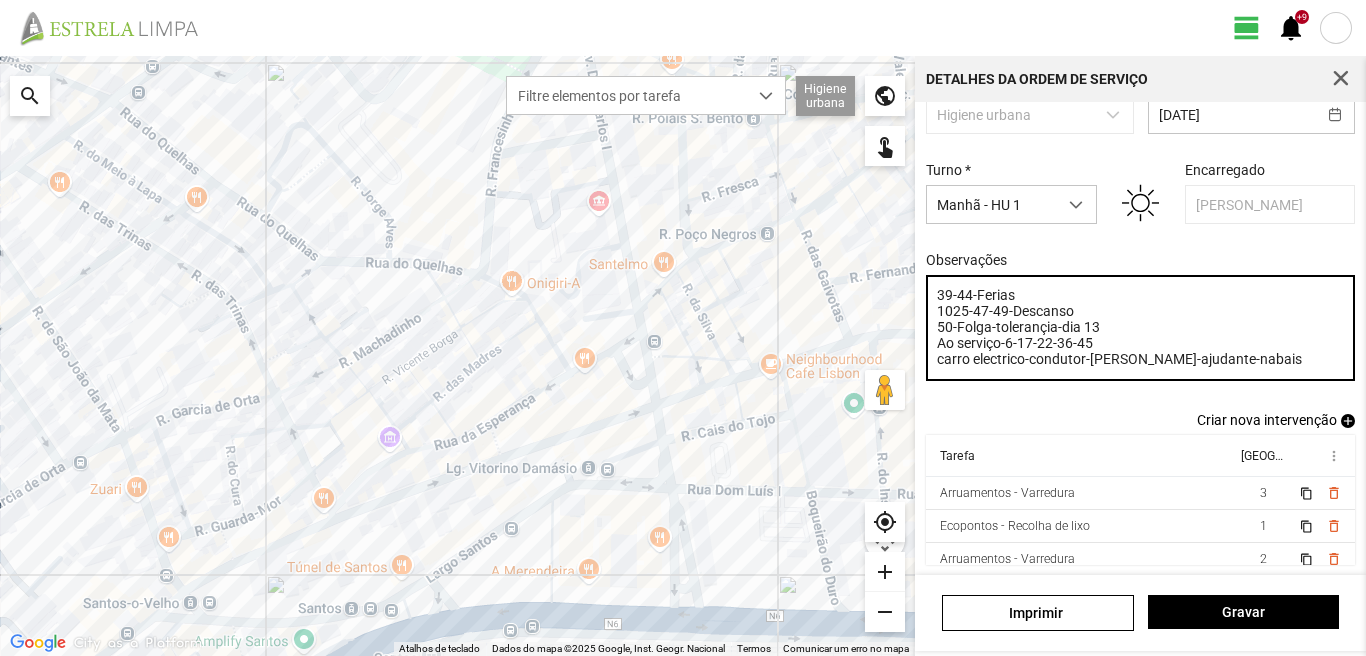 click on "39-44-Ferias
1025-47-49-Descanso
50-Folga-tolerançia-dia 13
Ao serviço-6-17-22-36-45
carro electrico-condutor-[PERSON_NAME]-ajudante-nabais" at bounding box center [1141, 328] 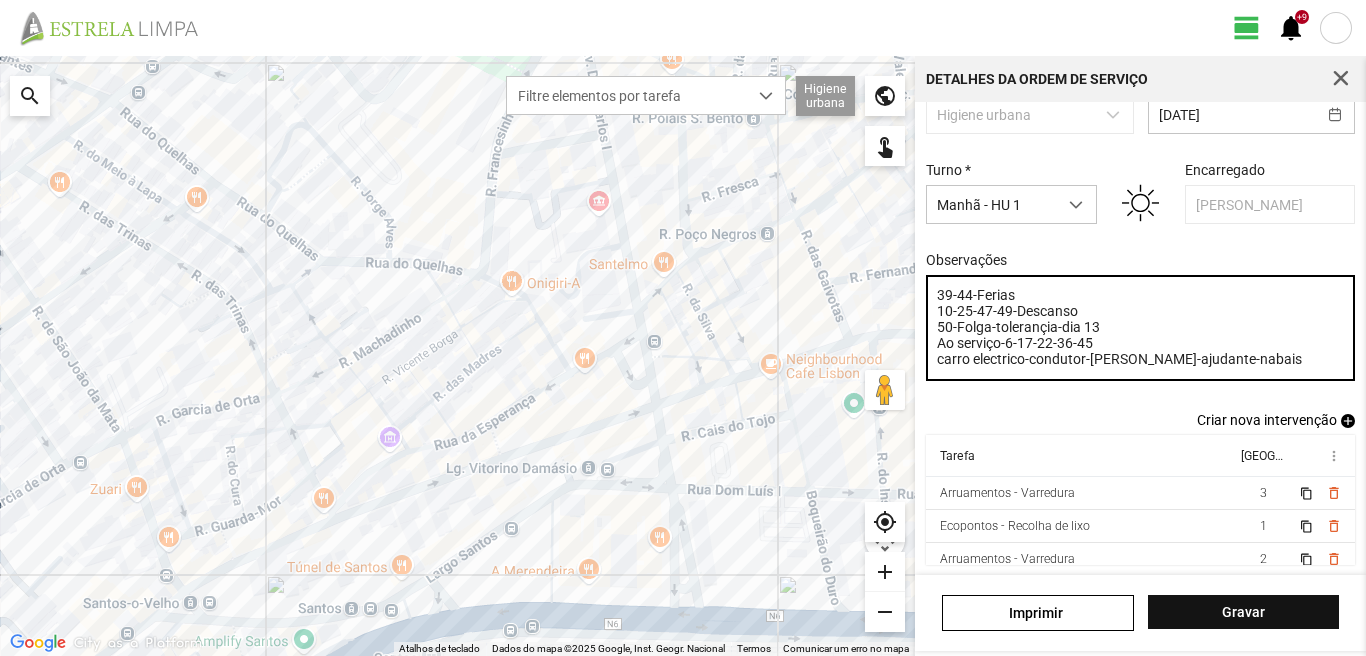 type on "39-44-Ferias
10-25-47-49-Descanso
50-Folga-tolerançia-dia 13
Ao serviço-6-17-22-36-45
carro electrico-condutor-[PERSON_NAME]-ajudante-nabais" 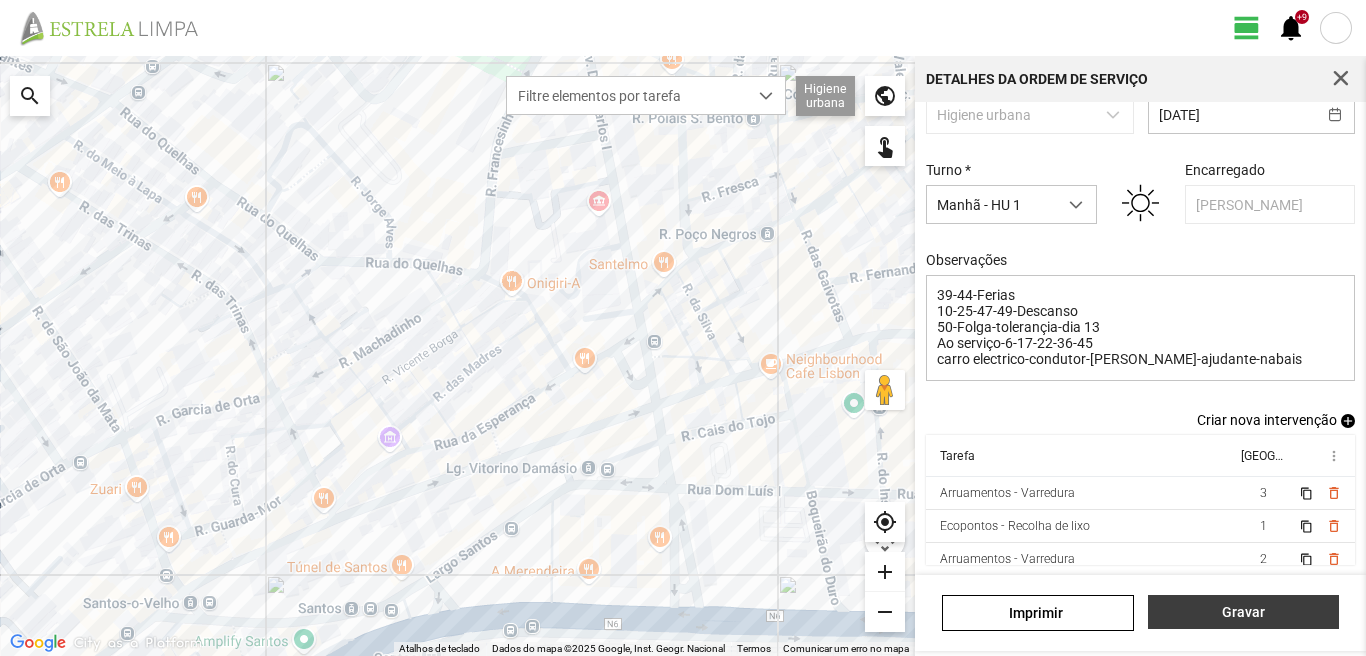click on "Gravar" at bounding box center [1243, 612] 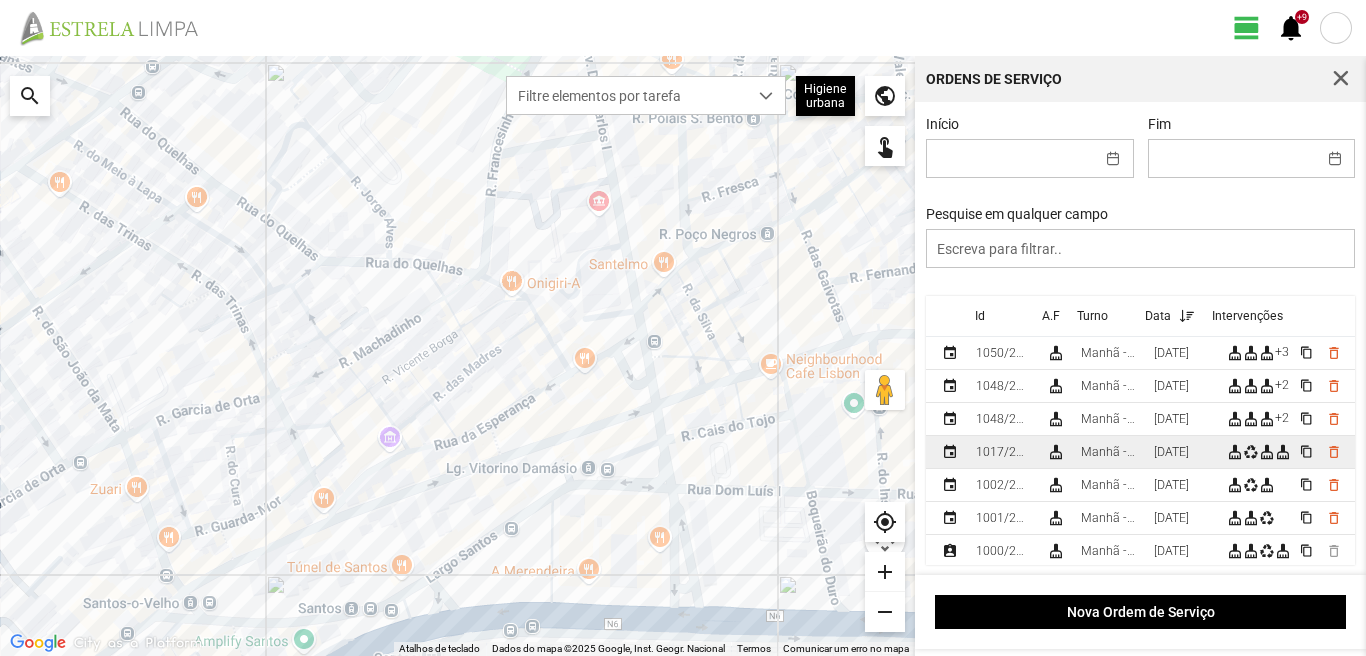 click on "[DATE]" at bounding box center (1171, 452) 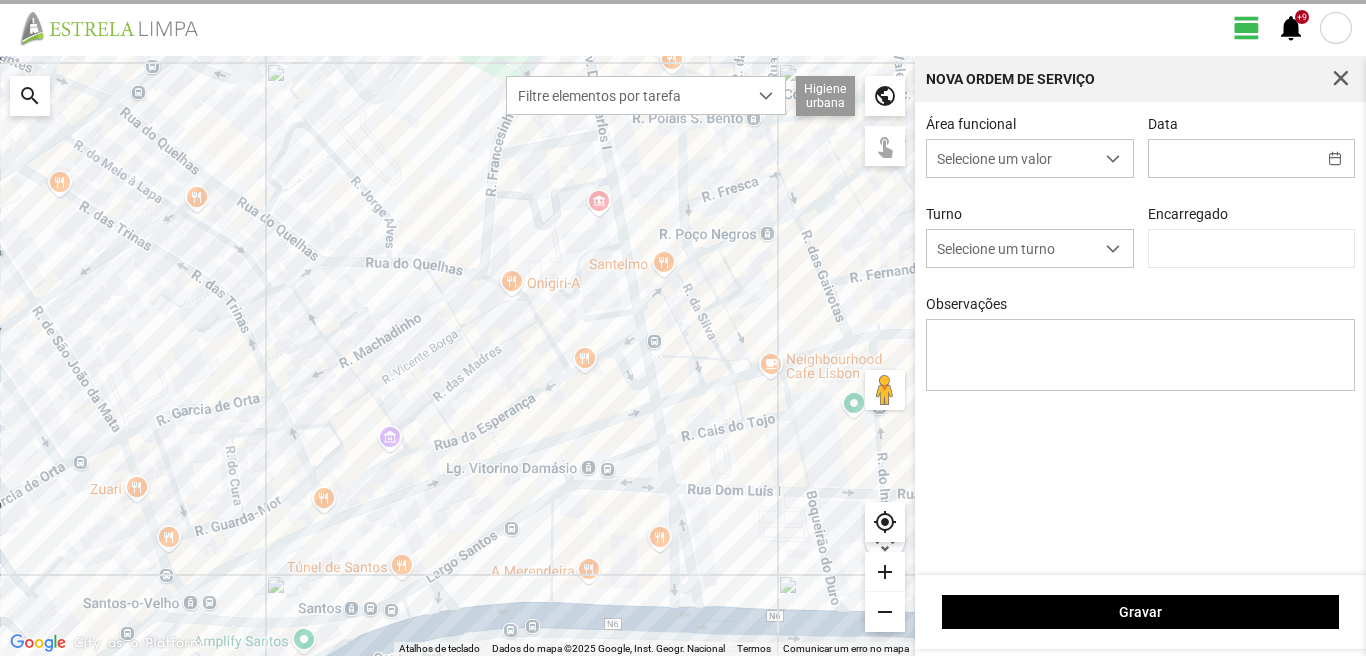 type on "[DATE]" 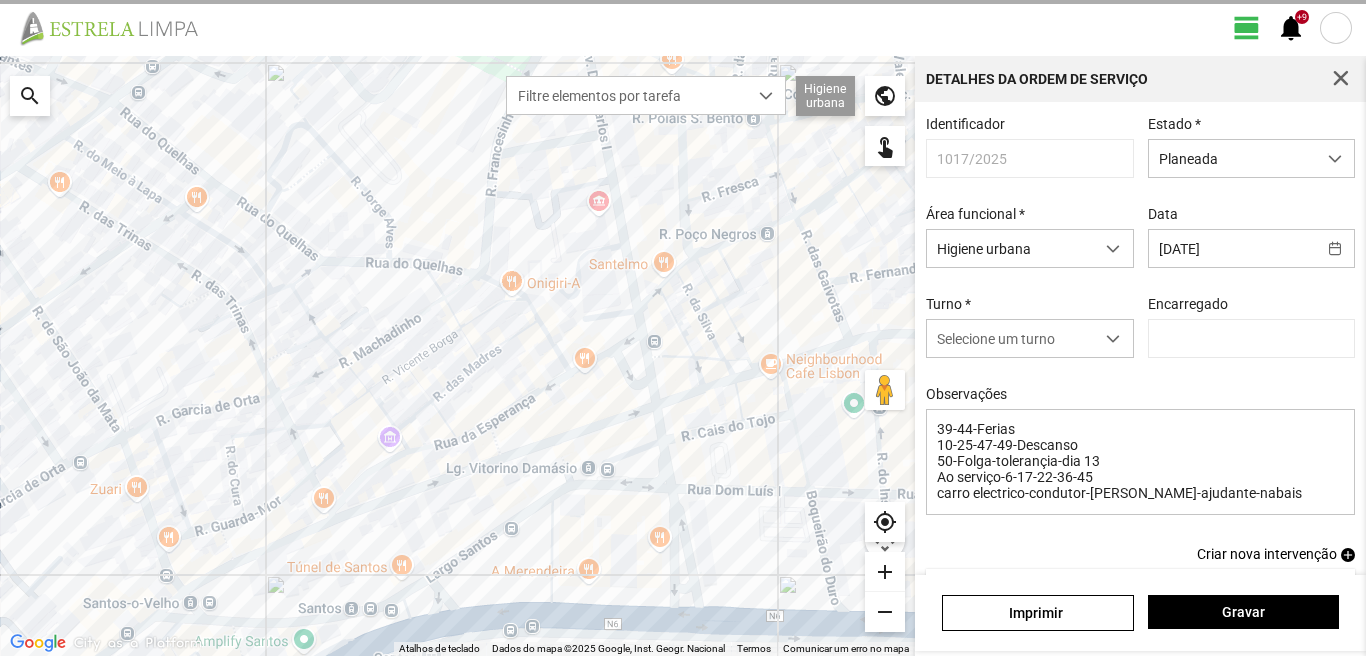 type on "[PERSON_NAME]" 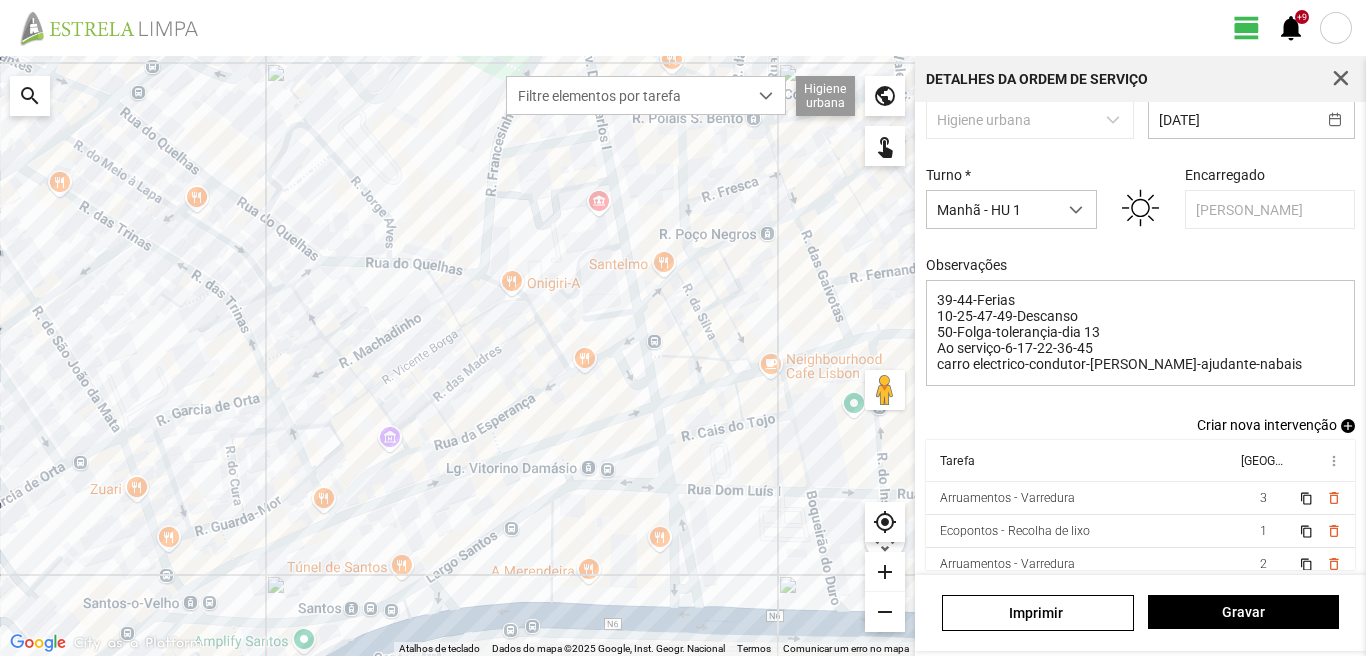 scroll, scrollTop: 143, scrollLeft: 0, axis: vertical 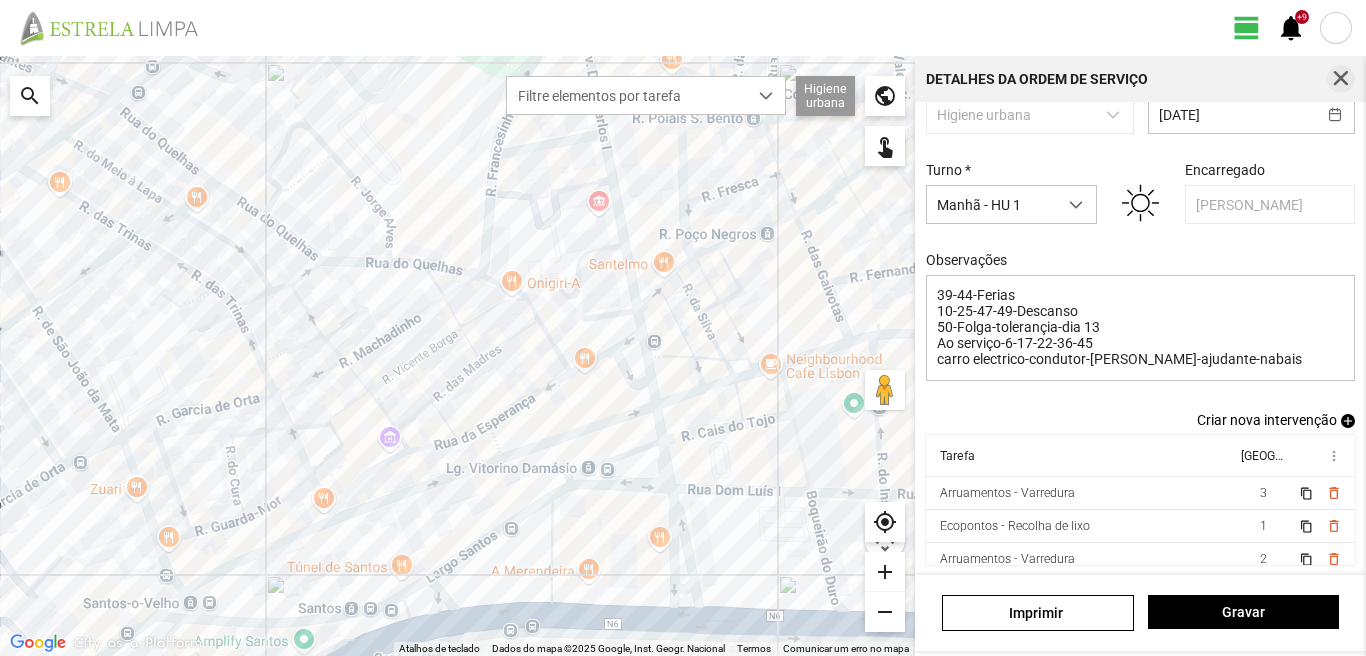 click at bounding box center (1341, 79) 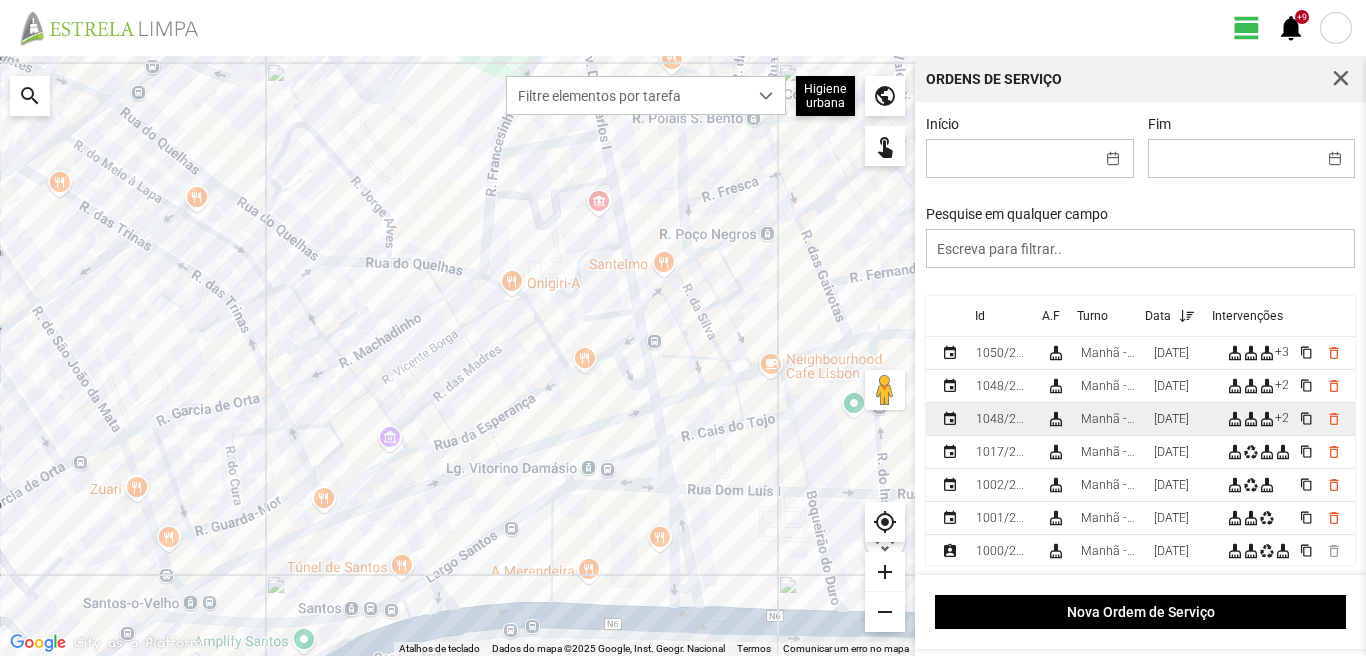 click on "[DATE]" at bounding box center (1171, 419) 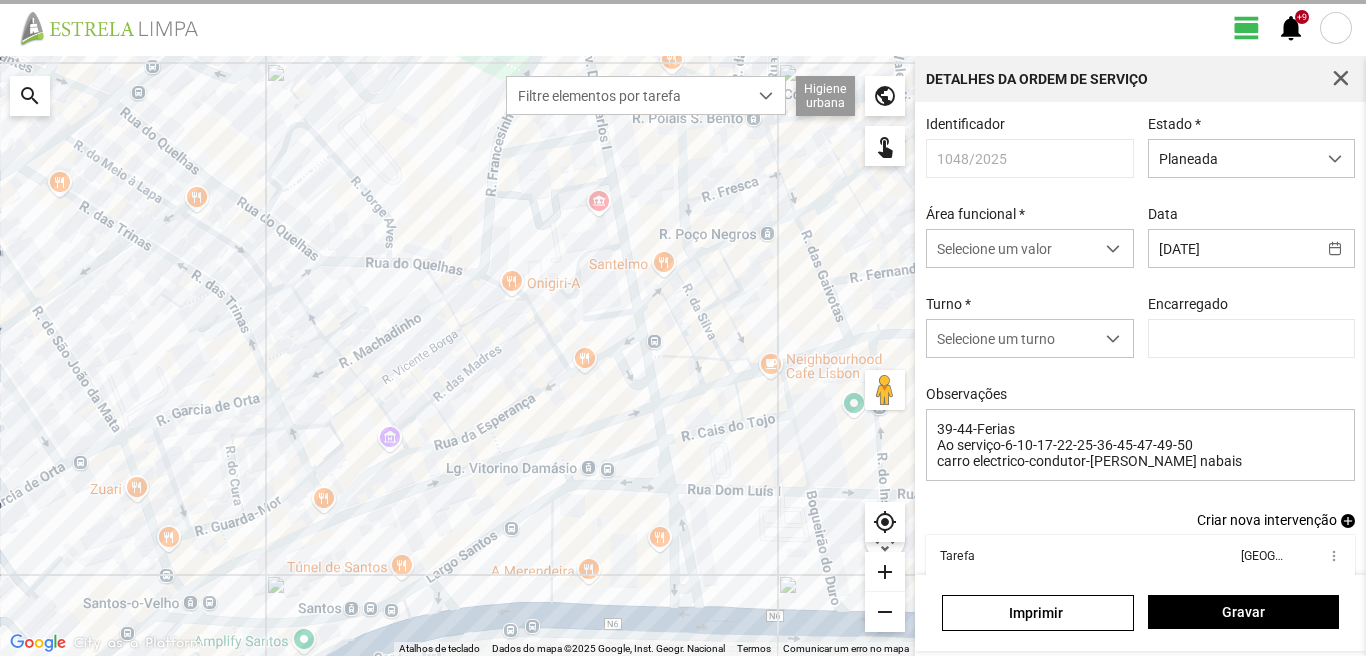 type on "[PERSON_NAME]" 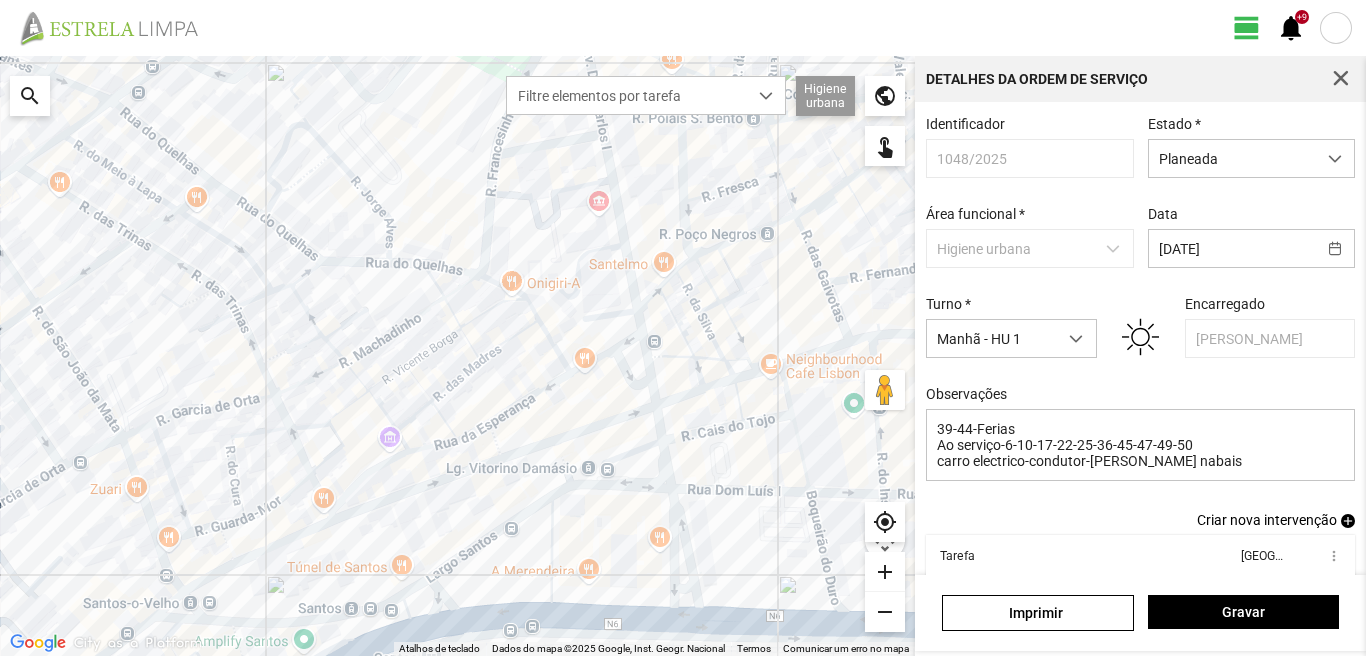 scroll, scrollTop: 77, scrollLeft: 0, axis: vertical 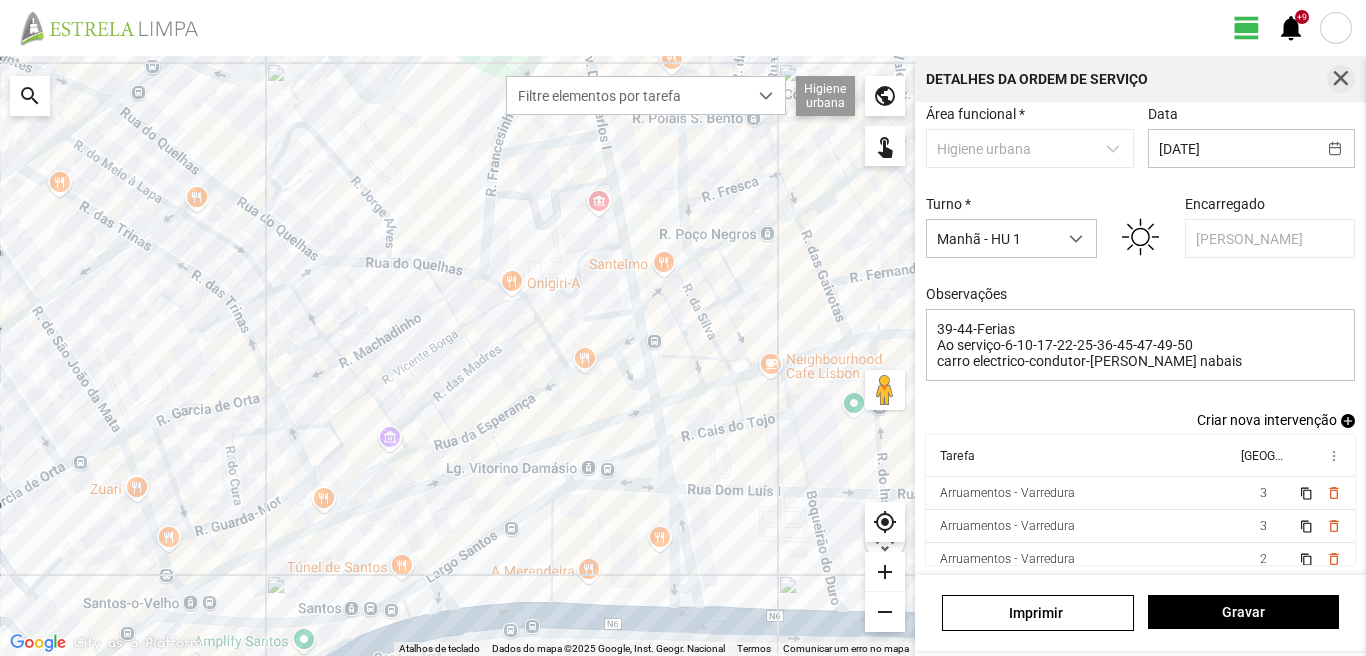 click on "Detalhes da Ordem de Serviço" at bounding box center (1140, 79) 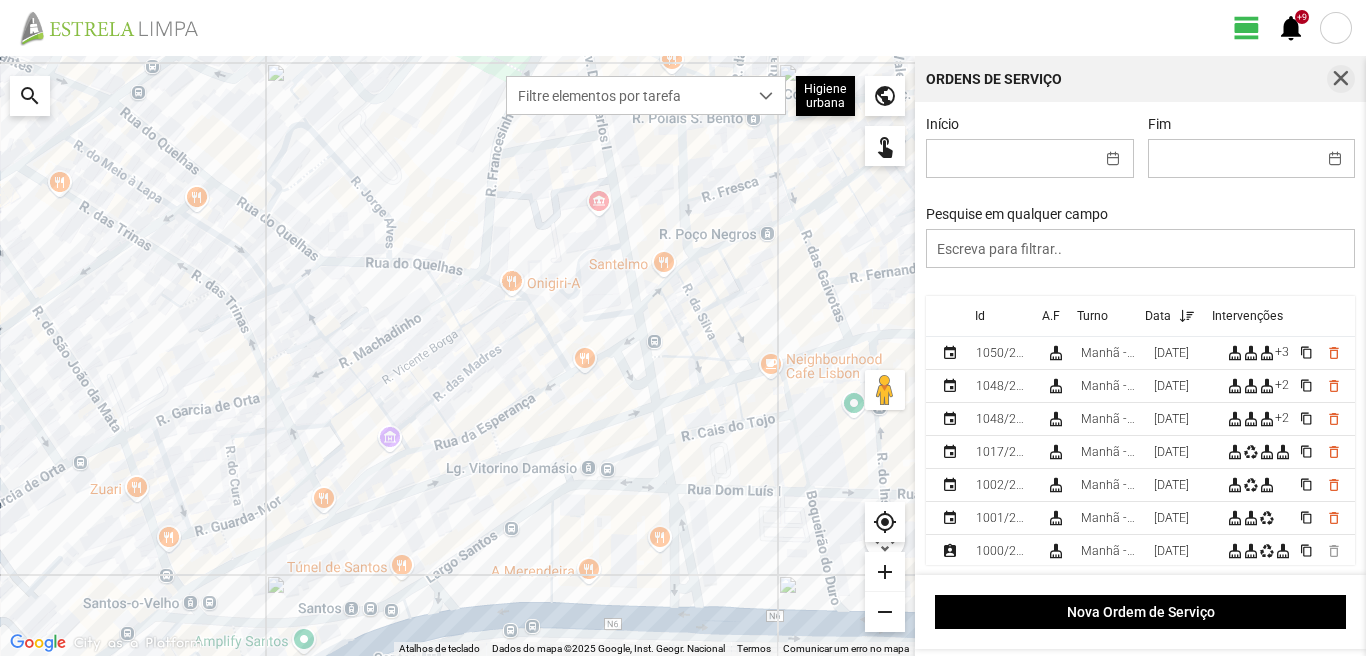 click at bounding box center [1341, 79] 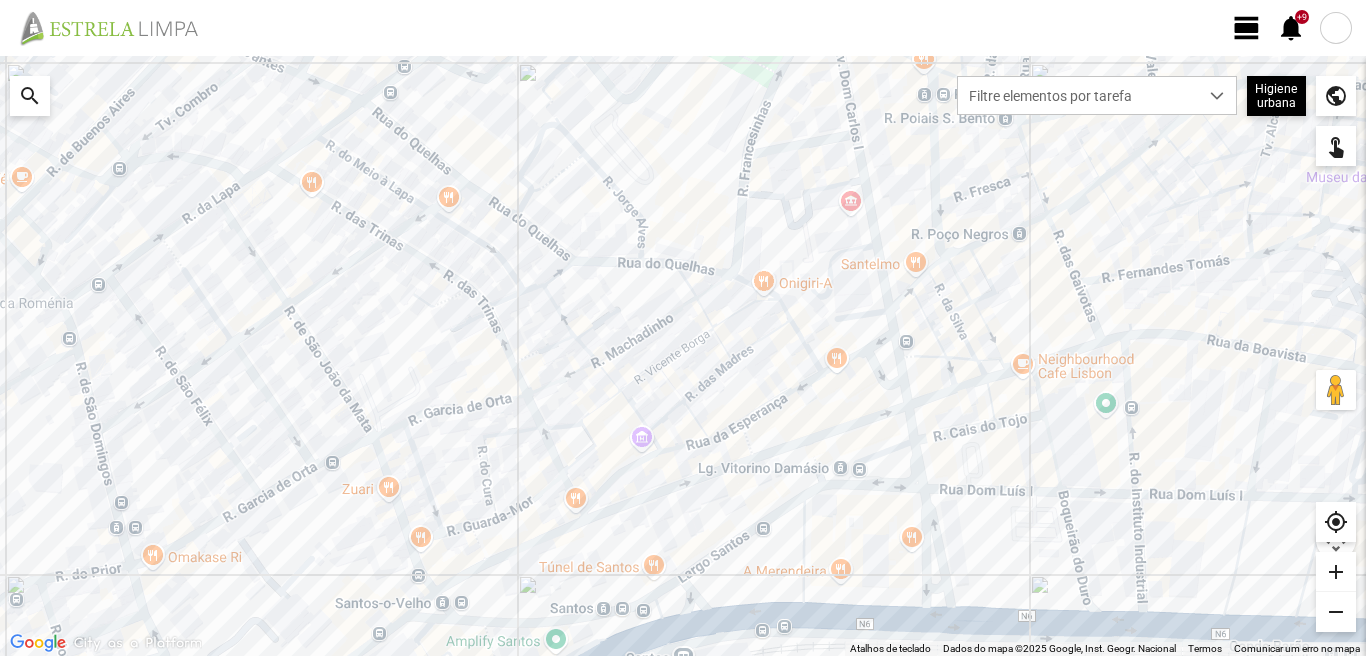 click on "view_day" 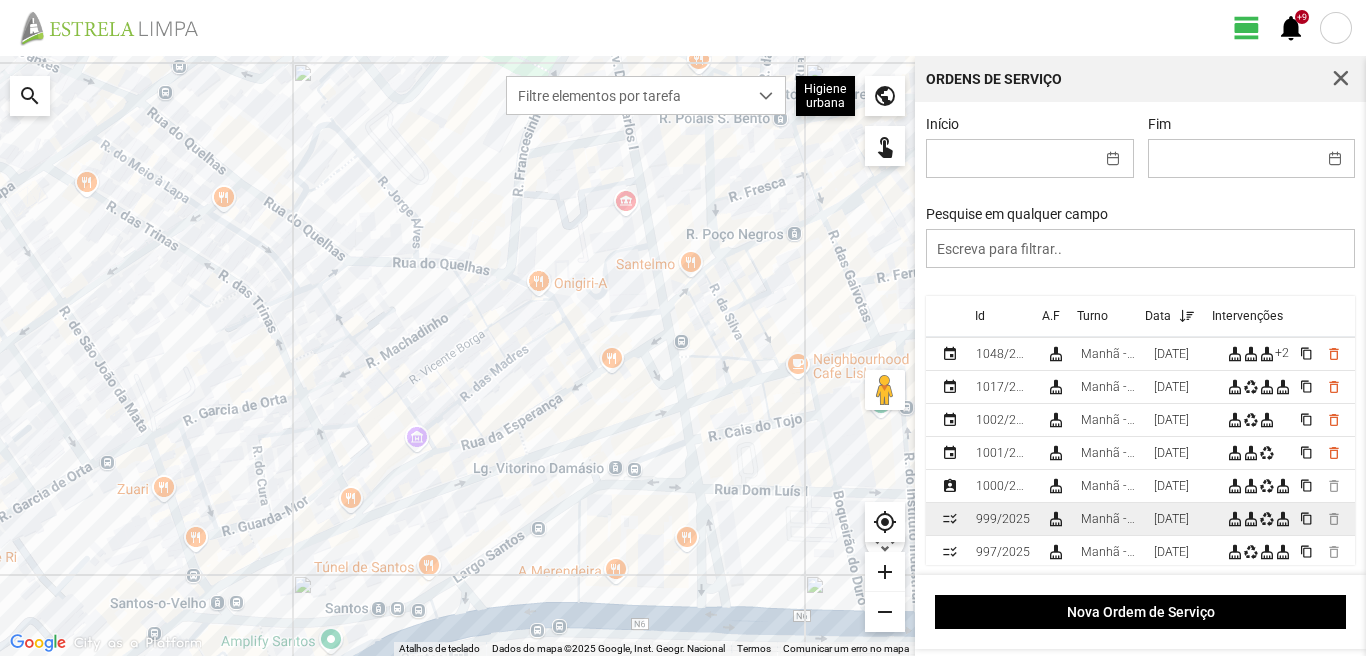 scroll, scrollTop: 100, scrollLeft: 0, axis: vertical 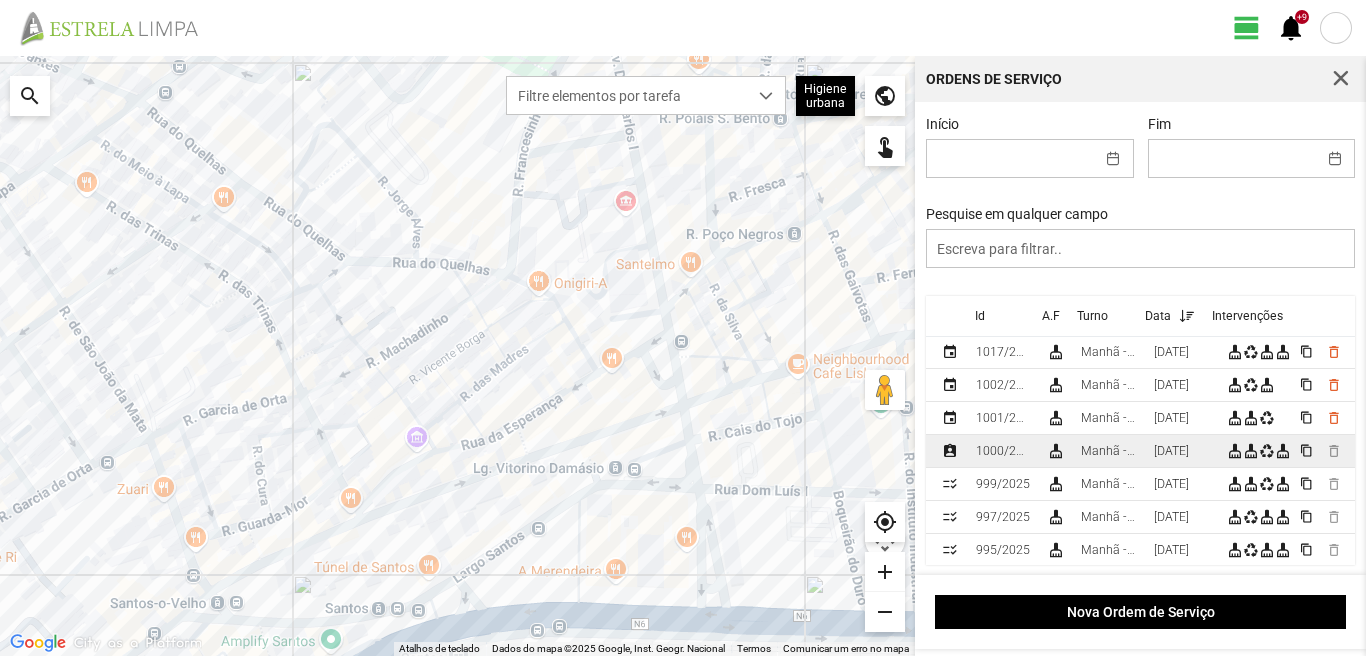 click on "[DATE]" at bounding box center [1171, 451] 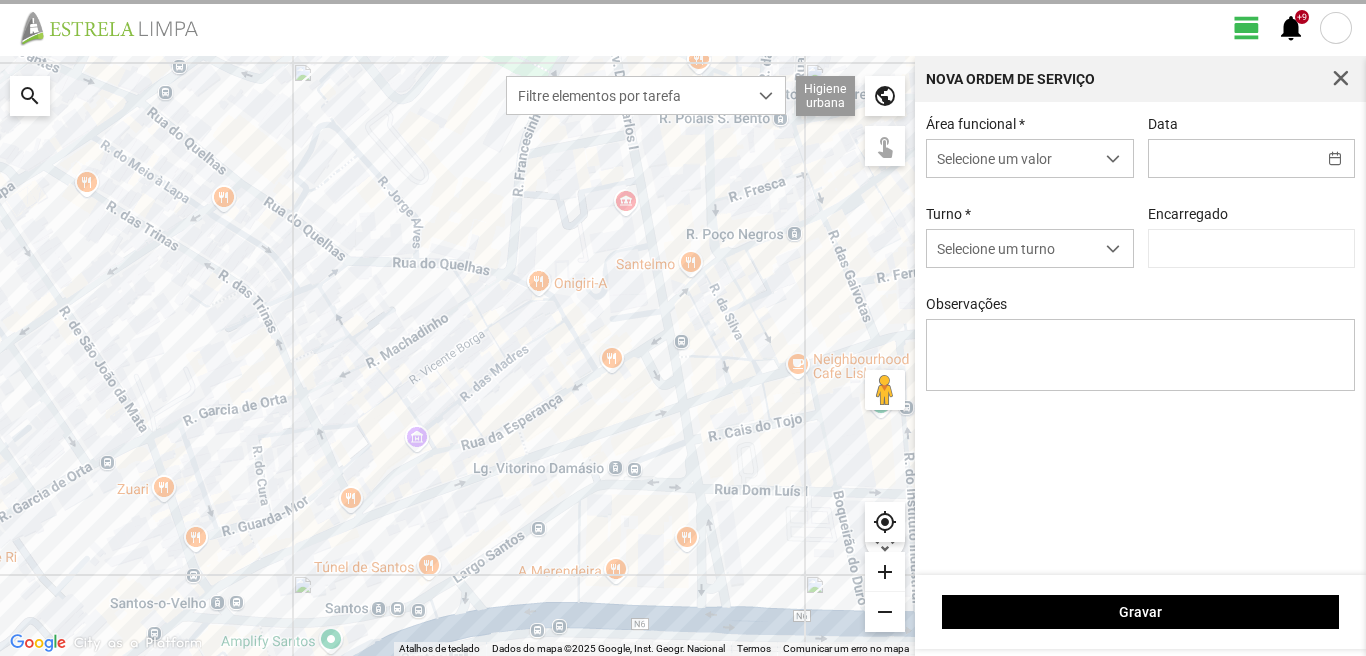 type on "[DATE]" 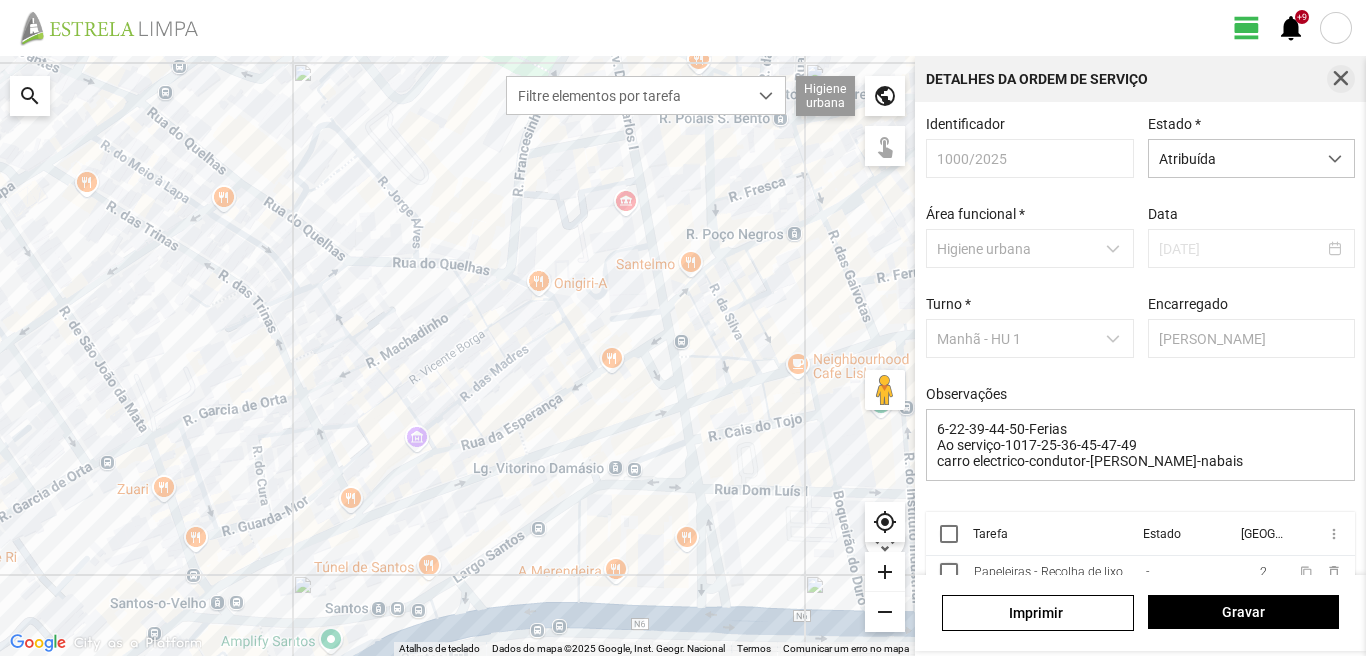 click at bounding box center (1341, 79) 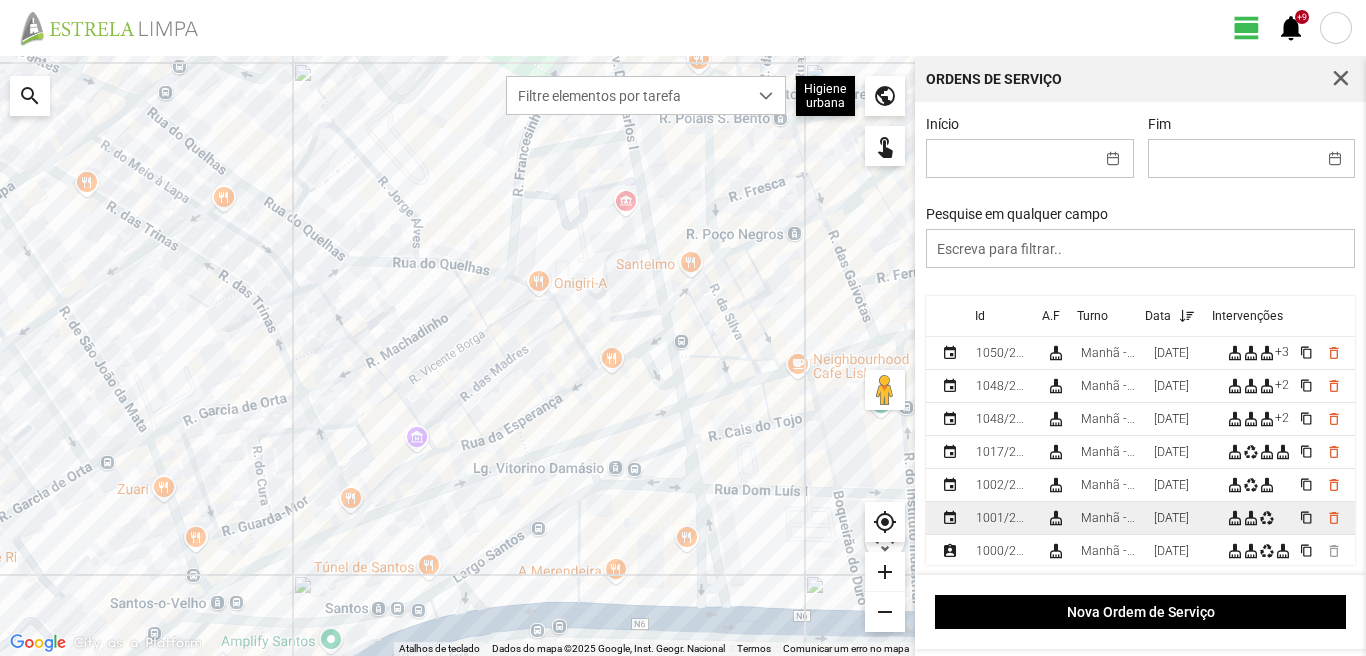 click on "[DATE]" at bounding box center [1171, 518] 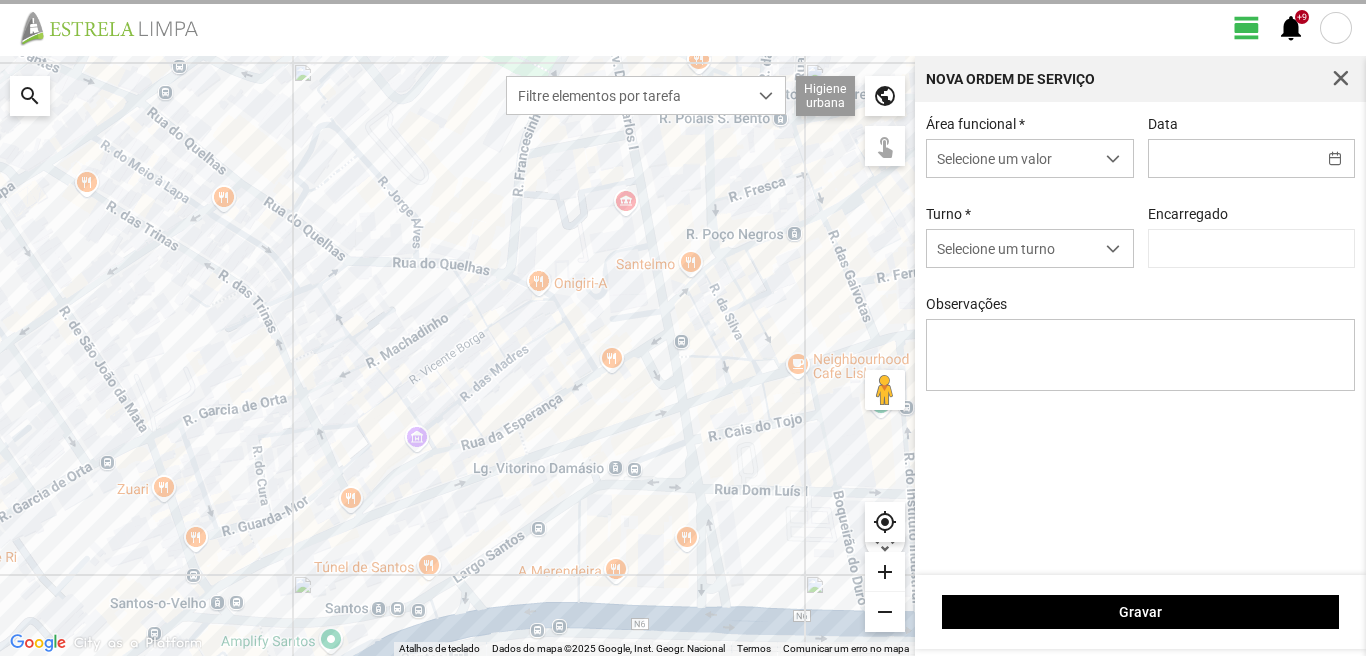 type on "[DATE]" 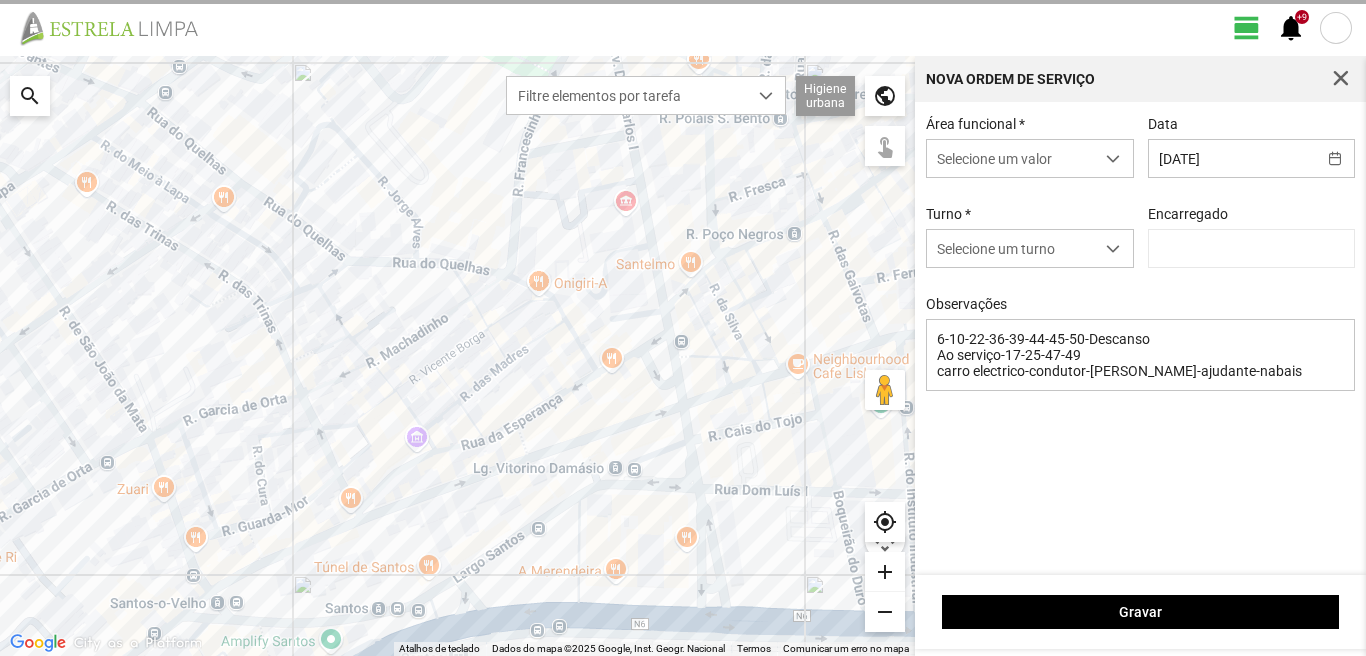 type on "[PERSON_NAME]" 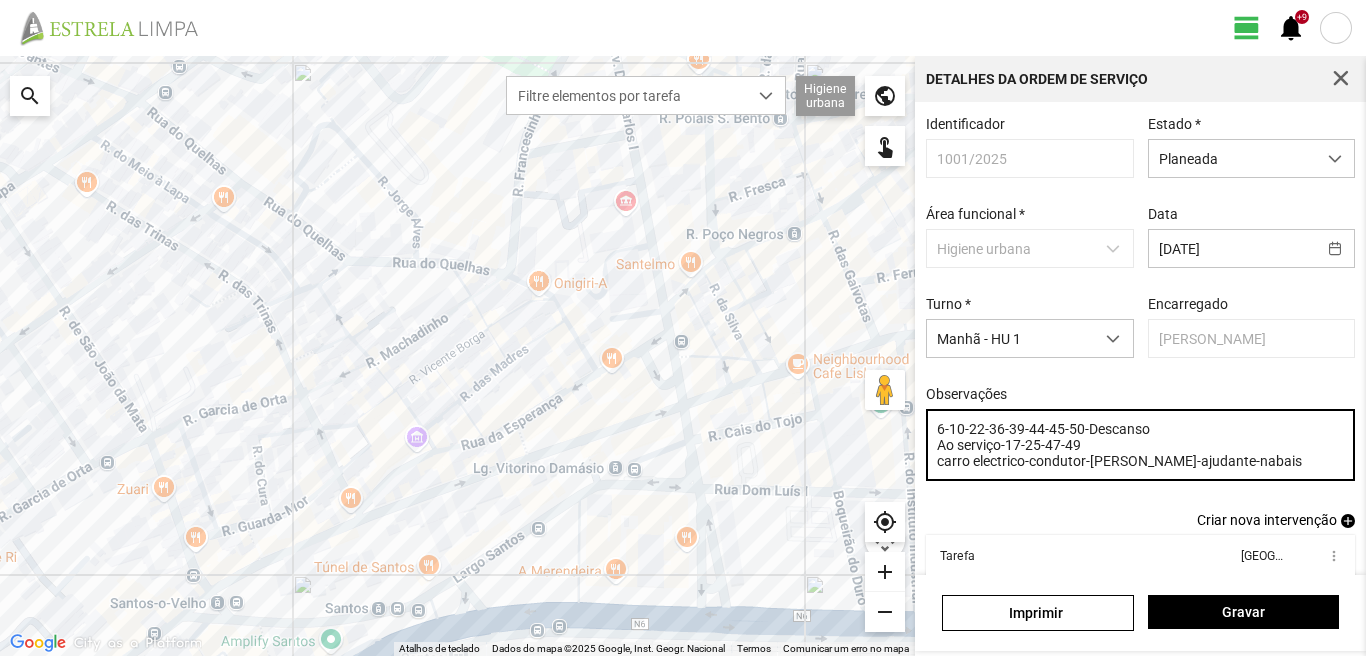 click on "6-10-22-36-39-44-45-50-Descanso
Ao serviço-17-25-47-49
carro electrico-condutor-[PERSON_NAME]-ajudante-nabais" at bounding box center (1141, 445) 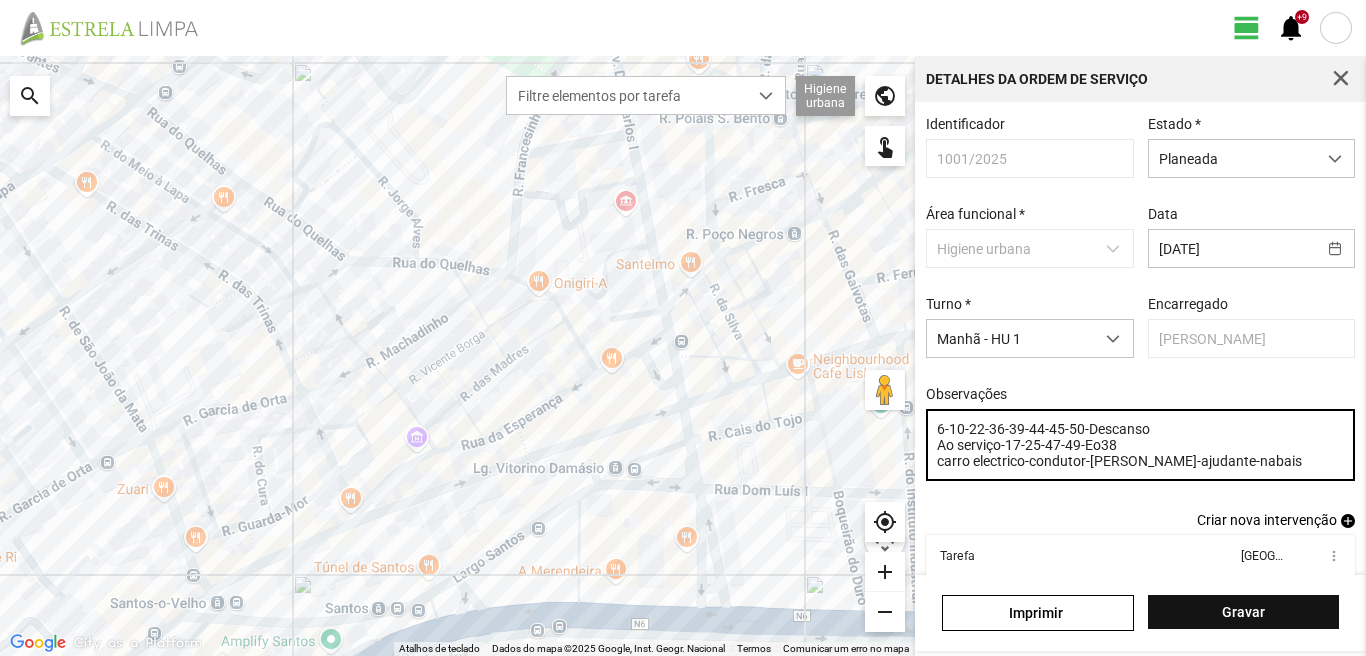 type on "6-10-22-36-39-44-45-50-Descanso
Ao serviço-17-25-47-49-Eo38
carro electrico-condutor-[PERSON_NAME]-ajudante-nabais" 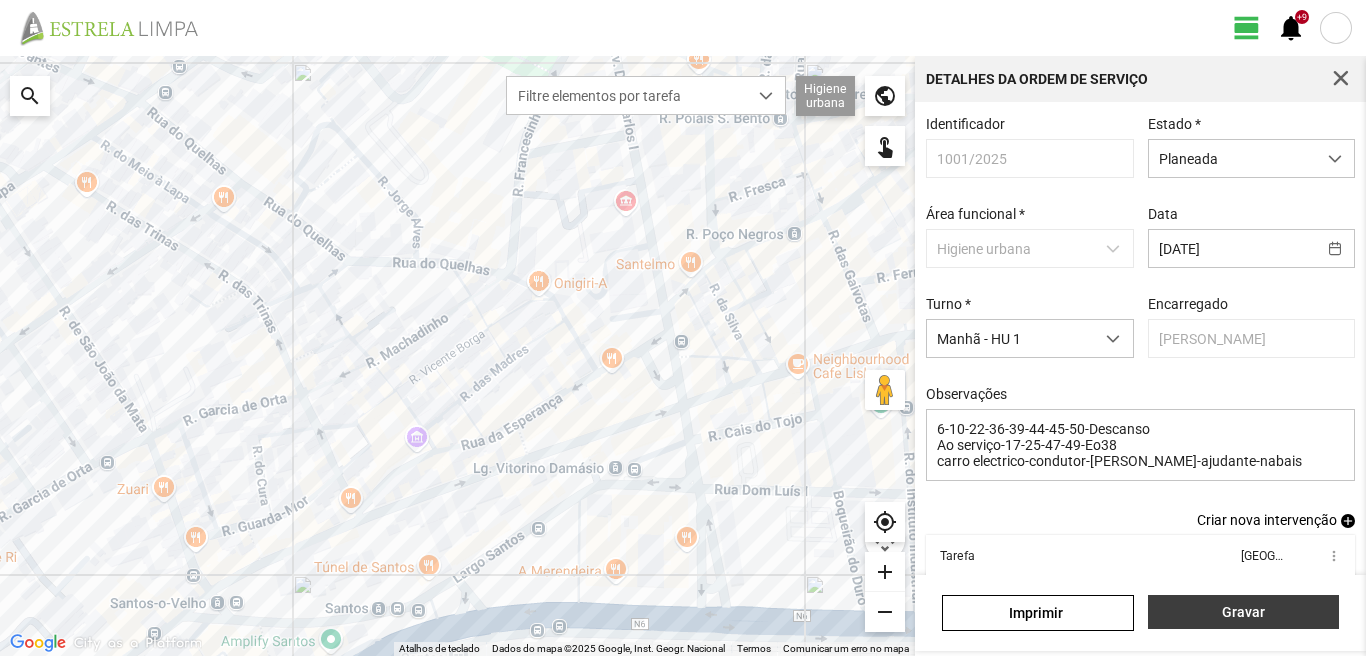 click on "Gravar" at bounding box center (1243, 612) 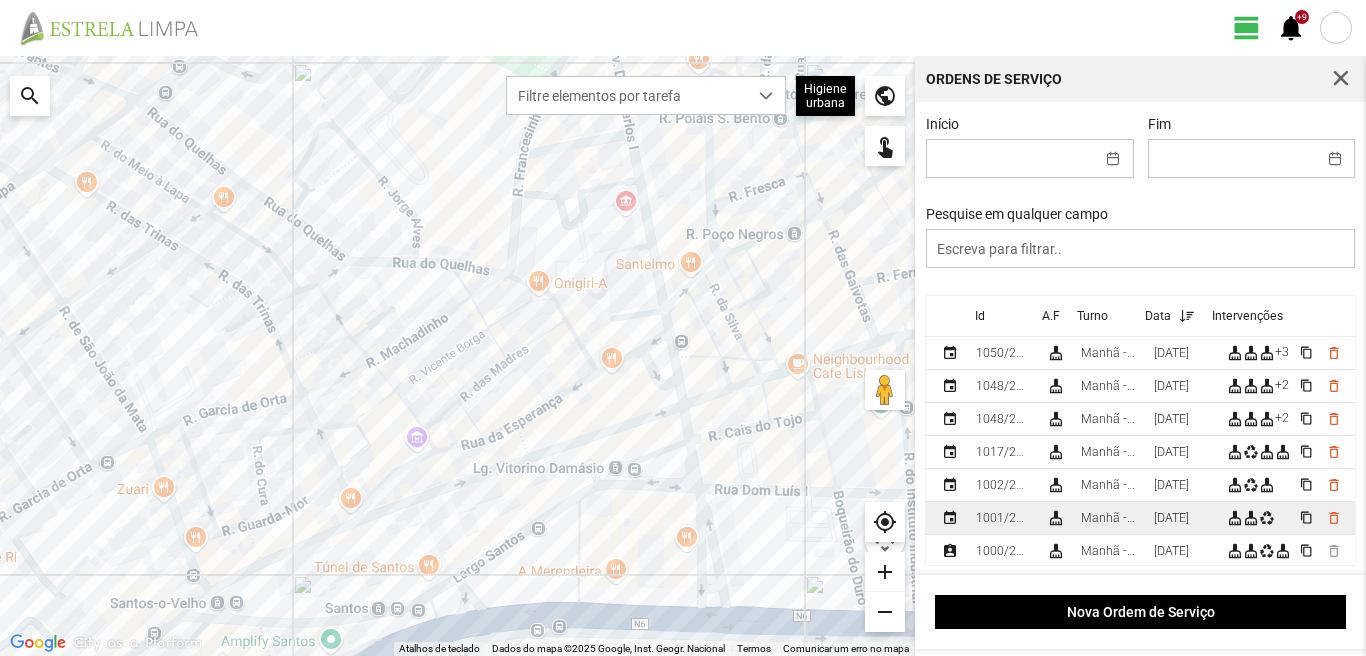 click on "[DATE]" at bounding box center (1171, 518) 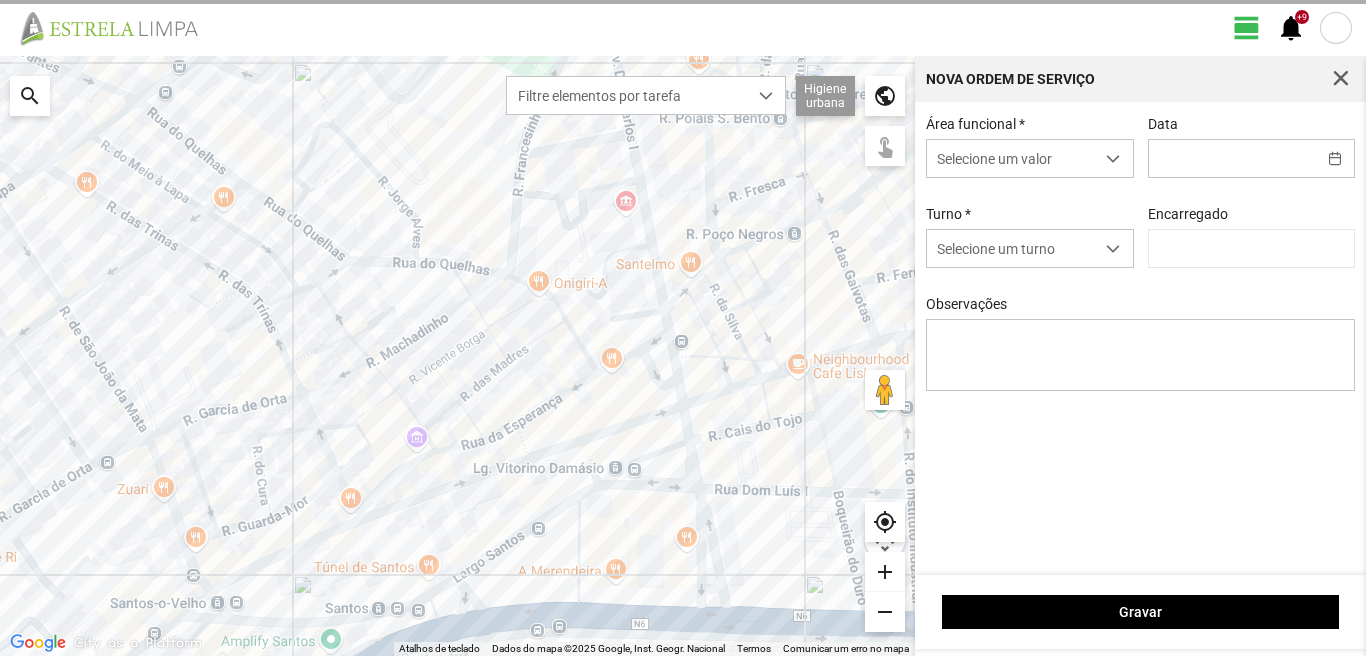 type on "[DATE]" 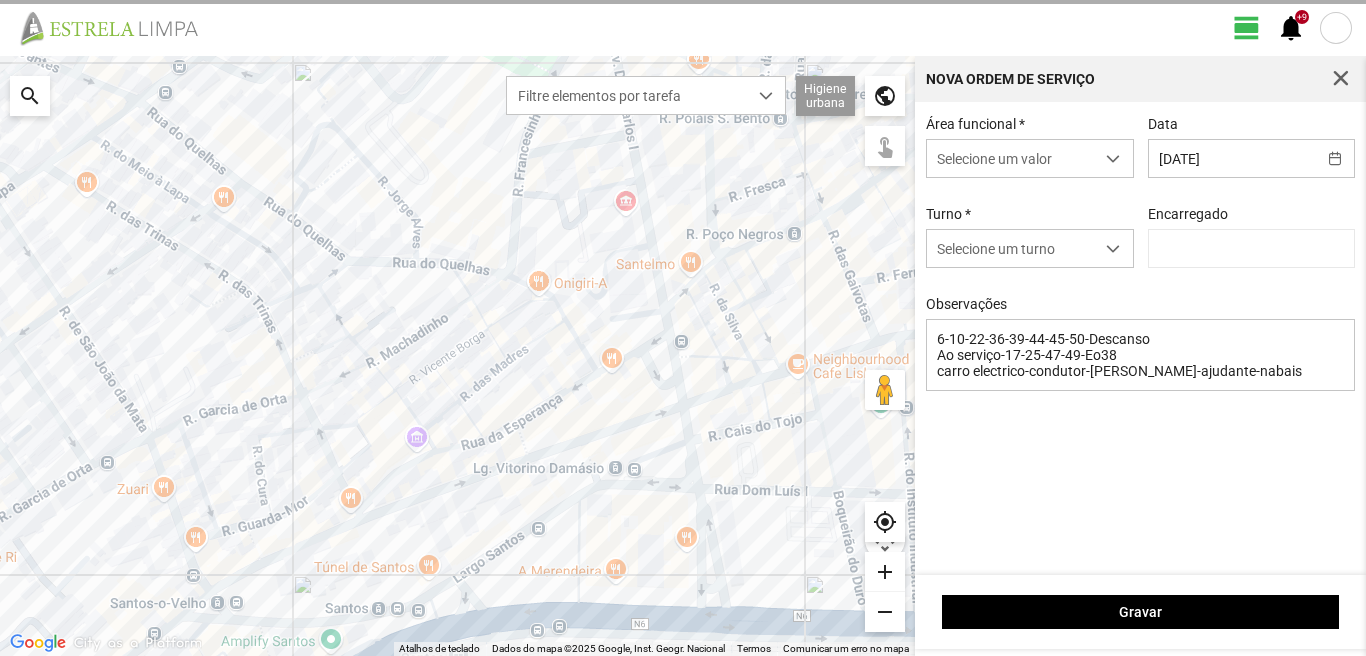 type on "[PERSON_NAME]" 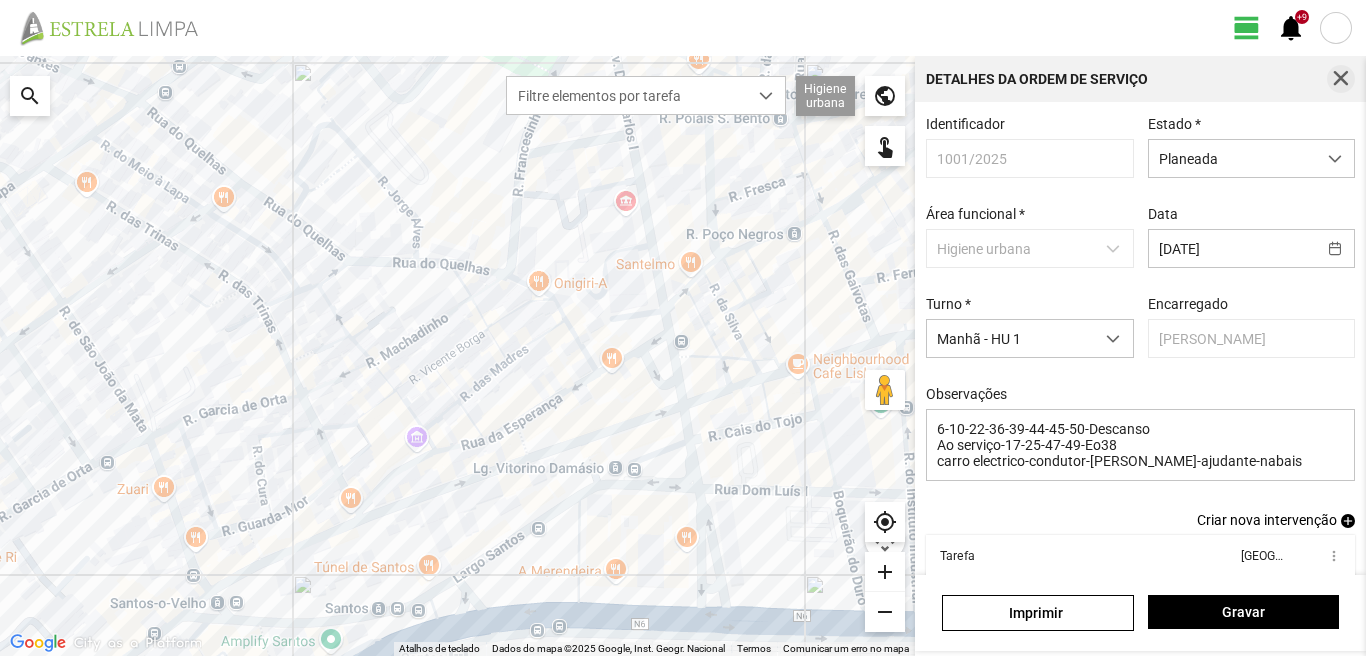 click at bounding box center [1341, 79] 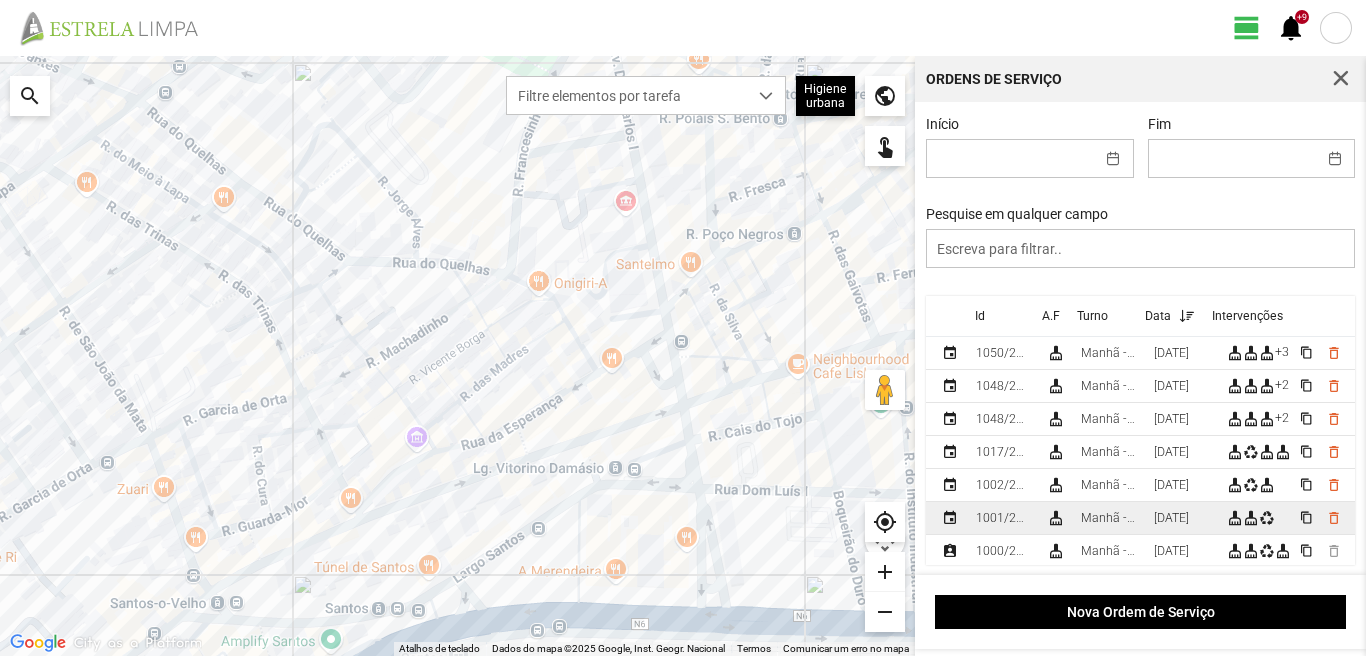 click on "Manhã - HU 1" at bounding box center [1109, 518] 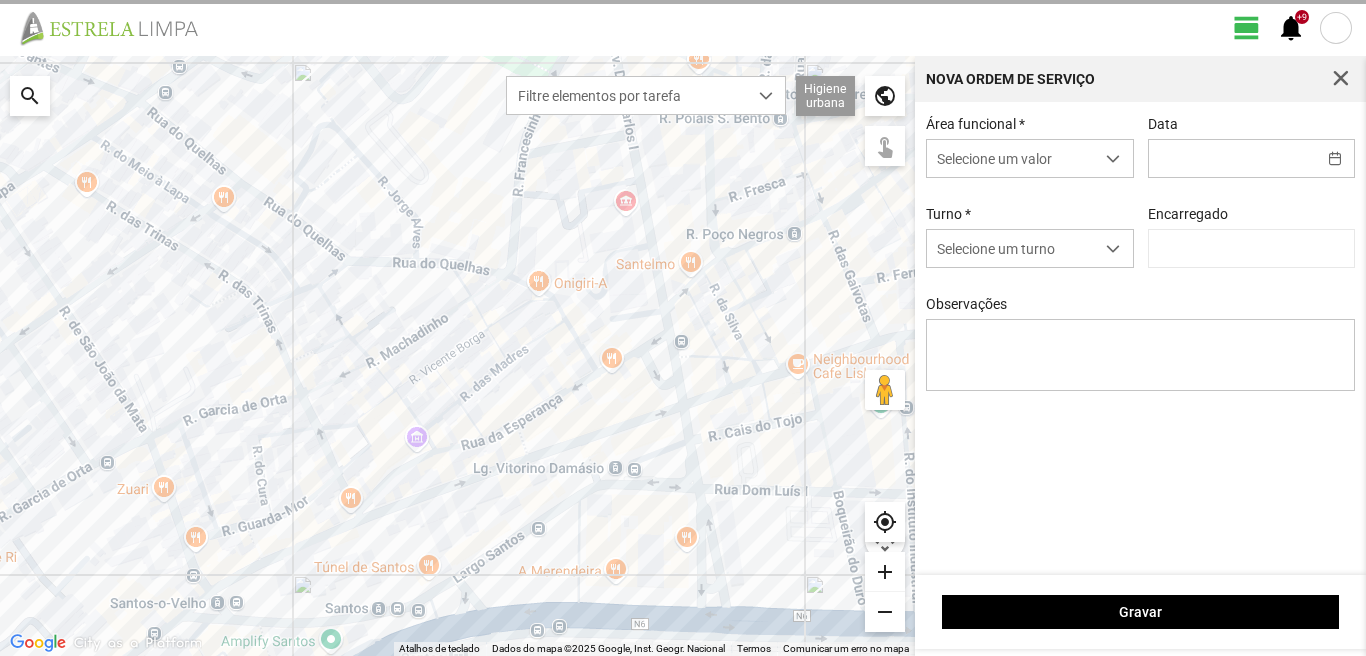type on "[PERSON_NAME]" 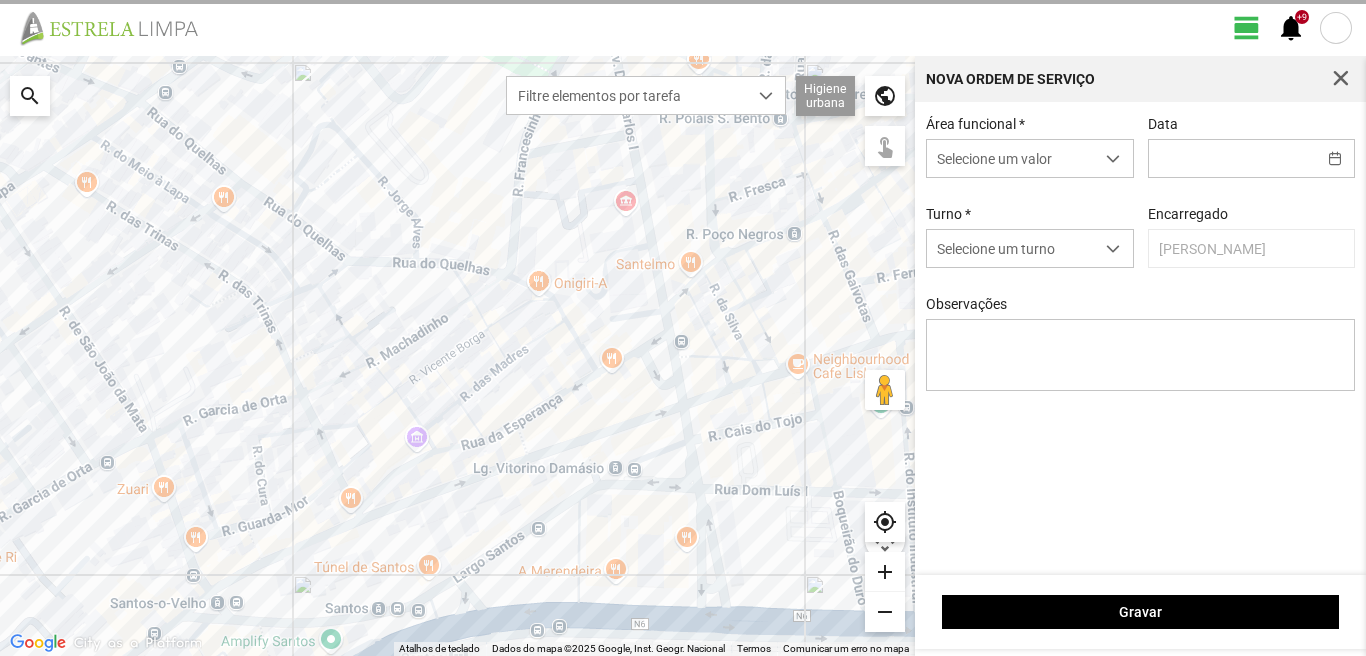 type on "[DATE]" 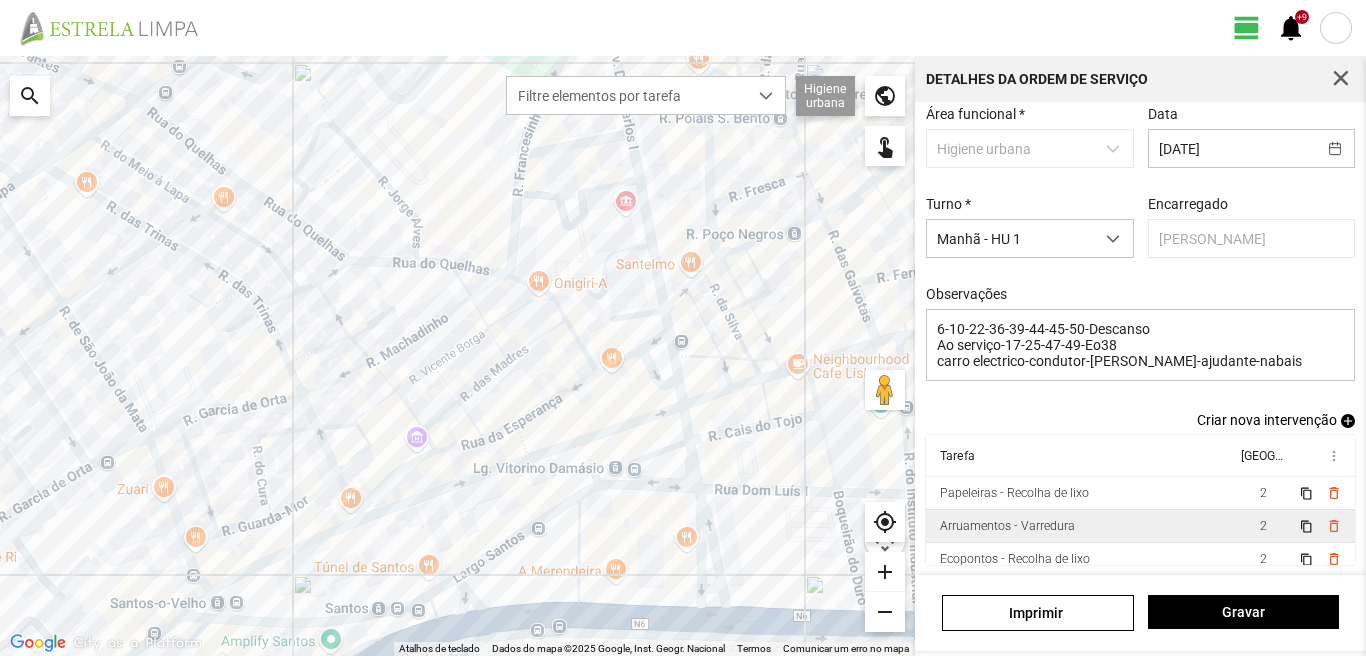 scroll, scrollTop: 109, scrollLeft: 0, axis: vertical 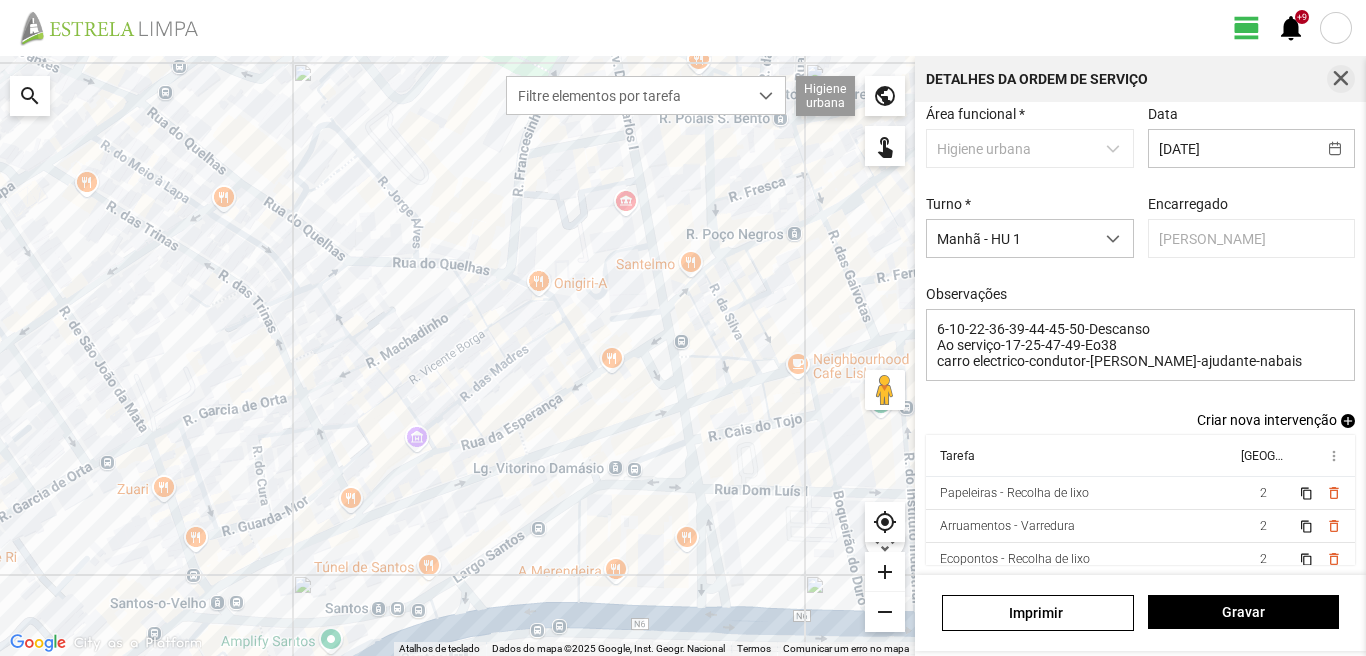 click at bounding box center (1341, 79) 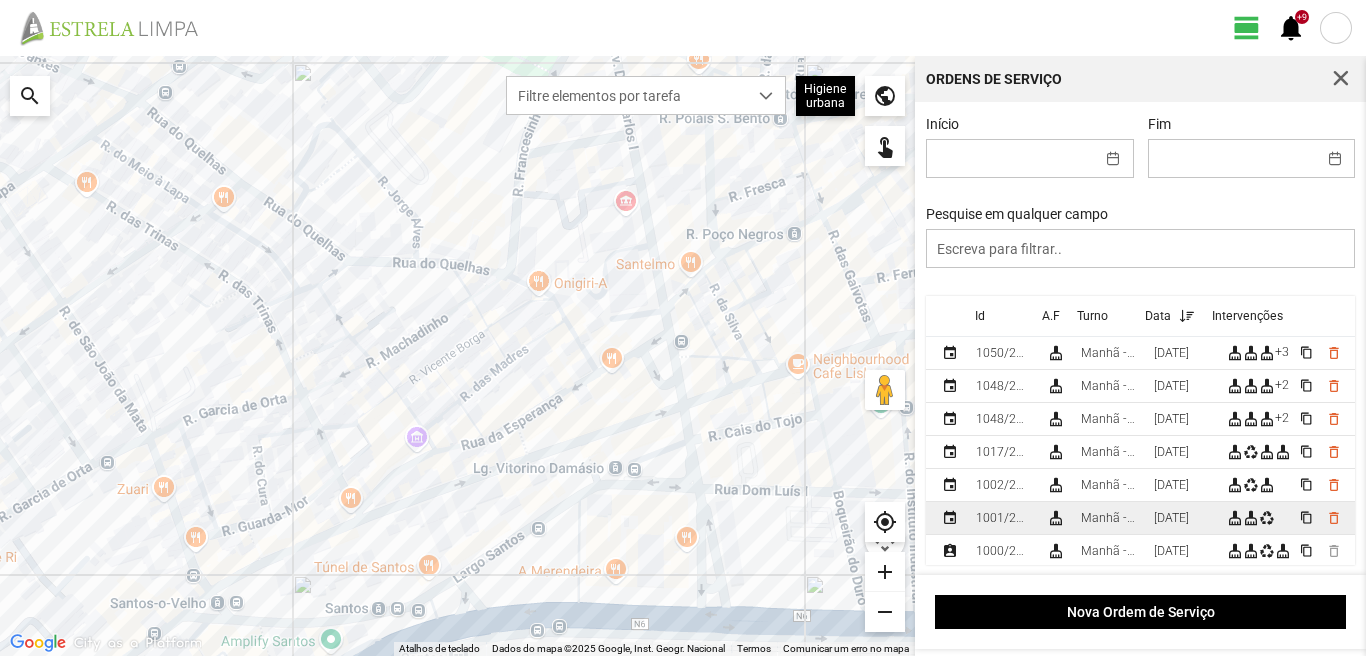 click on "[DATE]" at bounding box center (1171, 518) 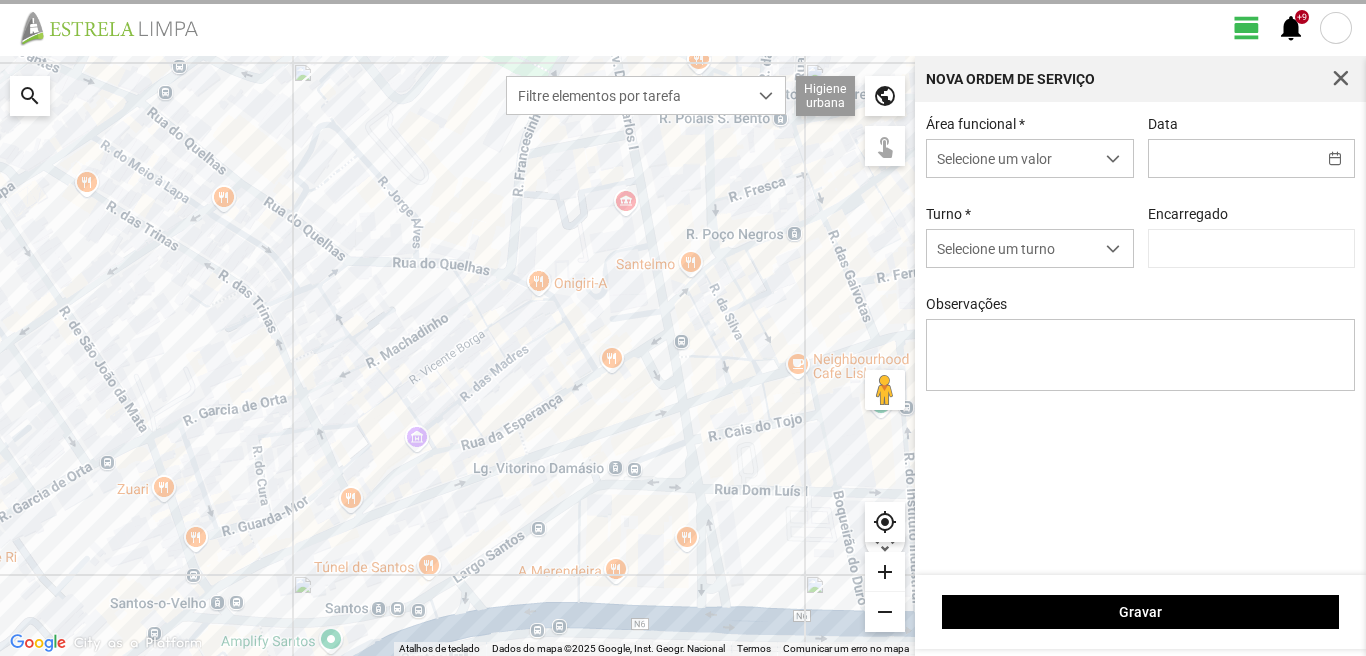 type on "[DATE]" 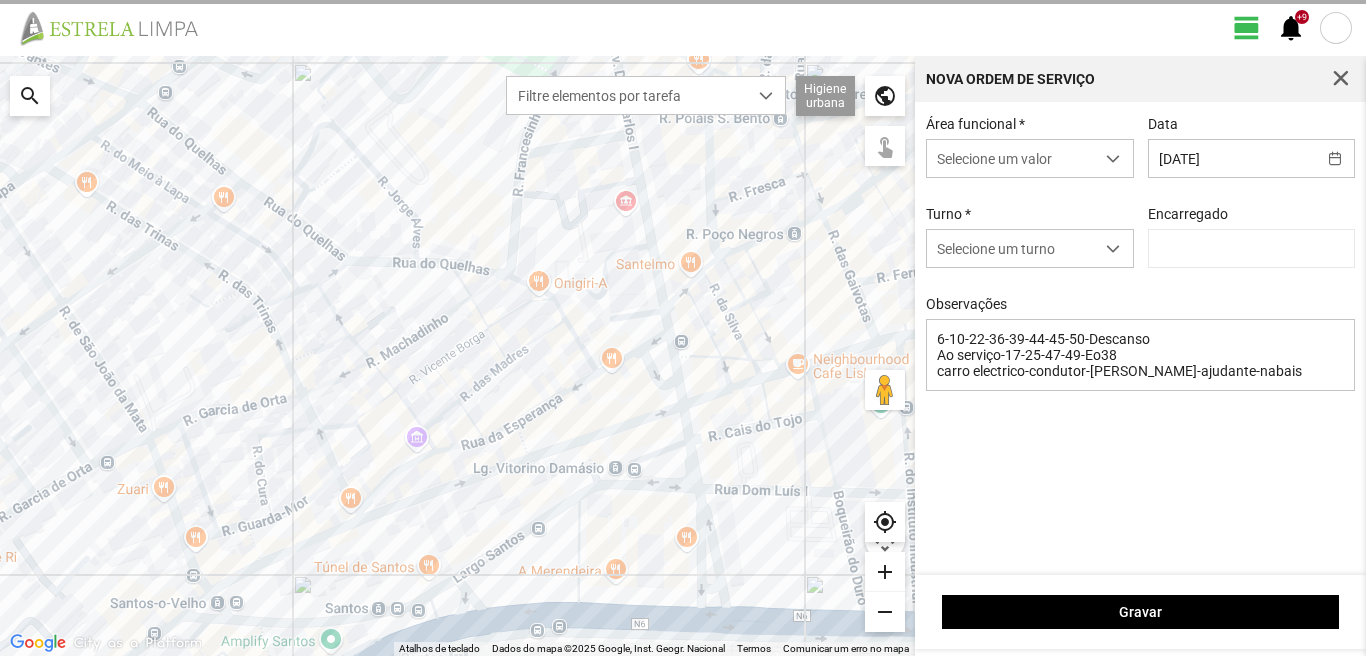 type on "[PERSON_NAME]" 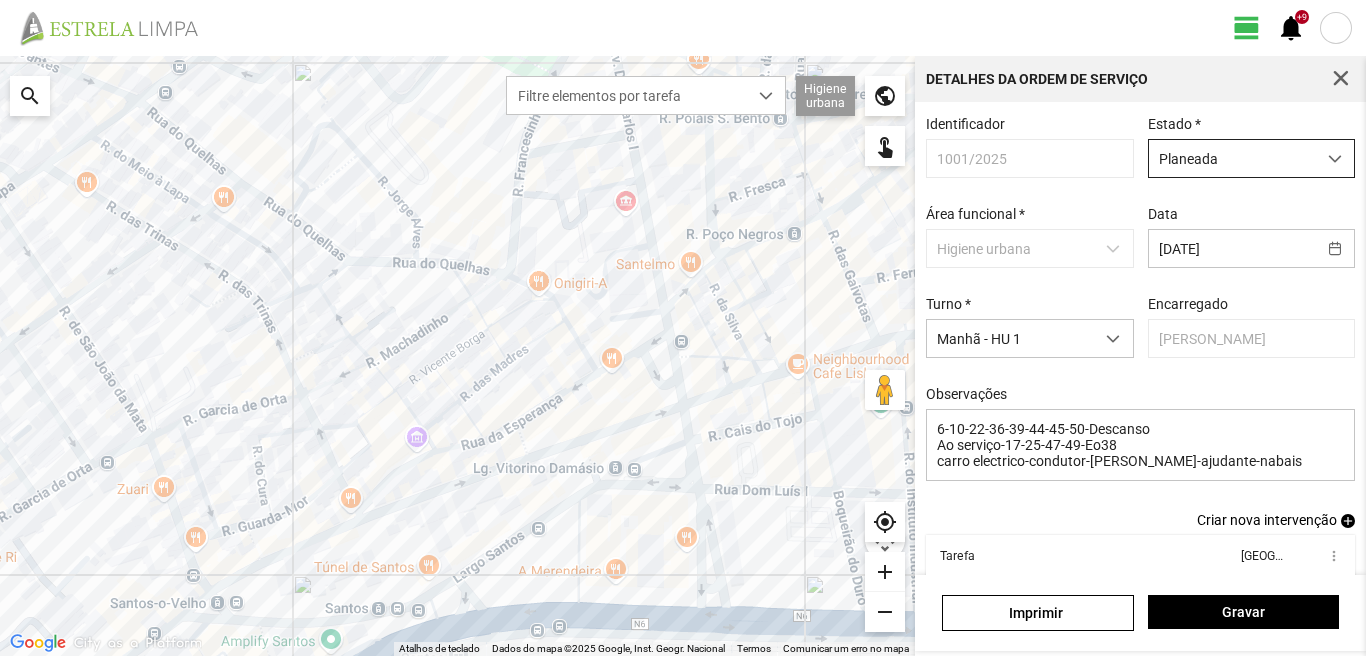 click on "Planeada" at bounding box center (1232, 158) 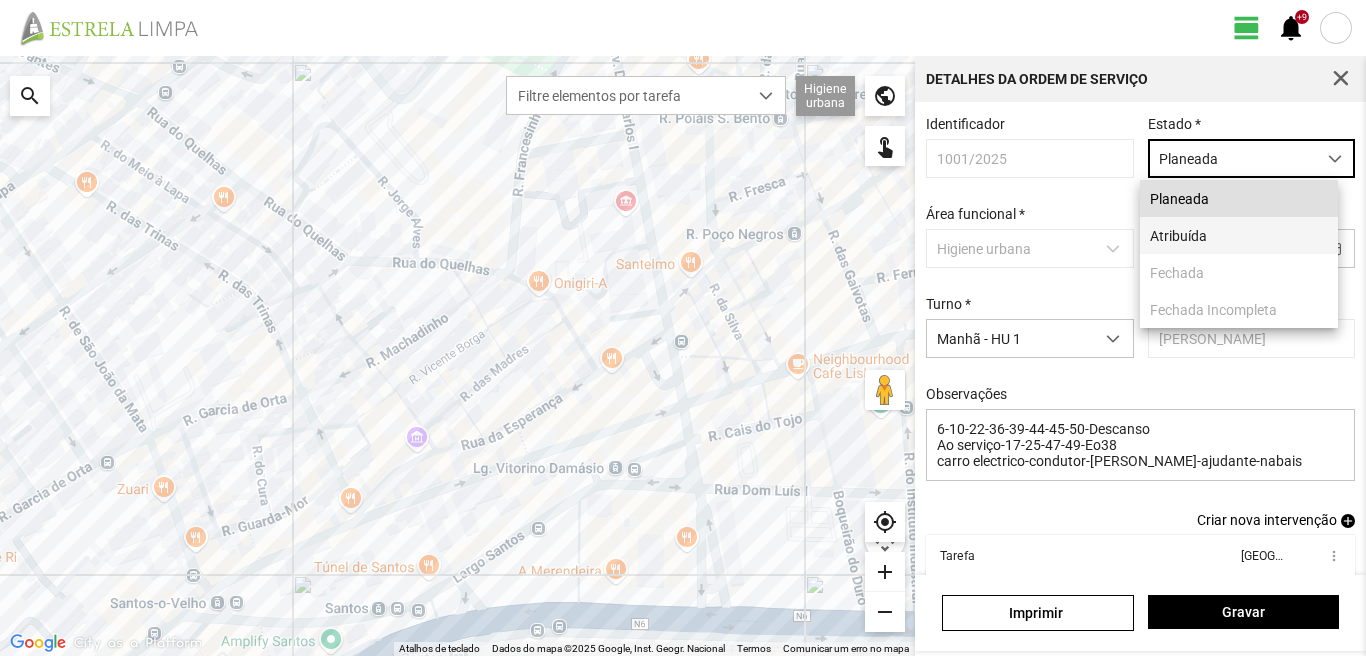 click on "Atribuída" at bounding box center [1239, 235] 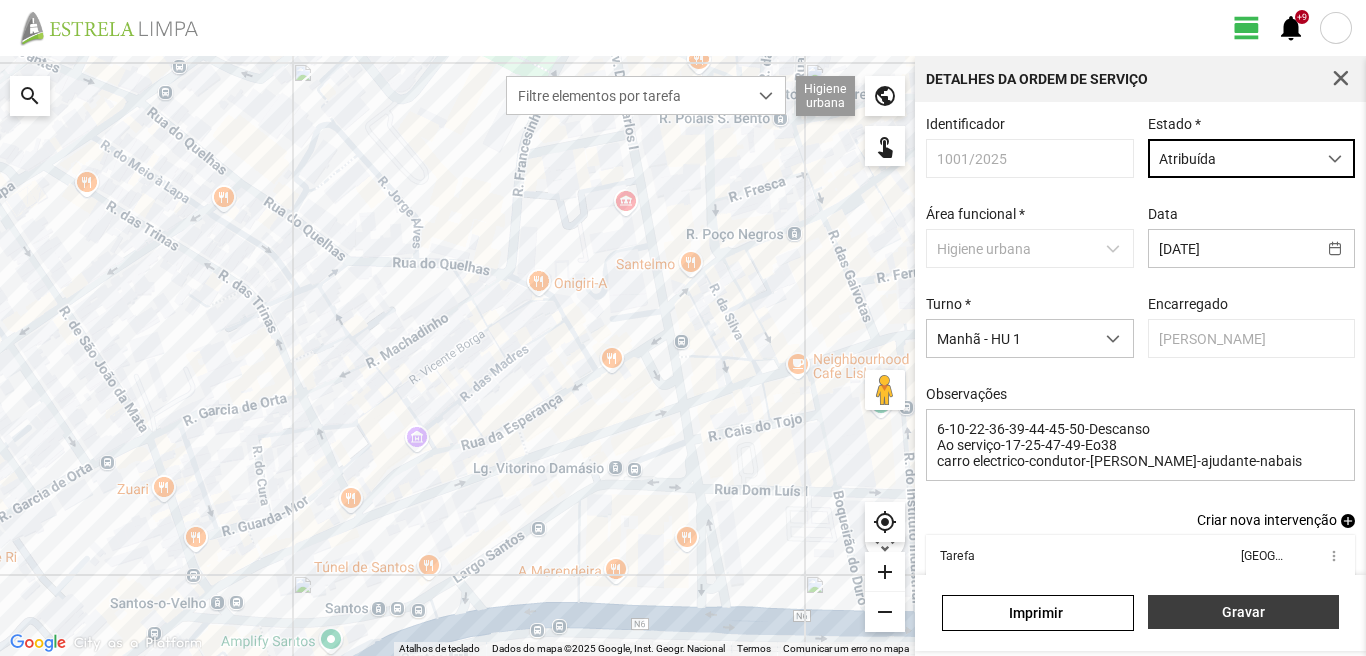 click on "Gravar" at bounding box center (1243, 612) 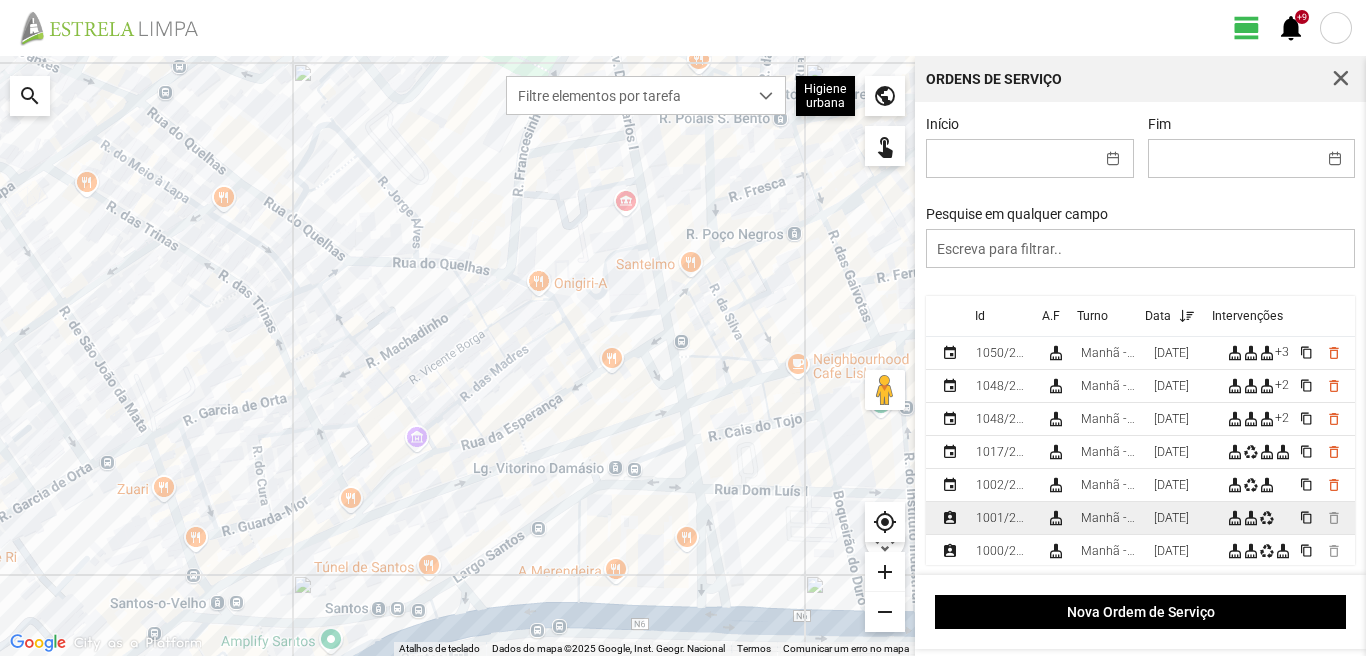 click on "[DATE]" at bounding box center (1182, 518) 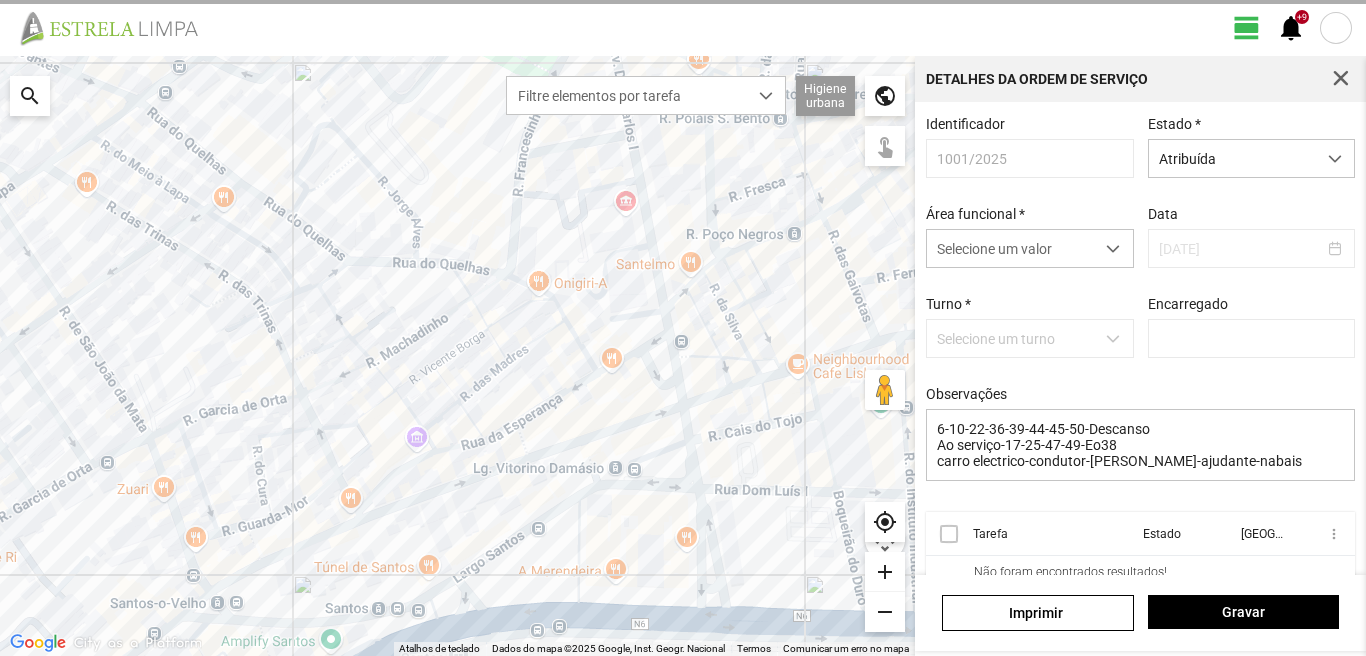type on "[PERSON_NAME]" 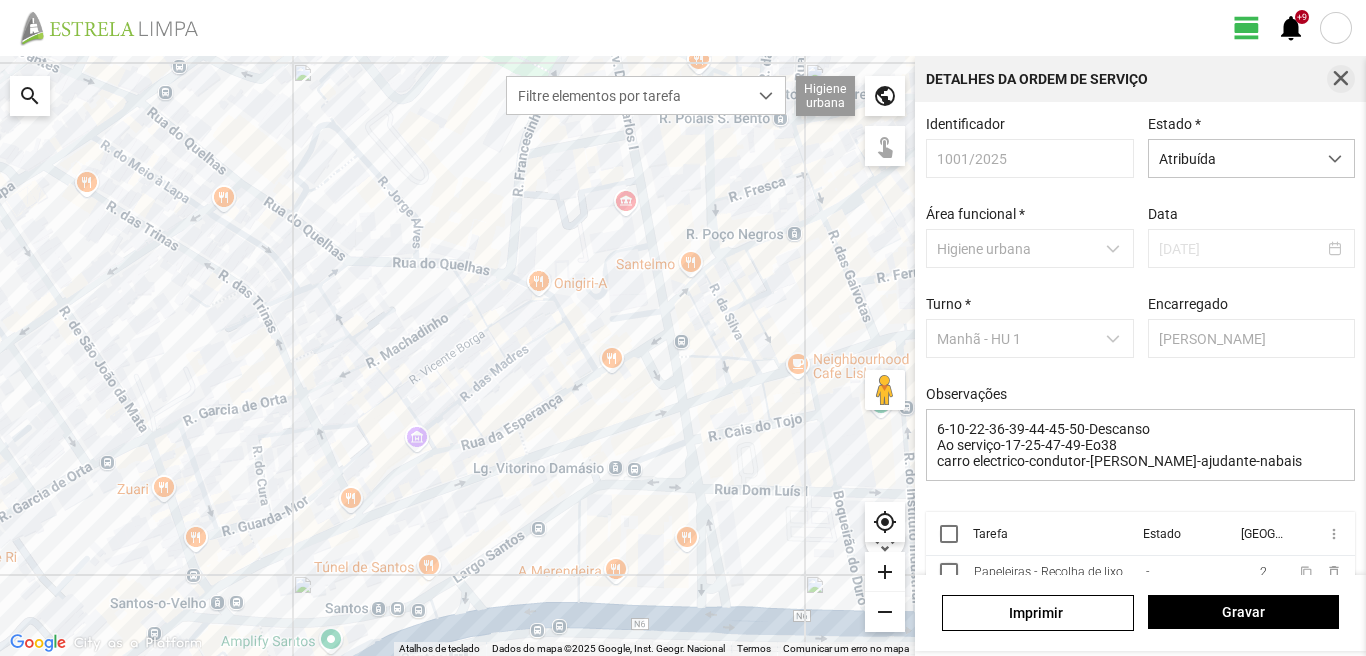 click at bounding box center [1341, 79] 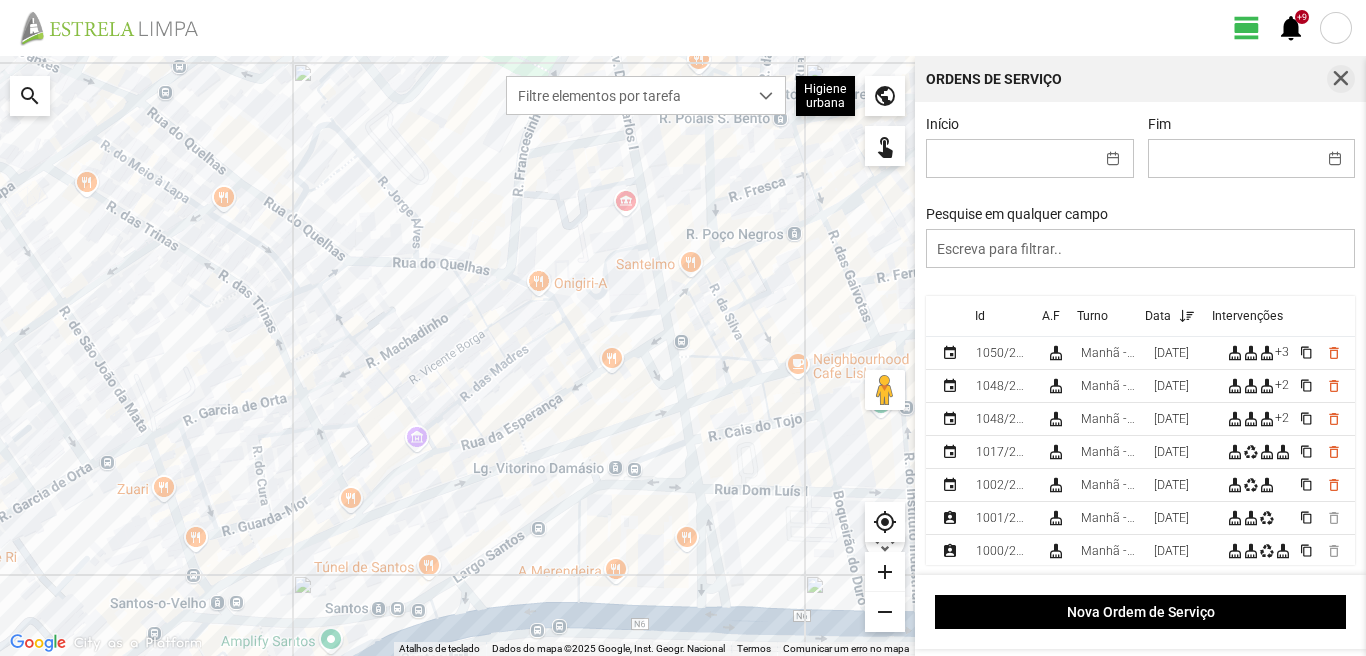 click at bounding box center (1341, 79) 